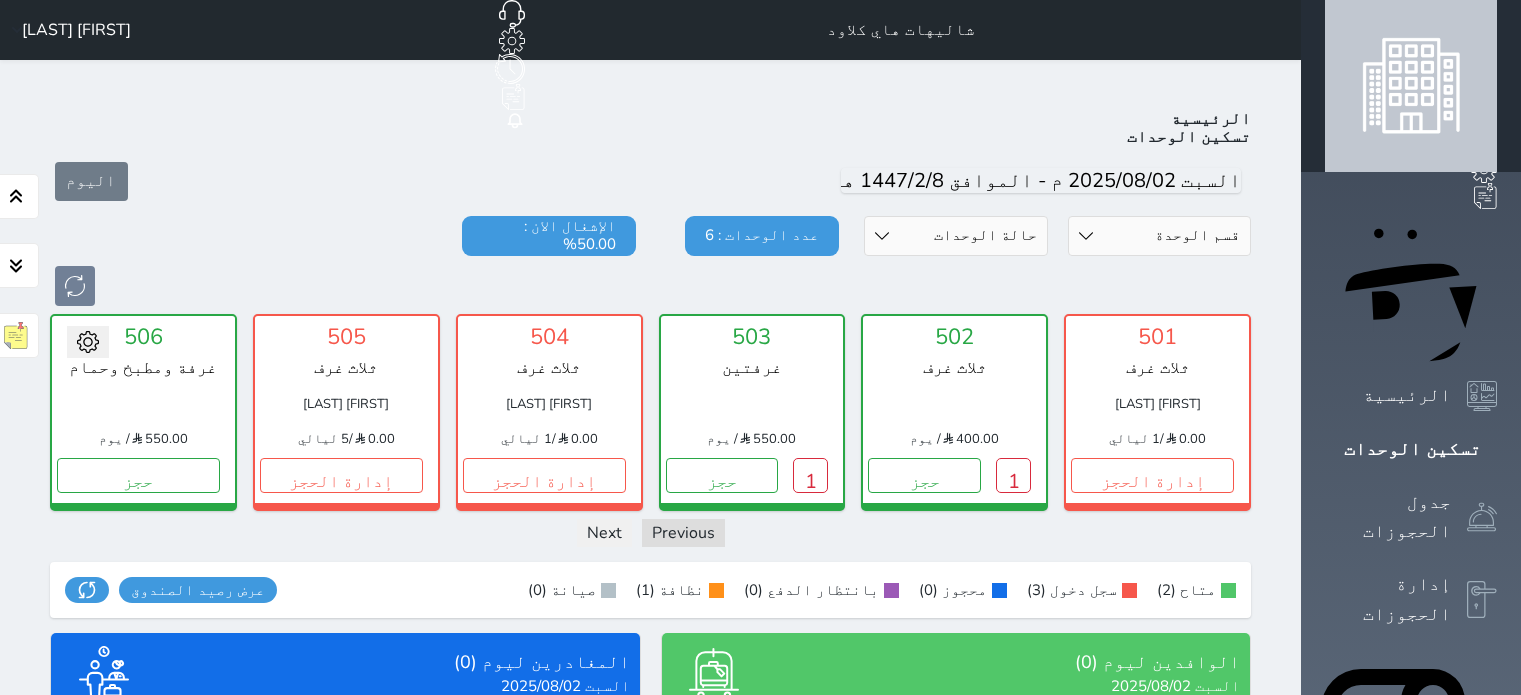 scroll, scrollTop: 78, scrollLeft: 0, axis: vertical 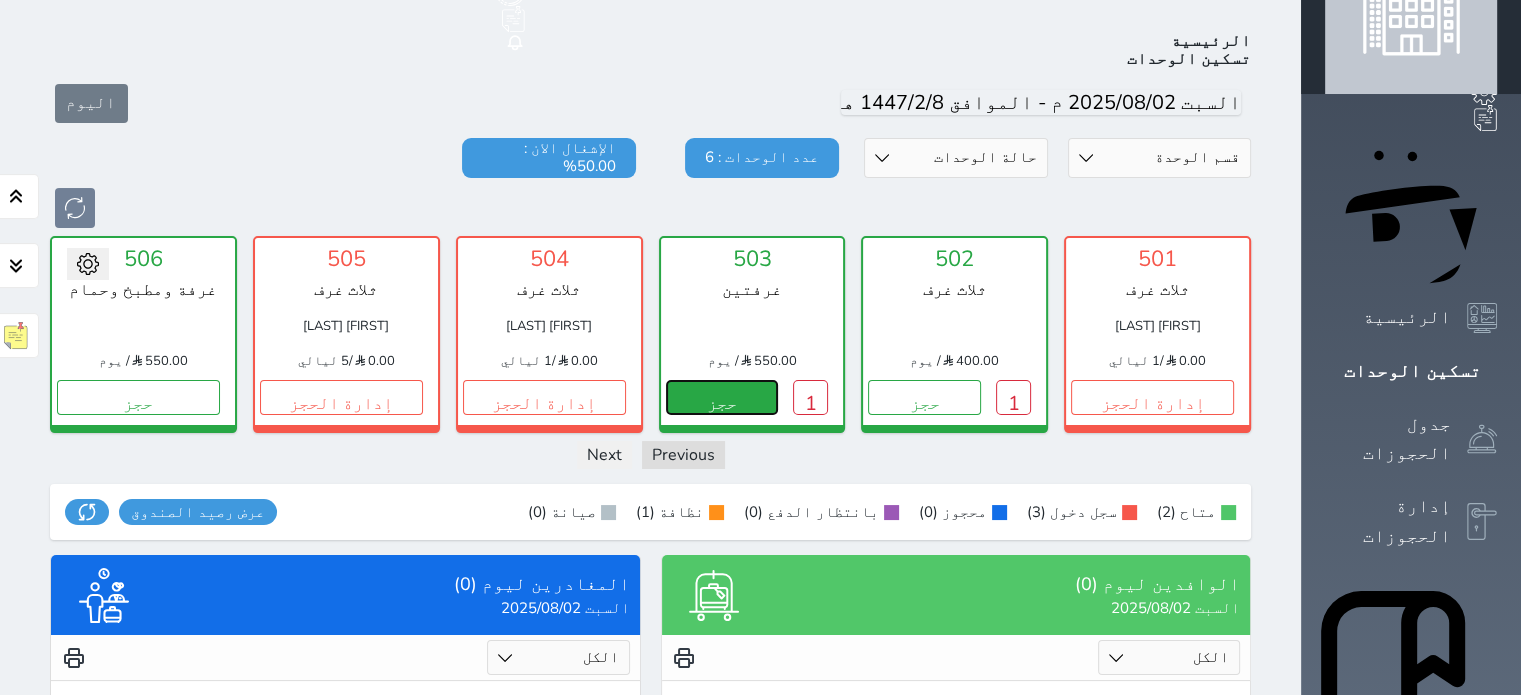 click on "حجز" at bounding box center [722, 397] 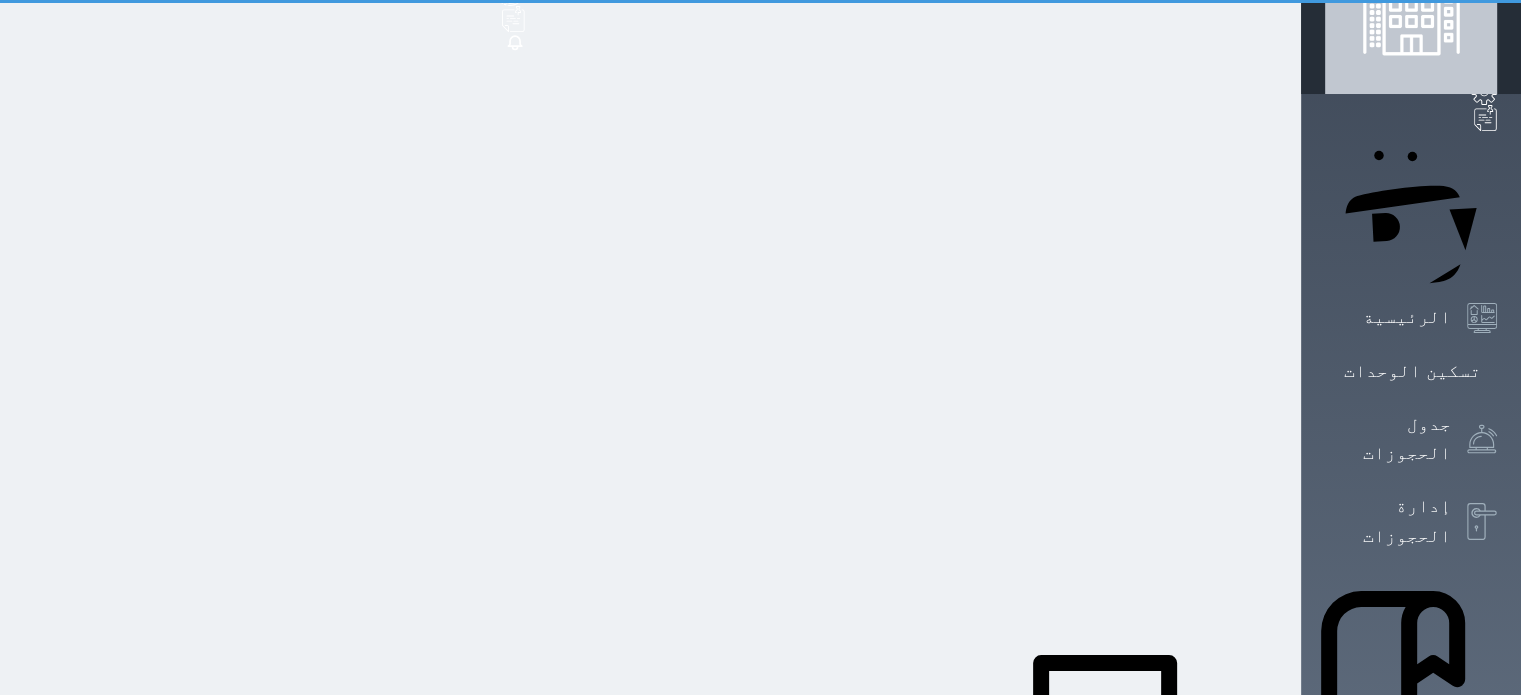 scroll, scrollTop: 32, scrollLeft: 0, axis: vertical 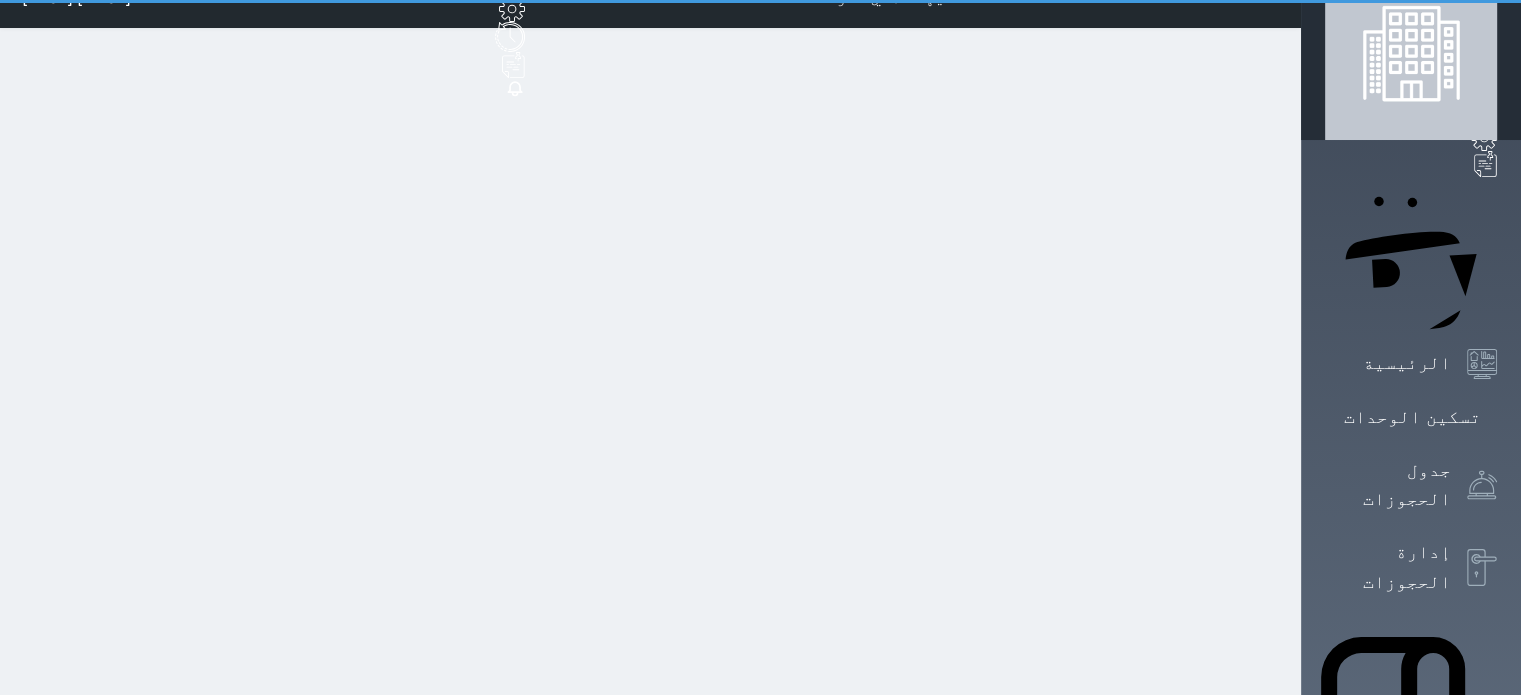 select on "1" 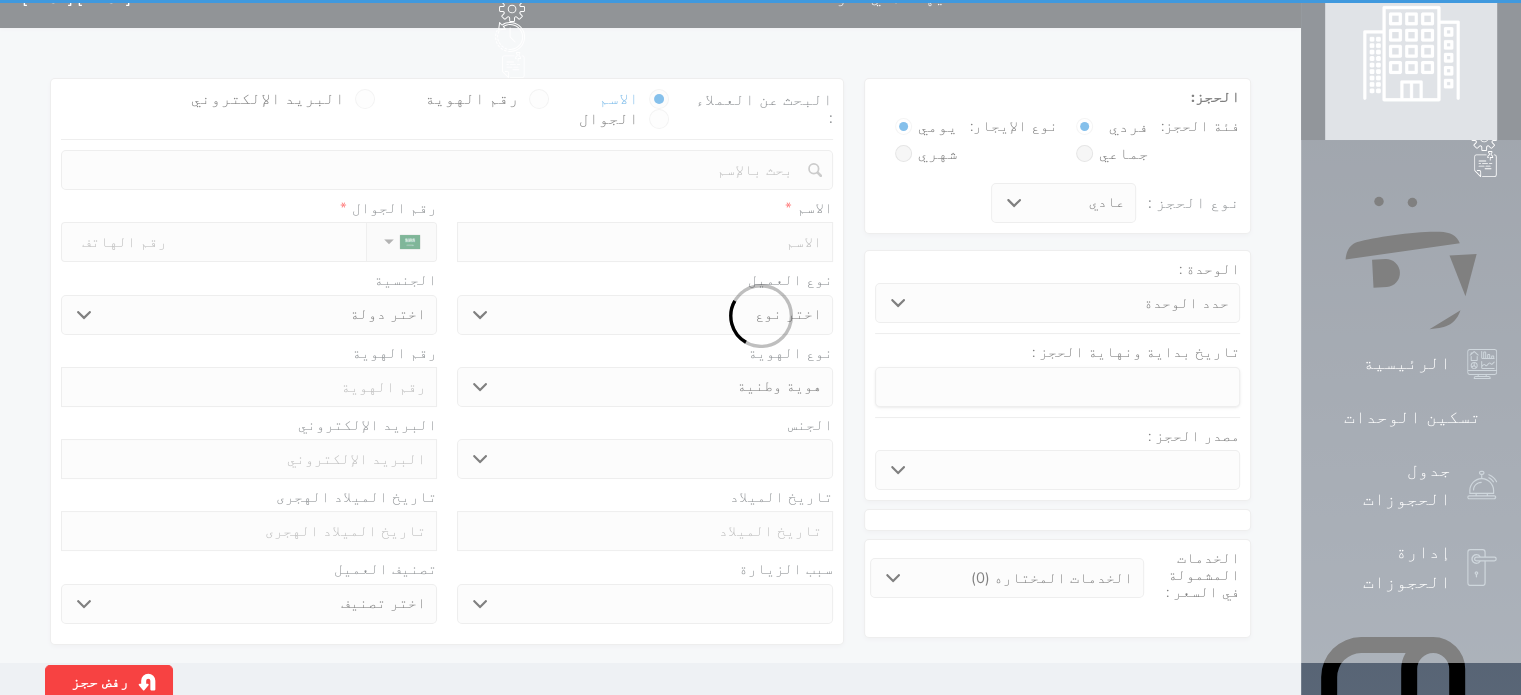 scroll, scrollTop: 0, scrollLeft: 0, axis: both 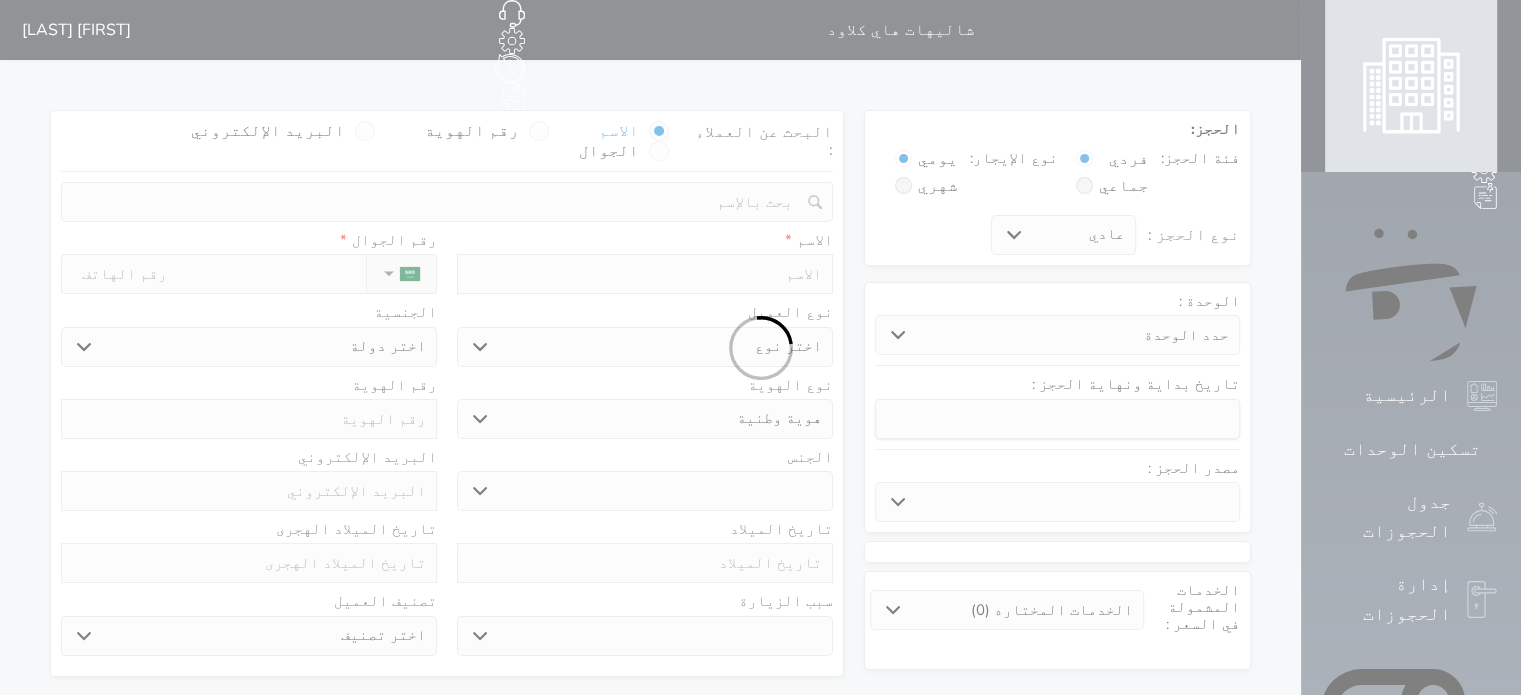 select 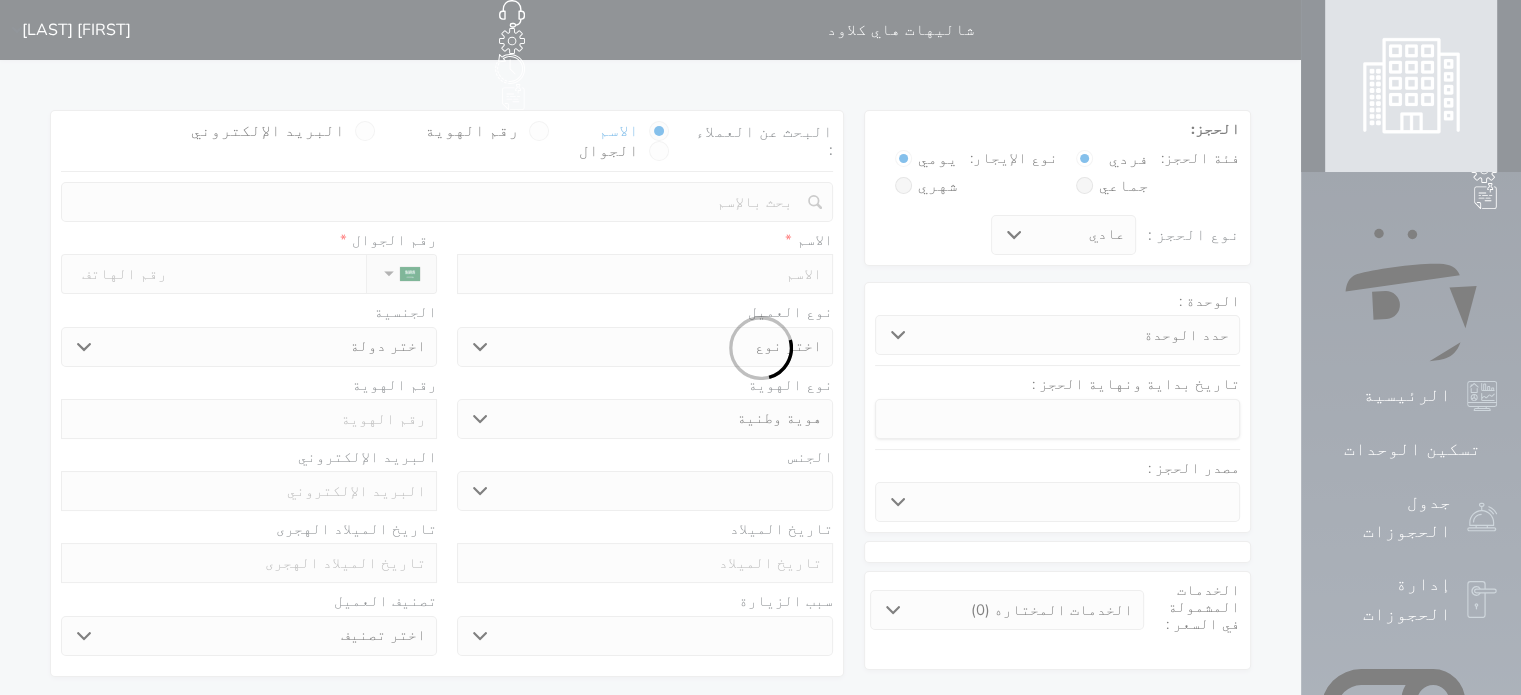select 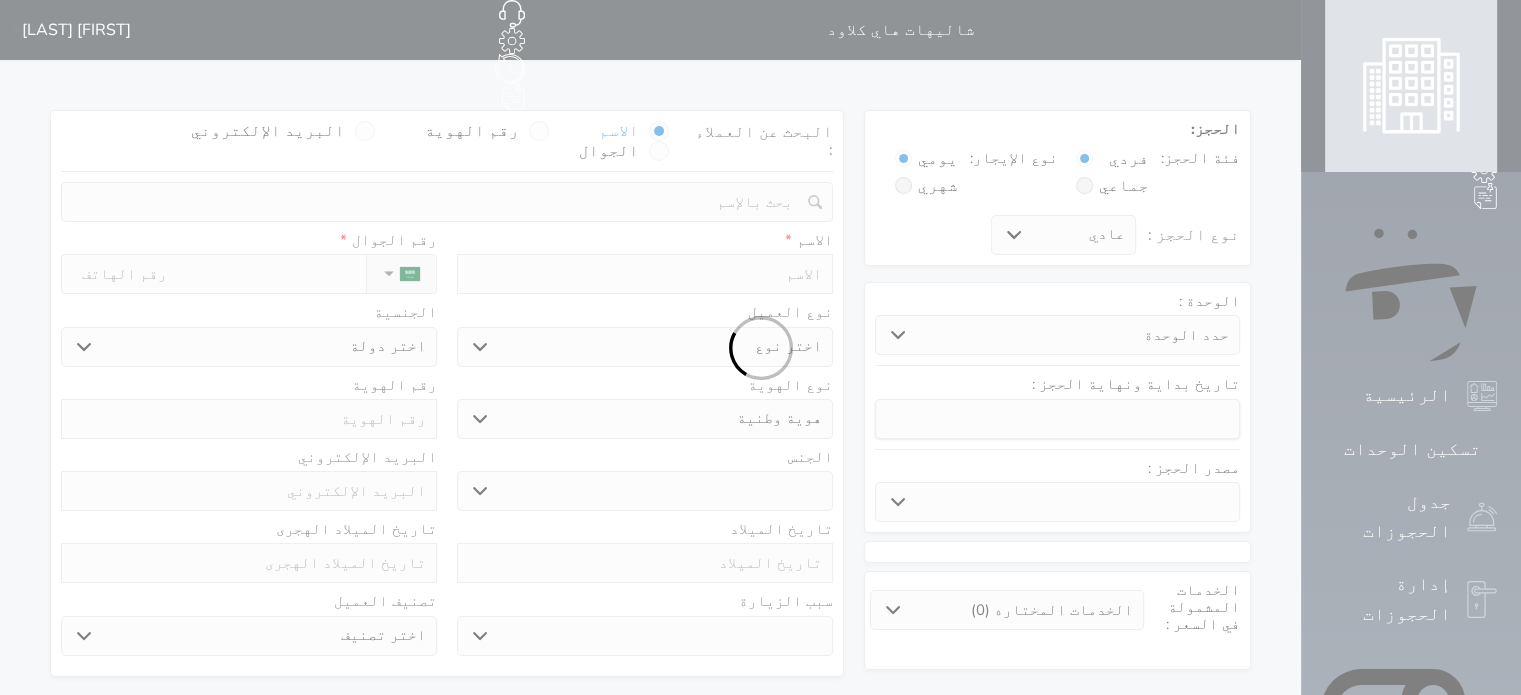 select 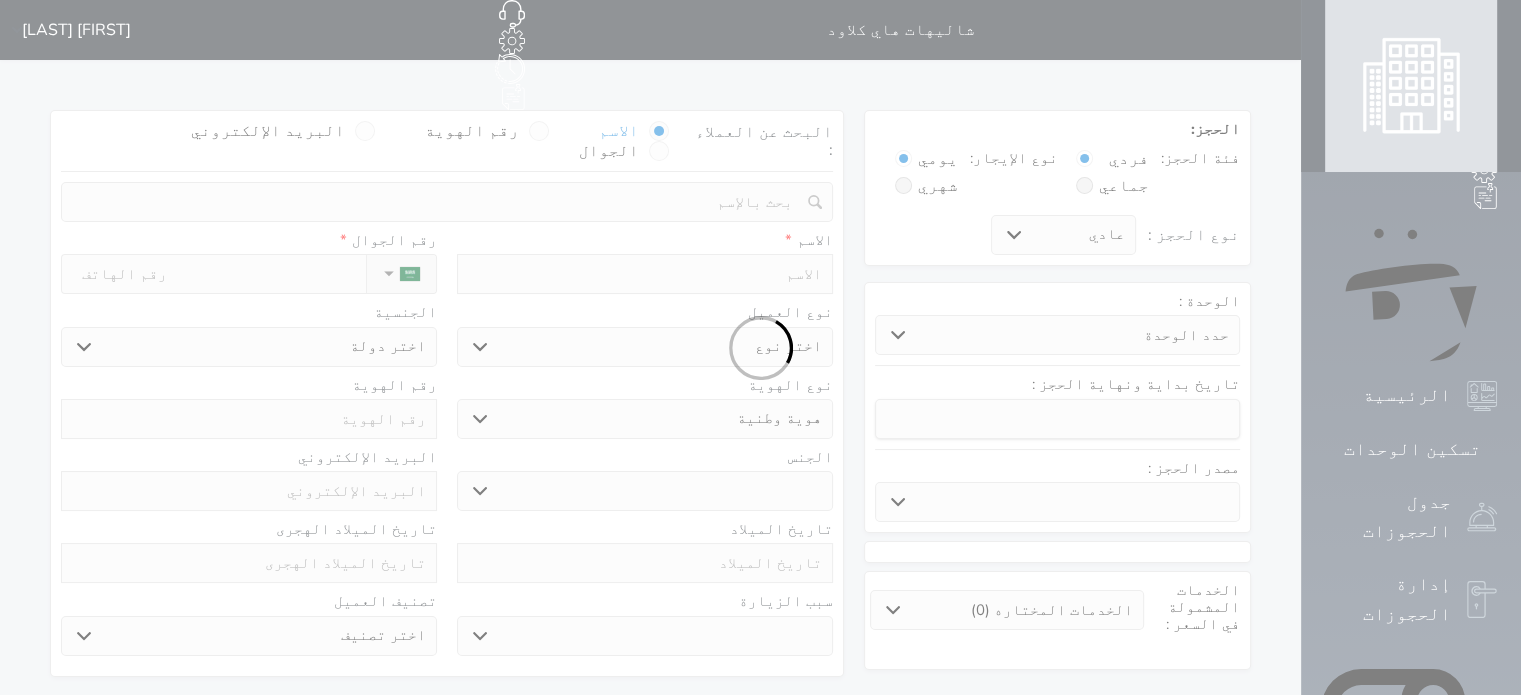 select 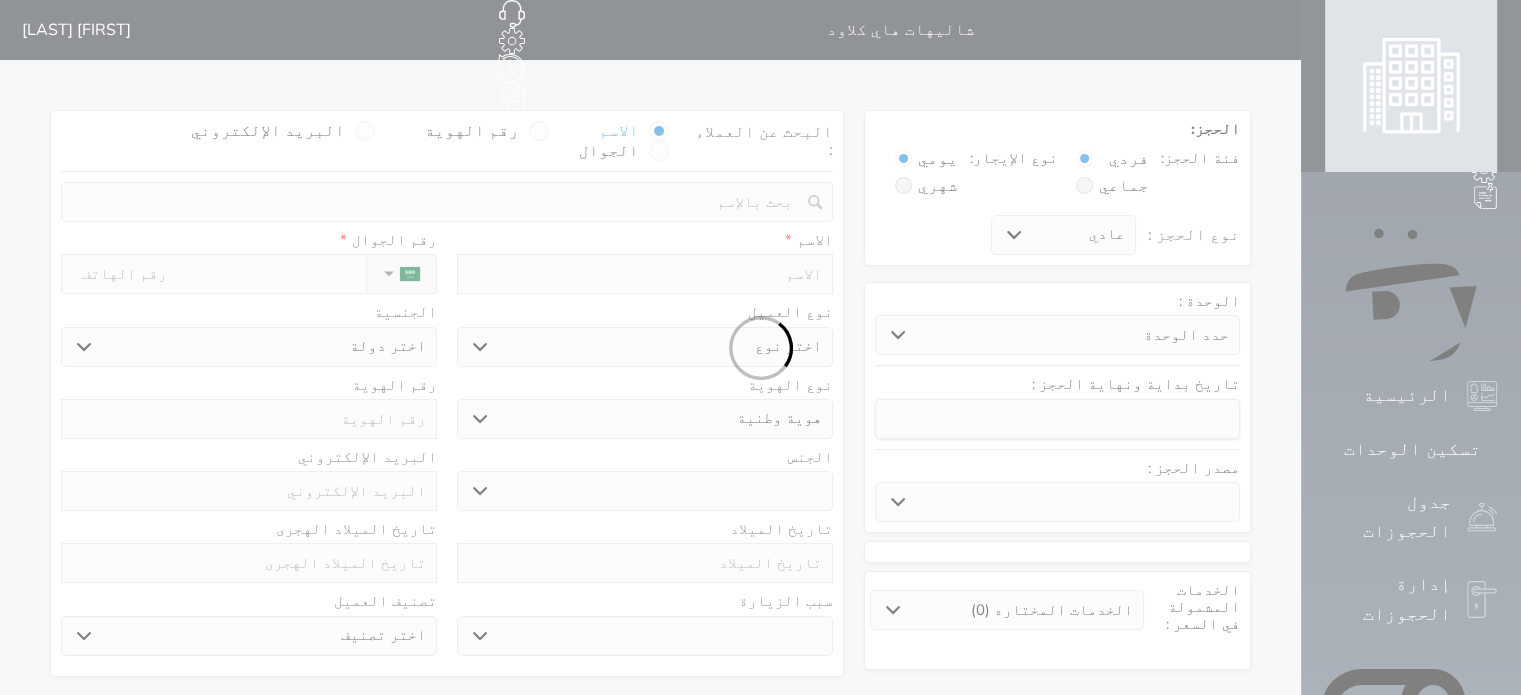 select 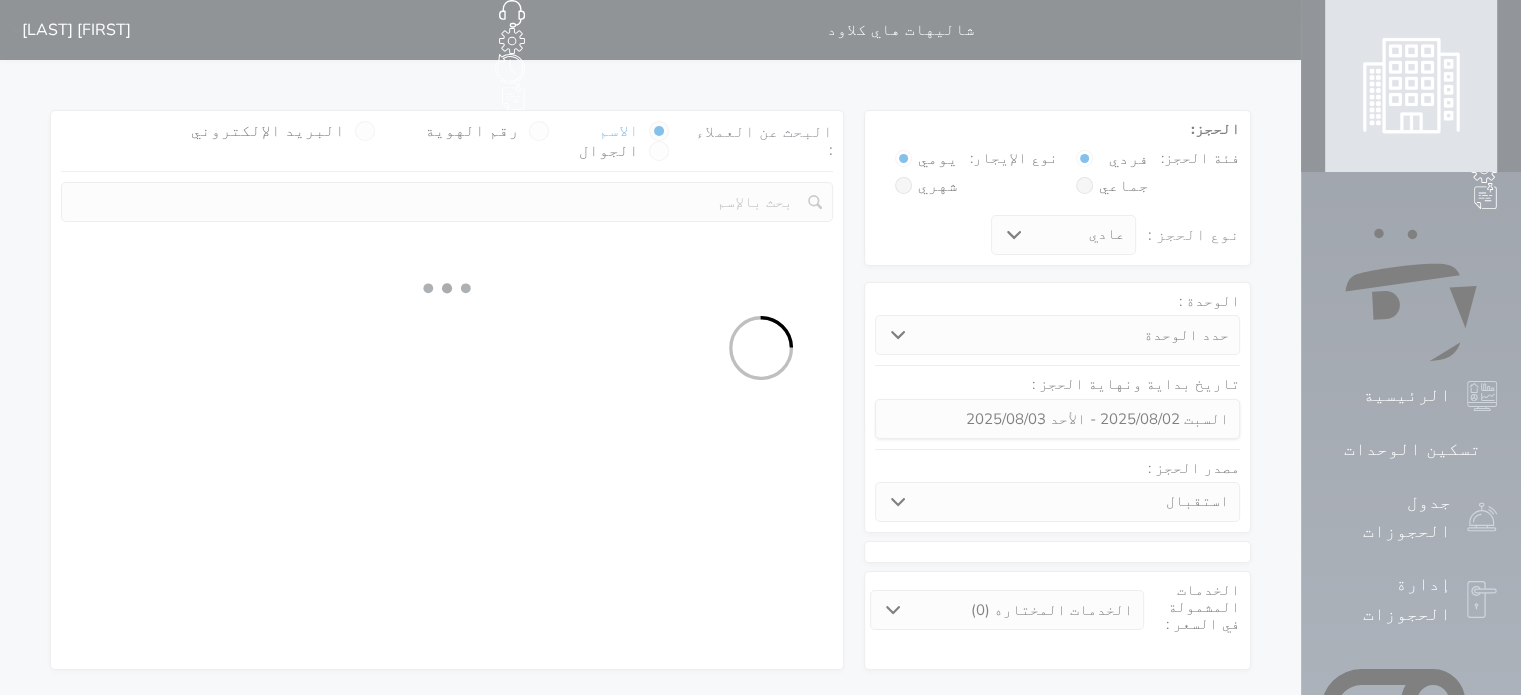 select on "[NUMBER]" 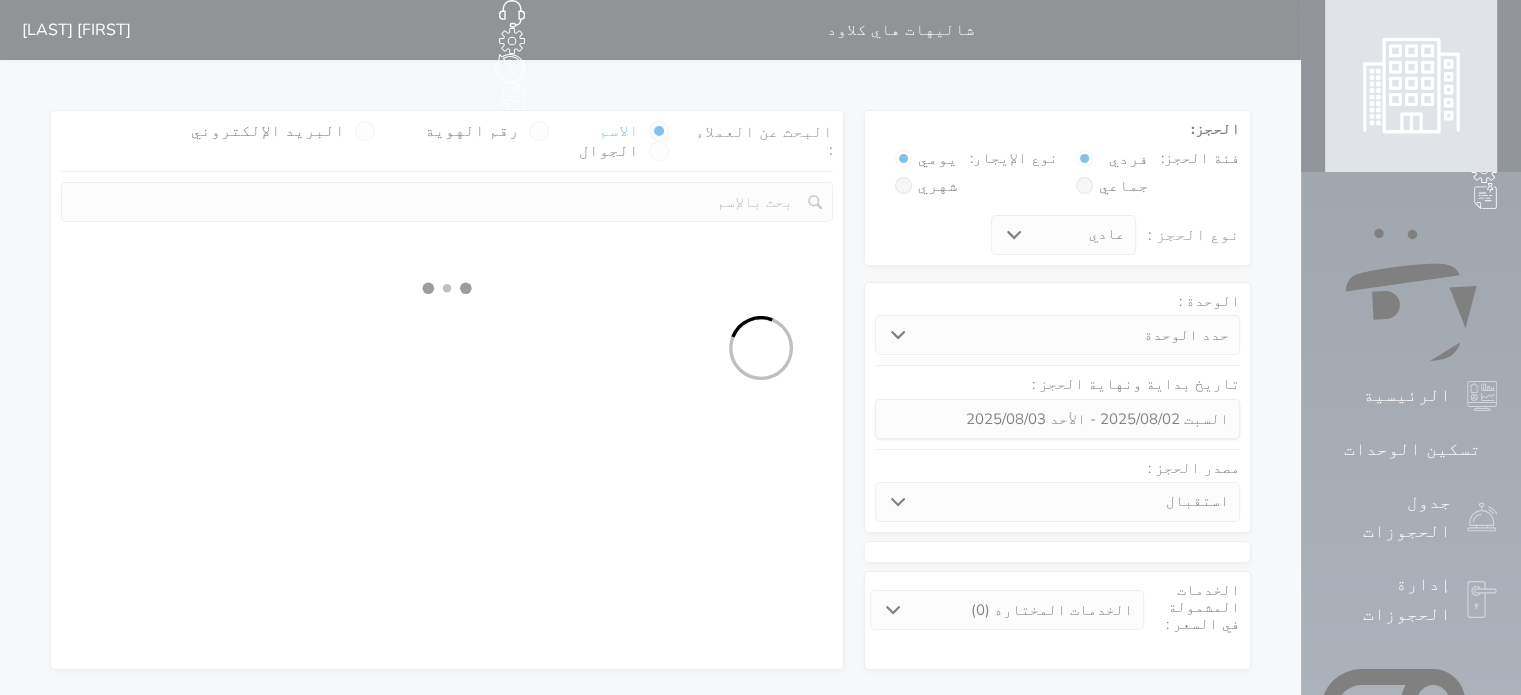 select on "1" 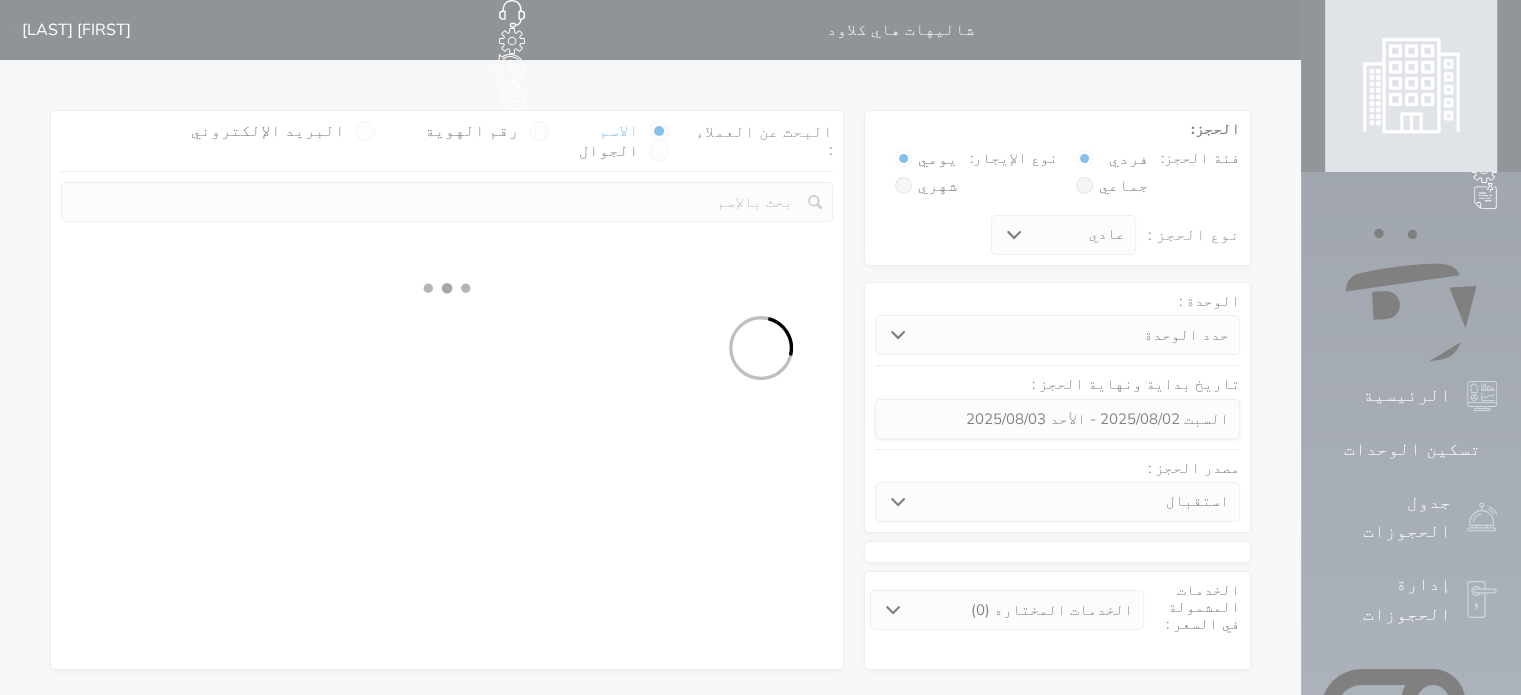 select on "113" 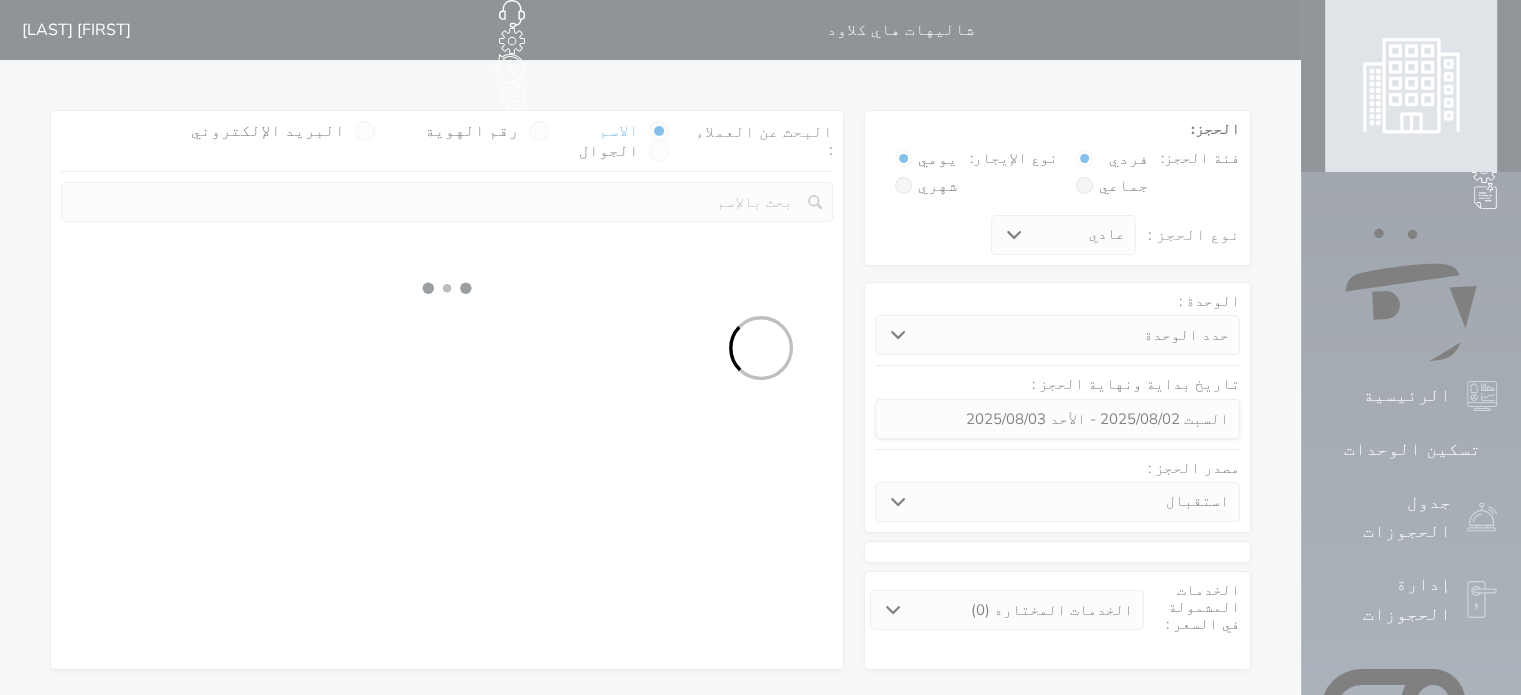 select on "1" 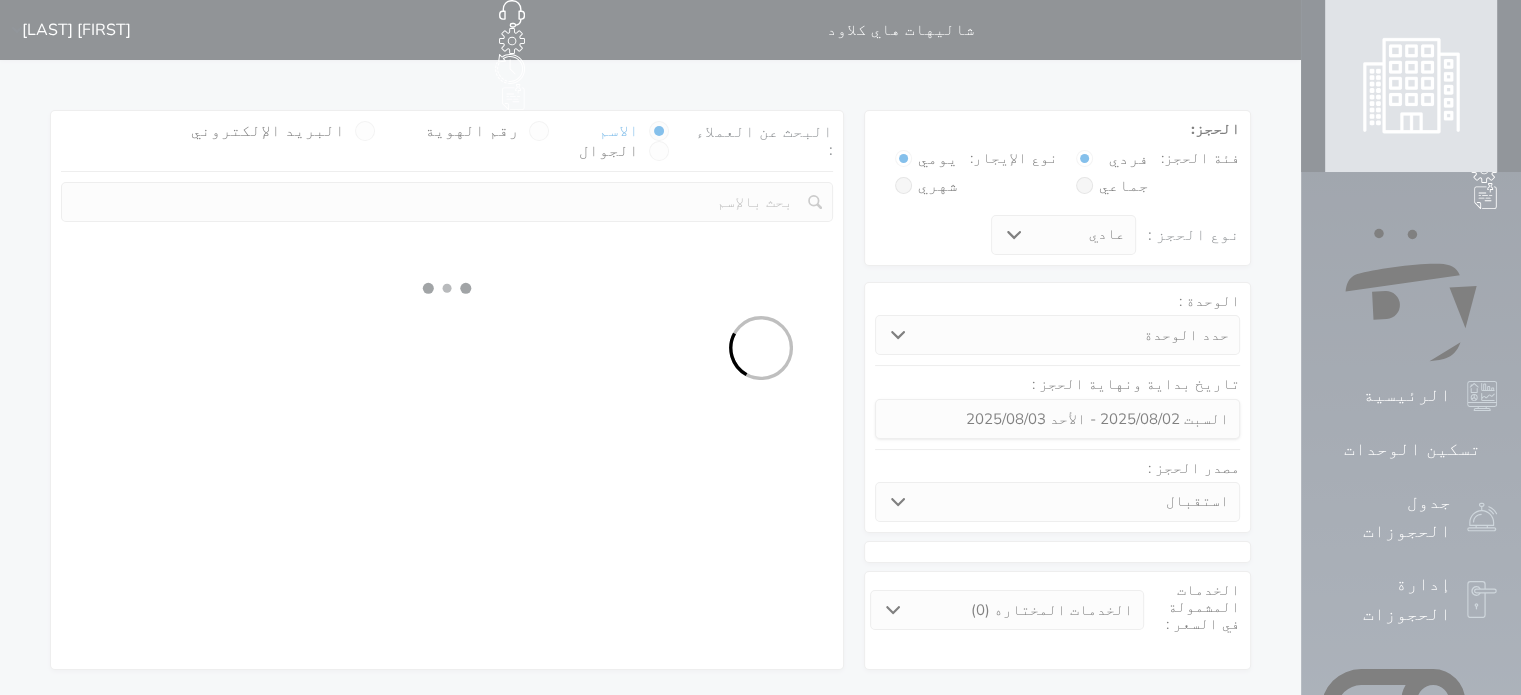 select 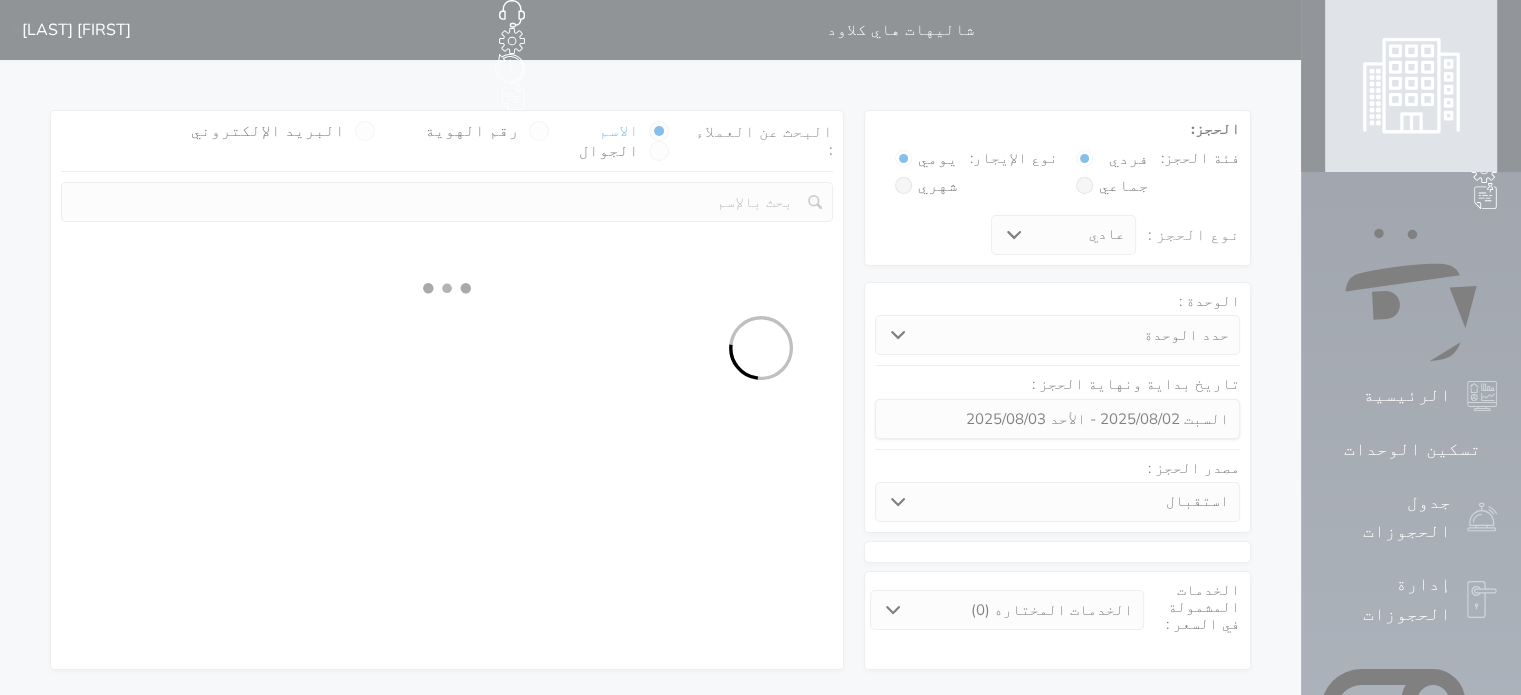 select on "7" 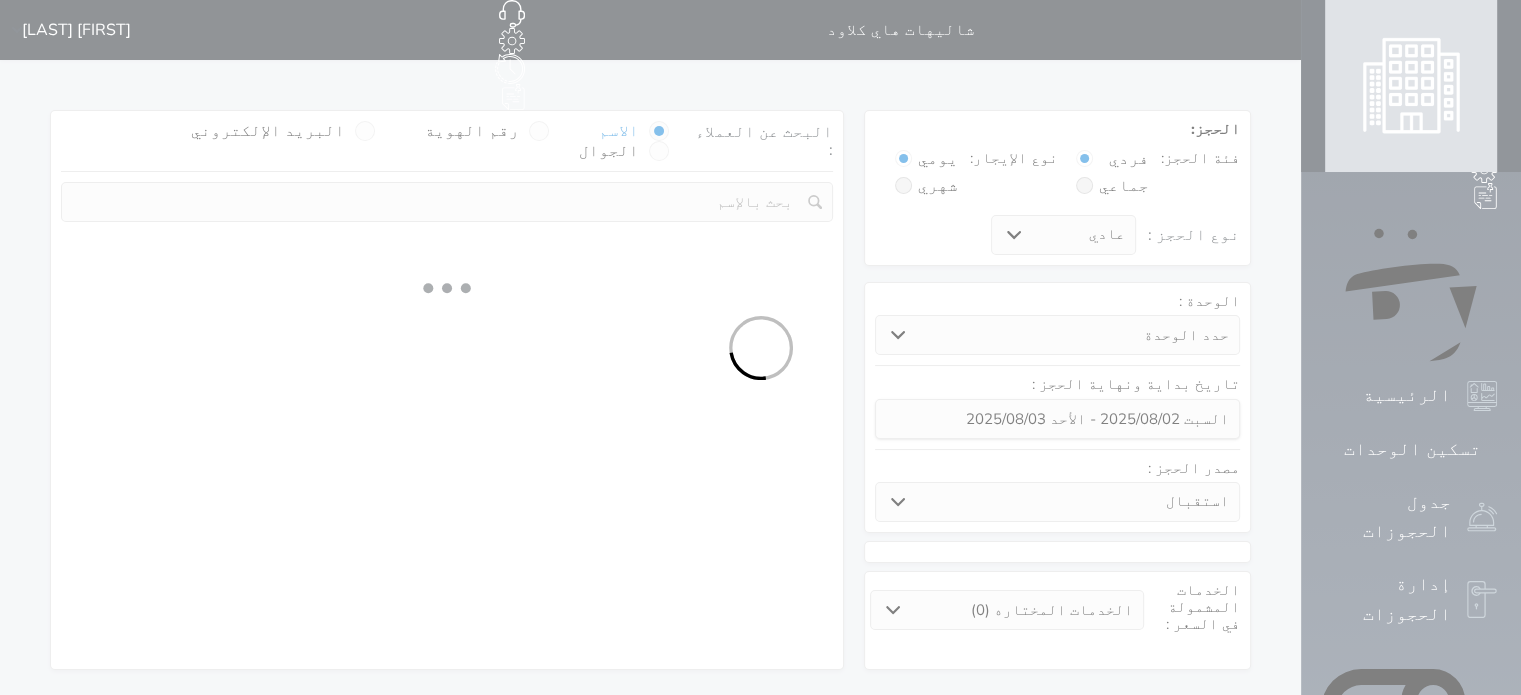 select 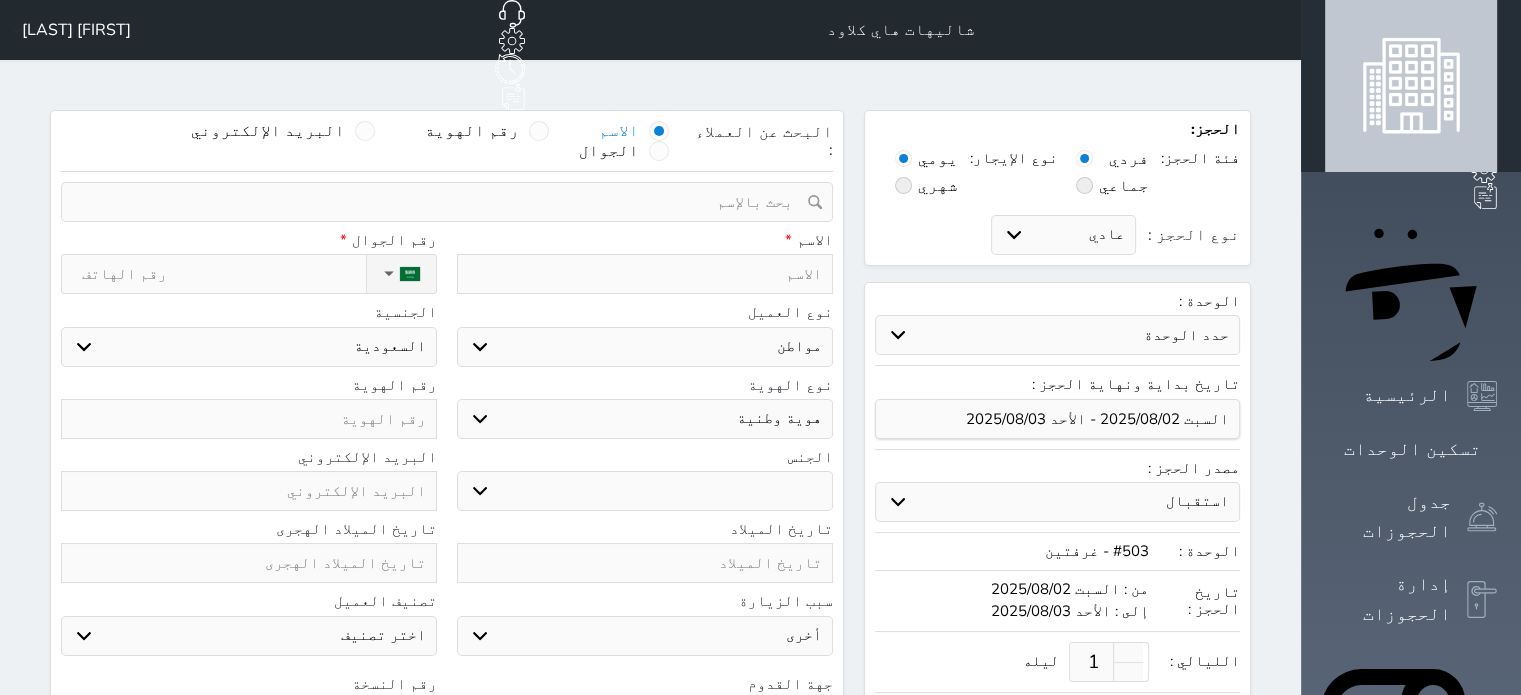 select 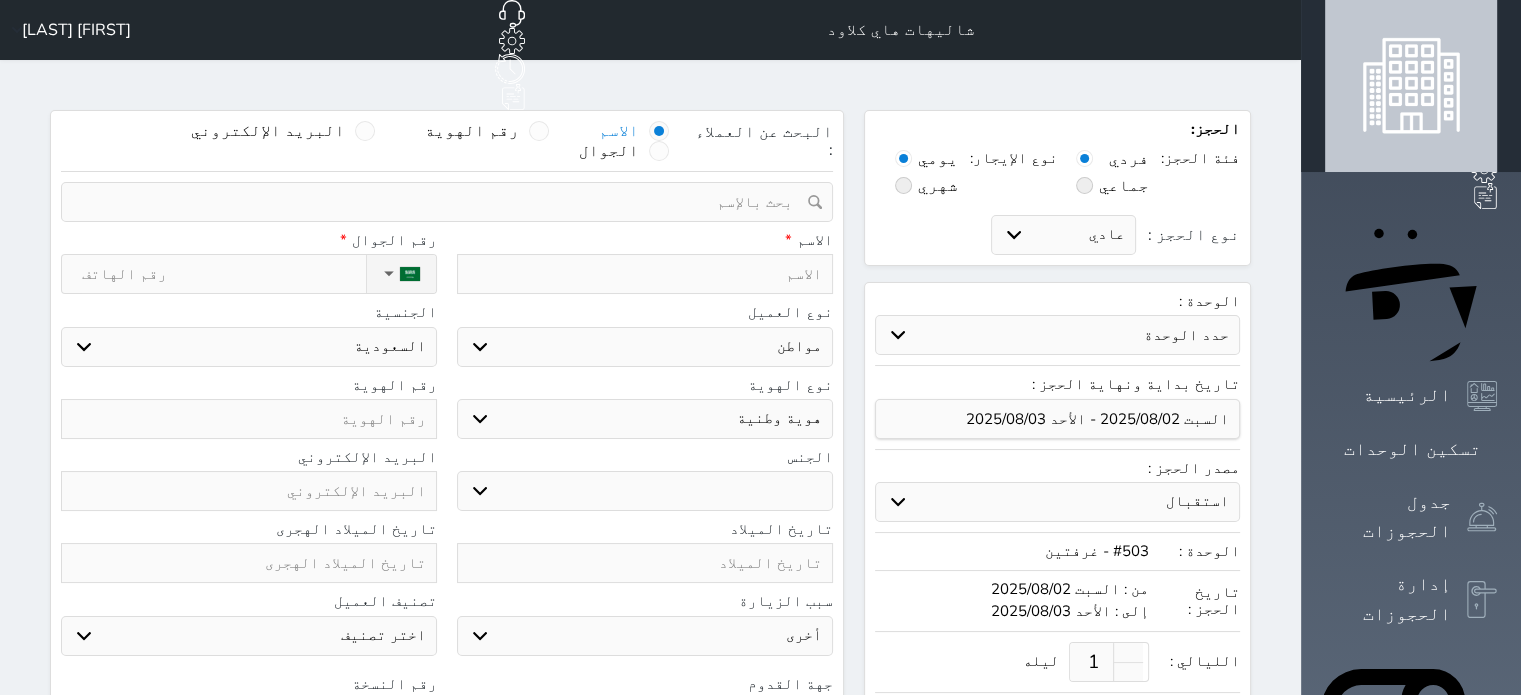 select 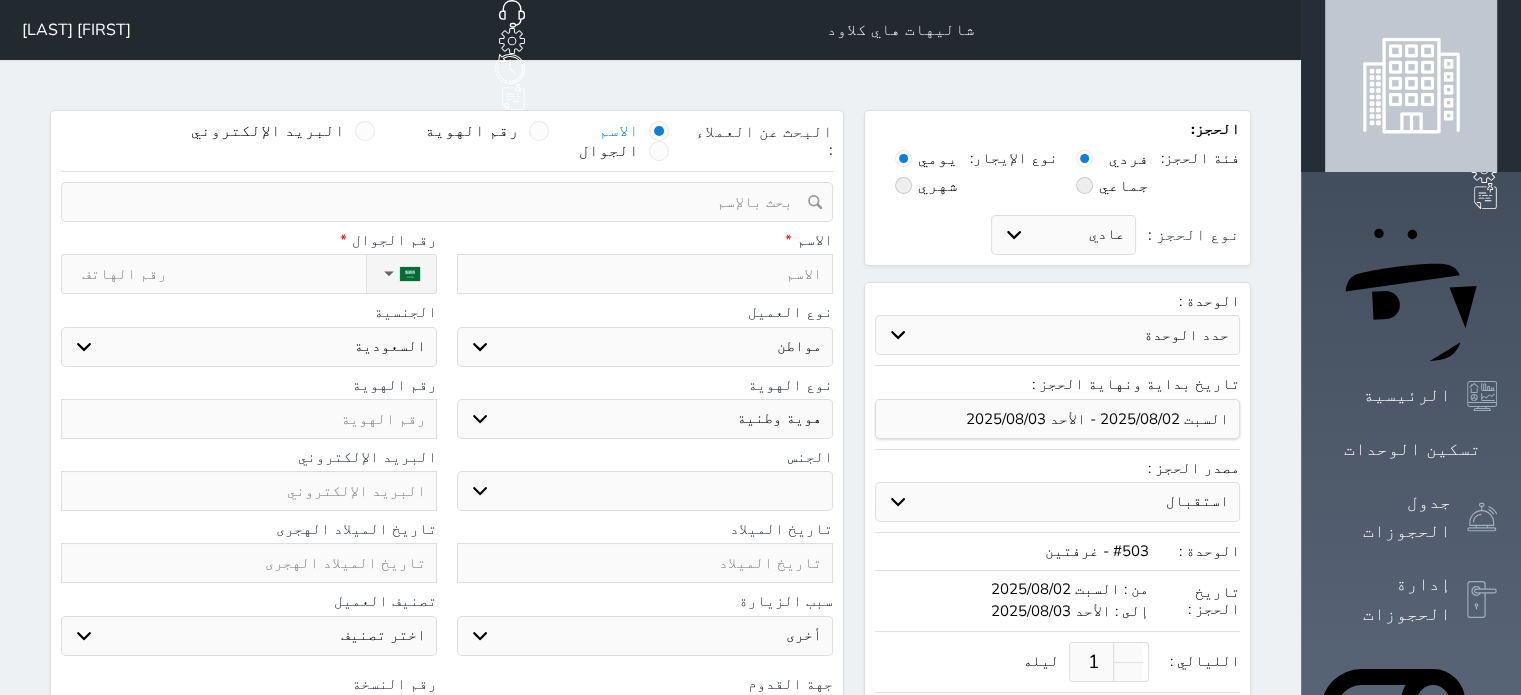 select 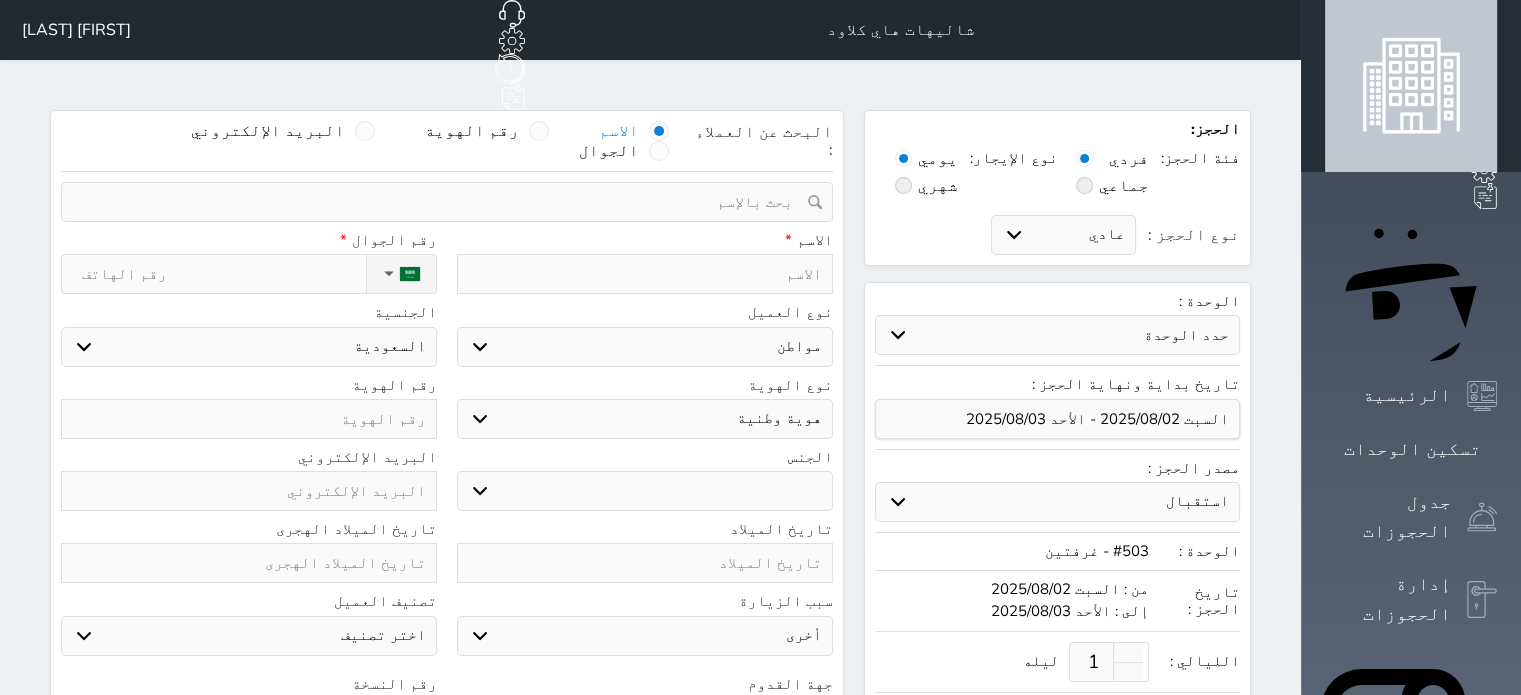select 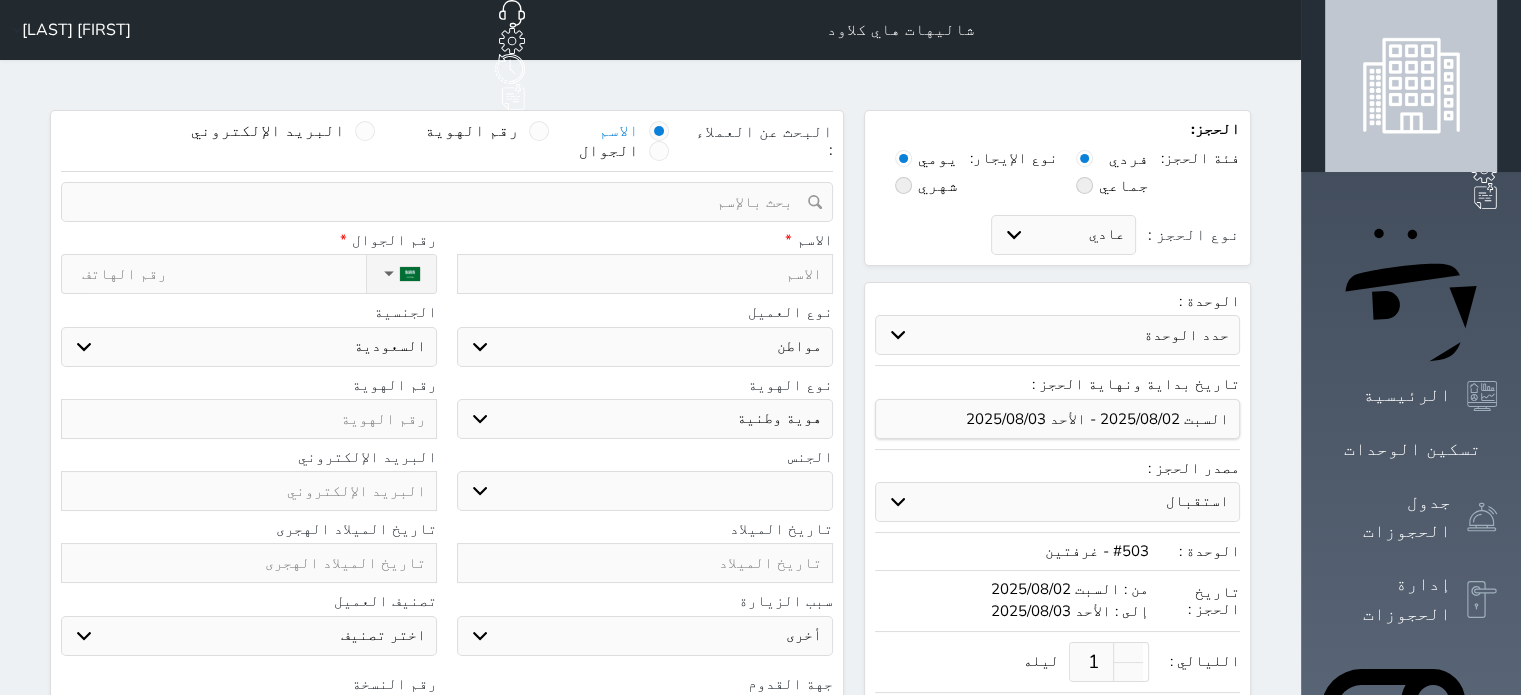 select 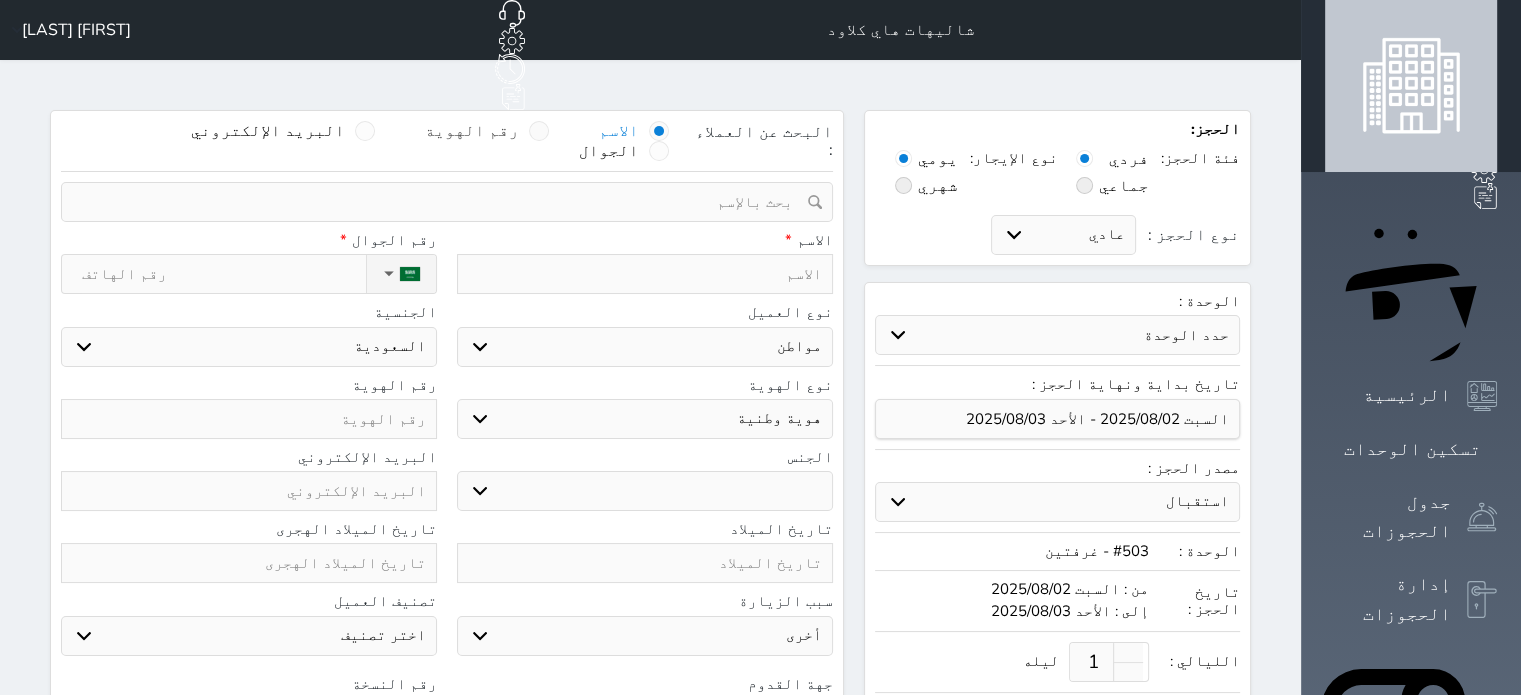 click at bounding box center (539, 131) 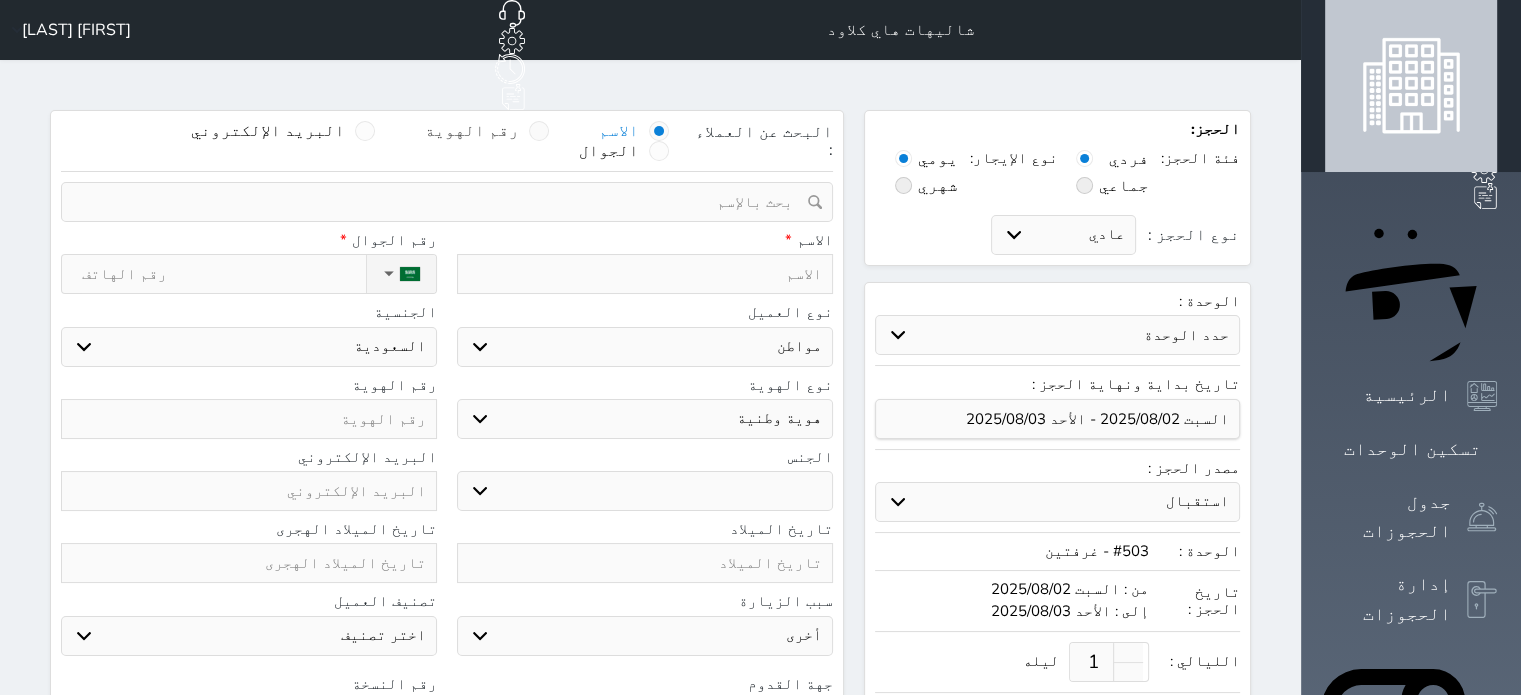 click on "رقم الهوية" at bounding box center (519, 141) 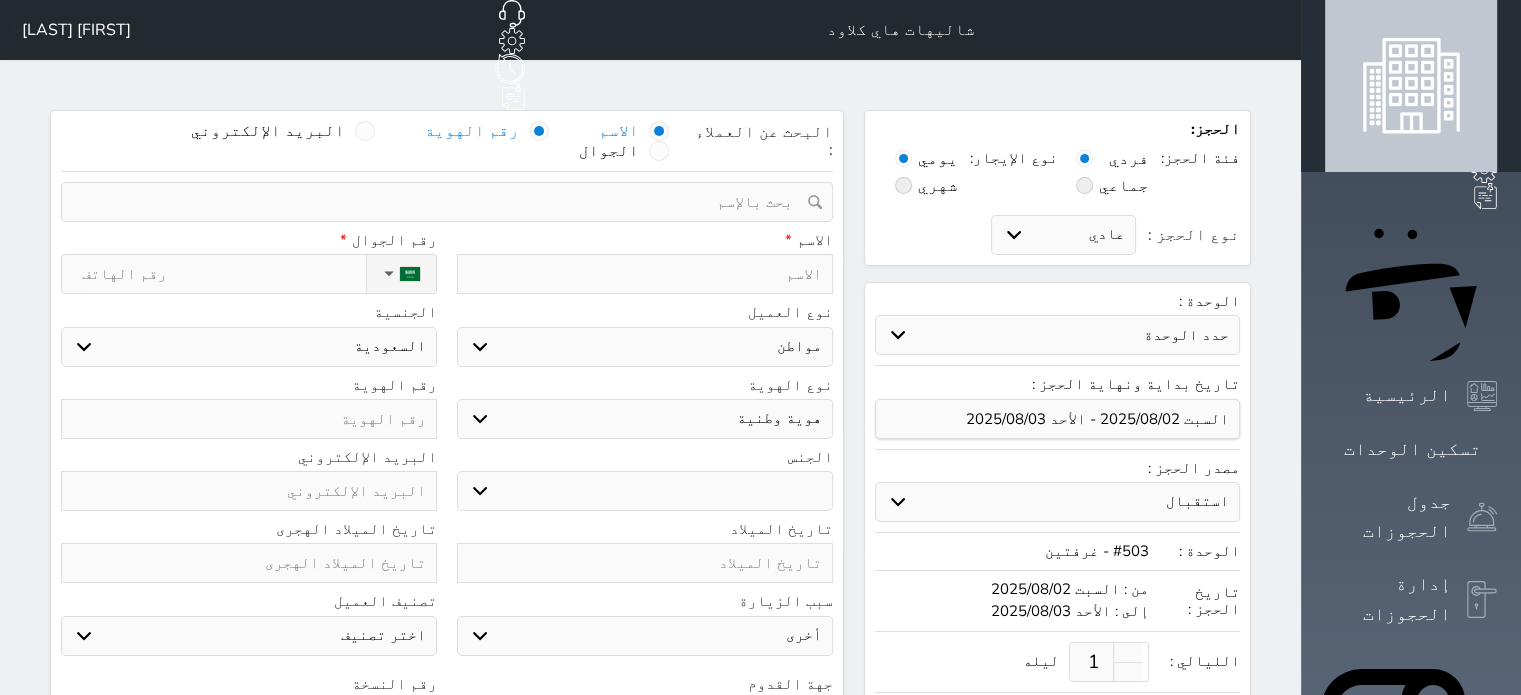 select 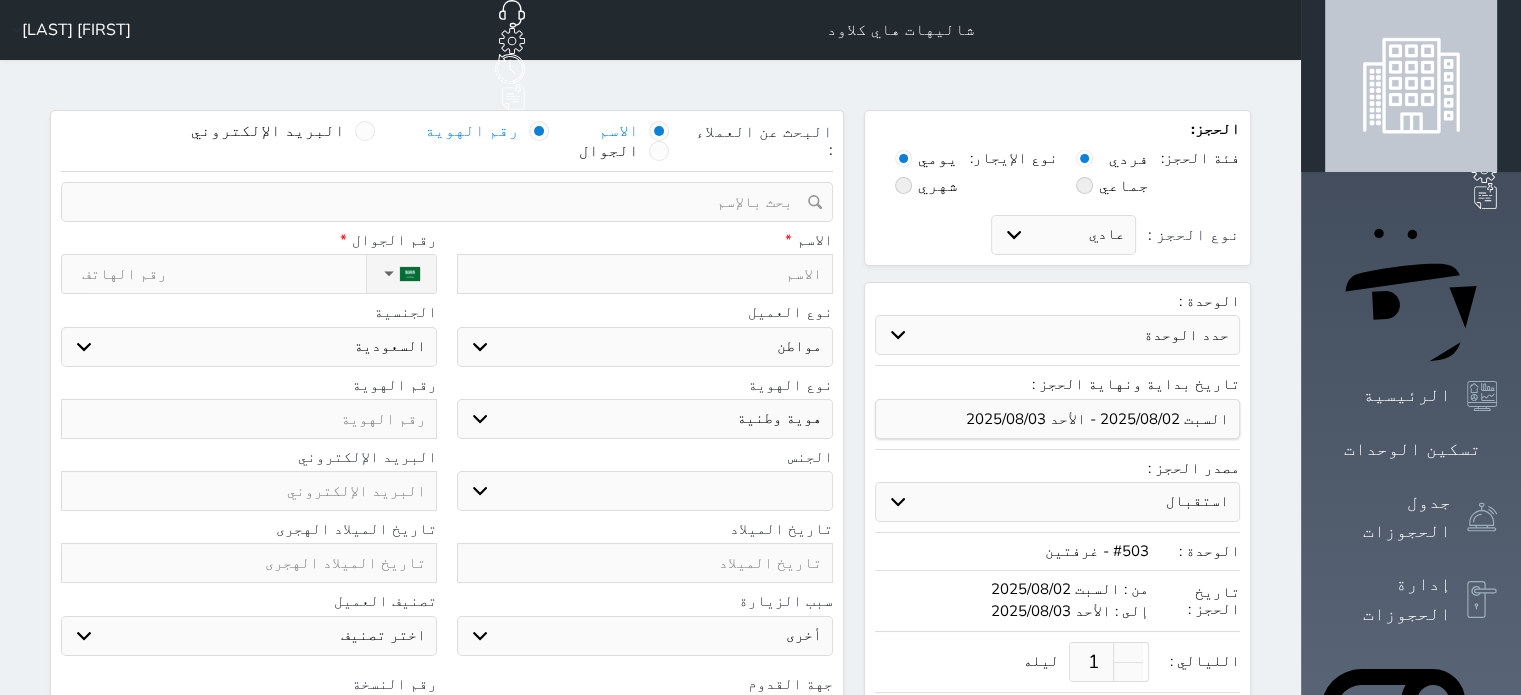 select 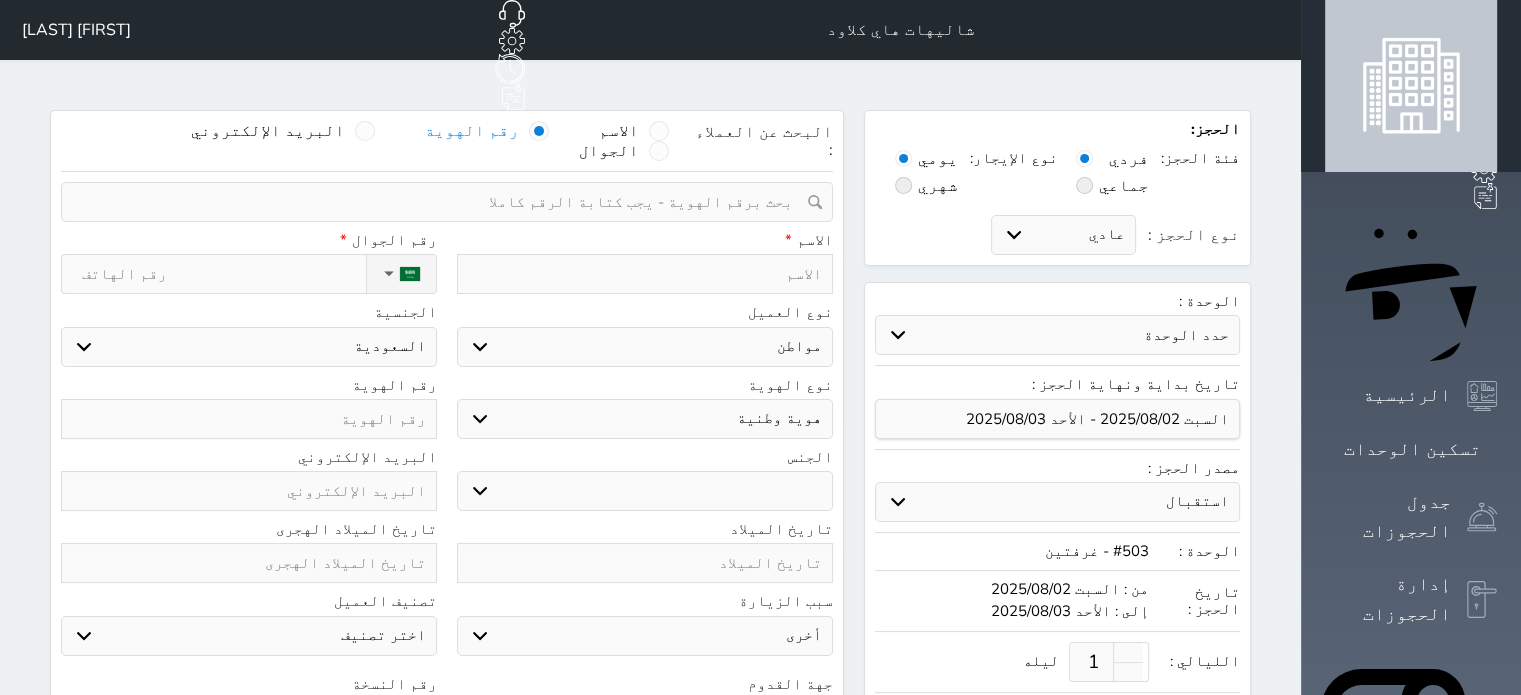 click at bounding box center (440, 202) 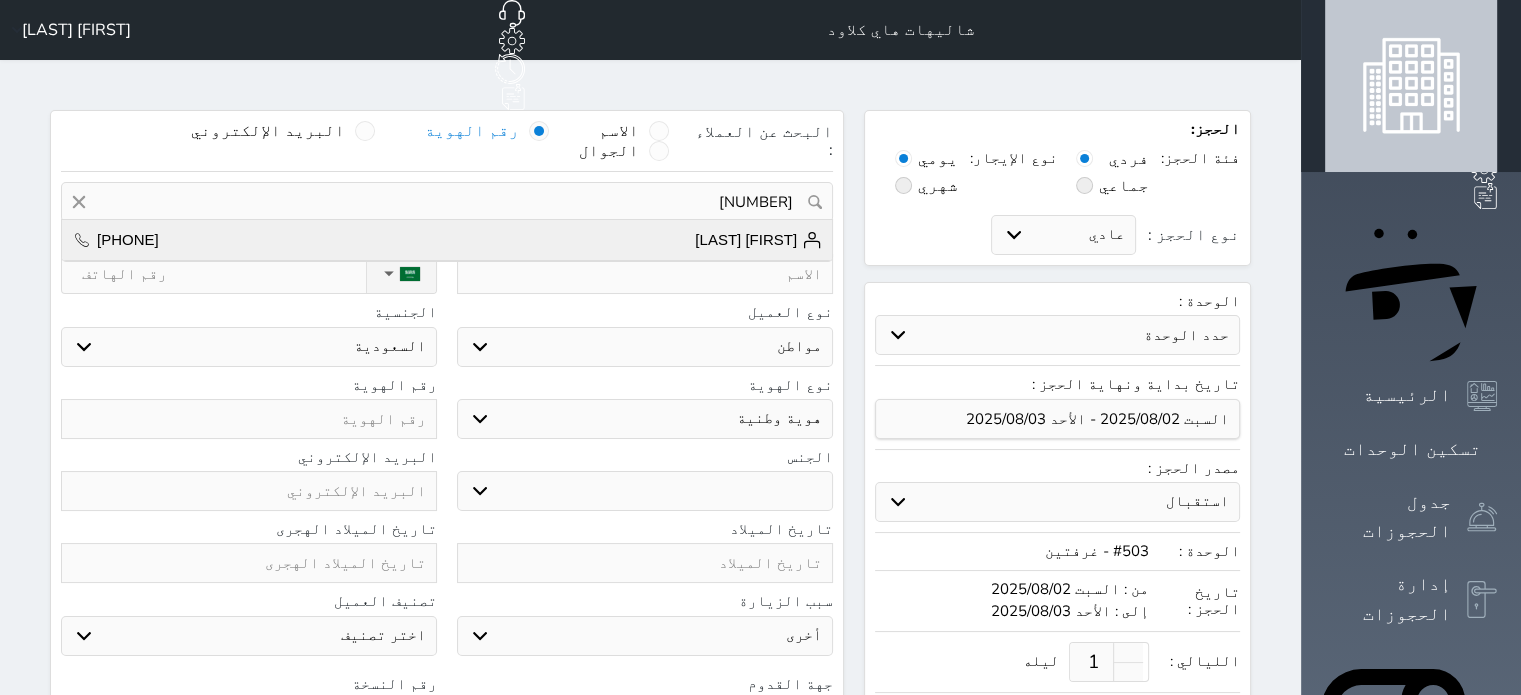 click on "[FIRST]     [LAST]   [PHONE]" at bounding box center [447, 240] 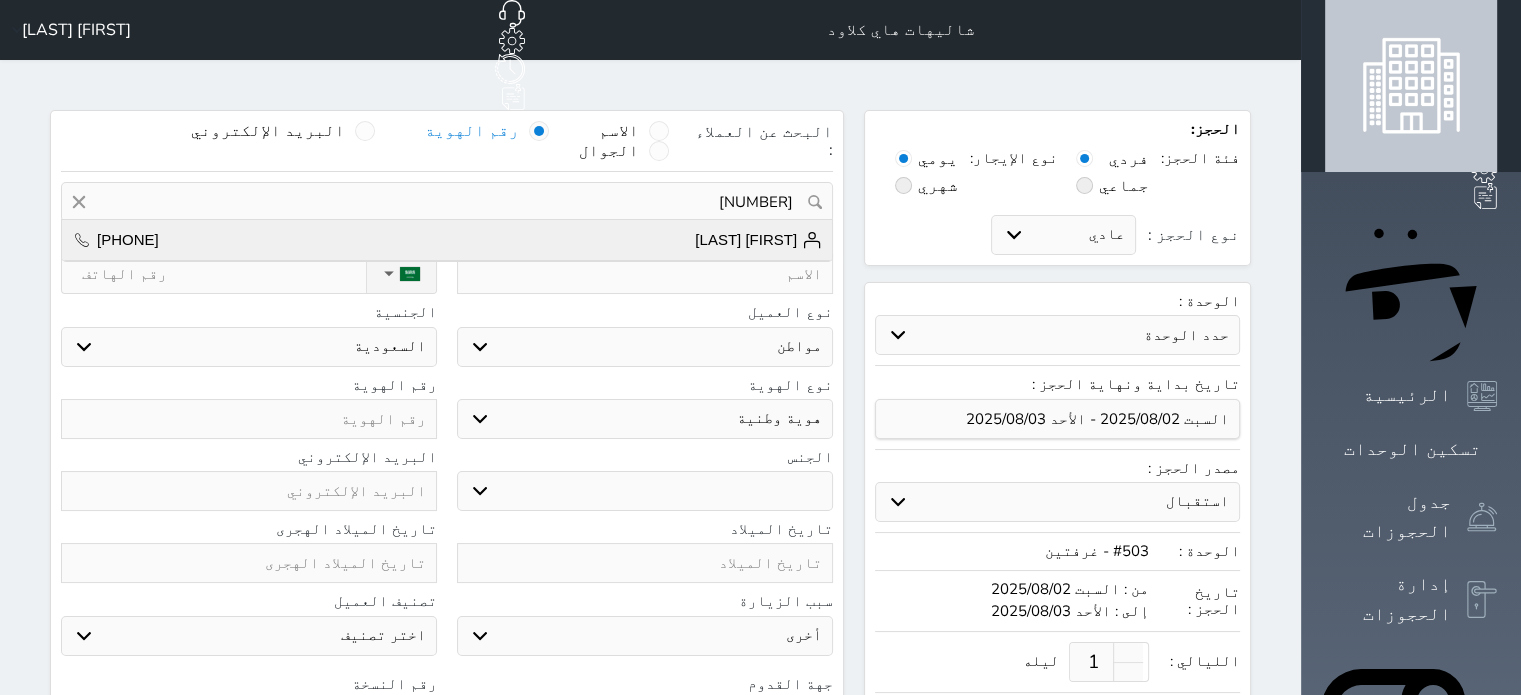 type on "[FIRST]     [LAST]  ||  [PHONE]" 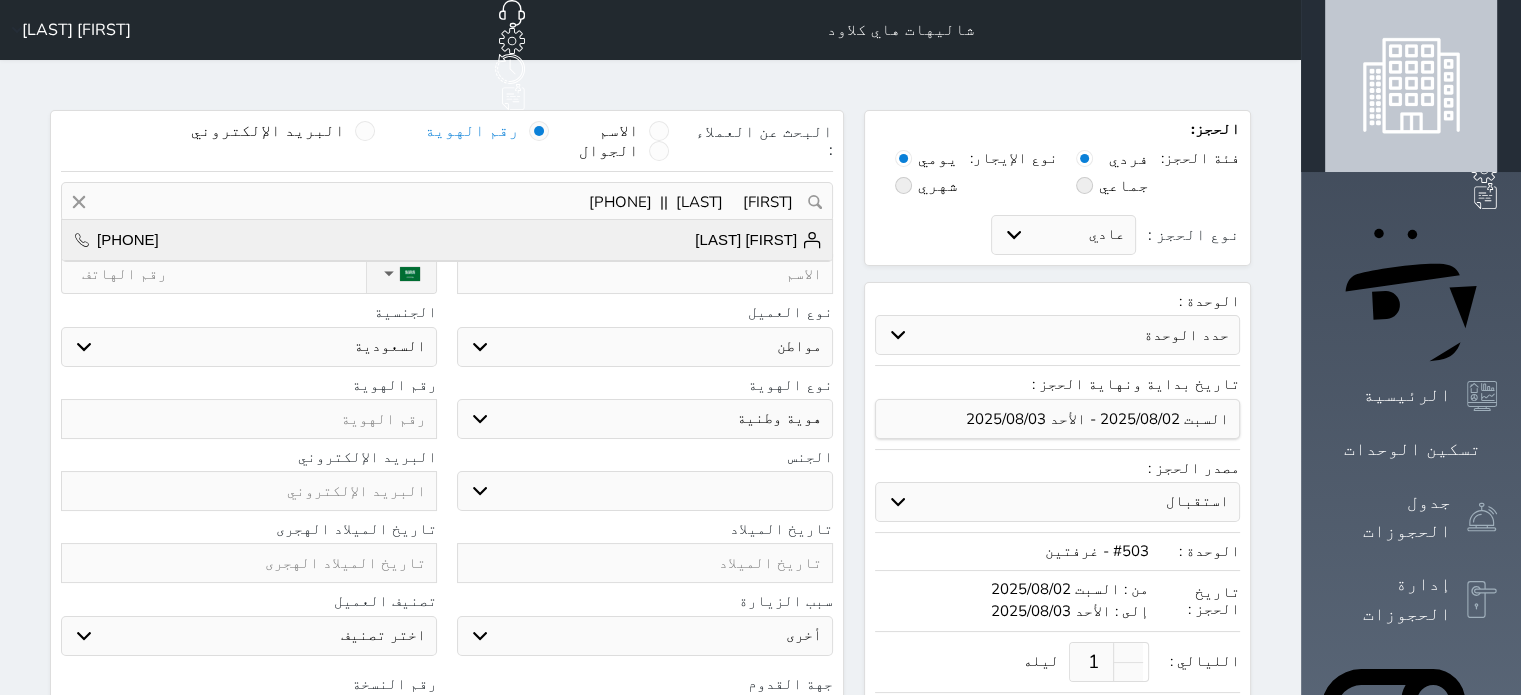 type on "[FIRST]     [LAST]" 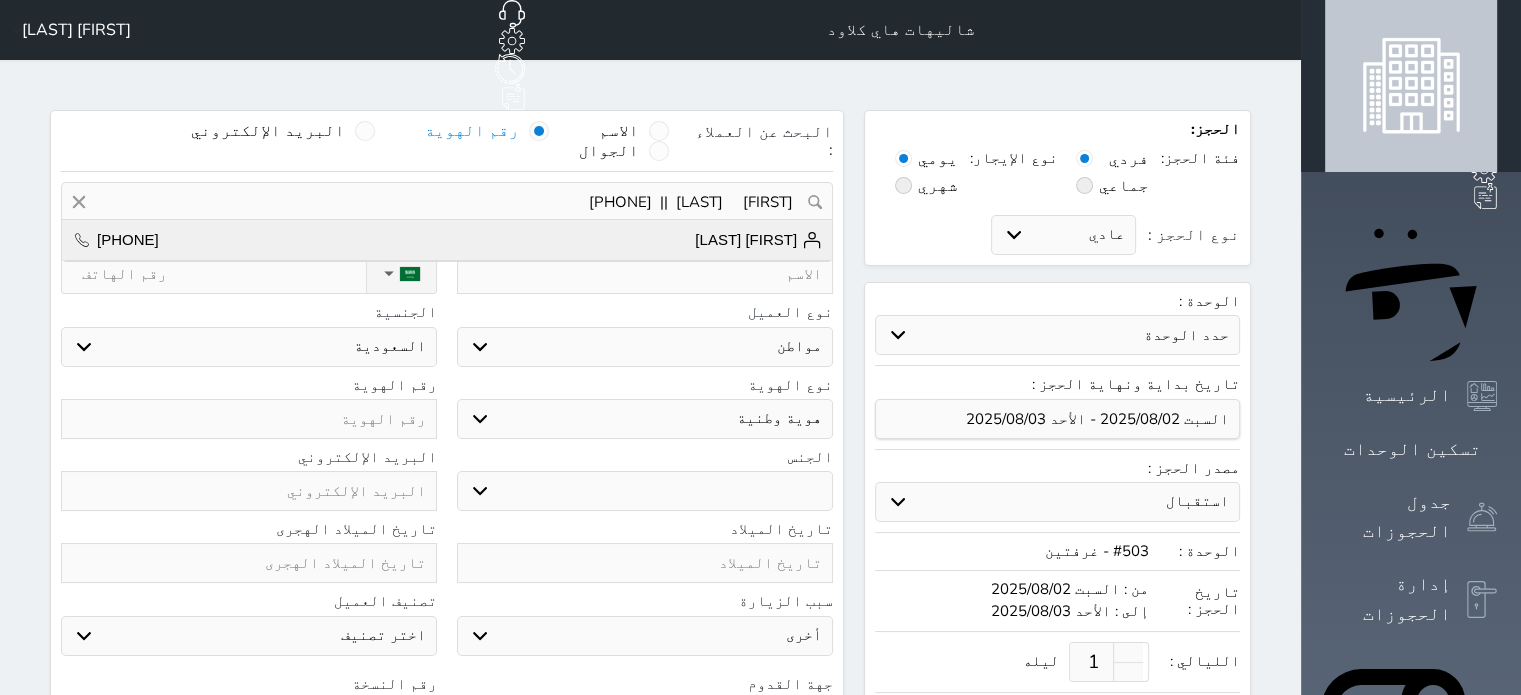 type on "3" 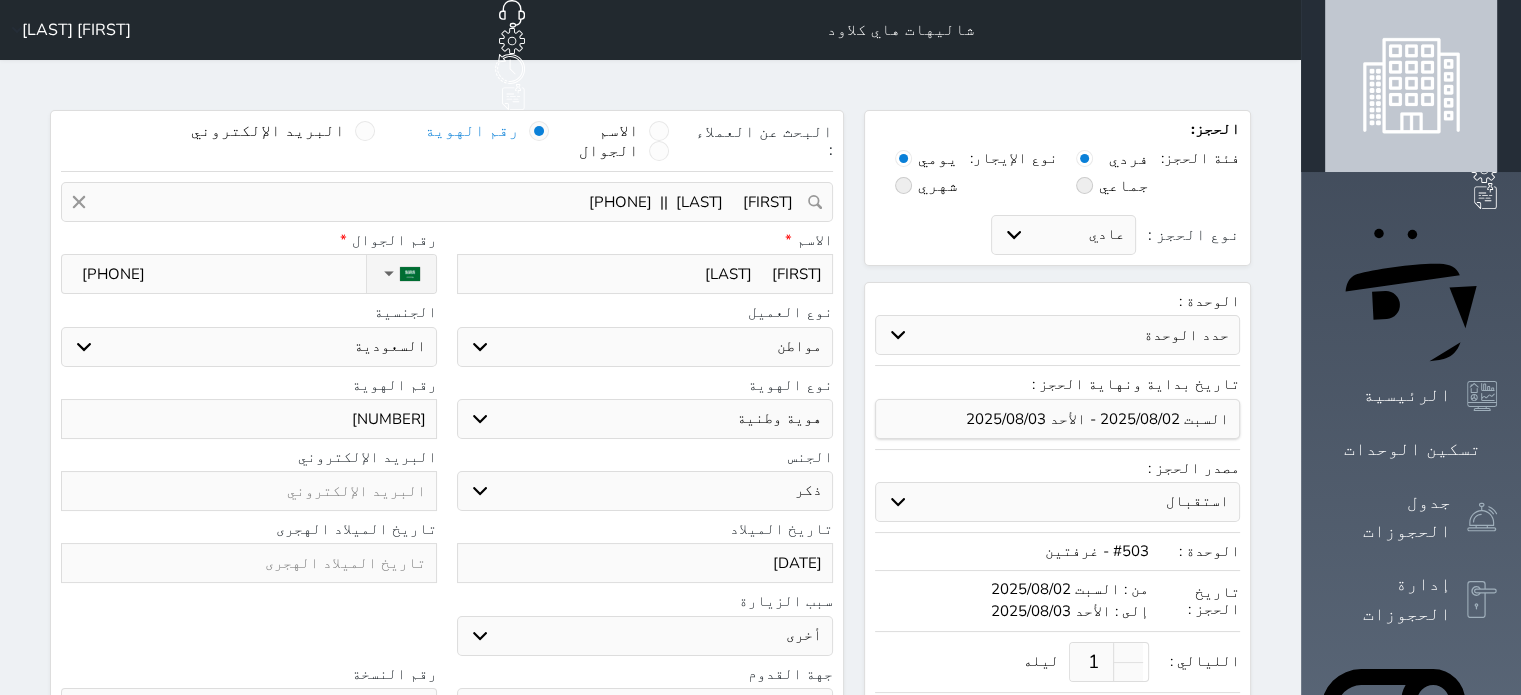 select 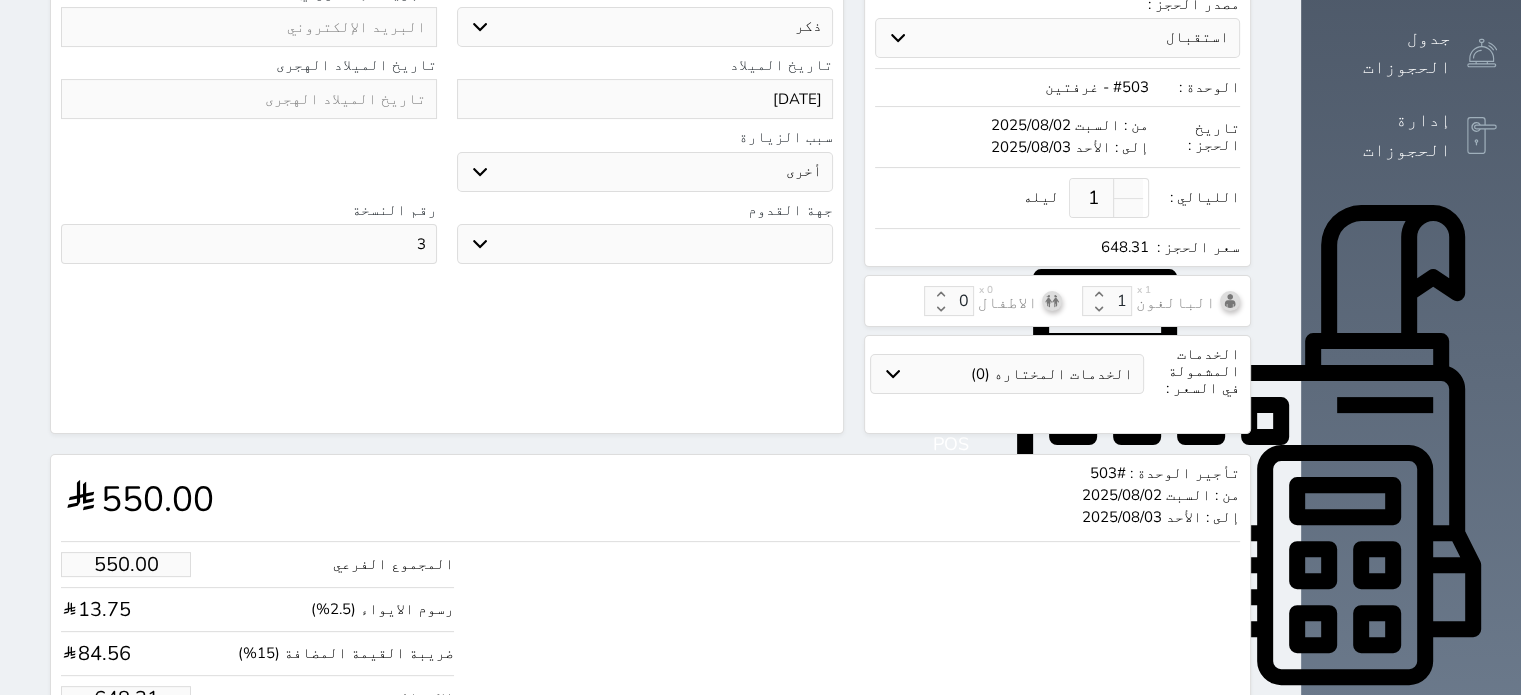scroll, scrollTop: 527, scrollLeft: 0, axis: vertical 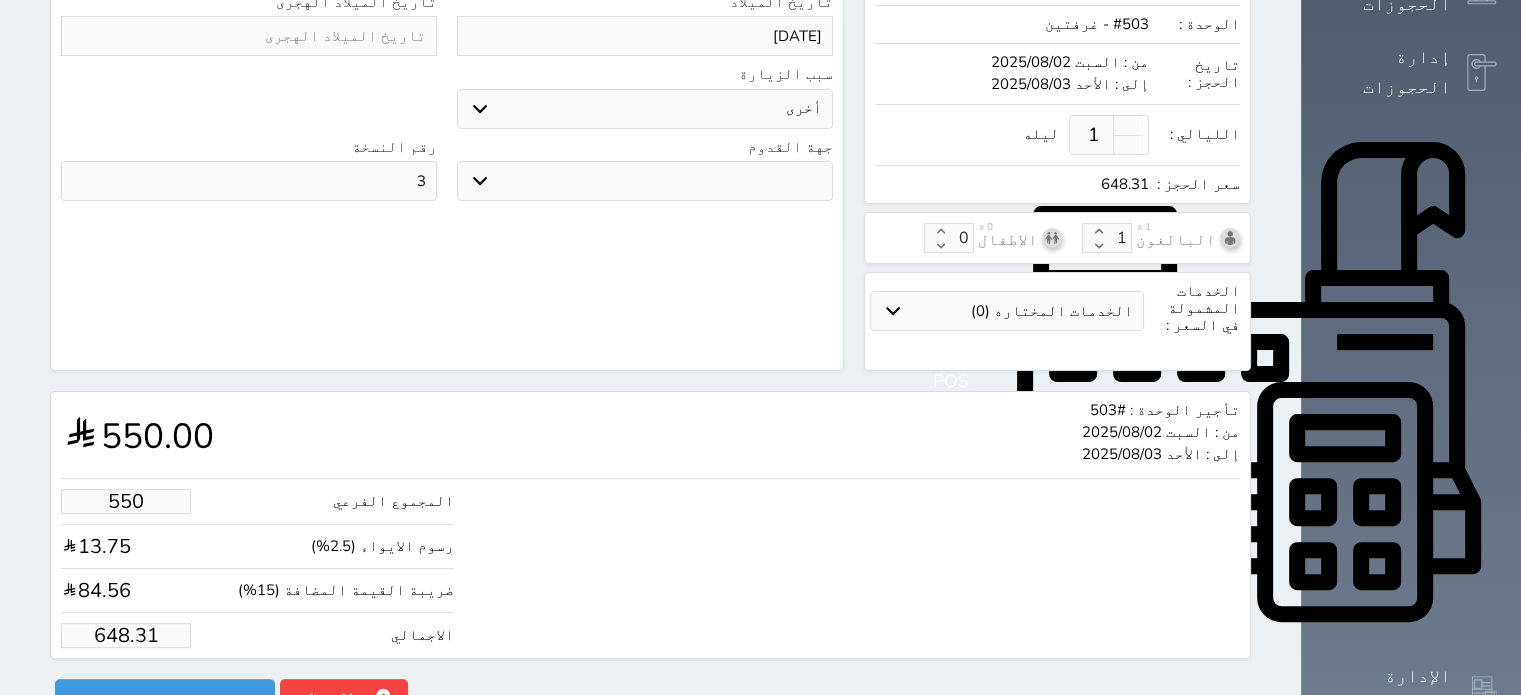 click on "550" at bounding box center [126, 501] 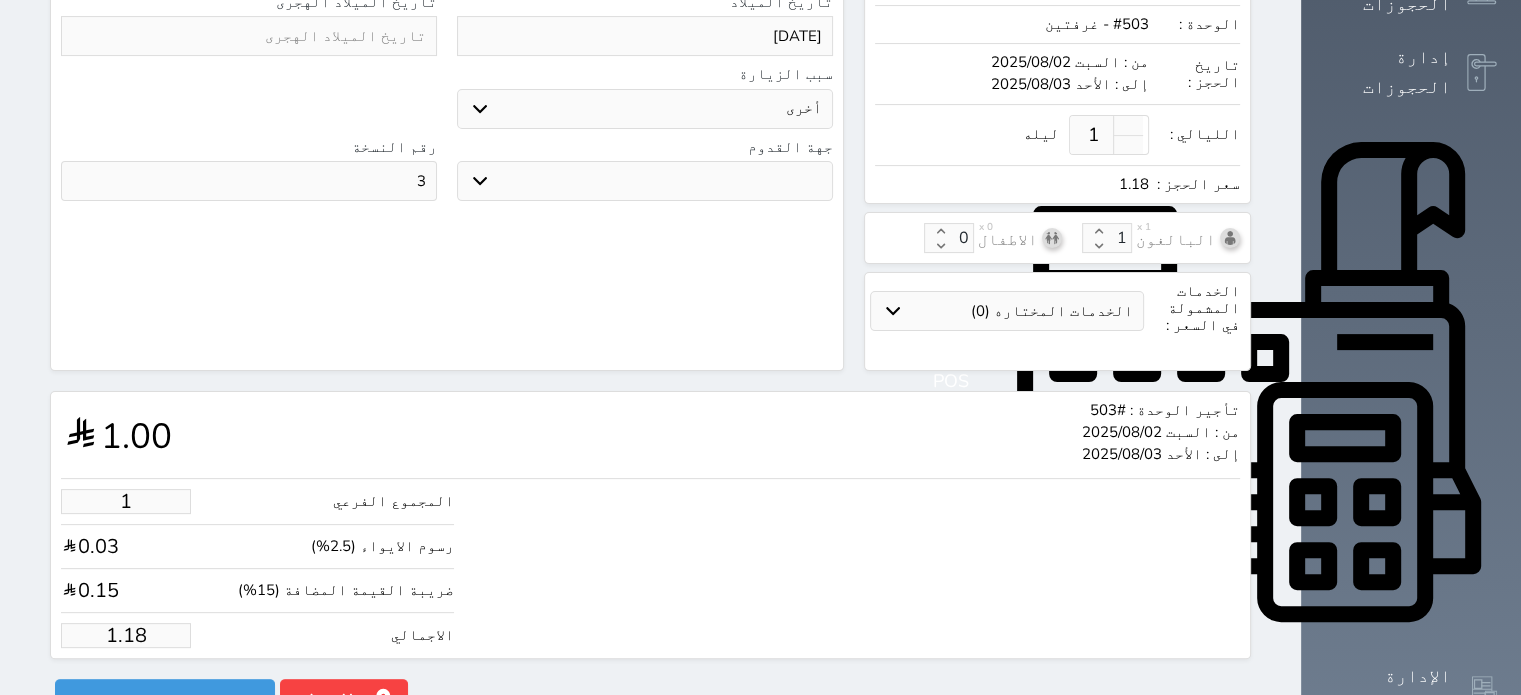 type on "10" 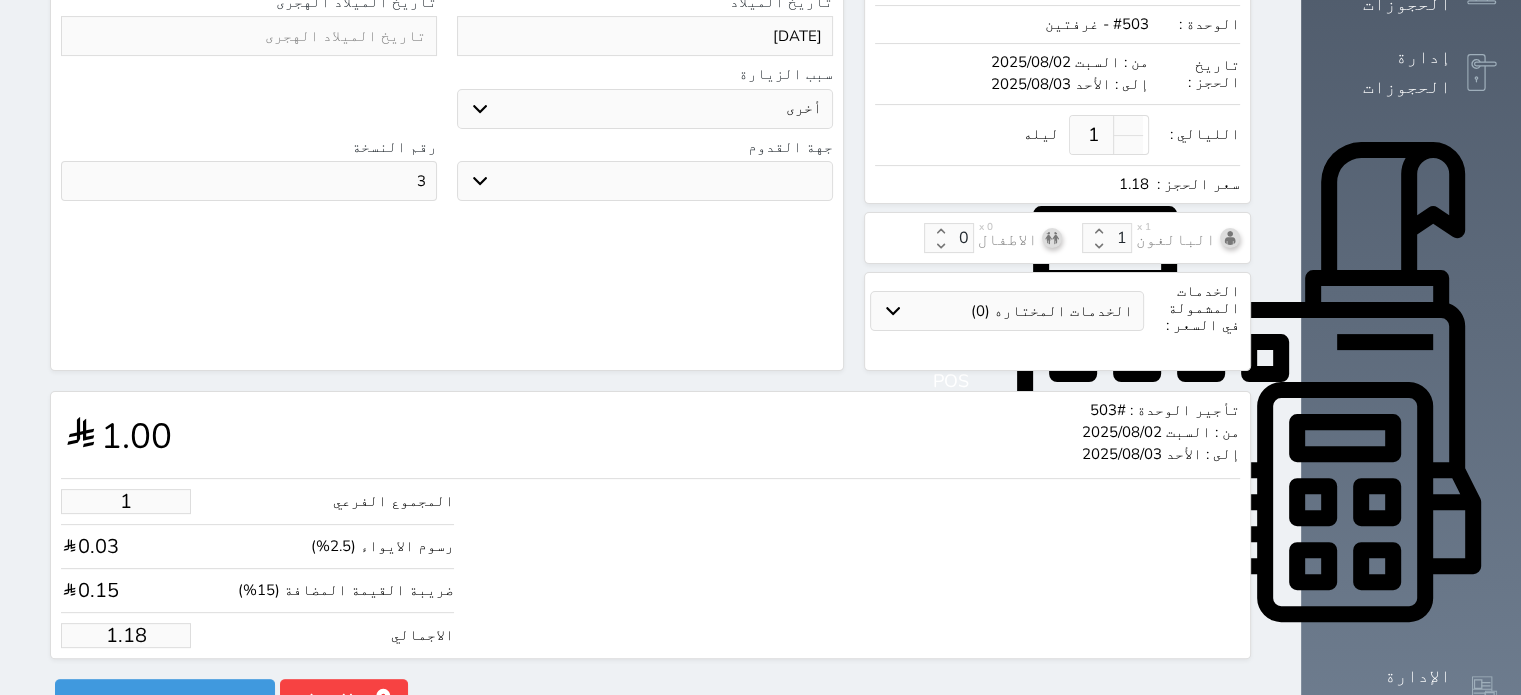 type on "11.79" 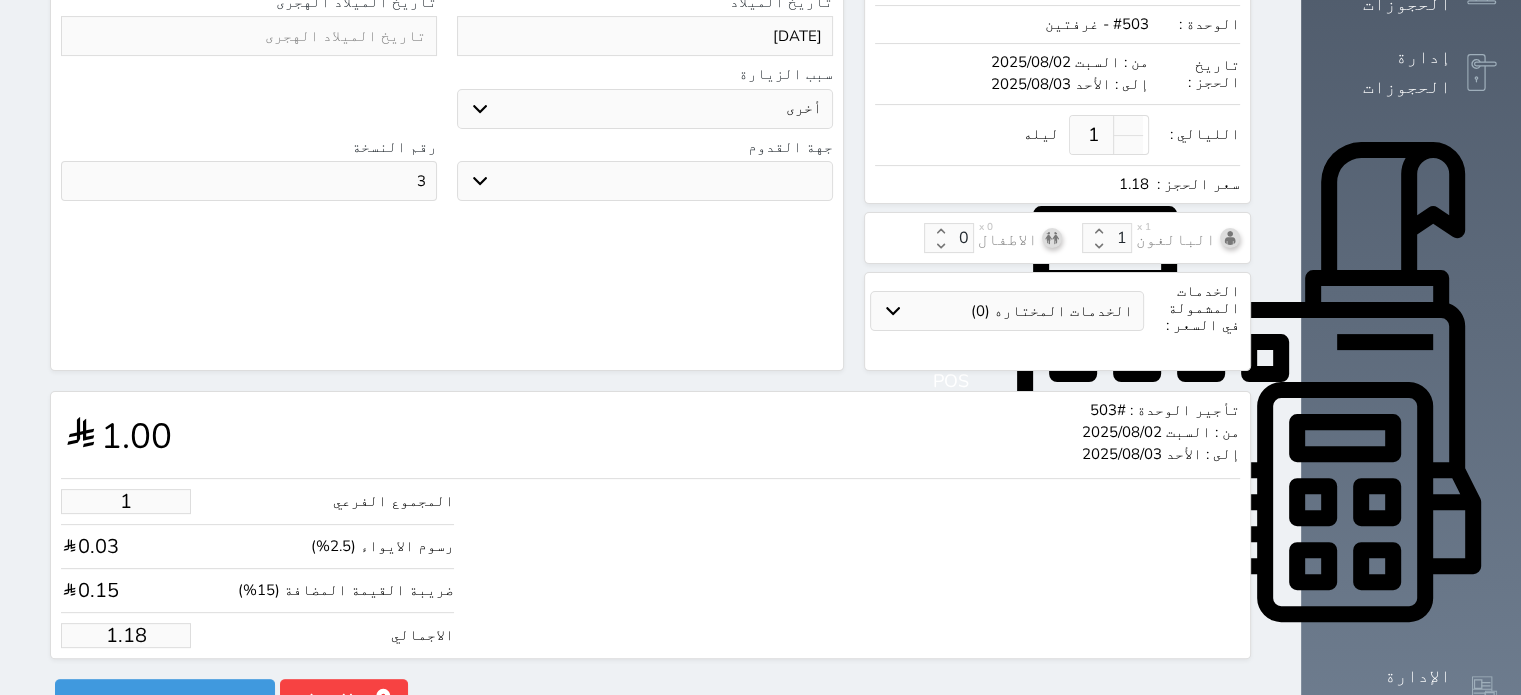 select 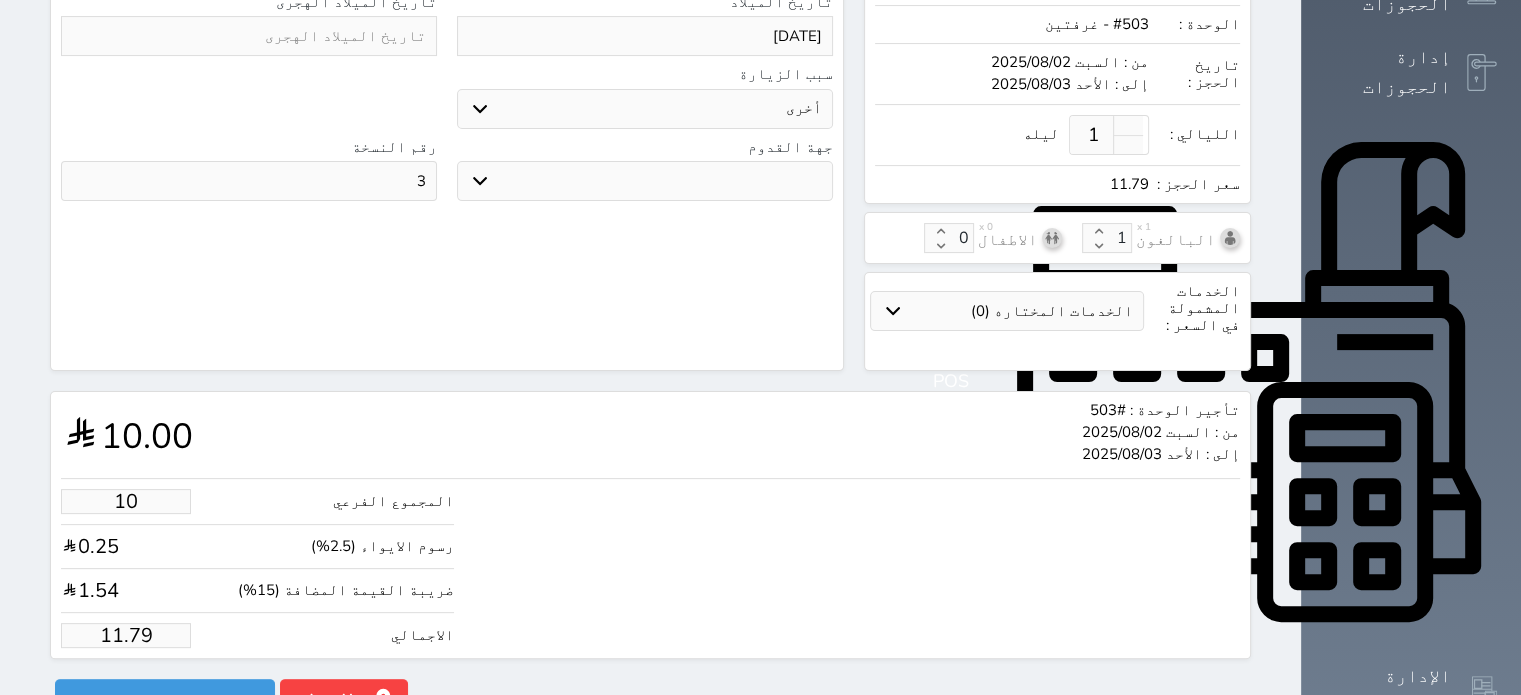 type on "100" 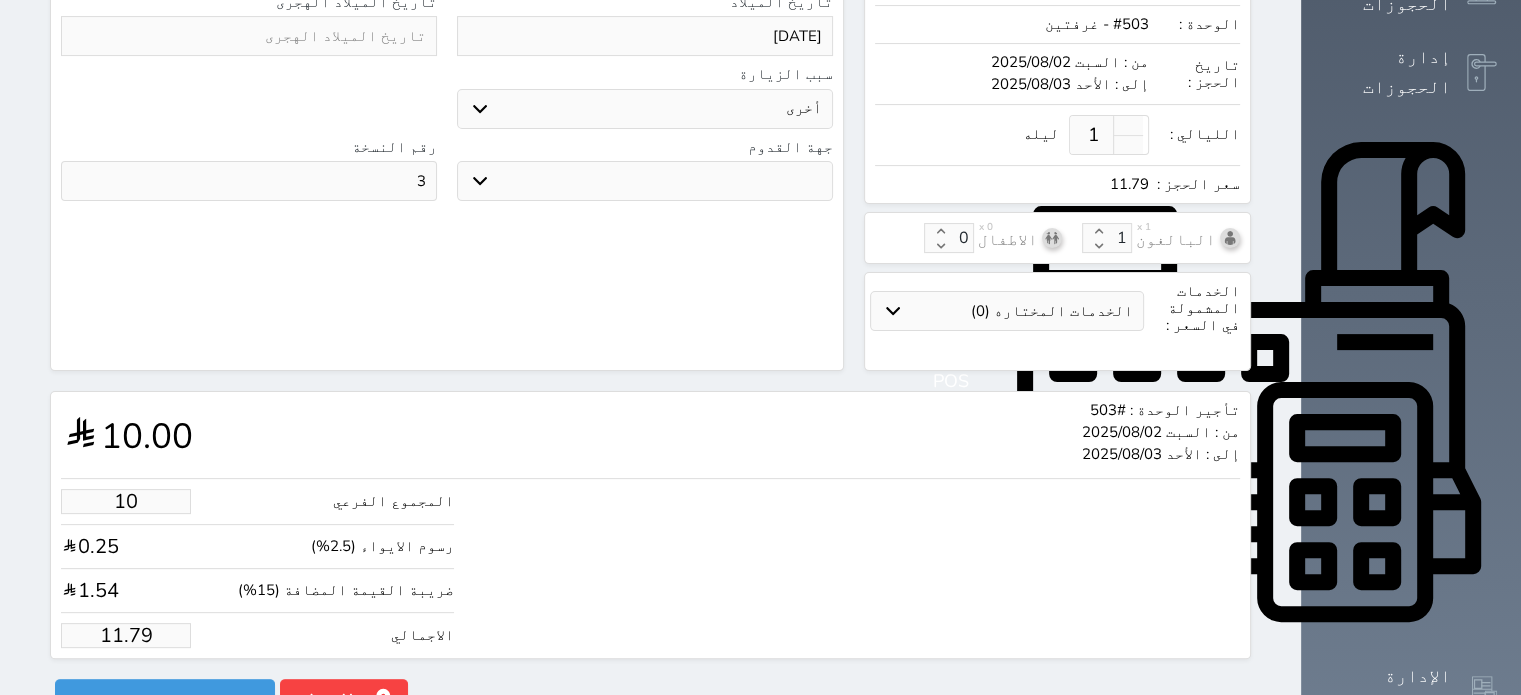 type on "117.88" 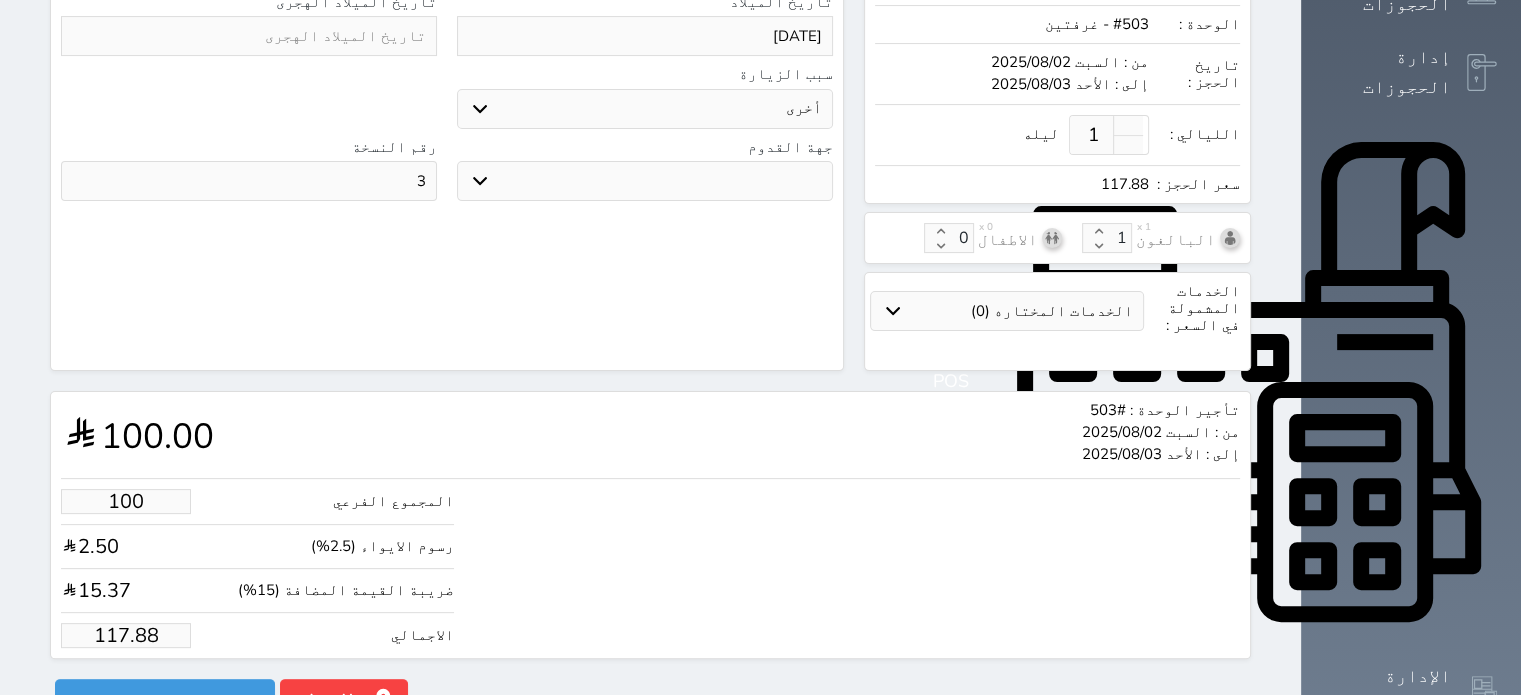 type on "1000" 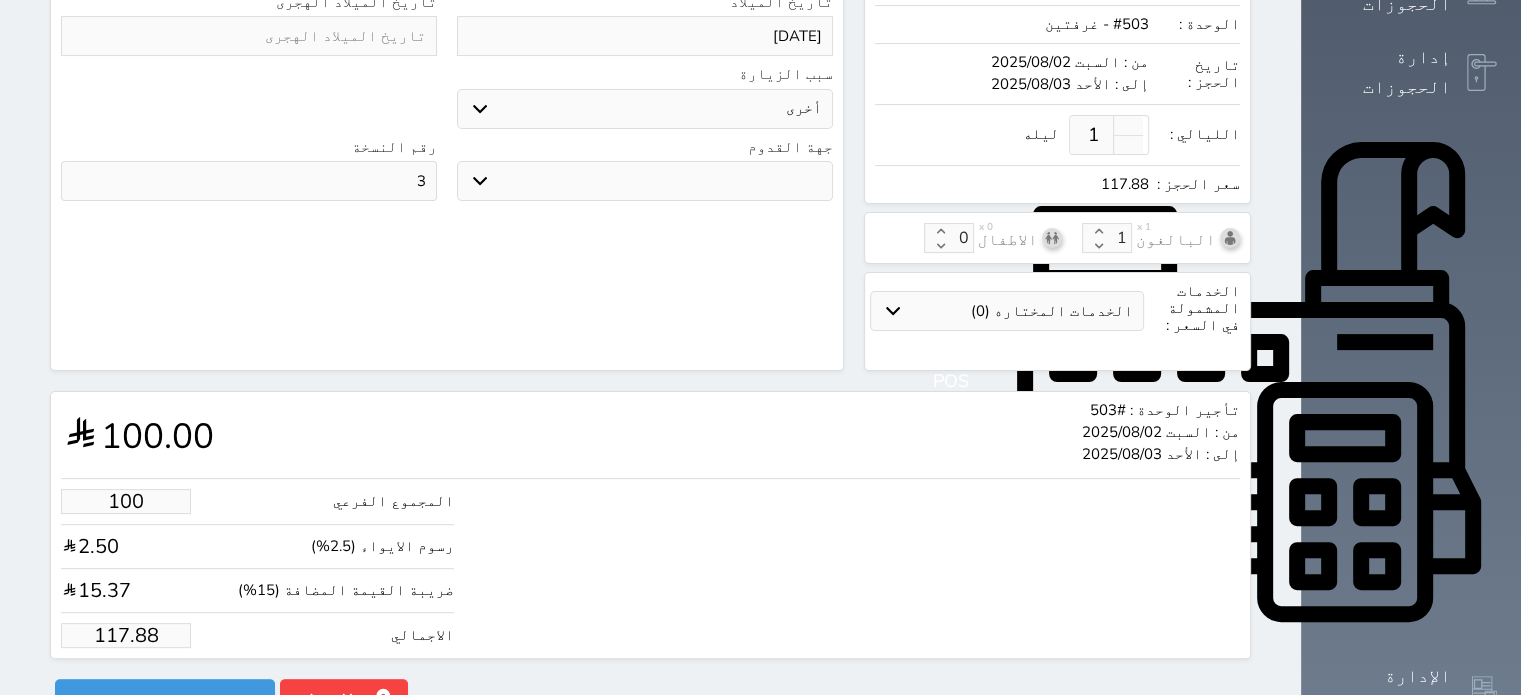 type on "1178.75" 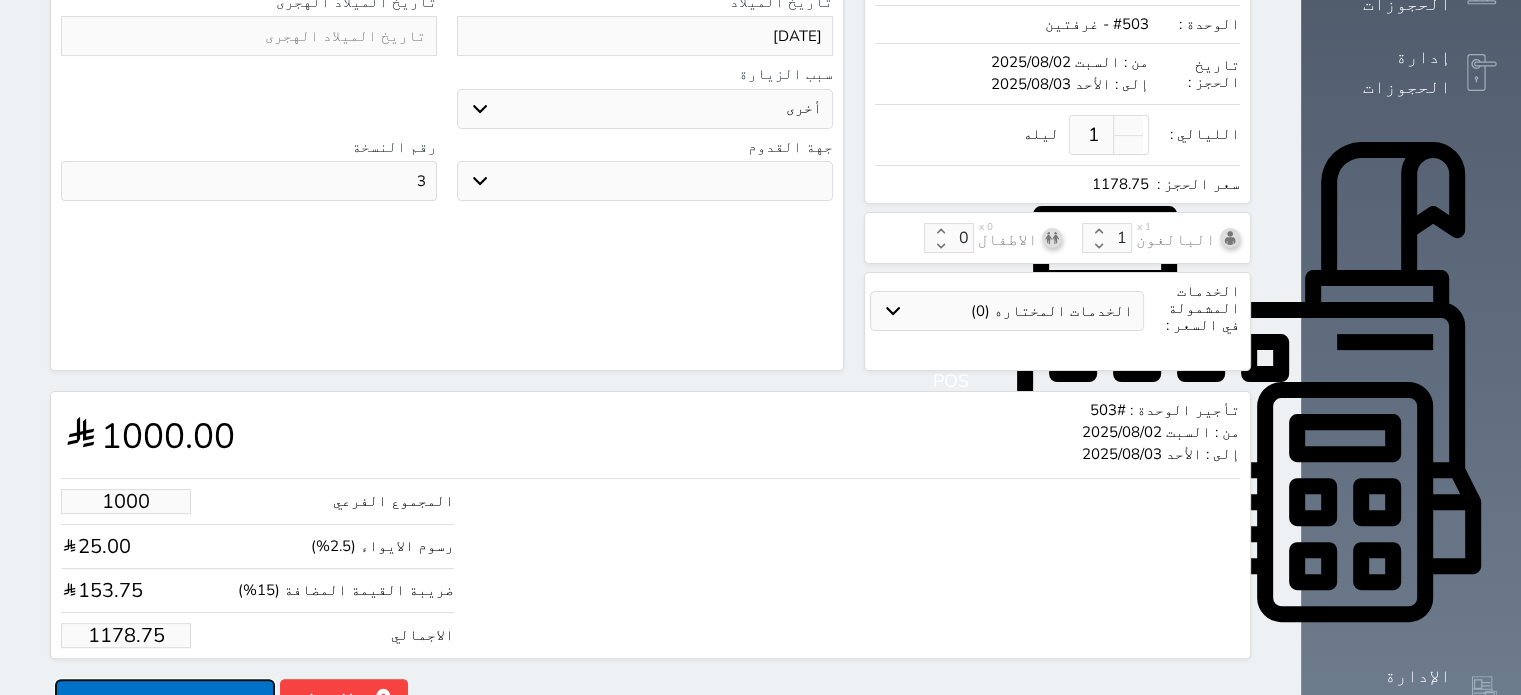 type on "1000.00" 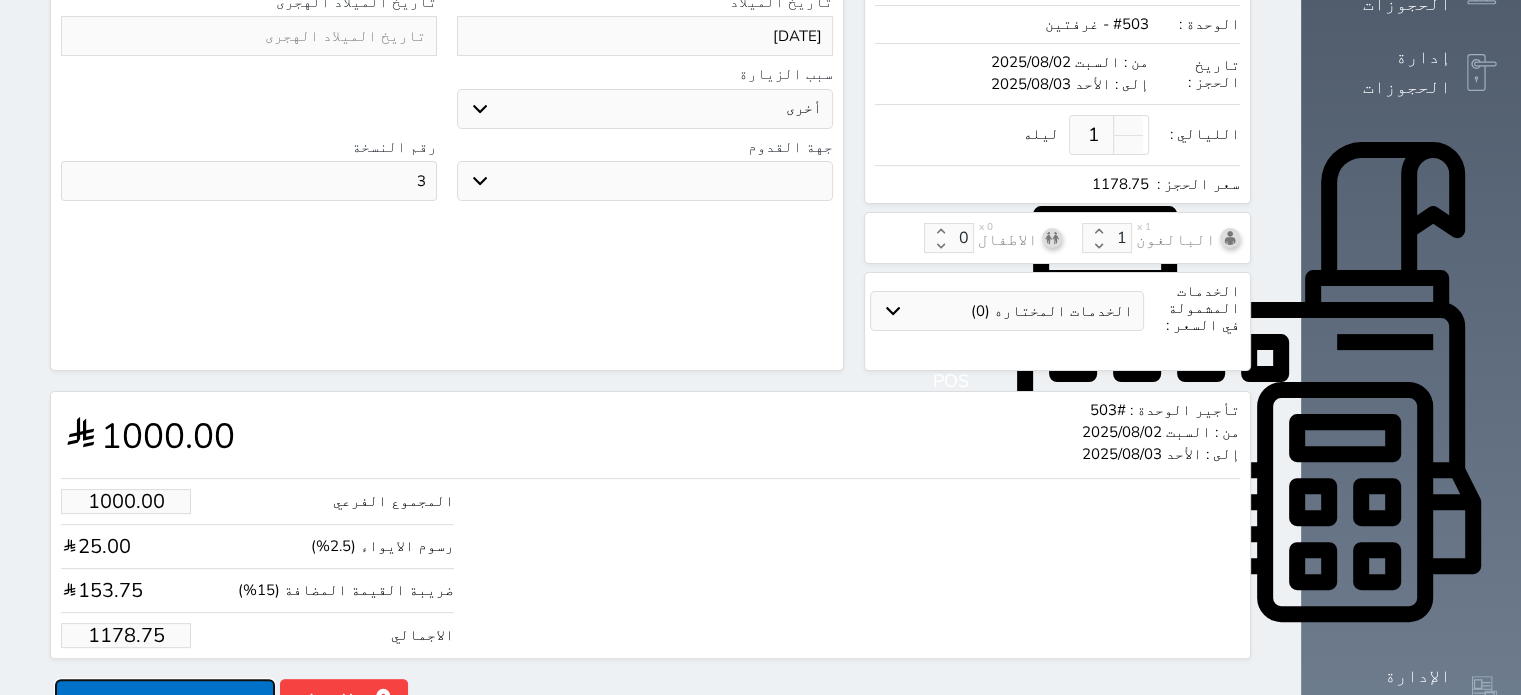 click on "حجز" at bounding box center (165, 696) 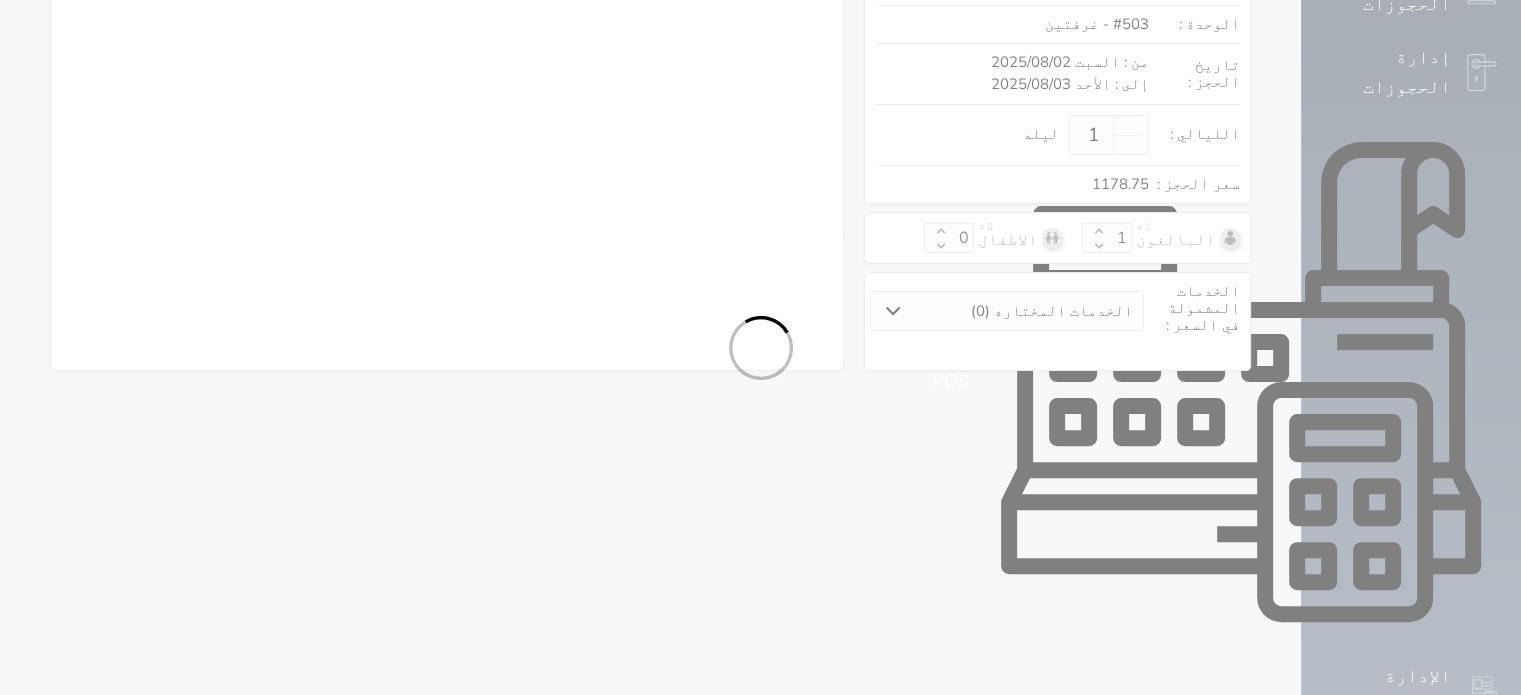 scroll, scrollTop: 491, scrollLeft: 0, axis: vertical 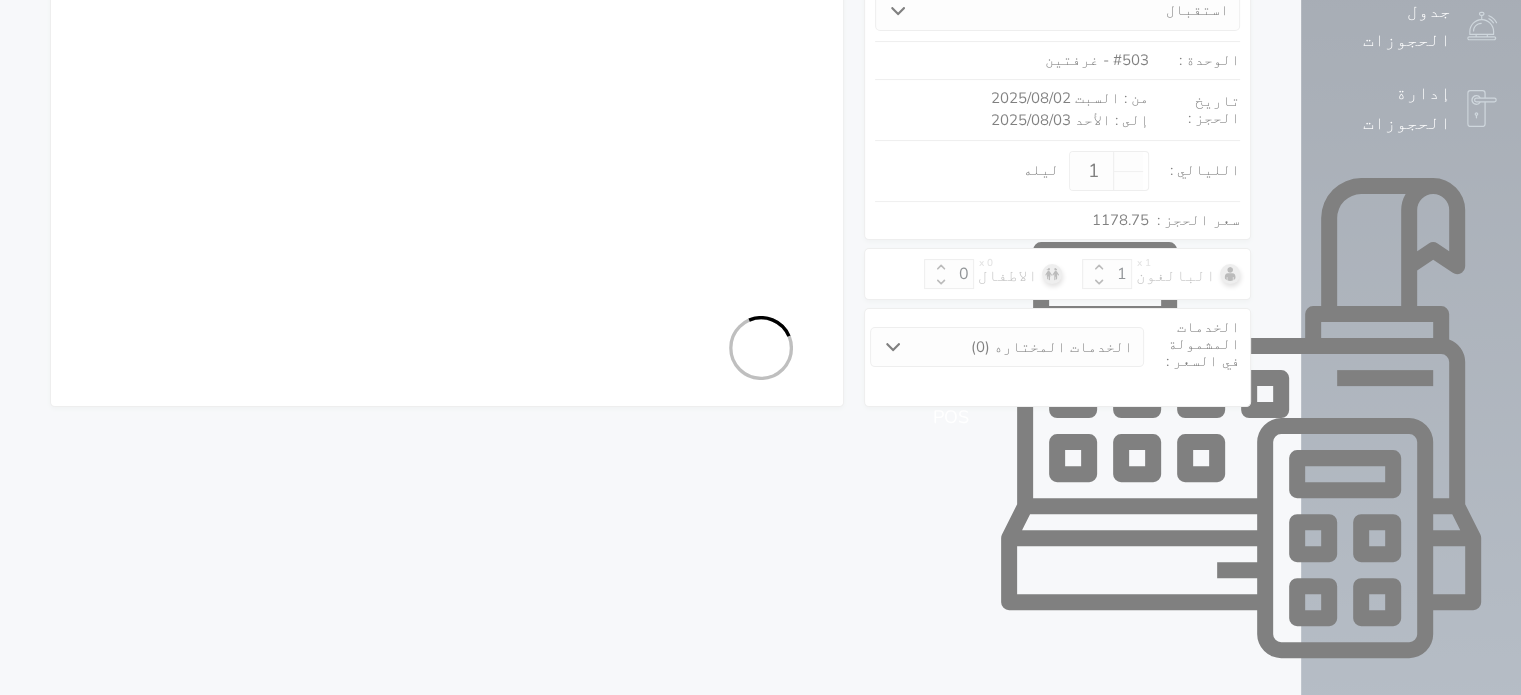 select on "1" 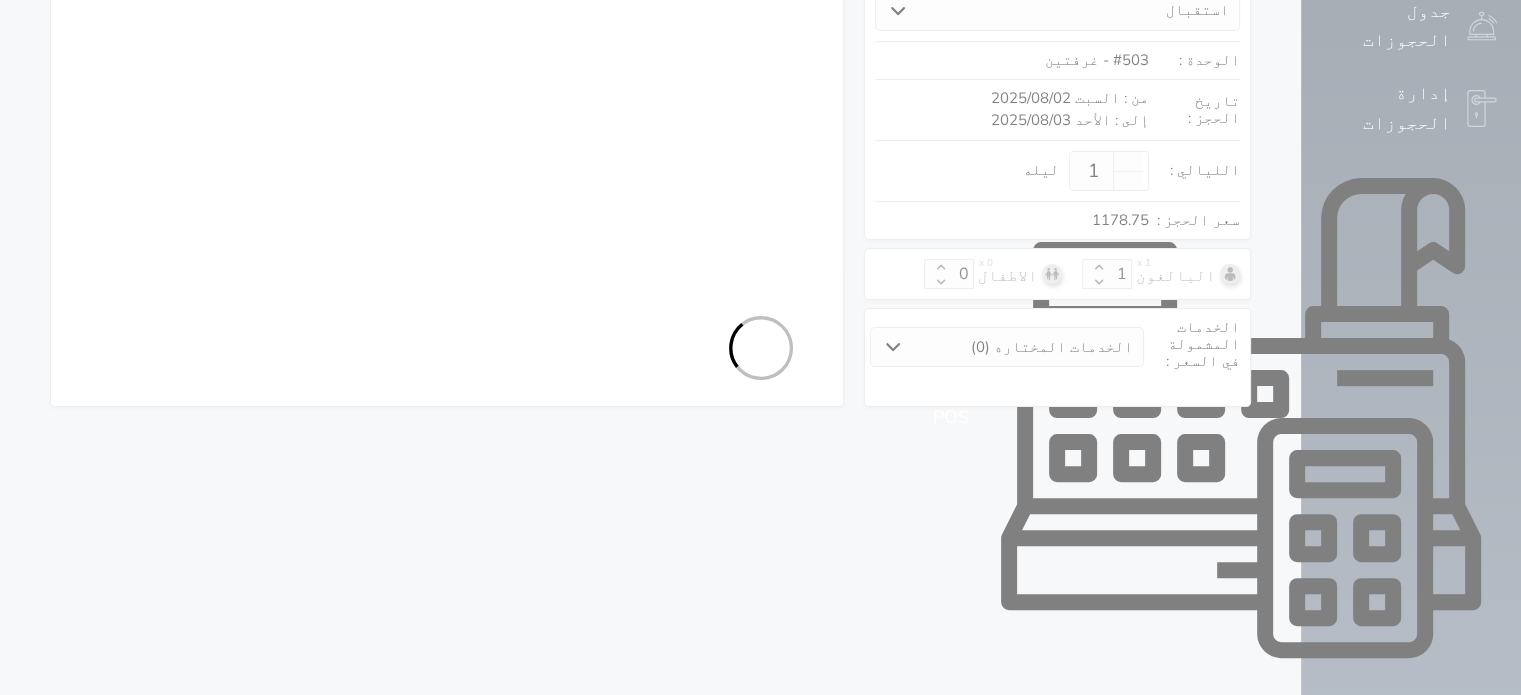 select on "113" 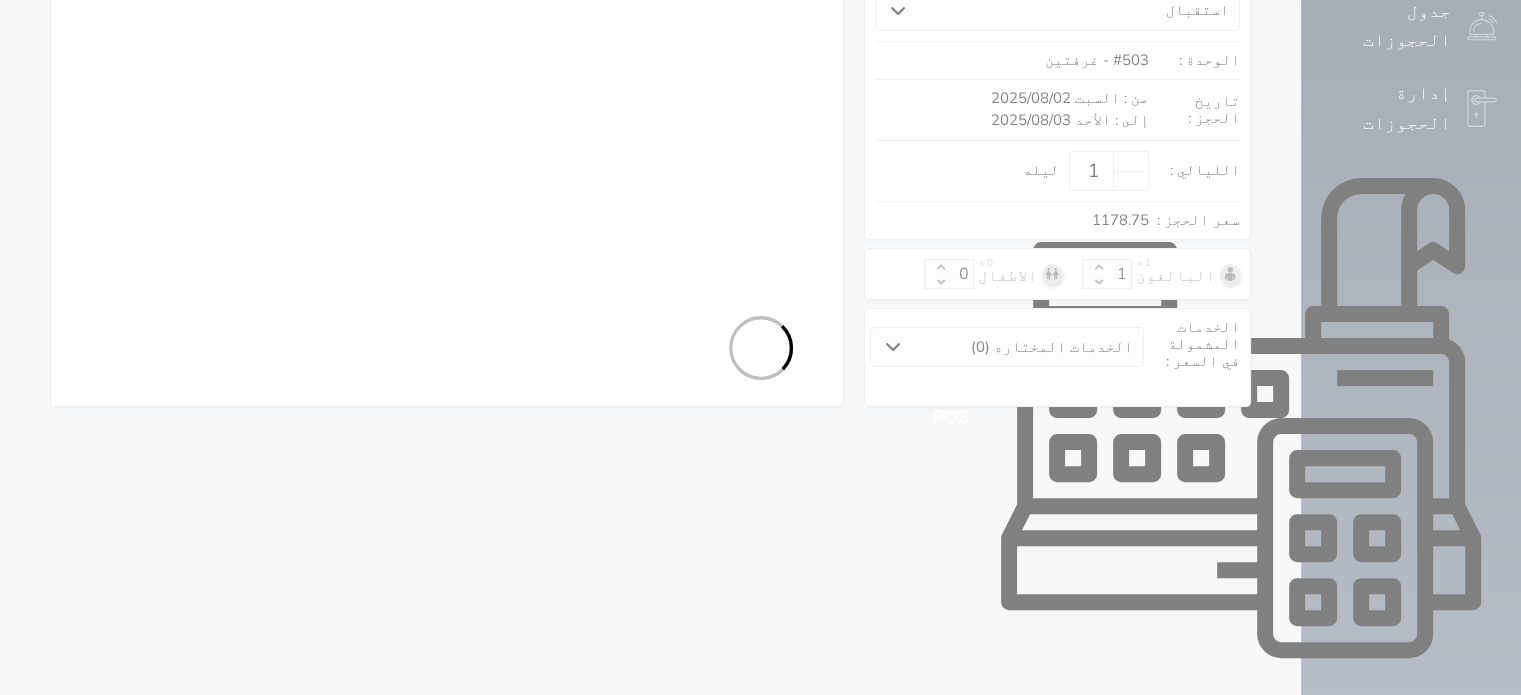 select on "1" 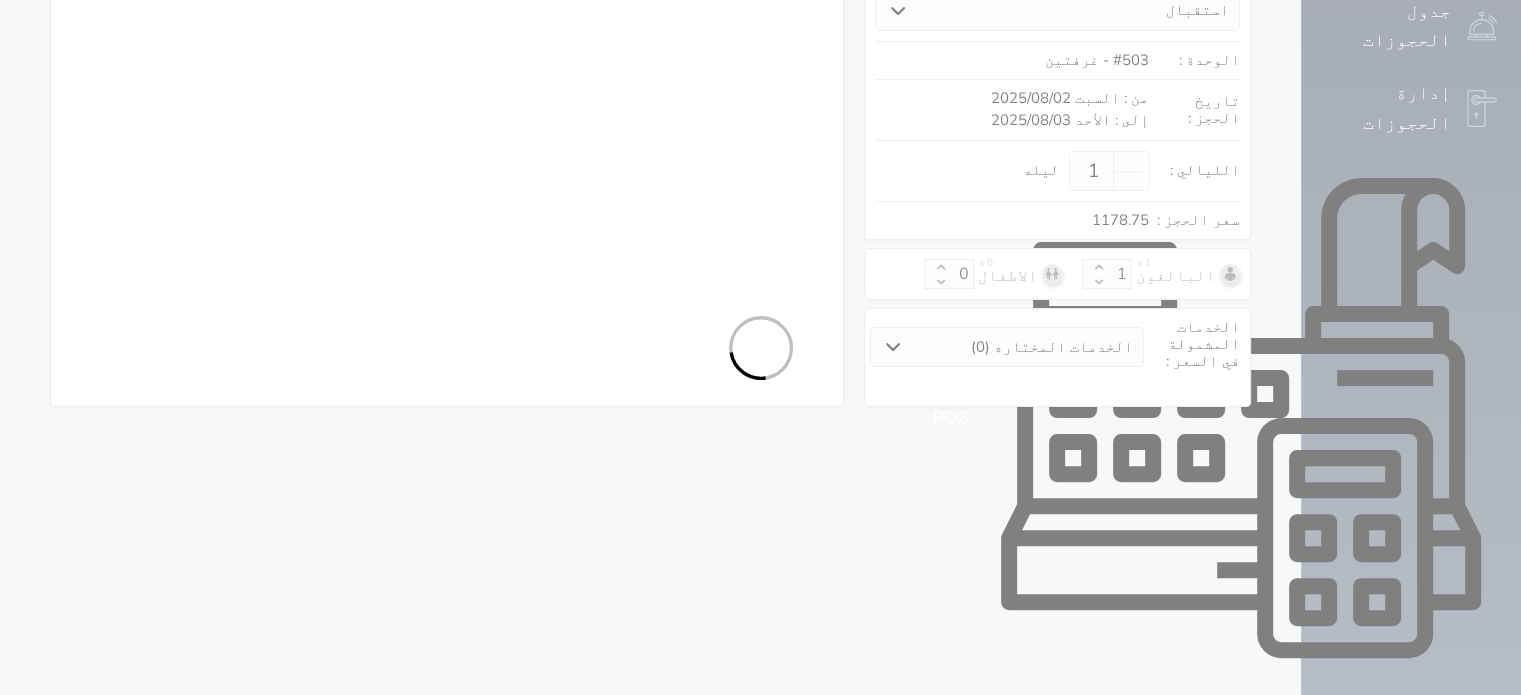 select on "7" 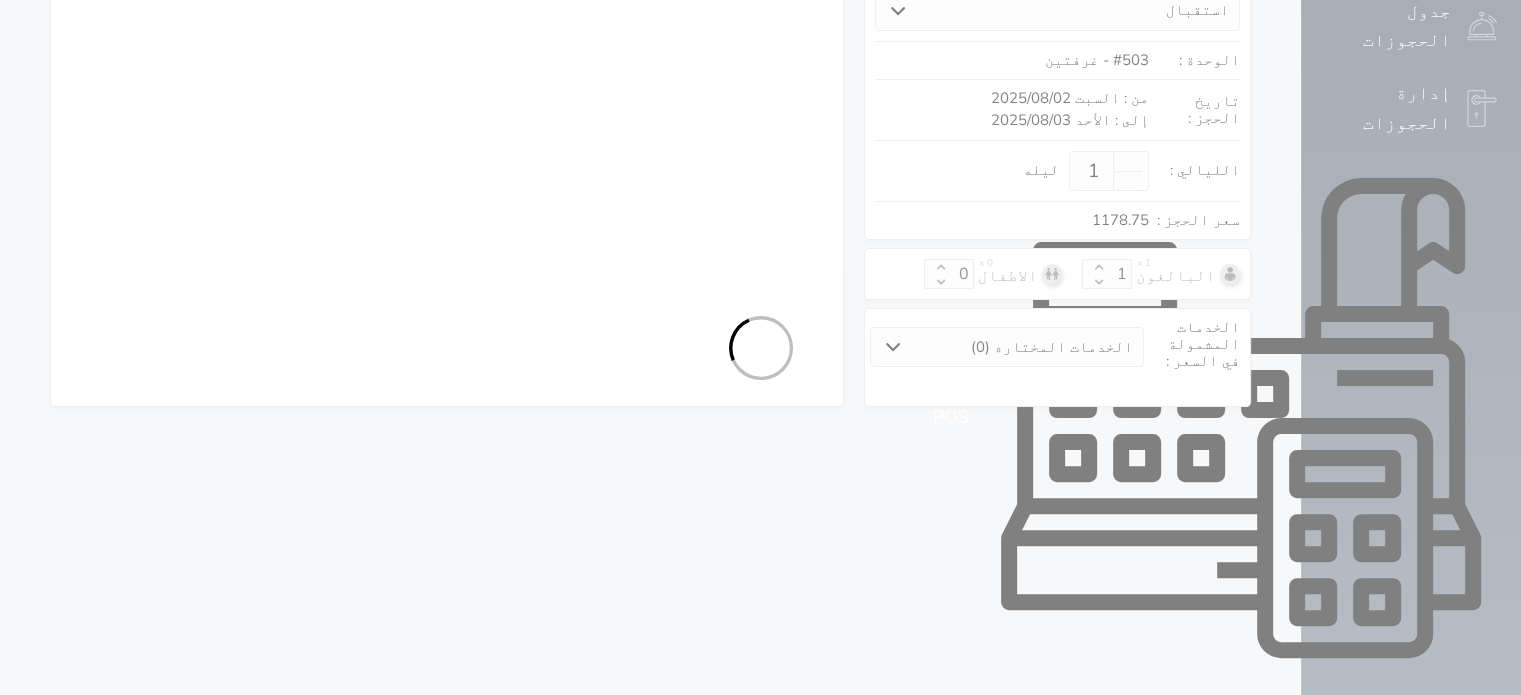 select 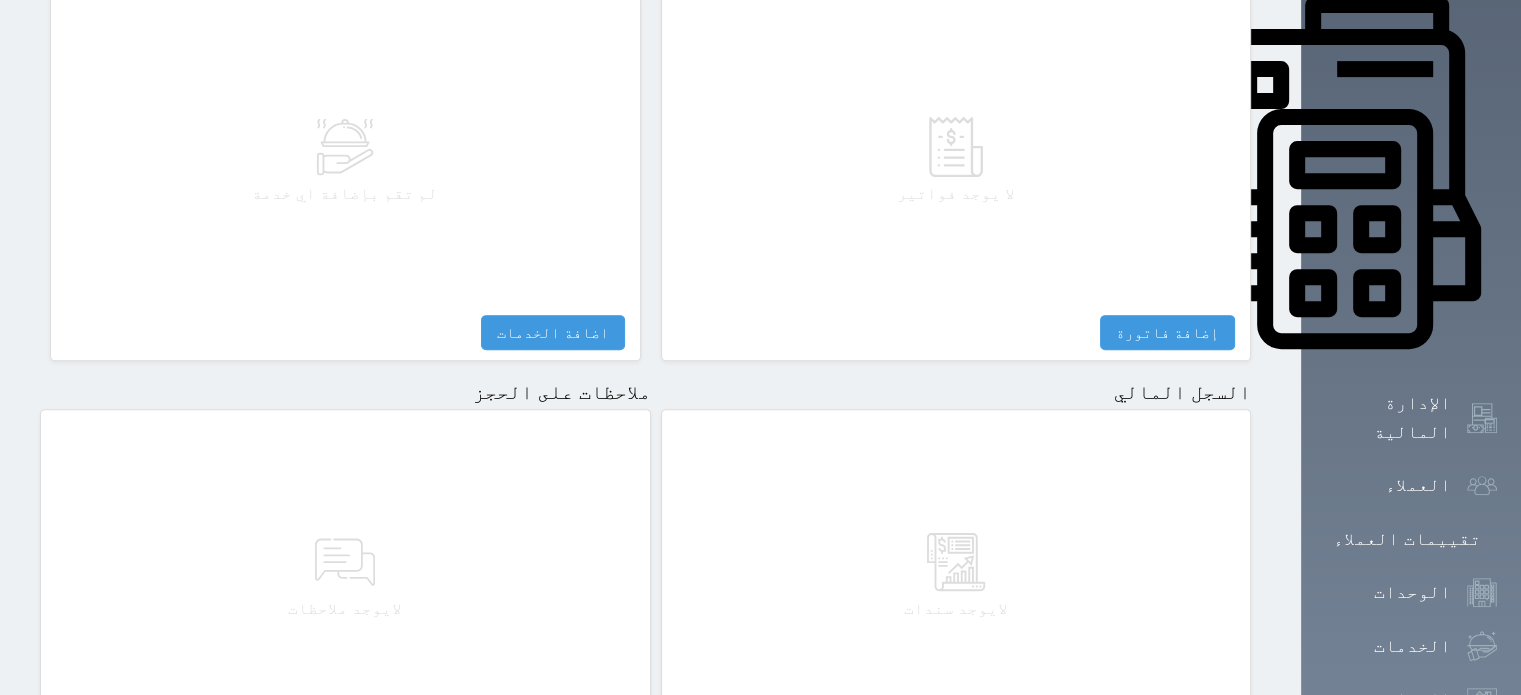 scroll, scrollTop: 840, scrollLeft: 0, axis: vertical 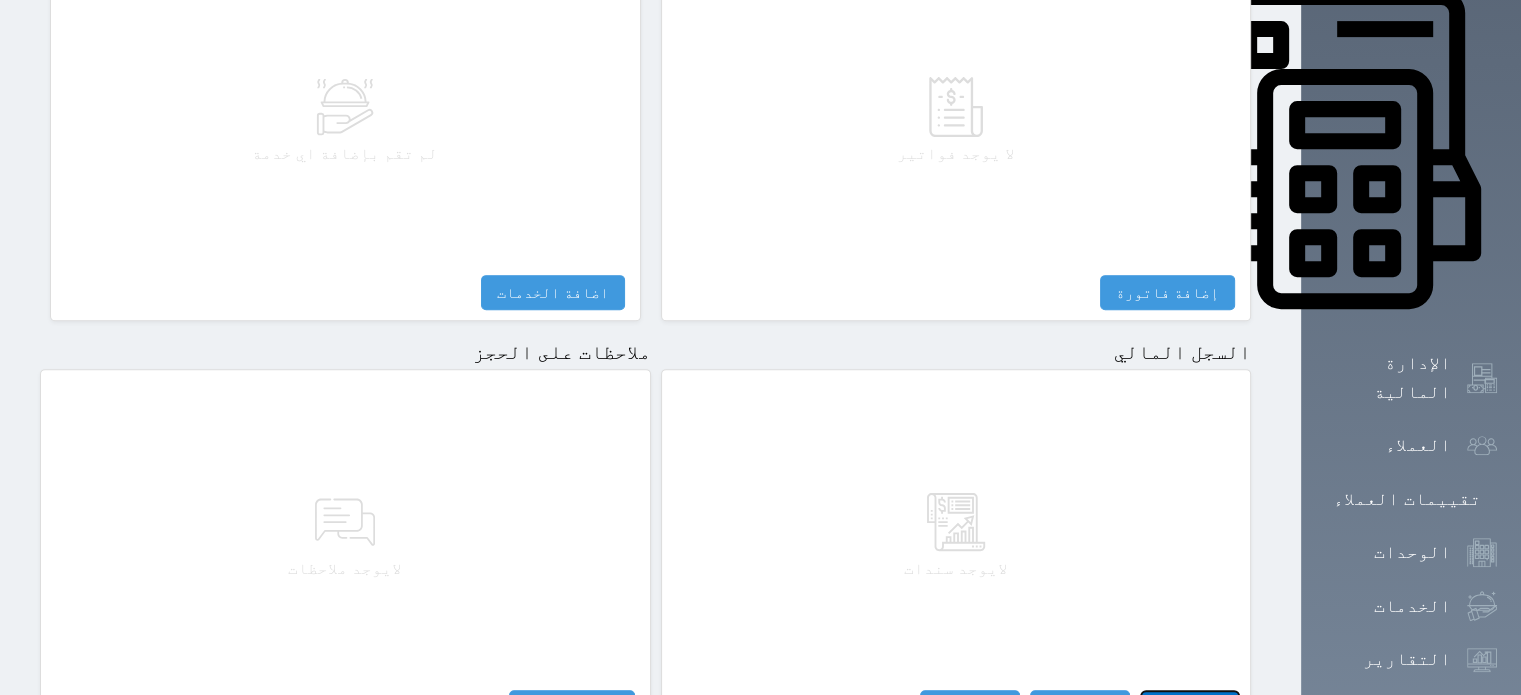 click on "مقبوضات" at bounding box center (1190, 707) 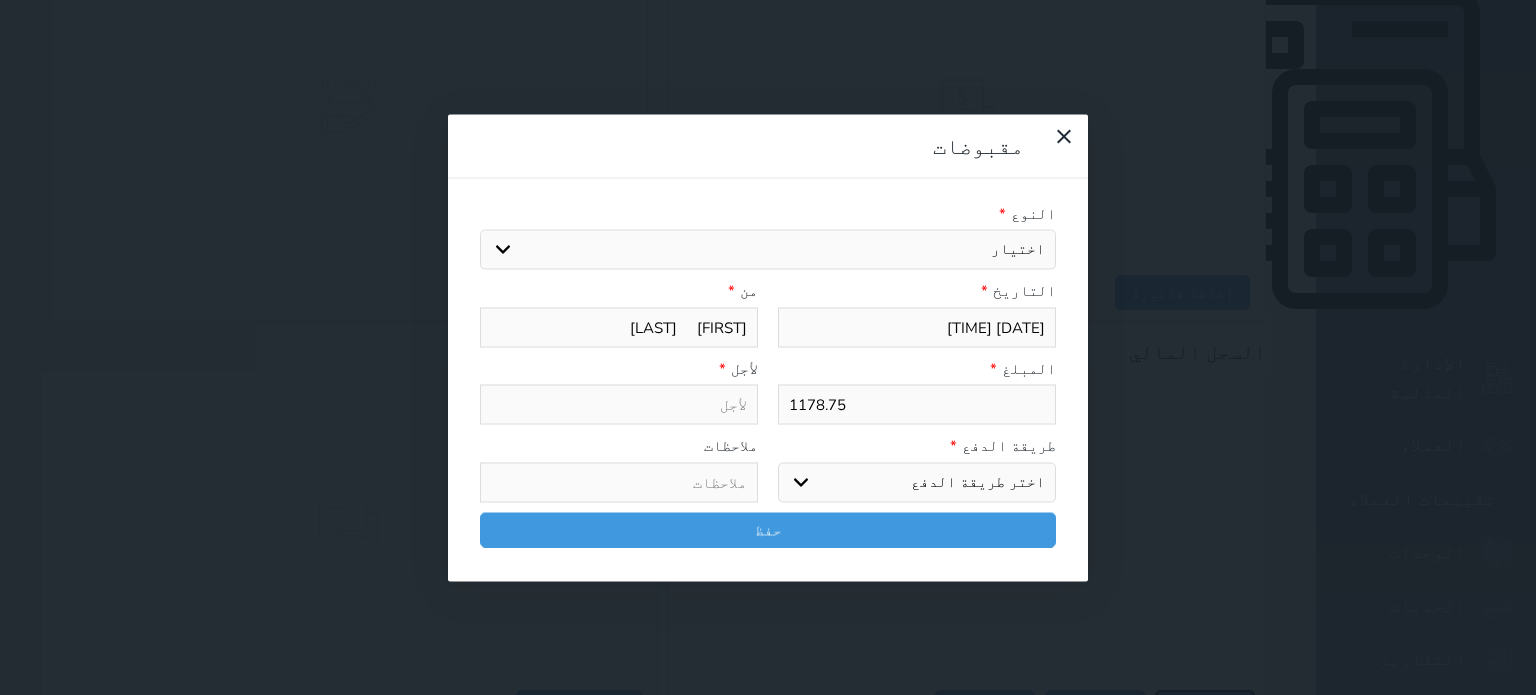 select 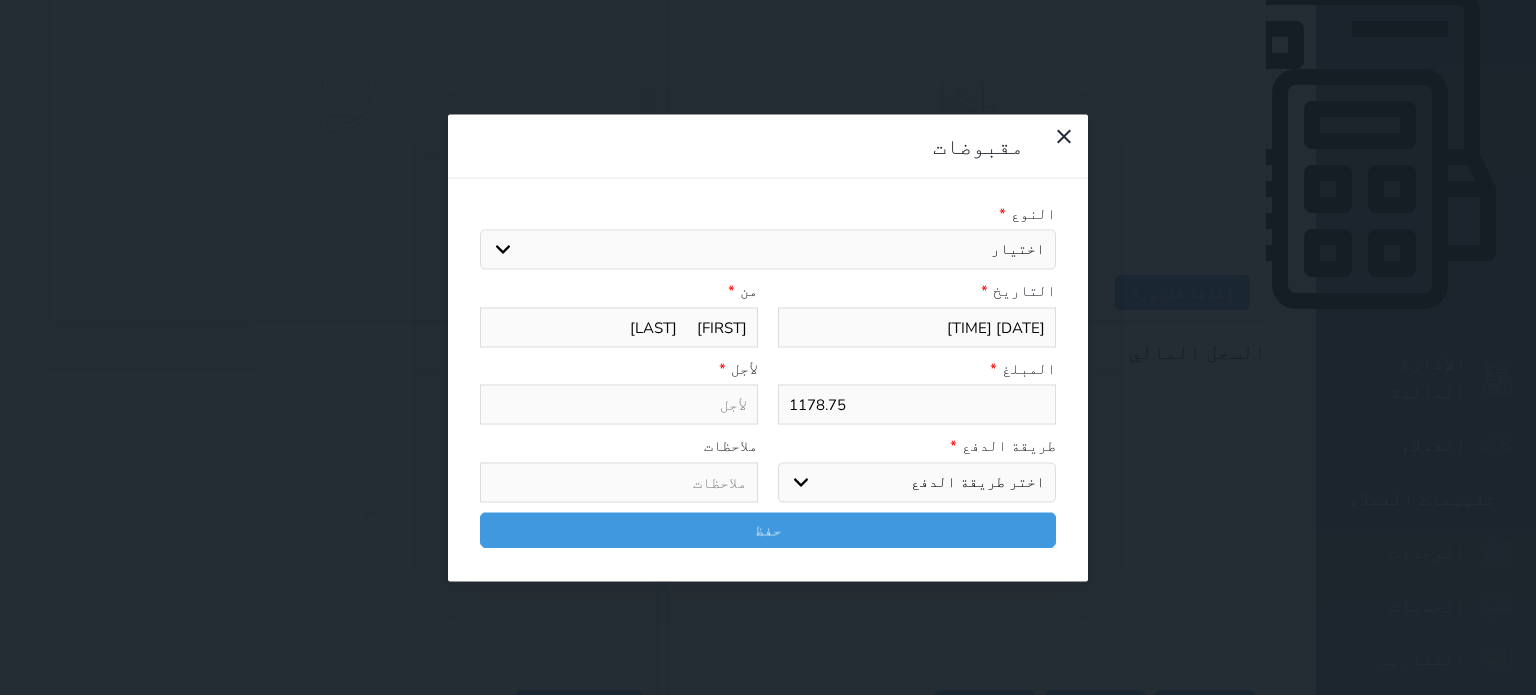click on "اختيار   مقبوضات عامة قيمة إيجار فواتير تامين عربون لا ينطبق آخر مغسلة واي فاي - الإنترنت مواقف السيارات طعام الأغذية والمشروبات مشروبات المشروبات الباردة المشروبات الساخنة الإفطار غداء عشاء مخبز و كعك حمام سباحة الصالة الرياضية سبا و خدمات الجمال اختيار وإسقاط (خدمات النقل) ميني بار كابل - تلفزيون سرير إضافي تصفيف الشعر التسوق خدمات الجولات السياحية المنظمة خدمات الدليل السياحي" at bounding box center [768, 250] 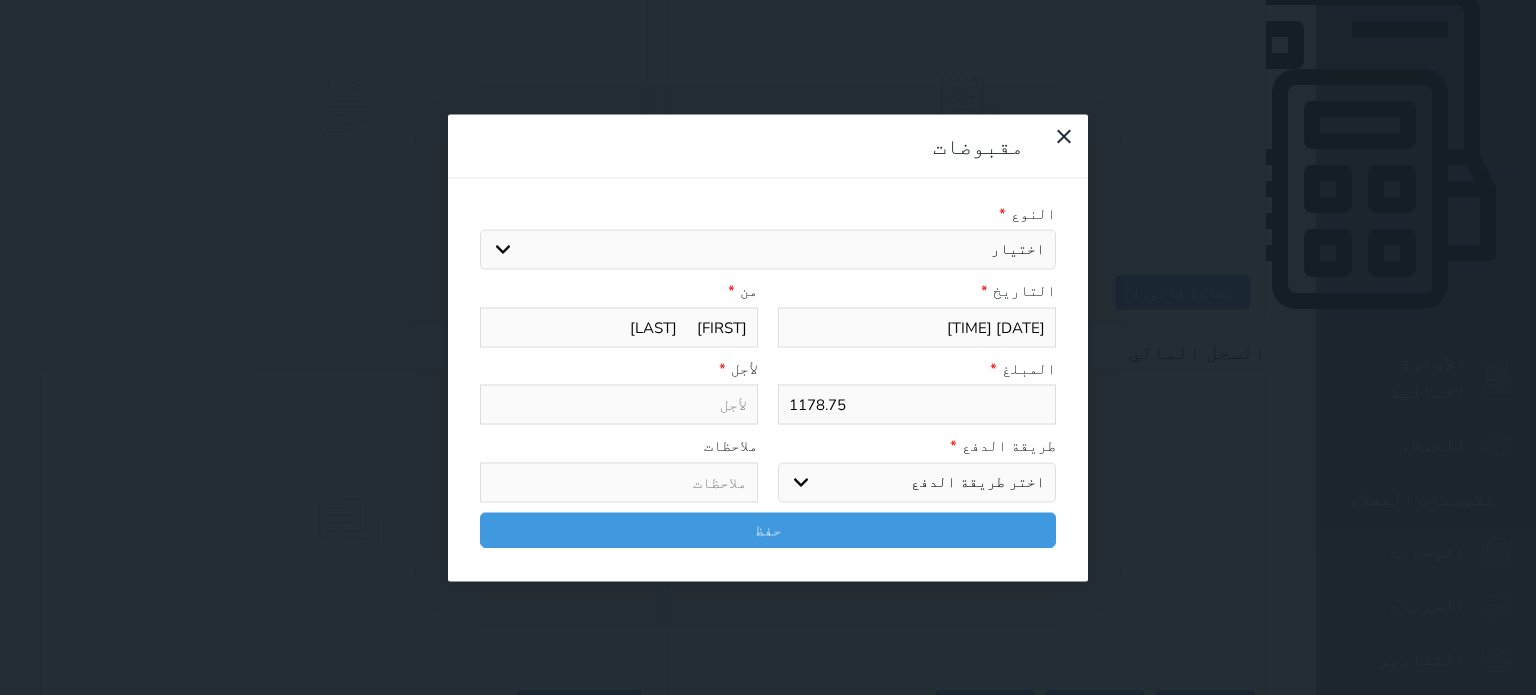 click on "اختيار   مقبوضات عامة قيمة إيجار فواتير تامين عربون لا ينطبق آخر مغسلة واي فاي - الإنترنت مواقف السيارات طعام الأغذية والمشروبات مشروبات المشروبات الباردة المشروبات الساخنة الإفطار غداء عشاء مخبز و كعك حمام سباحة الصالة الرياضية سبا و خدمات الجمال اختيار وإسقاط (خدمات النقل) ميني بار كابل - تلفزيون سرير إضافي تصفيف الشعر التسوق خدمات الجولات السياحية المنظمة خدمات الدليل السياحي" at bounding box center (768, 250) 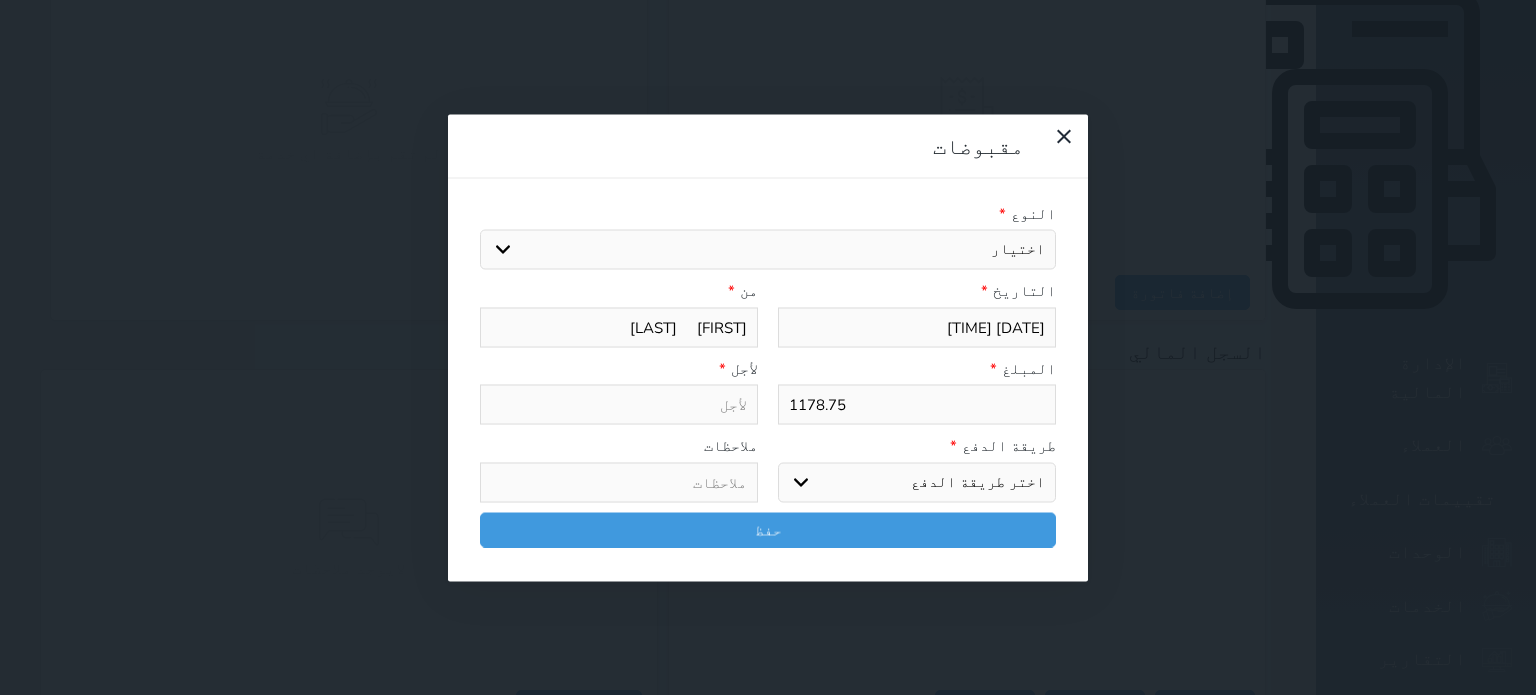 select 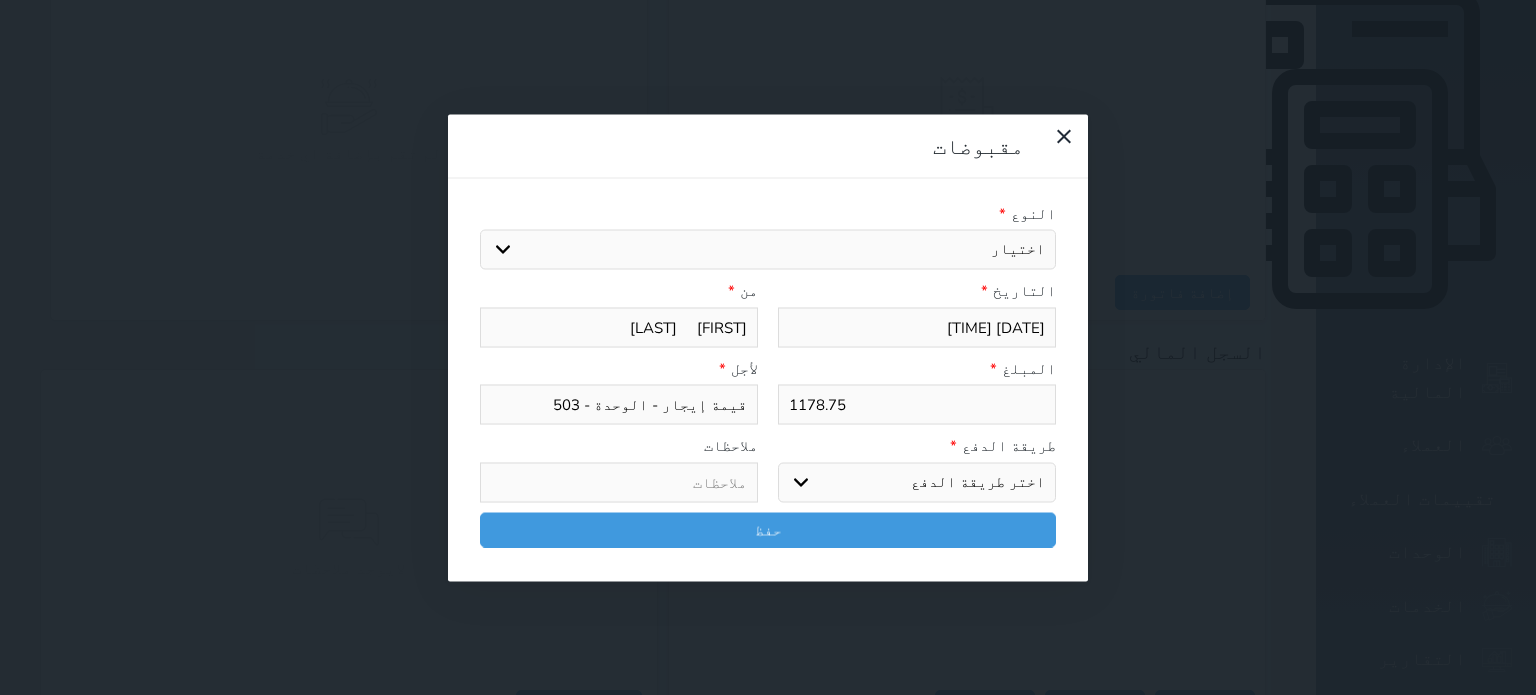 click on "اختر طريقة الدفع   دفع نقدى   تحويل بنكى   مدى   بطاقة ائتمان   آجل" at bounding box center (917, 482) 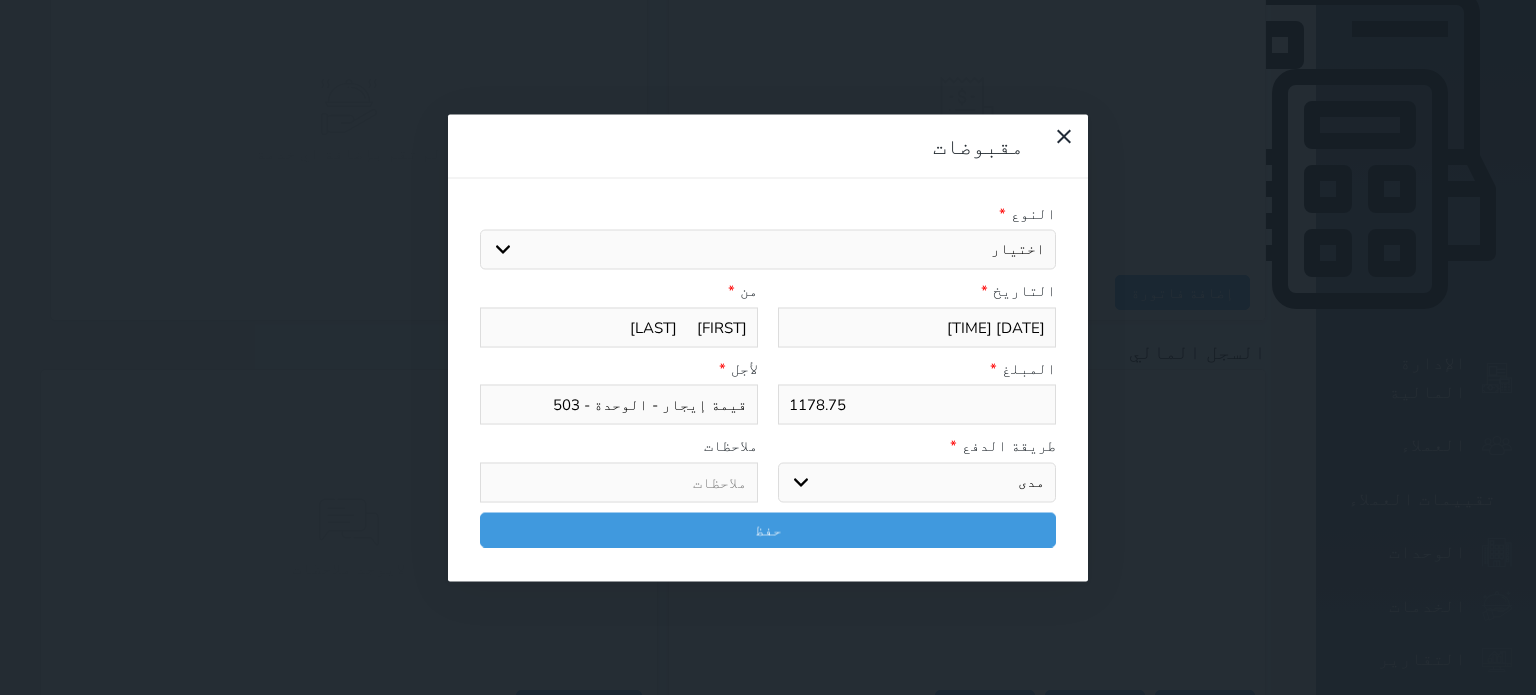 click on "اختر طريقة الدفع   دفع نقدى   تحويل بنكى   مدى   بطاقة ائتمان   آجل" at bounding box center (917, 482) 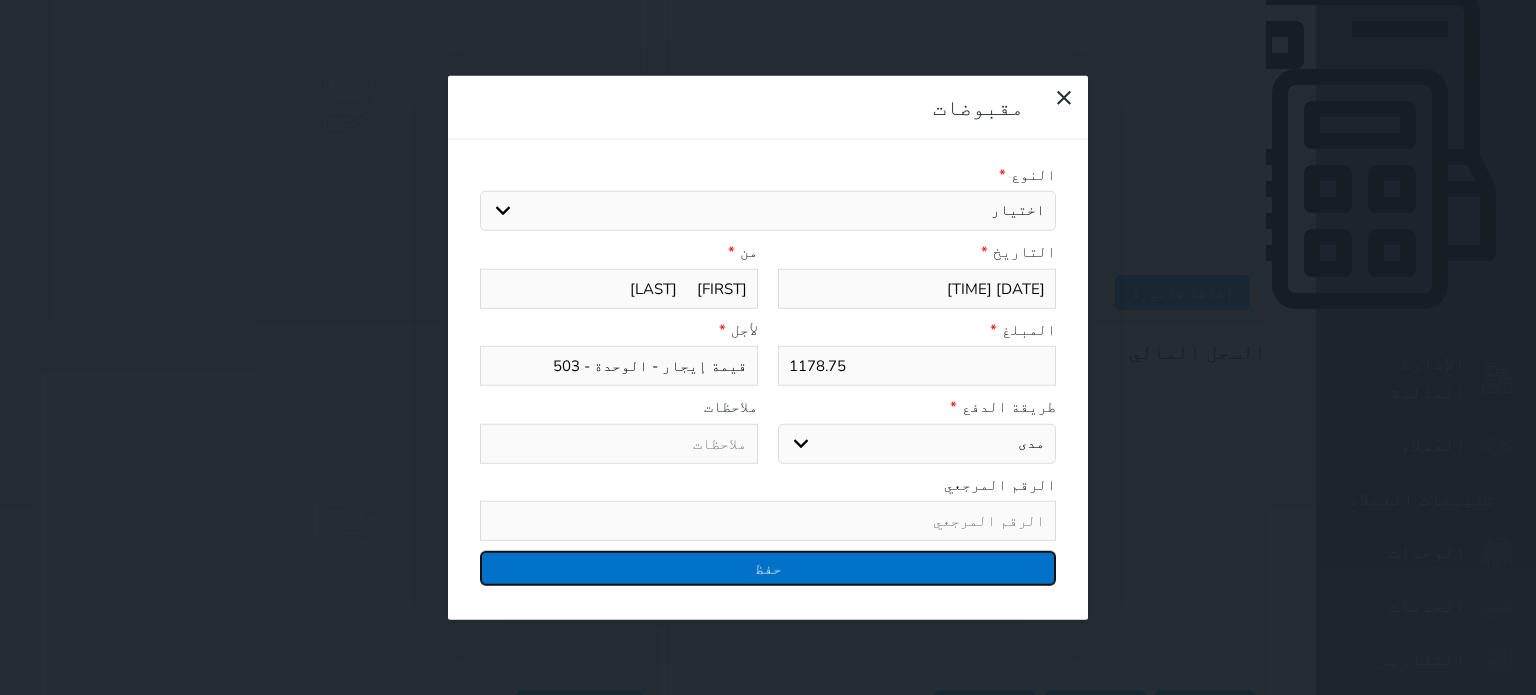 click on "حفظ" at bounding box center [768, 568] 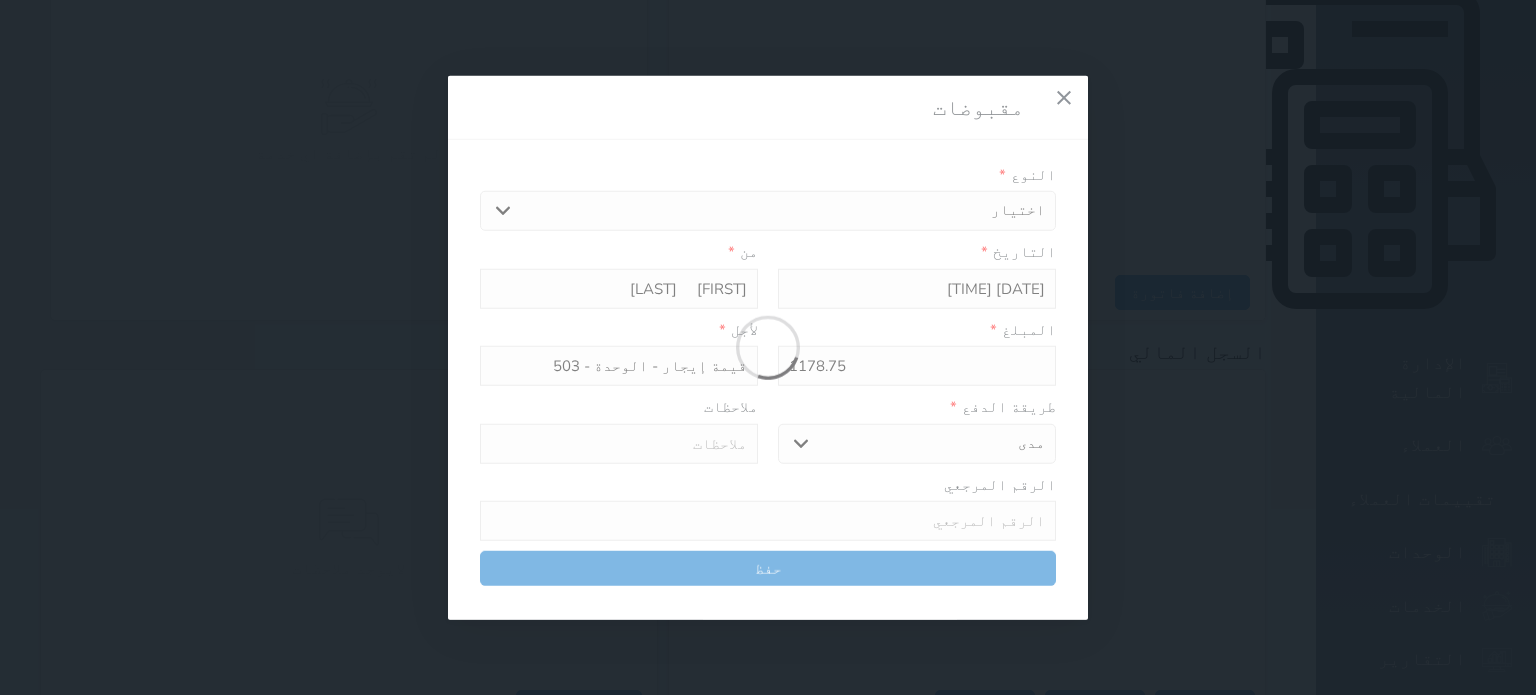 select 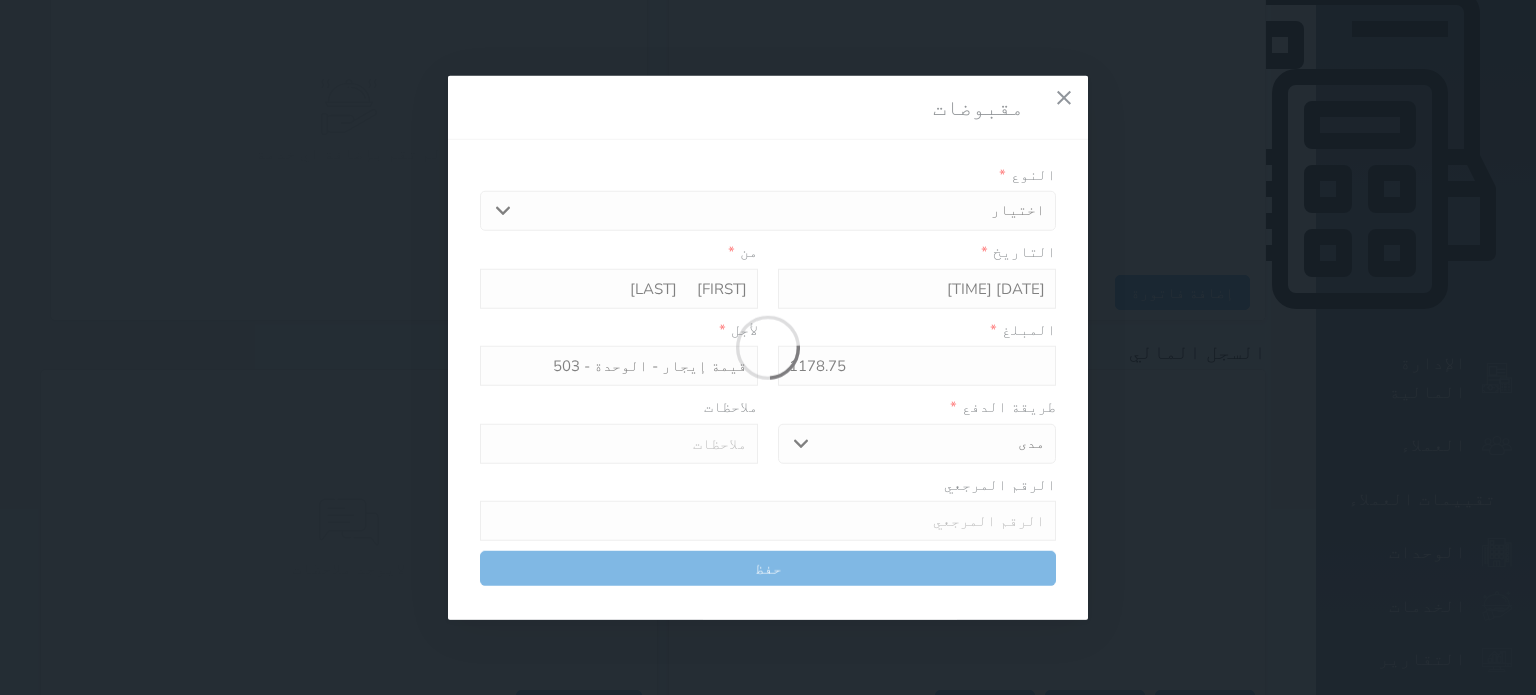 type 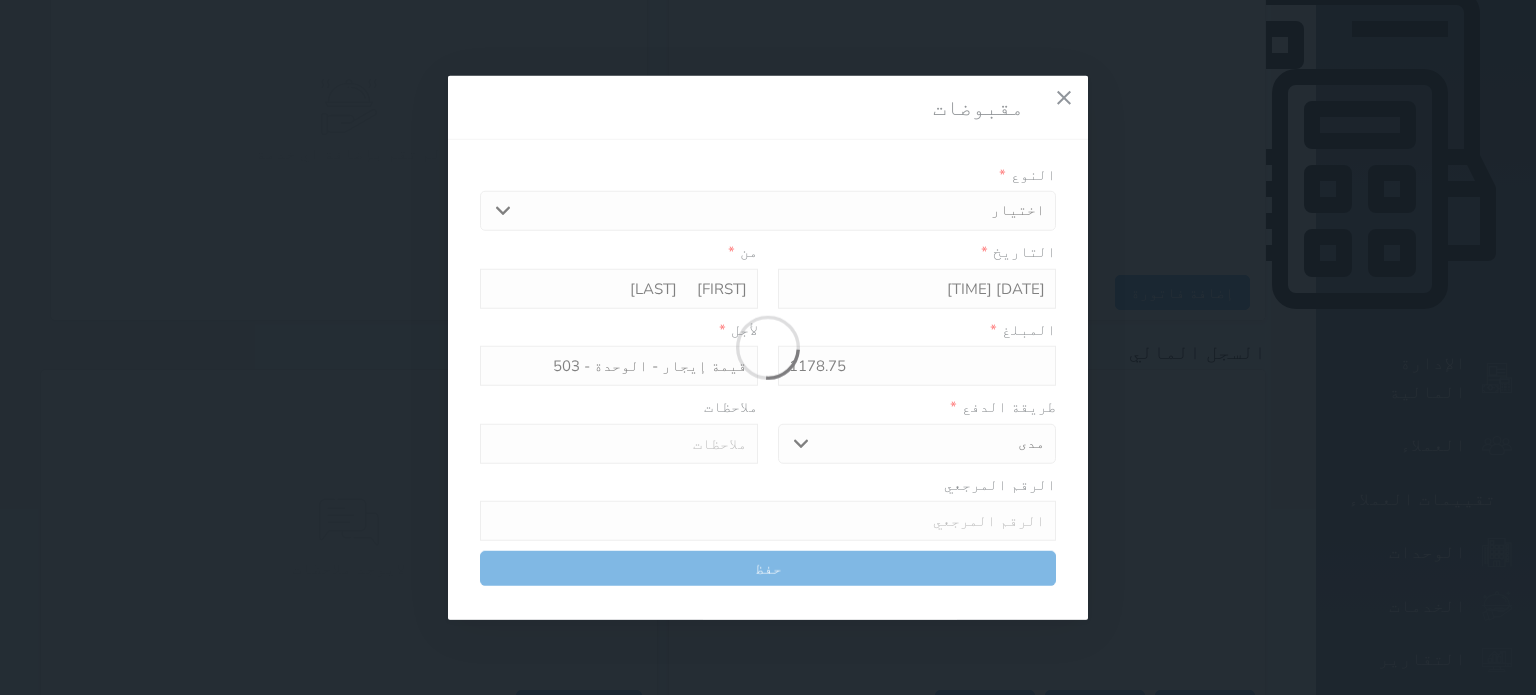 type on "0" 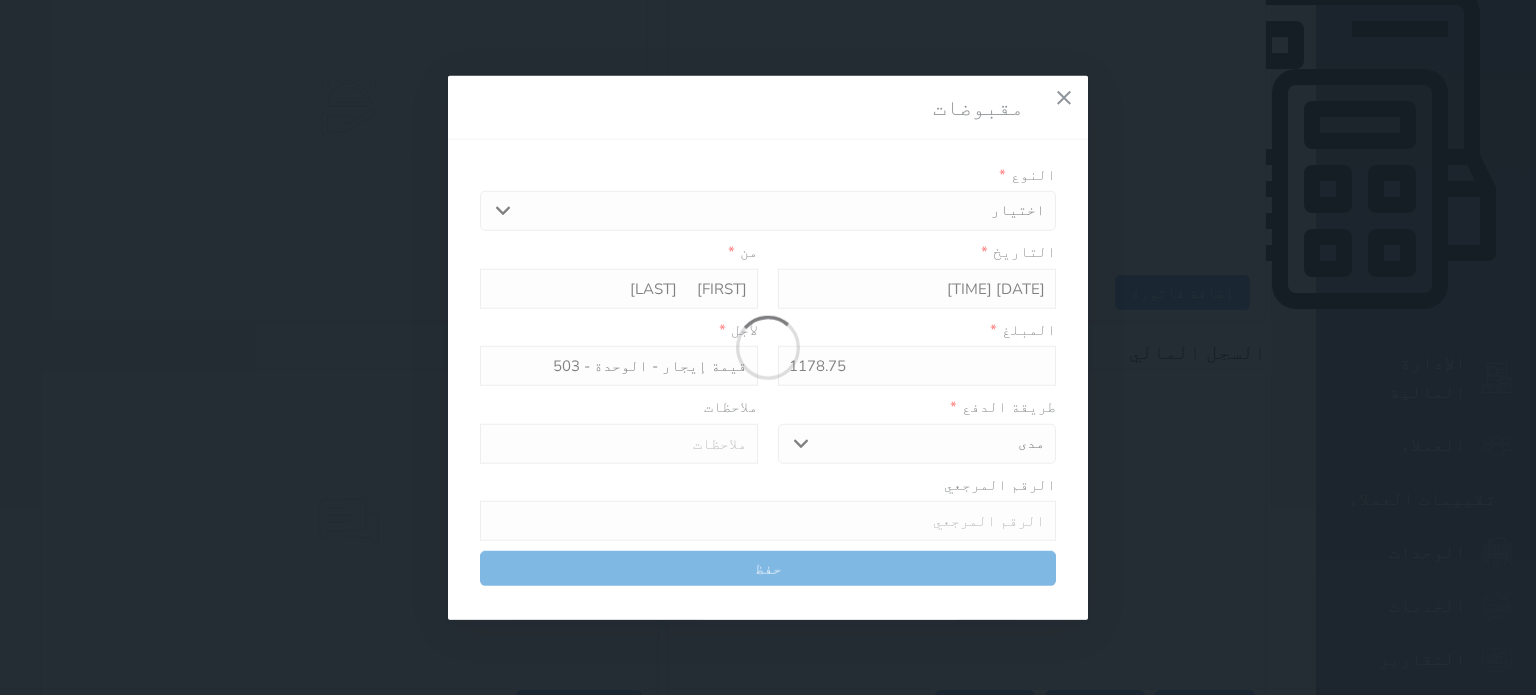 select 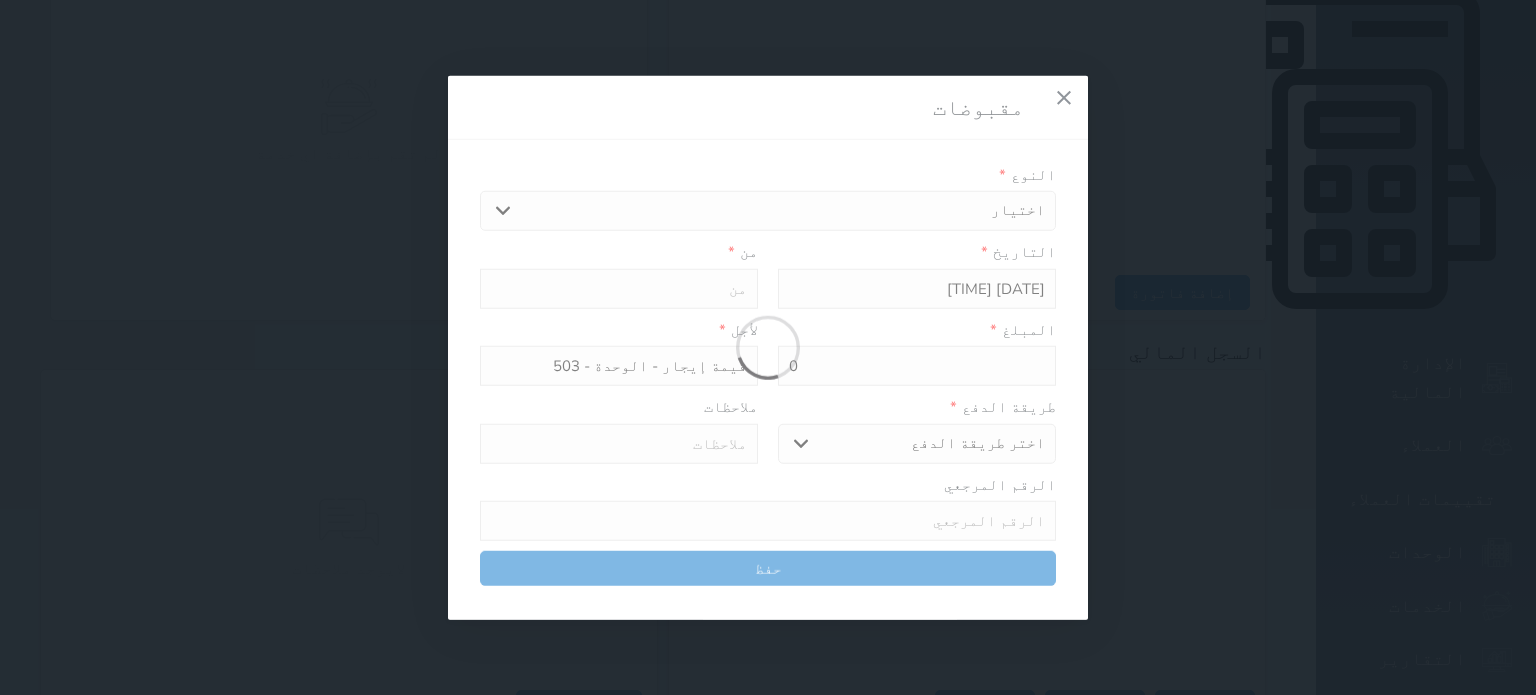 type on "0" 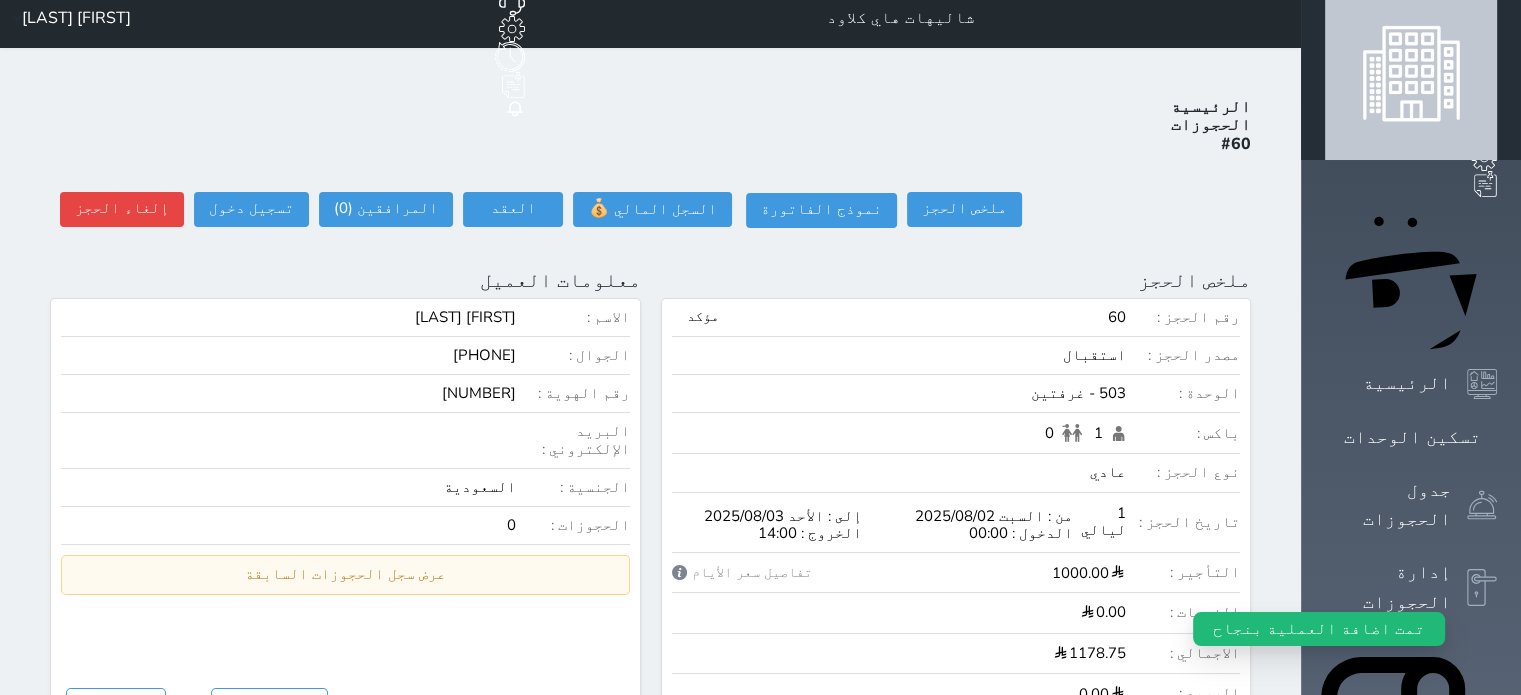 scroll, scrollTop: 0, scrollLeft: 0, axis: both 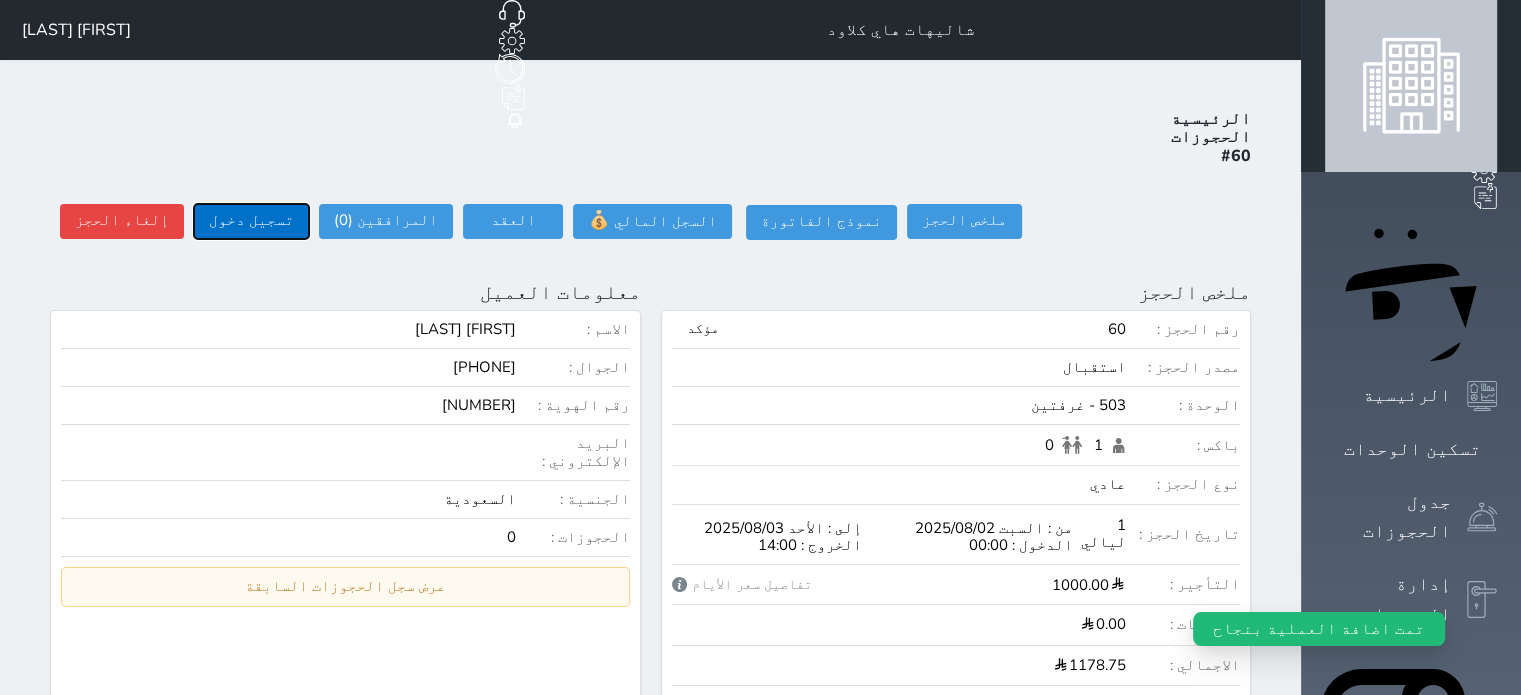 click on "تسجيل دخول" at bounding box center (251, 221) 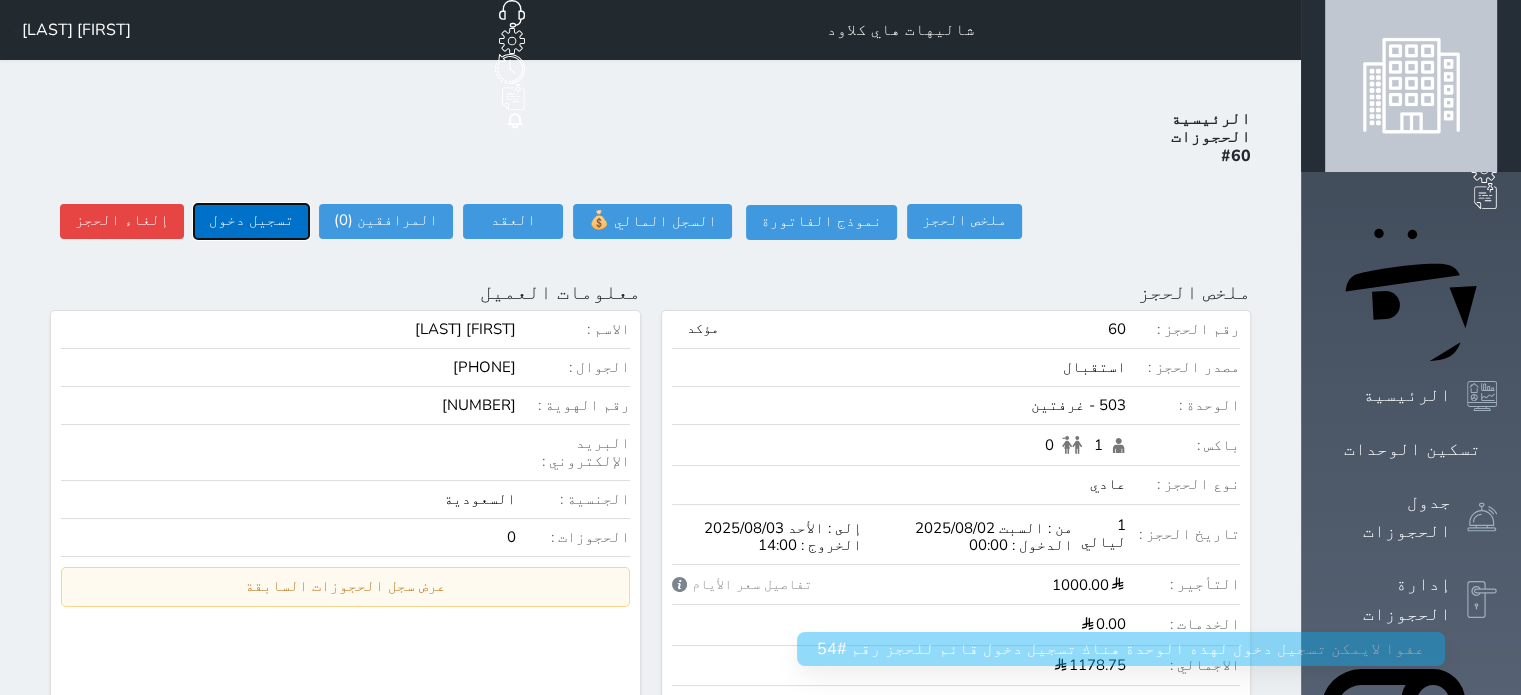 click on "تسجيل دخول" at bounding box center [251, 221] 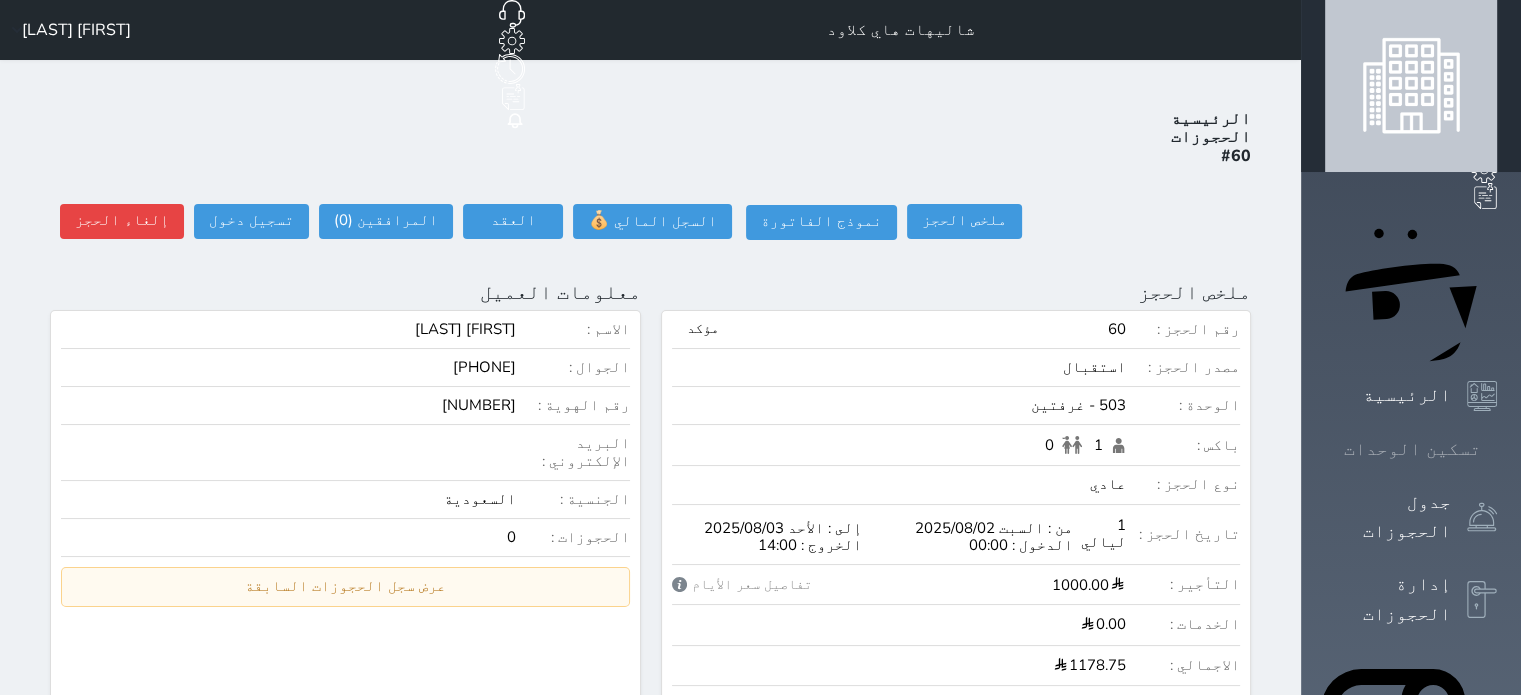 click on "تسكين الوحدات" at bounding box center (1412, 449) 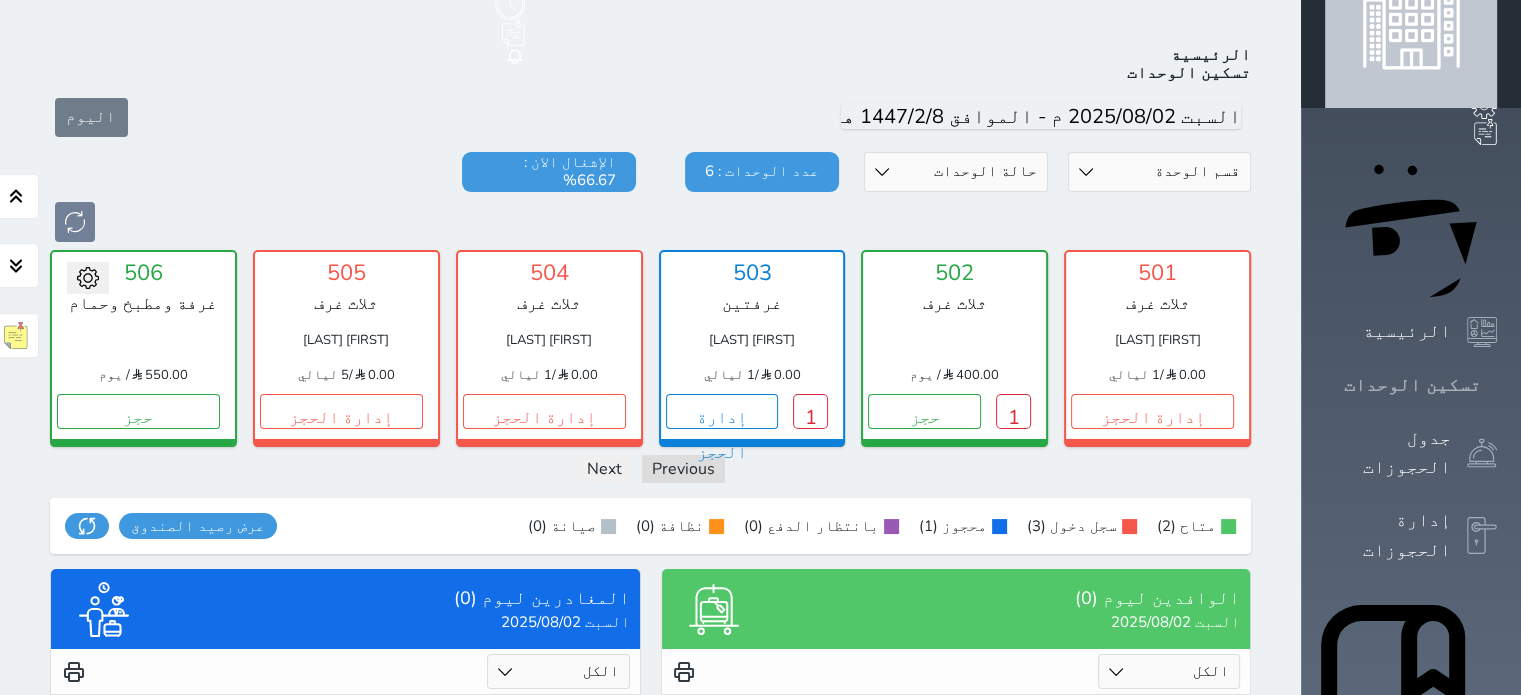 scroll, scrollTop: 78, scrollLeft: 0, axis: vertical 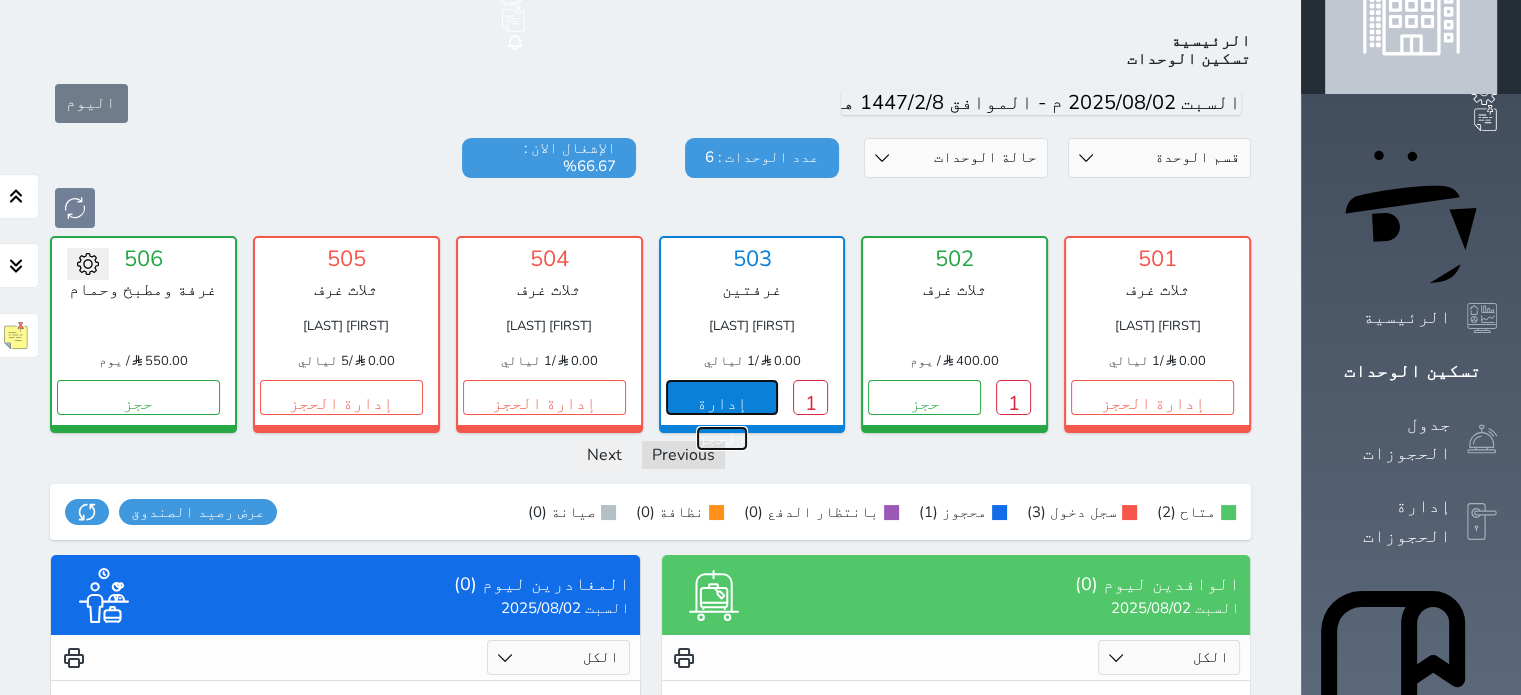click on "إدارة الحجز" at bounding box center (722, 397) 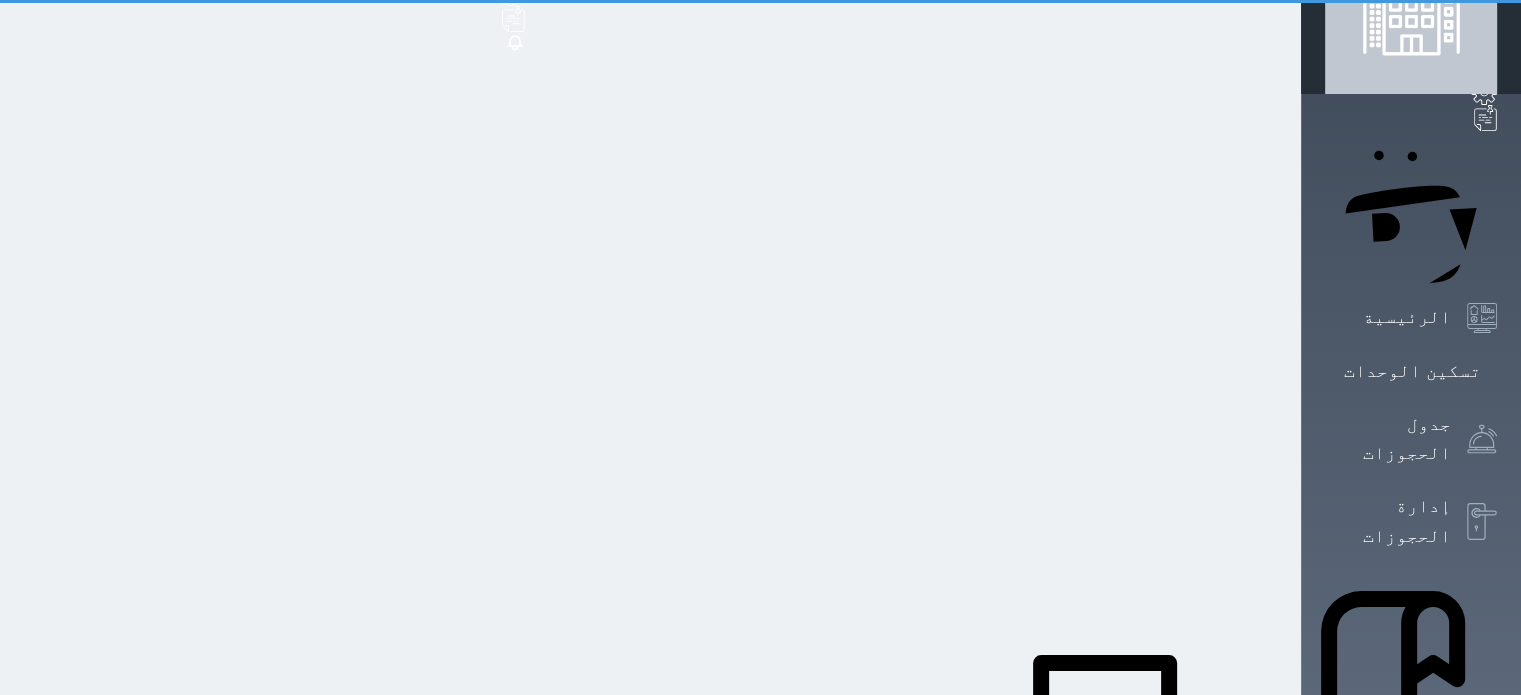 scroll, scrollTop: 0, scrollLeft: 0, axis: both 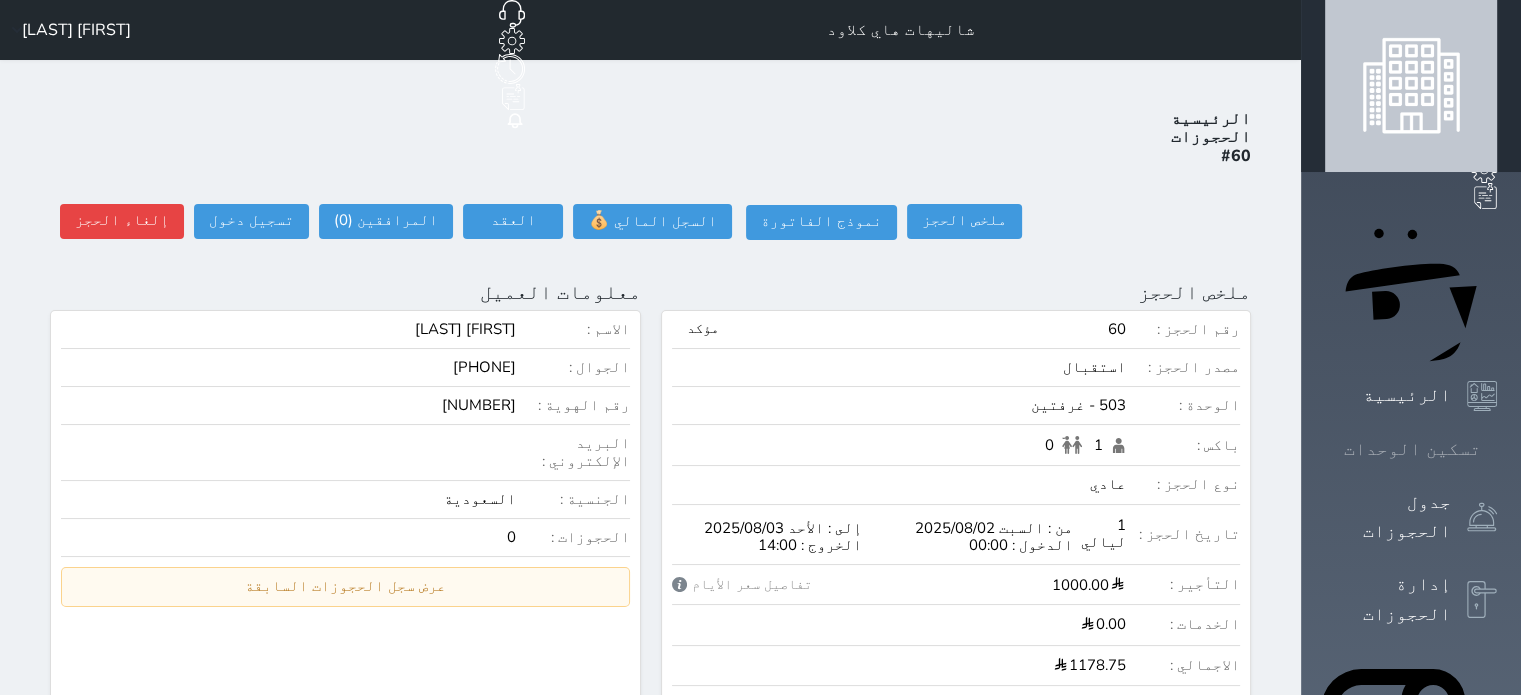 click on "تسكين الوحدات" at bounding box center (1412, 449) 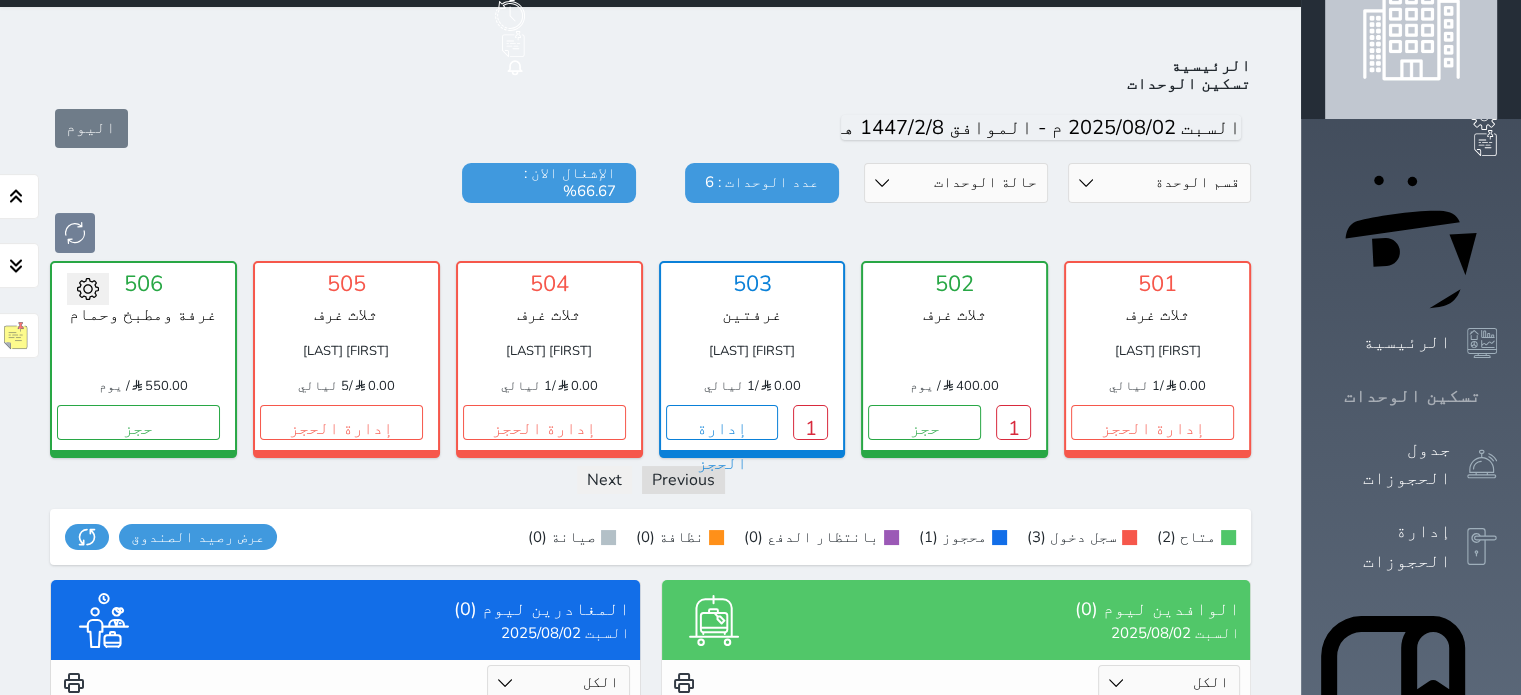 scroll, scrollTop: 78, scrollLeft: 0, axis: vertical 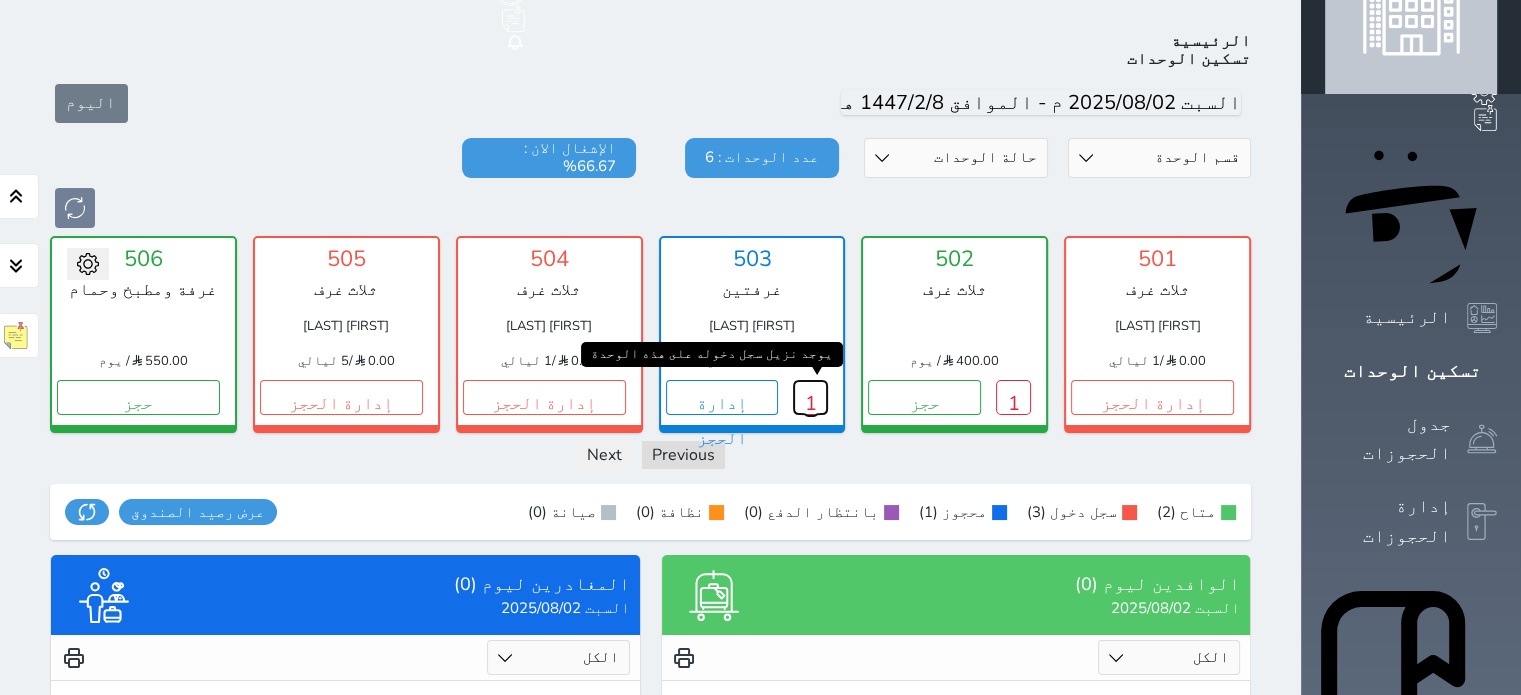 click on "1" at bounding box center (810, 397) 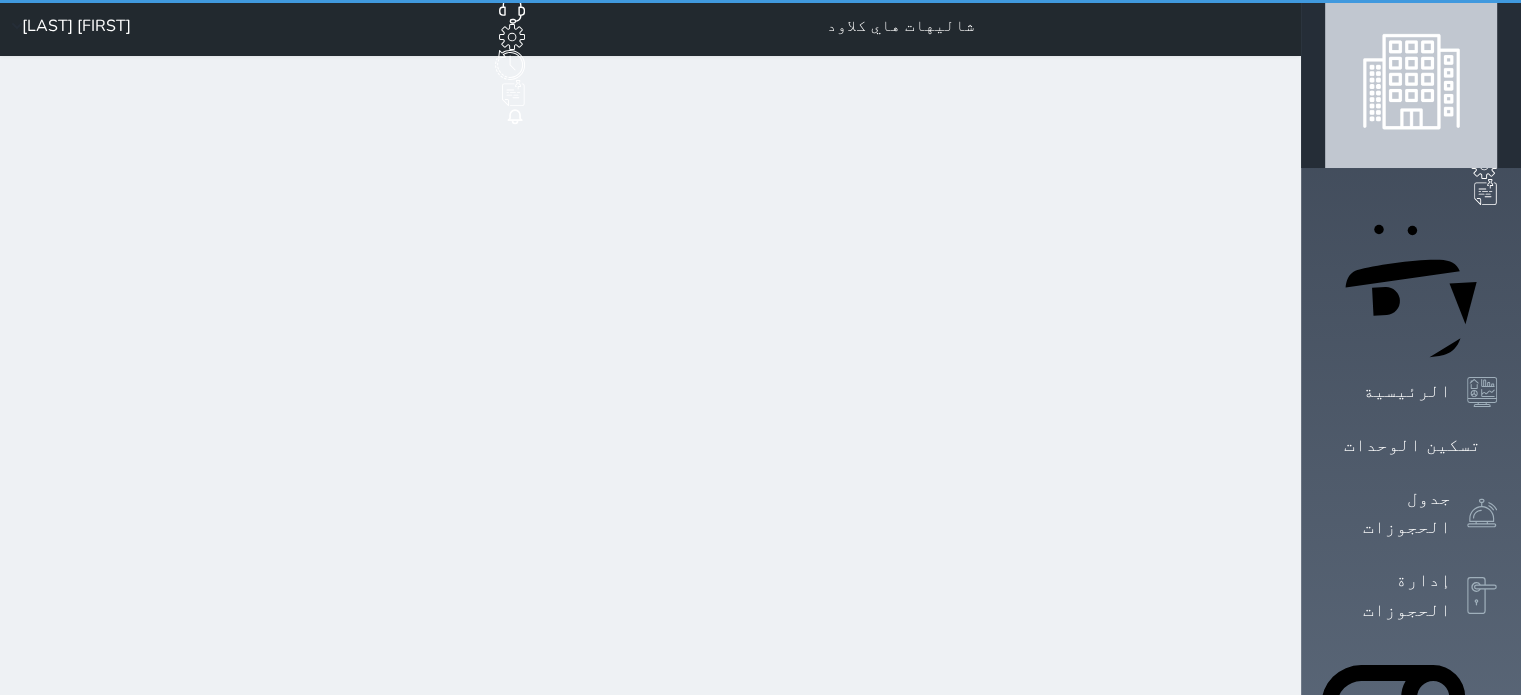 scroll, scrollTop: 0, scrollLeft: 0, axis: both 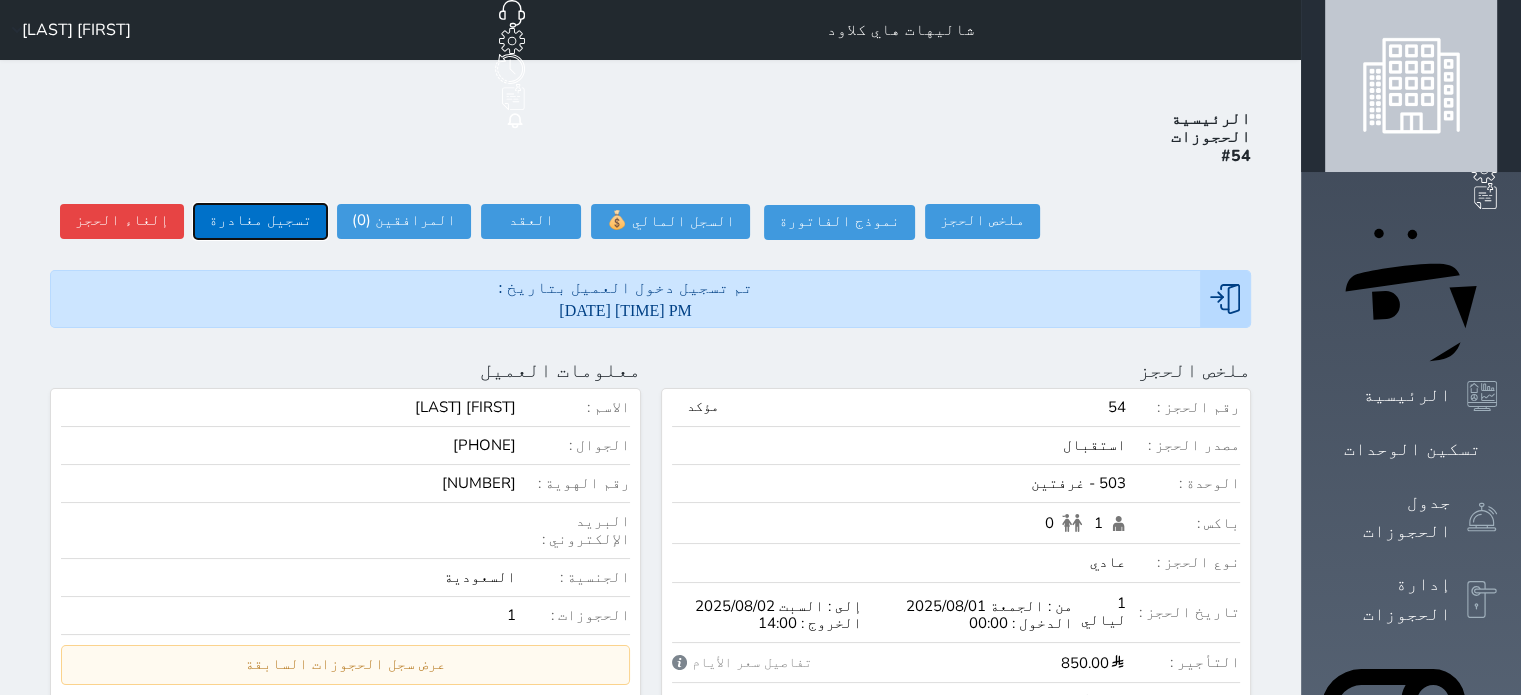 click on "تسجيل مغادرة" at bounding box center (260, 221) 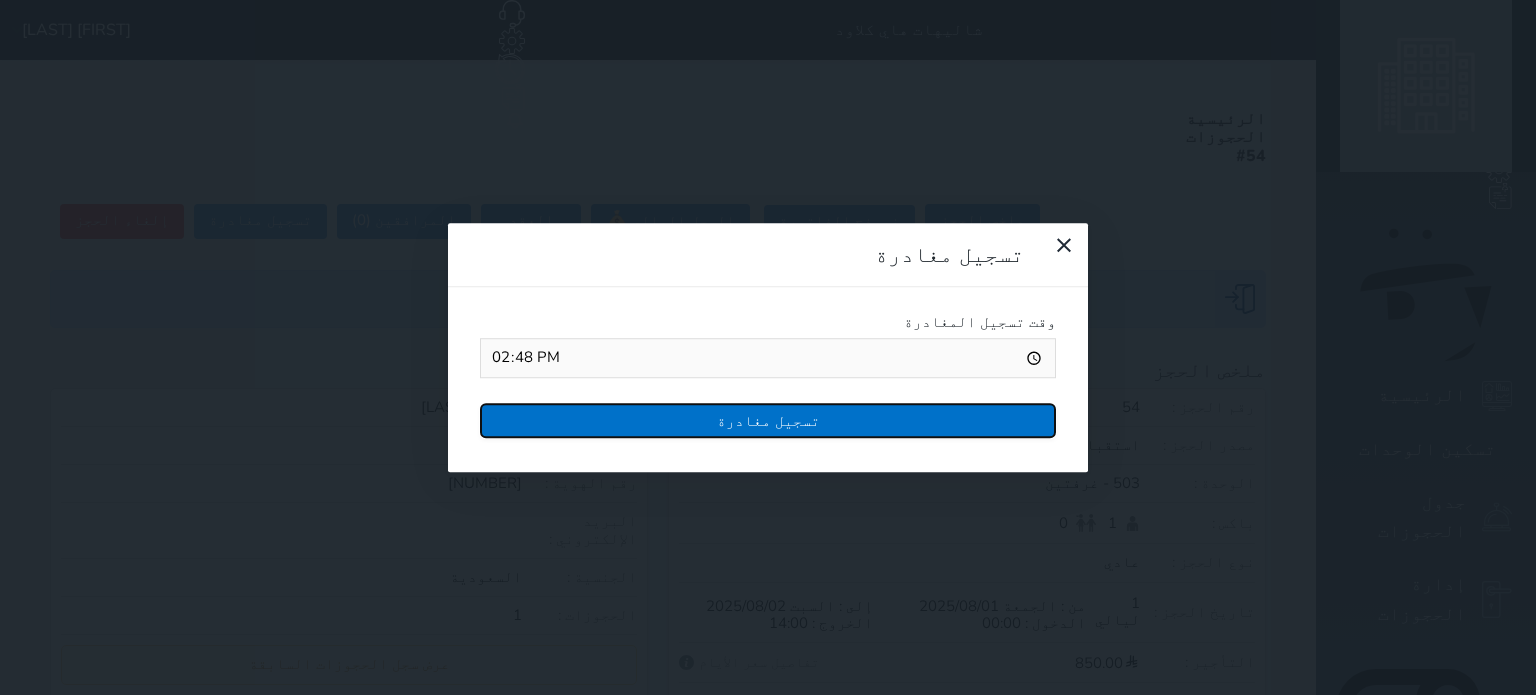 click on "تسجيل مغادرة" at bounding box center [768, 420] 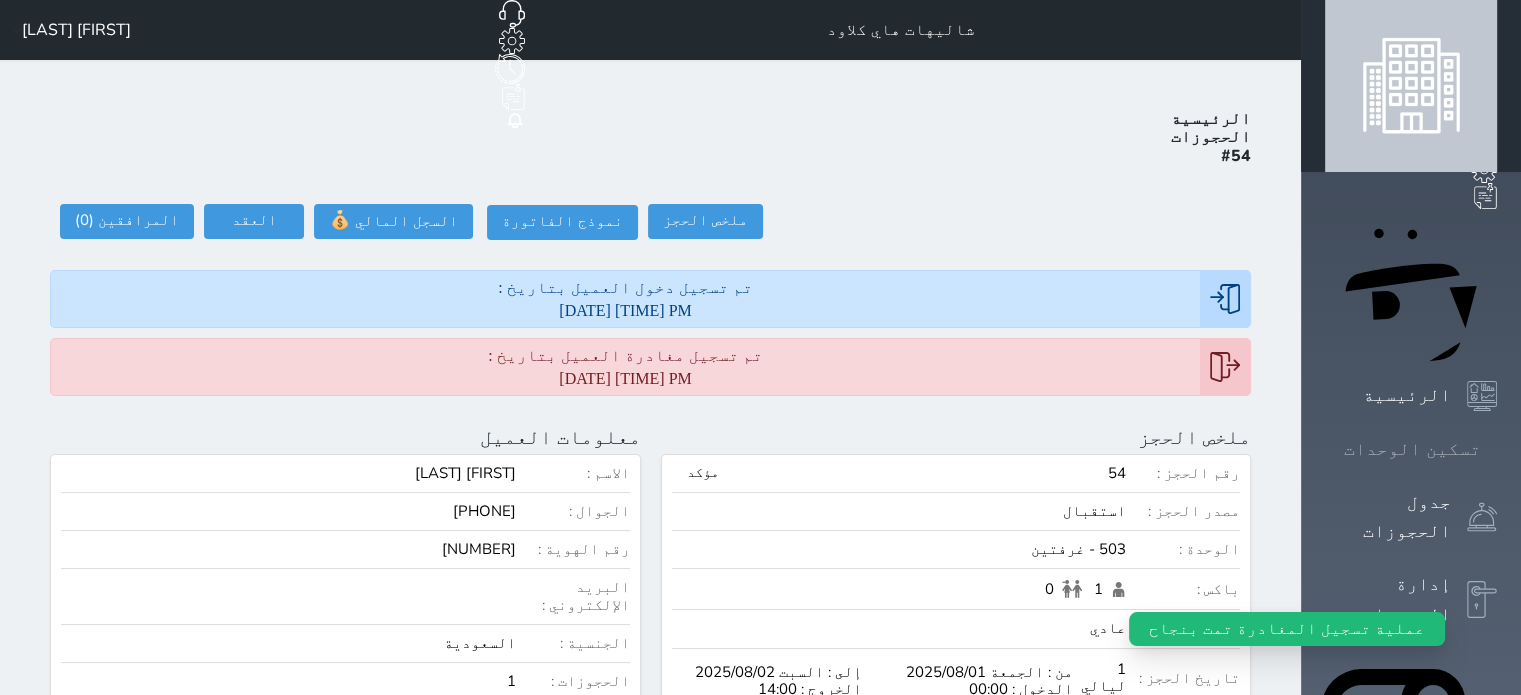click on "تسكين الوحدات" at bounding box center [1412, 449] 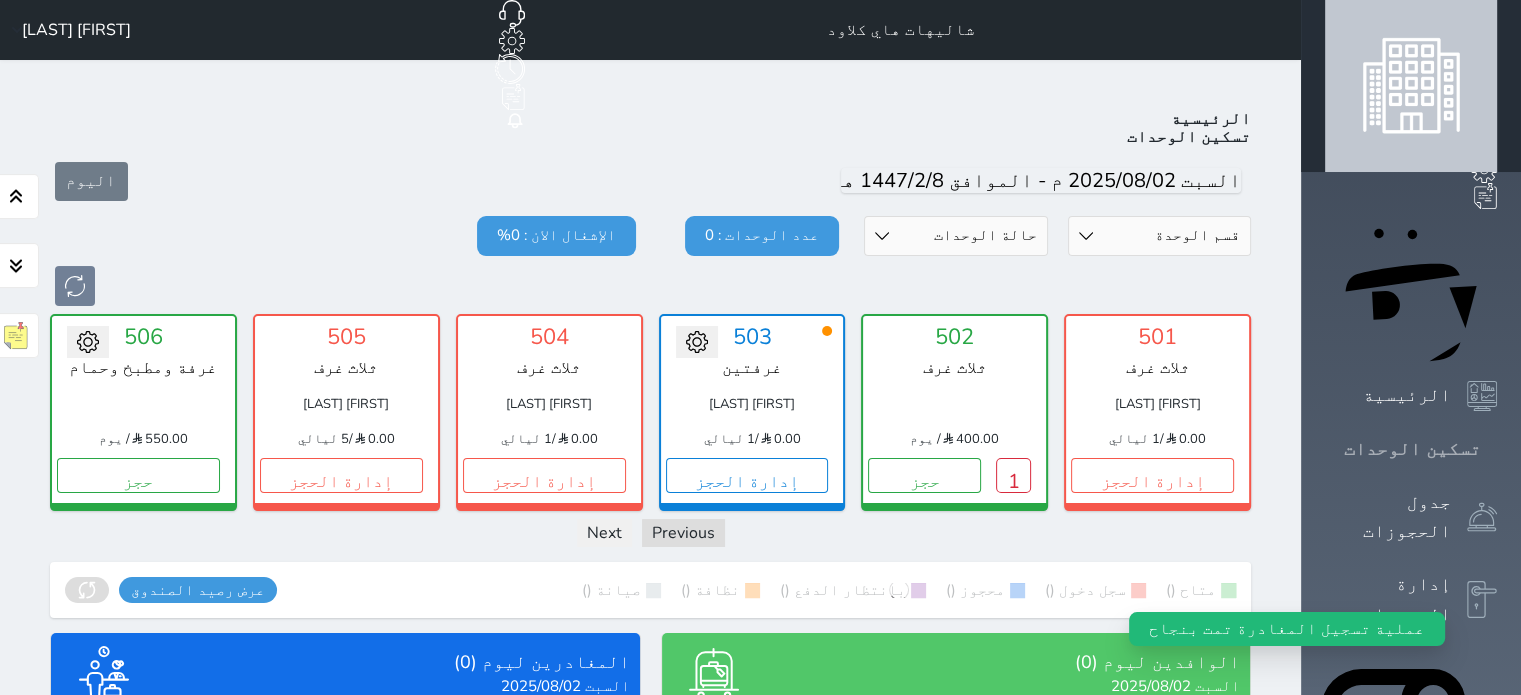 scroll, scrollTop: 78, scrollLeft: 0, axis: vertical 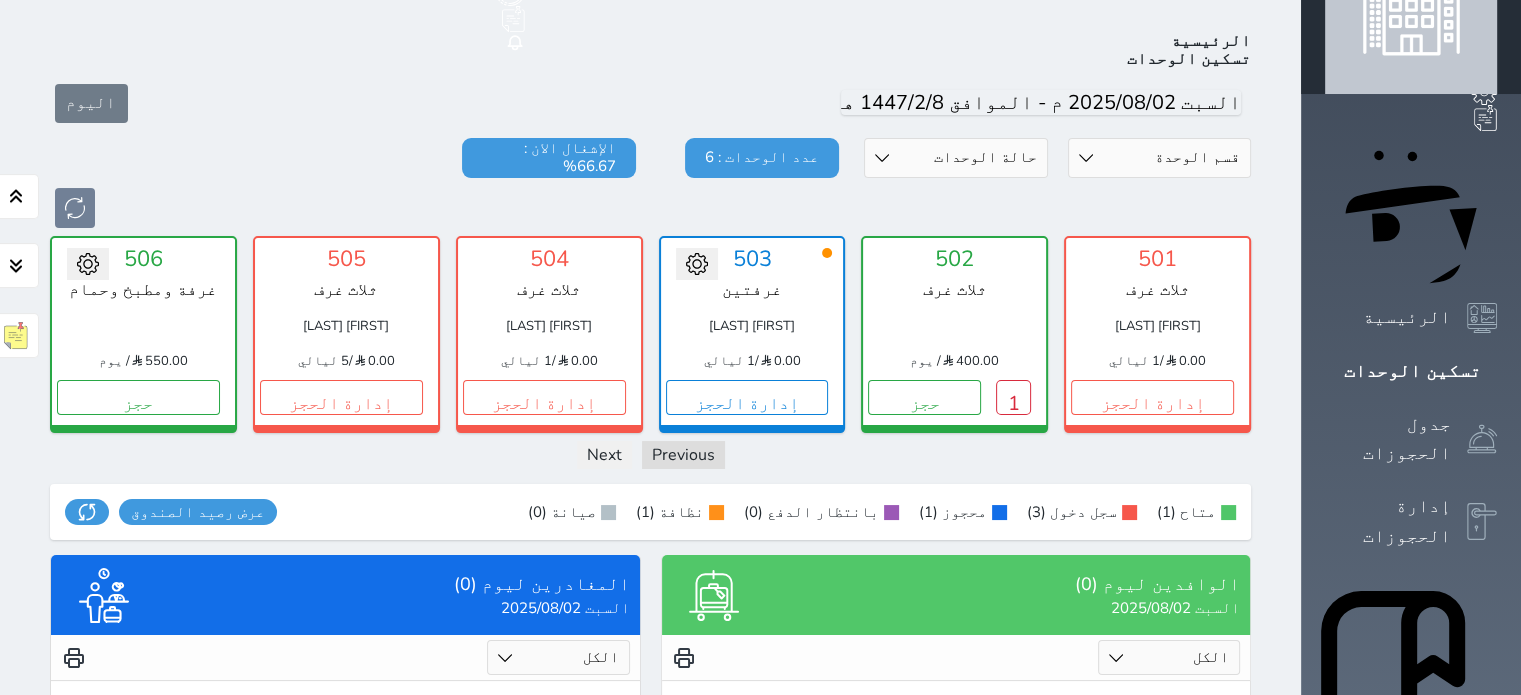 click on "تحويل لمتاح
503   غرفتين
بدر     عبد الله  الشرارى
0.00
/   1 ليالي         إدارة الحجز" at bounding box center (752, 334) 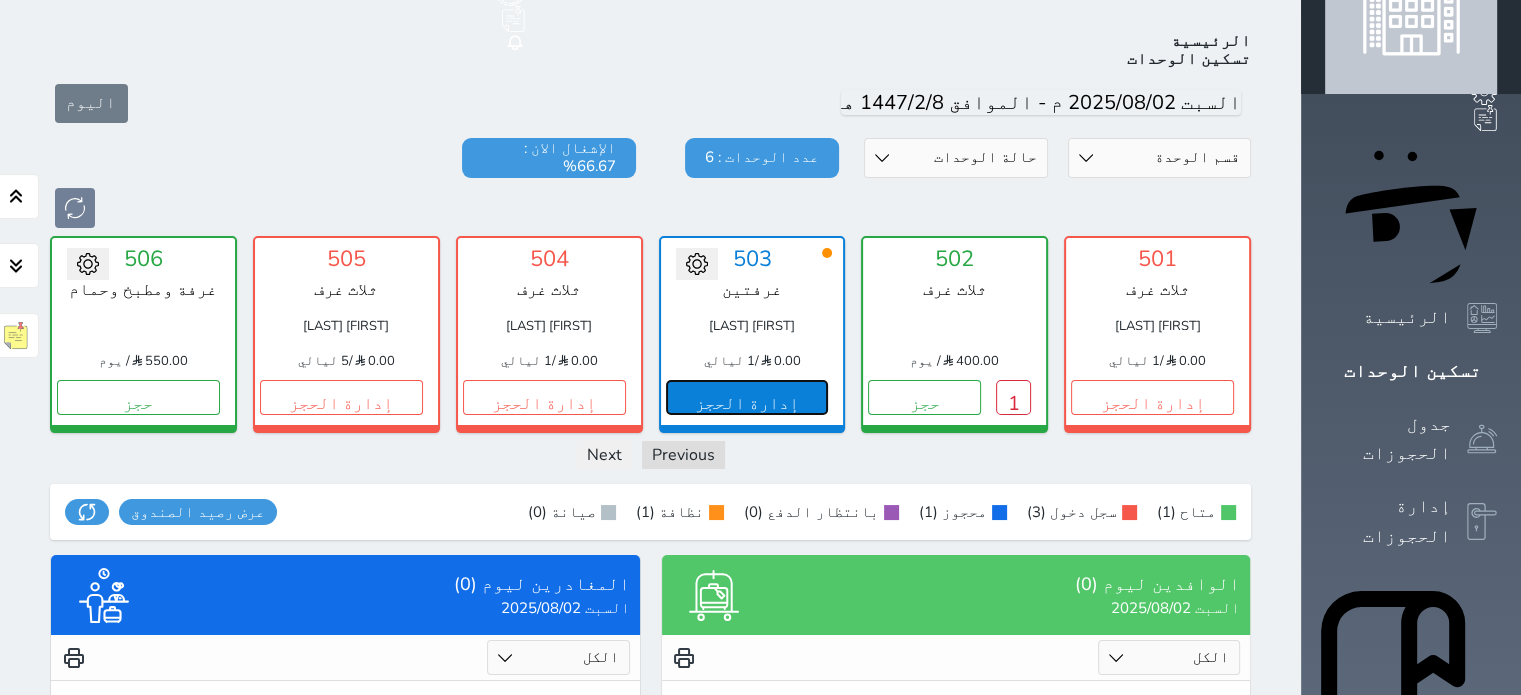 click on "إدارة الحجز" at bounding box center [747, 397] 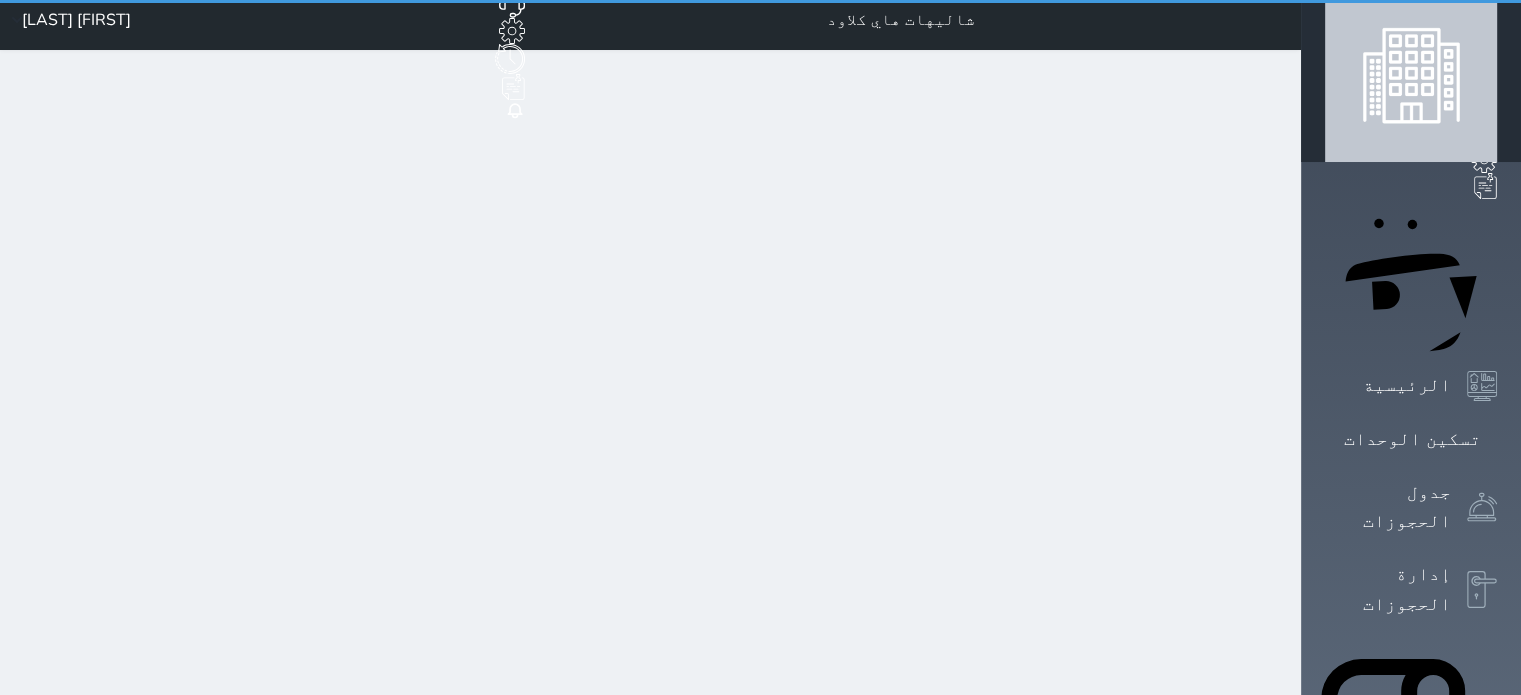 scroll, scrollTop: 0, scrollLeft: 0, axis: both 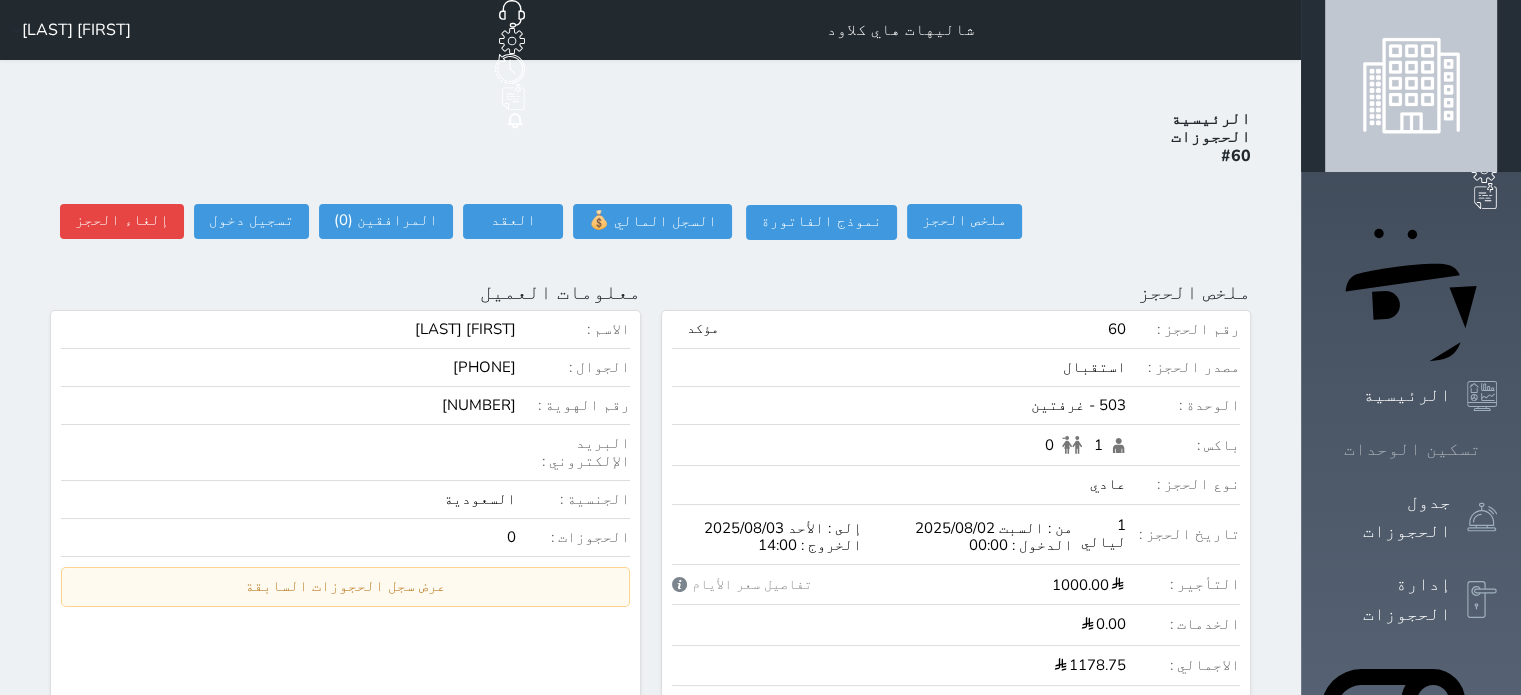 click on "تسكين الوحدات" at bounding box center (1412, 449) 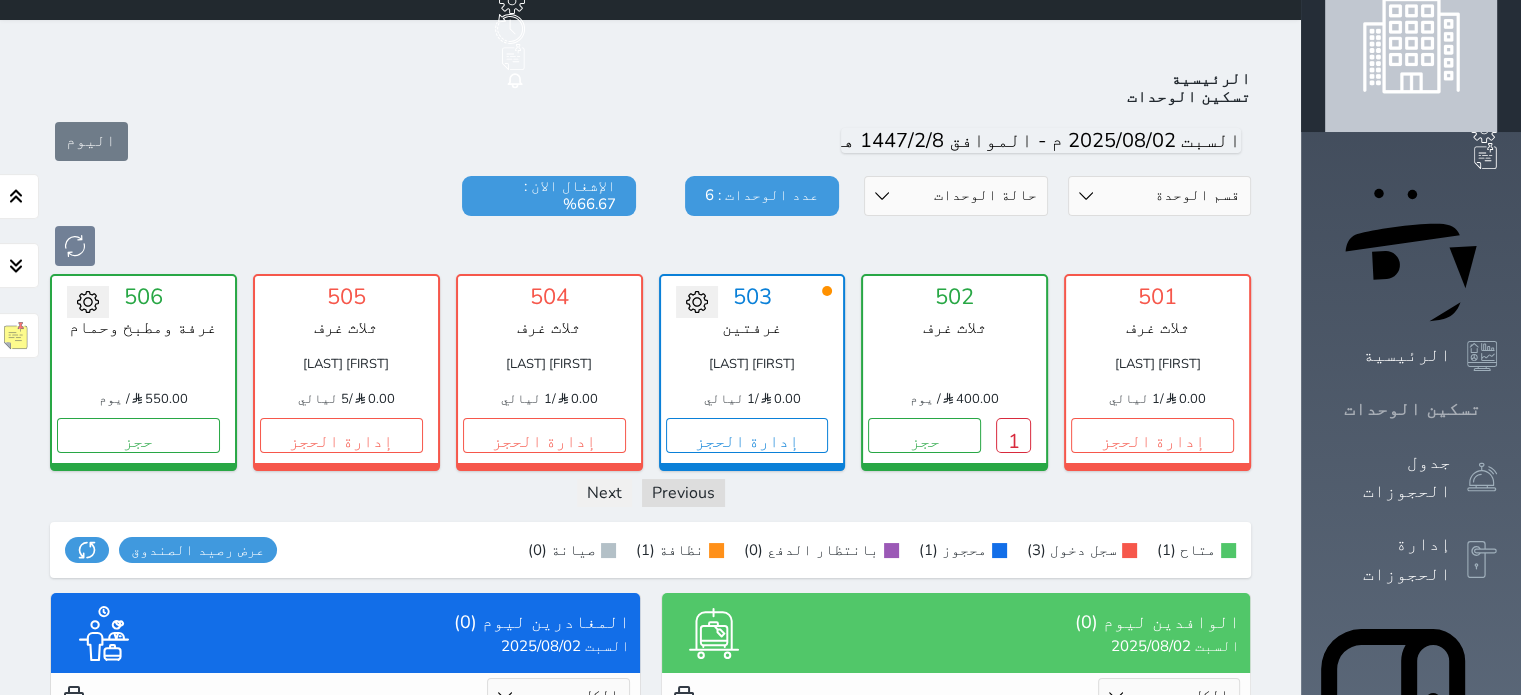scroll, scrollTop: 78, scrollLeft: 0, axis: vertical 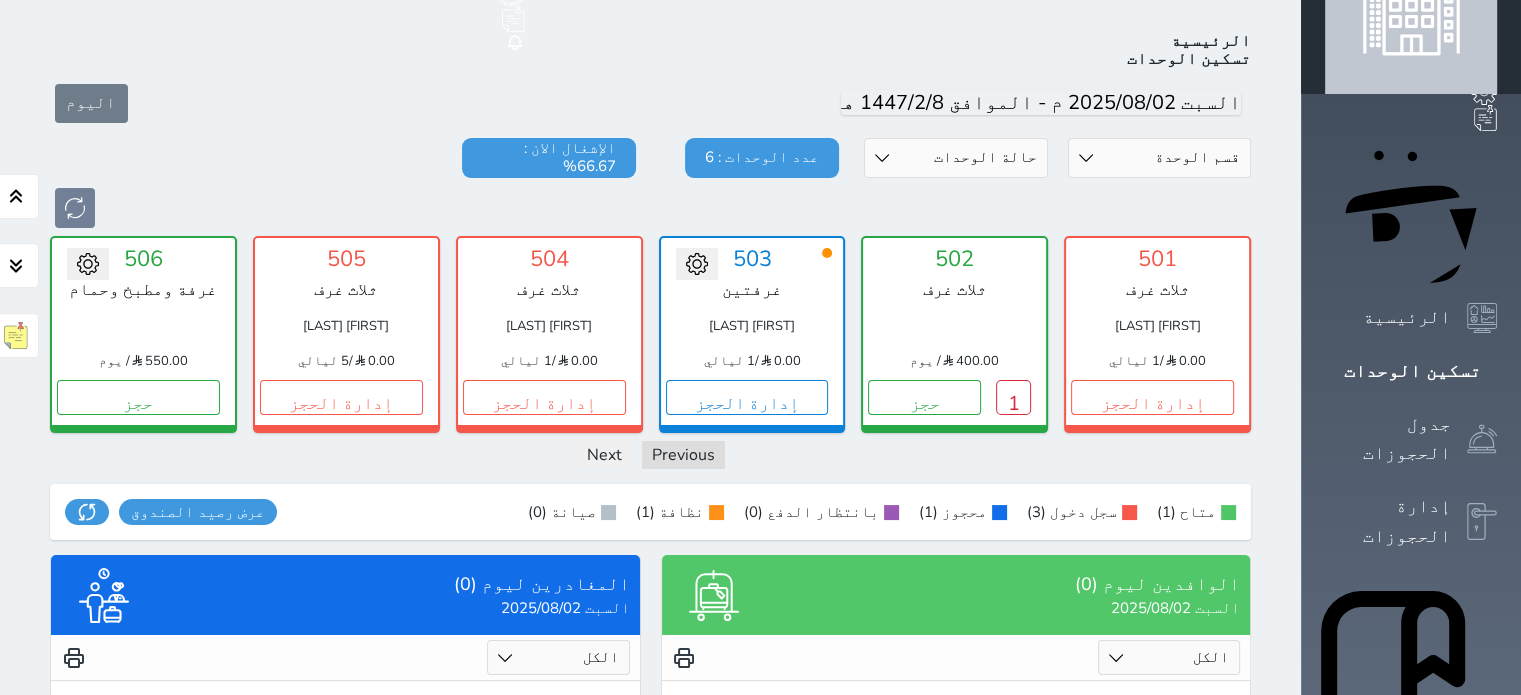 click on "[FIRST]     [LAST]" at bounding box center [752, 326] 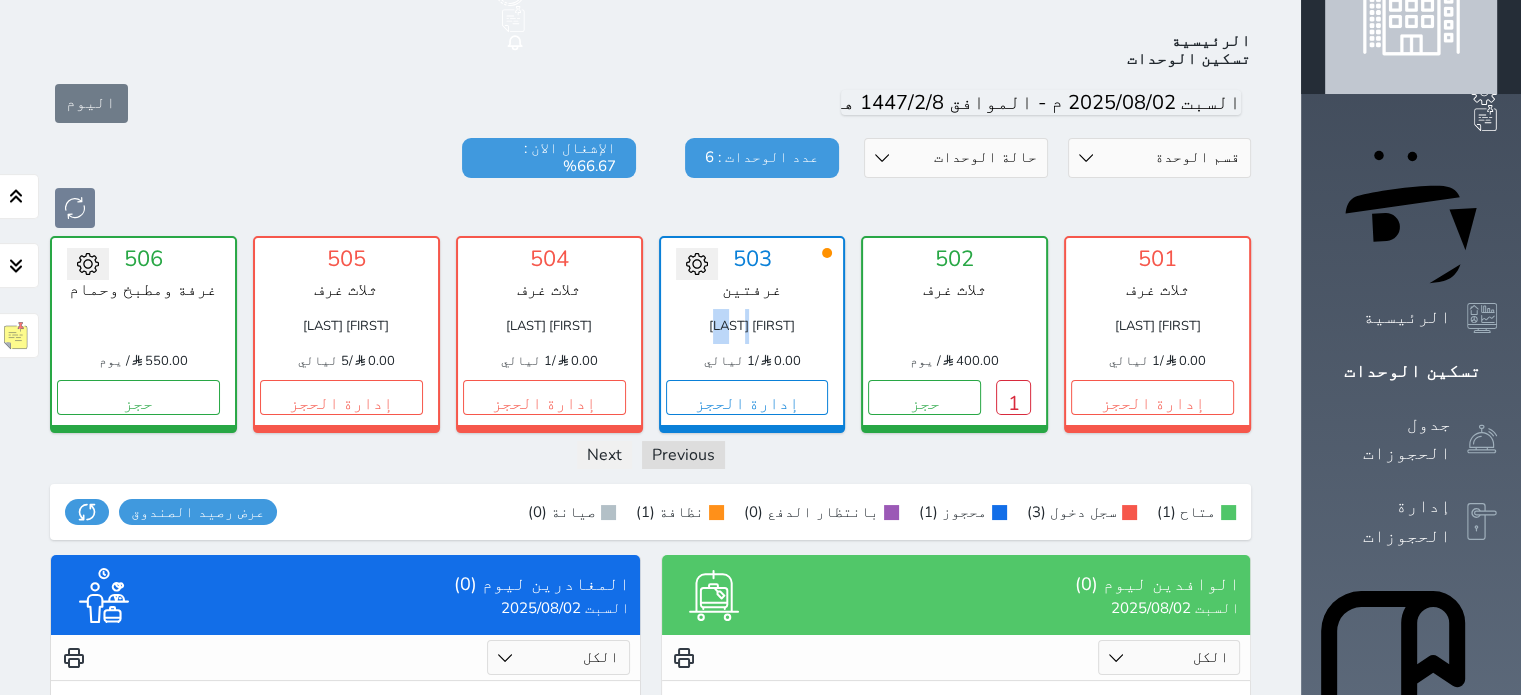 click on "[FIRST]     [LAST]" at bounding box center [752, 326] 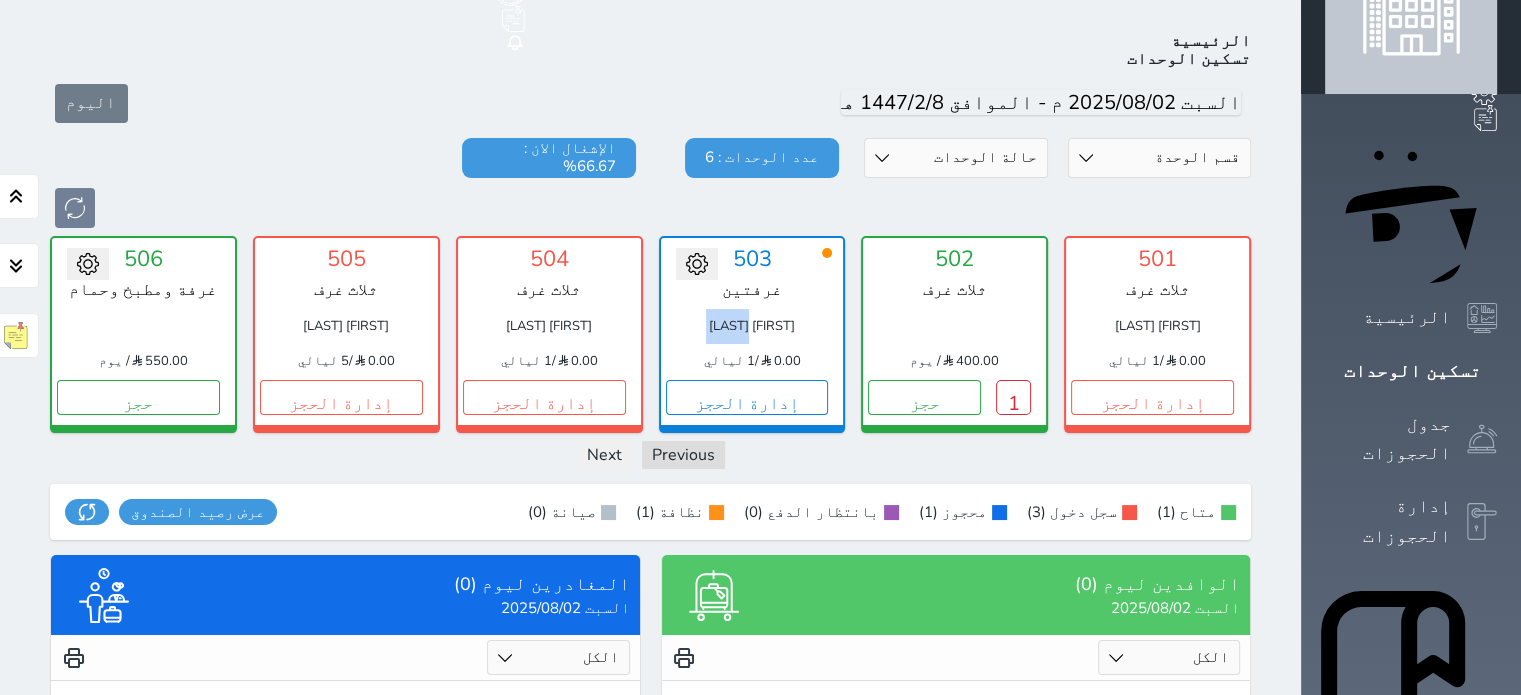 click on "[FIRST]     [LAST]" at bounding box center [752, 326] 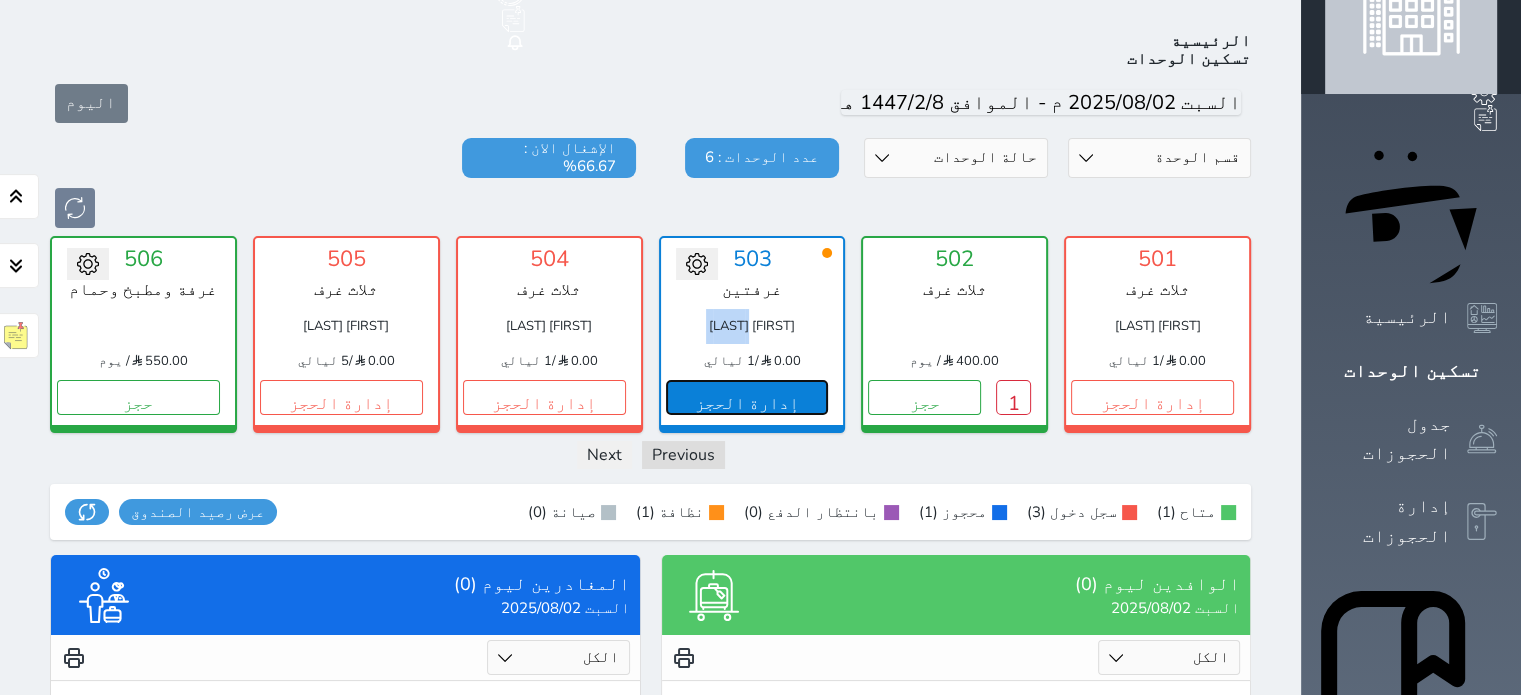 click on "إدارة الحجز" at bounding box center [747, 397] 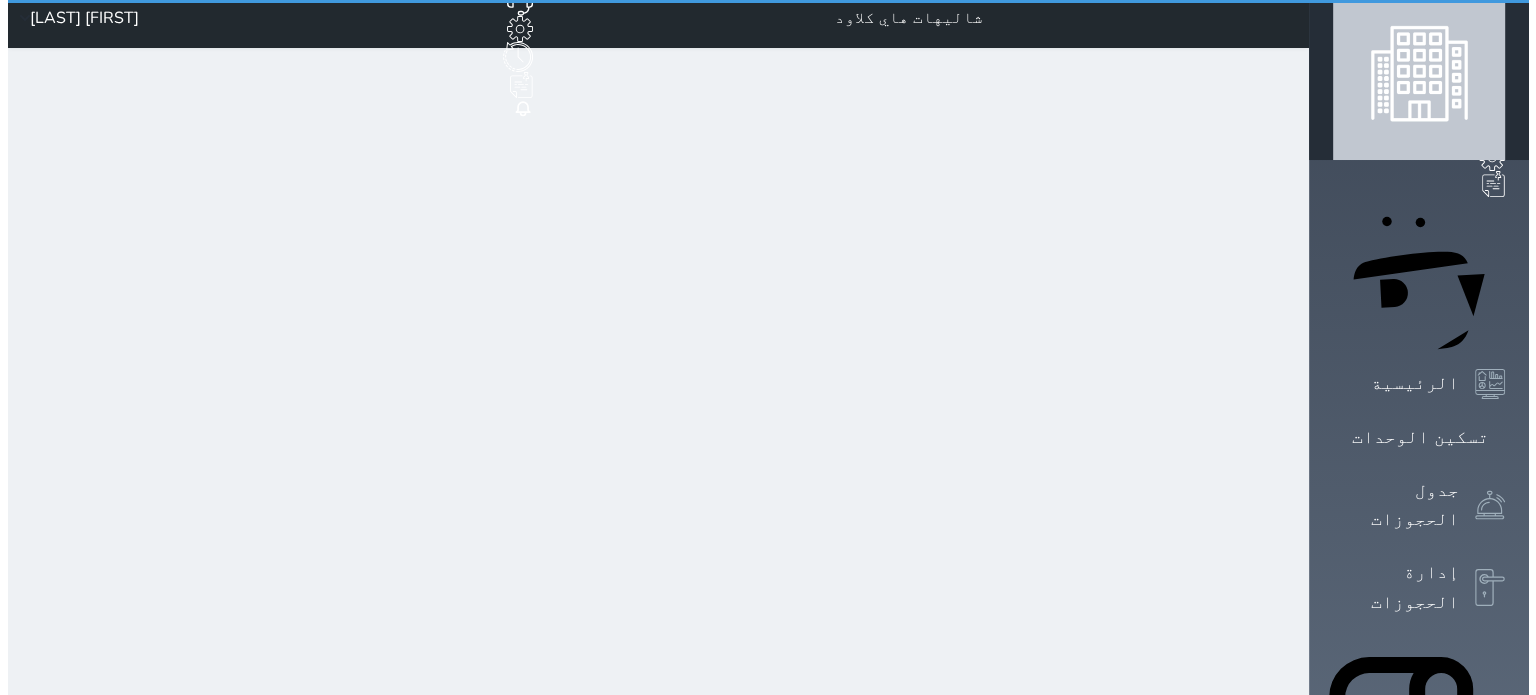 scroll, scrollTop: 0, scrollLeft: 0, axis: both 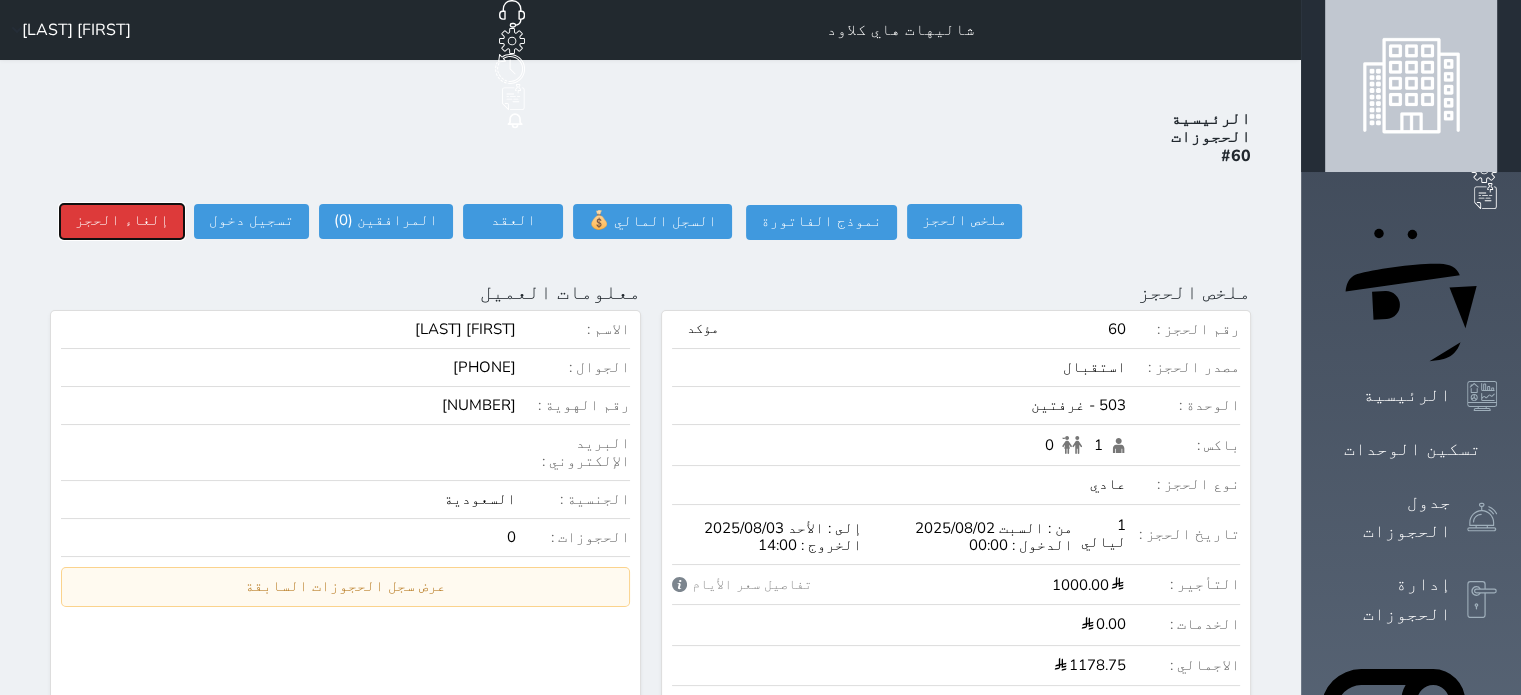 click on "إلغاء الحجز" at bounding box center [122, 221] 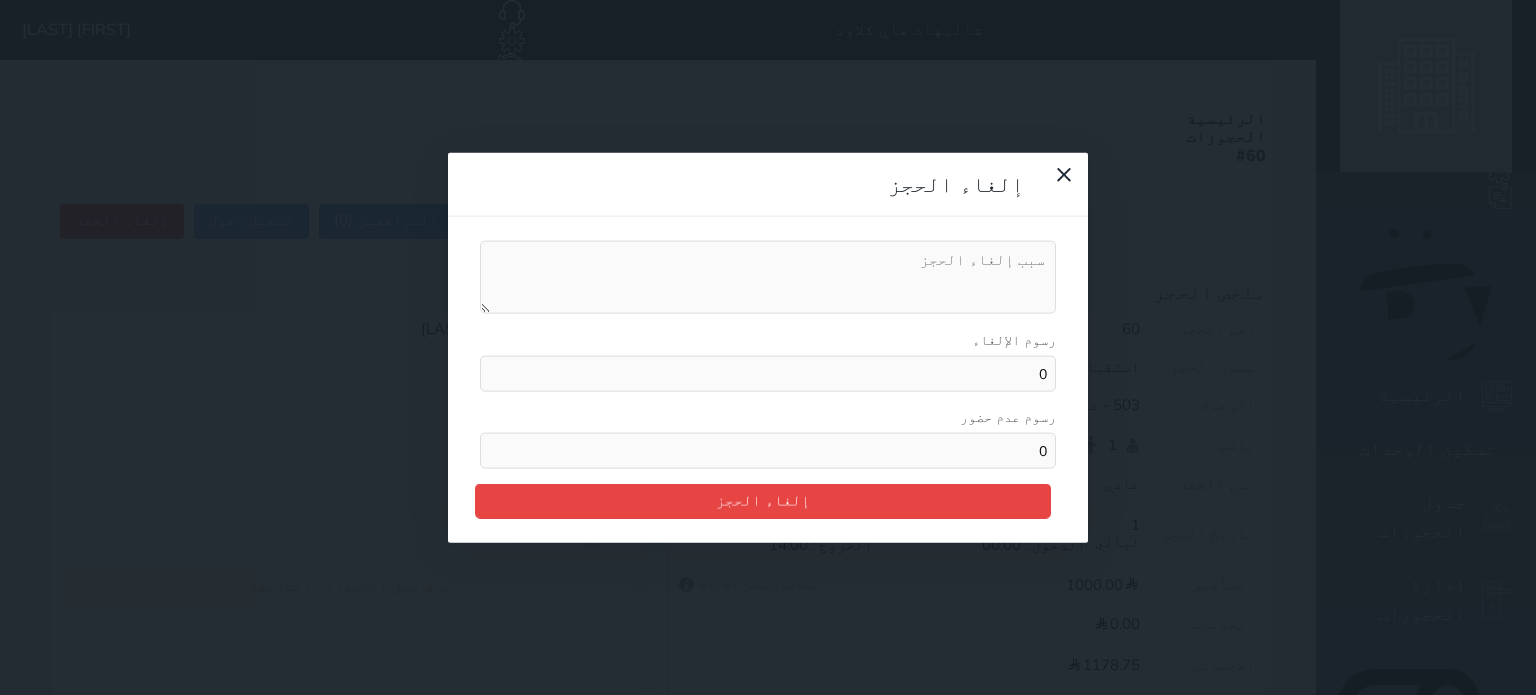 click on "إلغاء الحجز                   رسوم الإلغاء   0   رسوم عدم حضور   0   إلغاء الحجز" at bounding box center (768, 347) 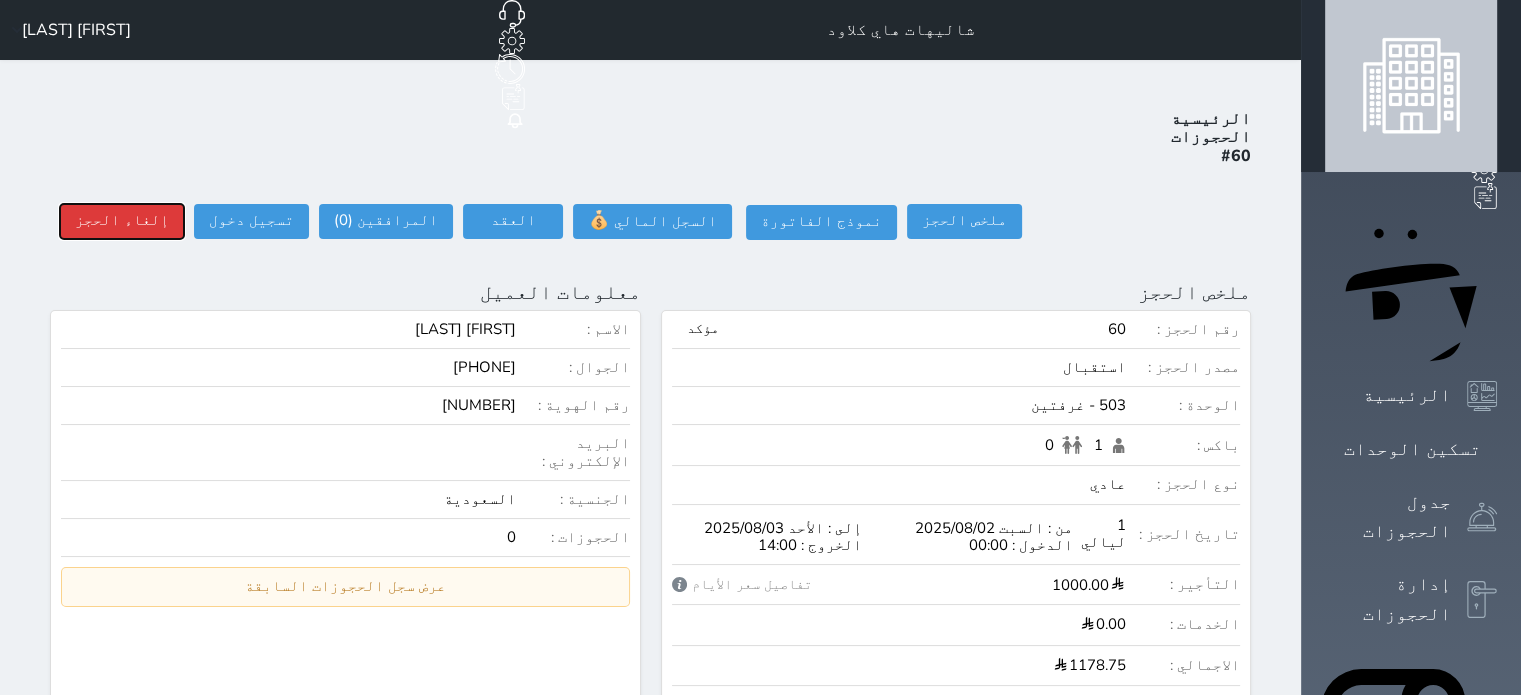 click on "إلغاء الحجز" at bounding box center (122, 221) 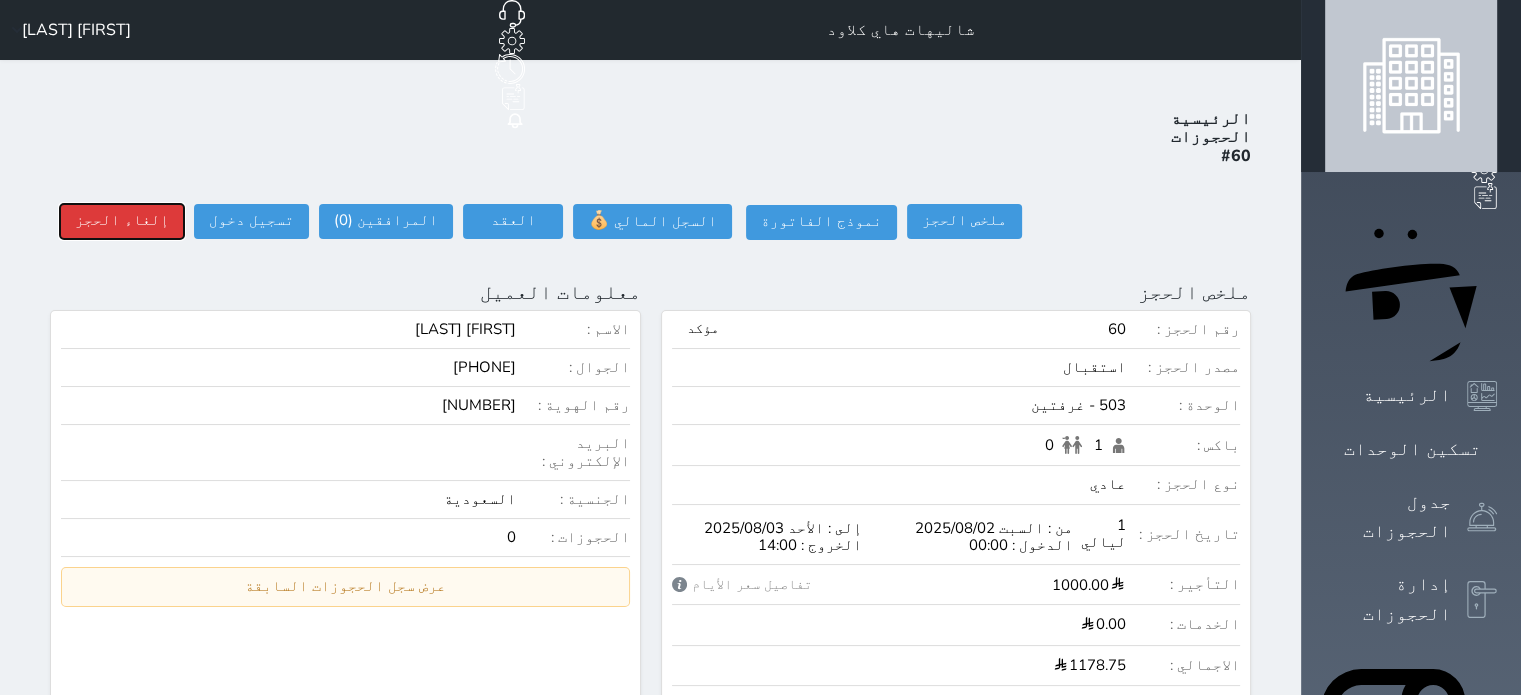 click on "إلغاء الحجز" at bounding box center [122, 221] 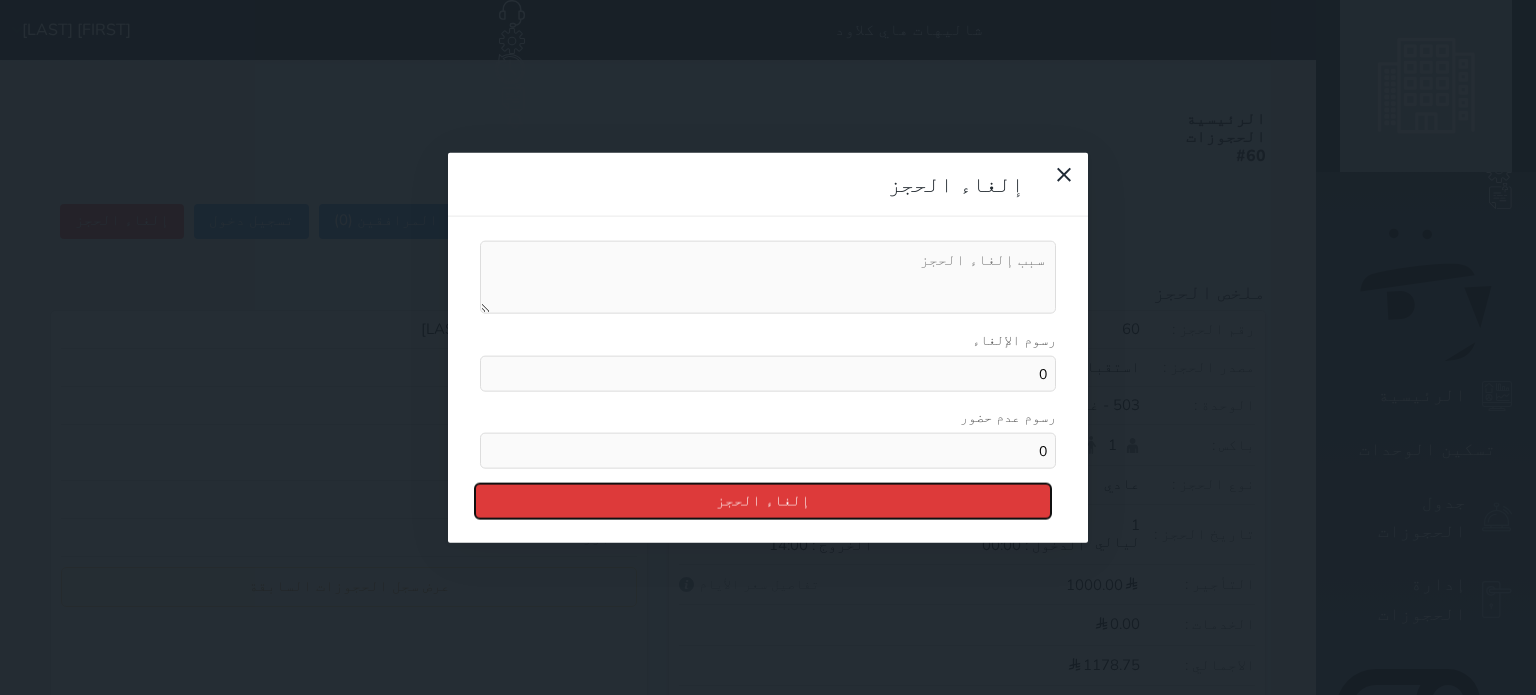 click on "إلغاء الحجز" at bounding box center [763, 501] 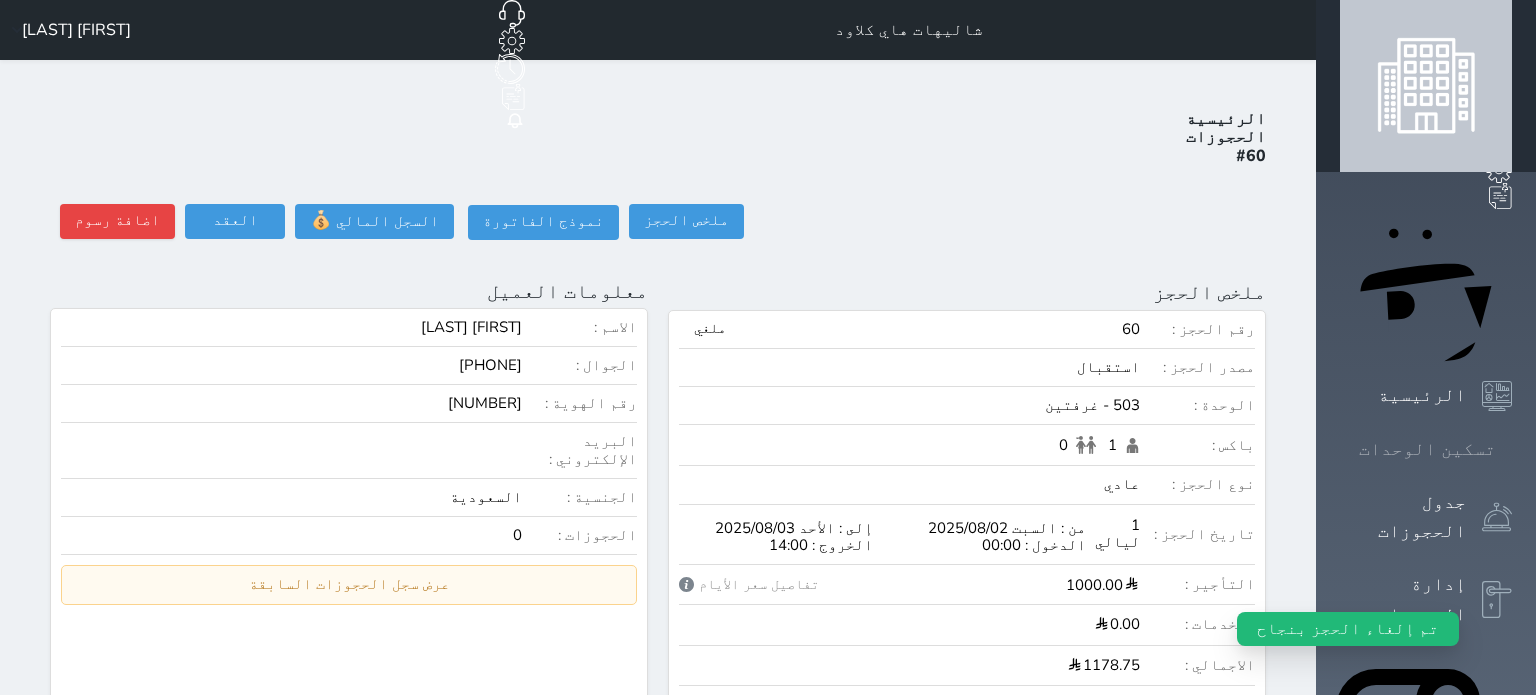 click 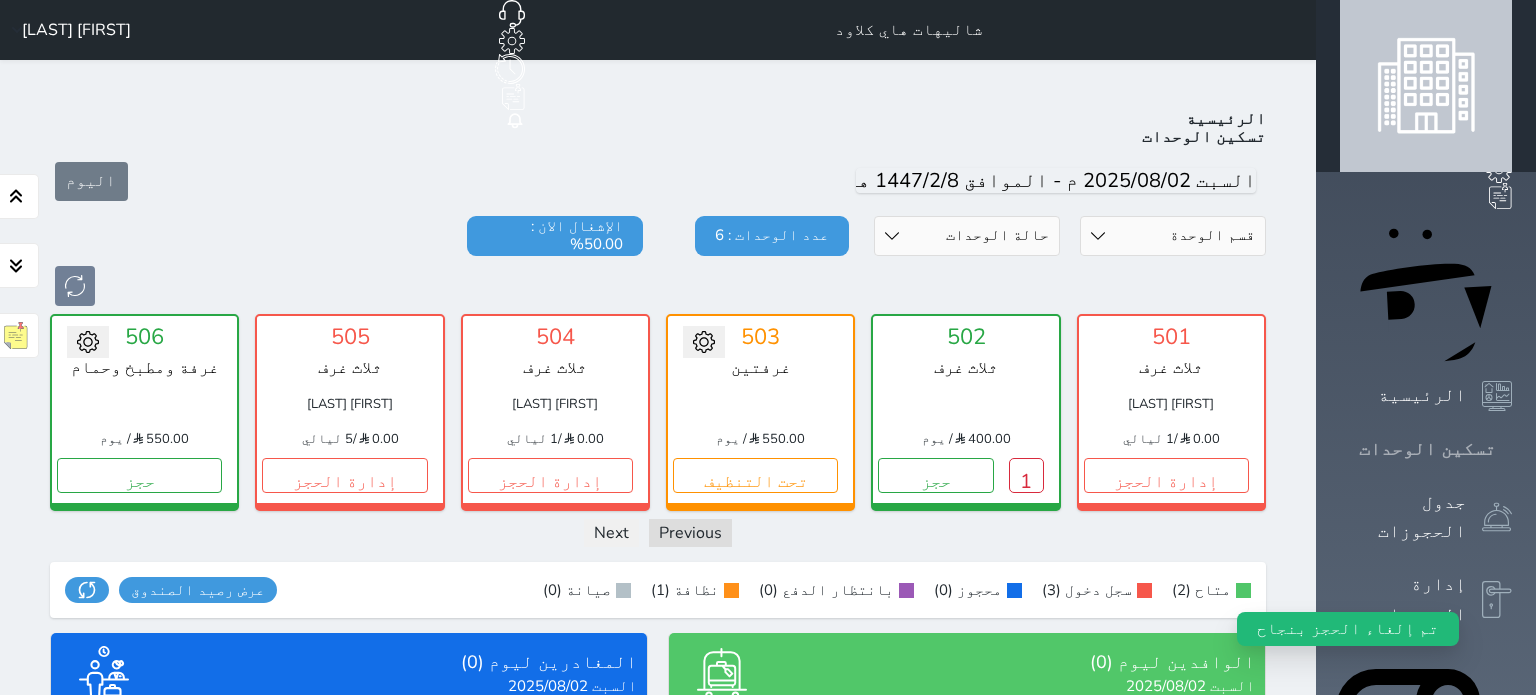 scroll, scrollTop: 78, scrollLeft: 0, axis: vertical 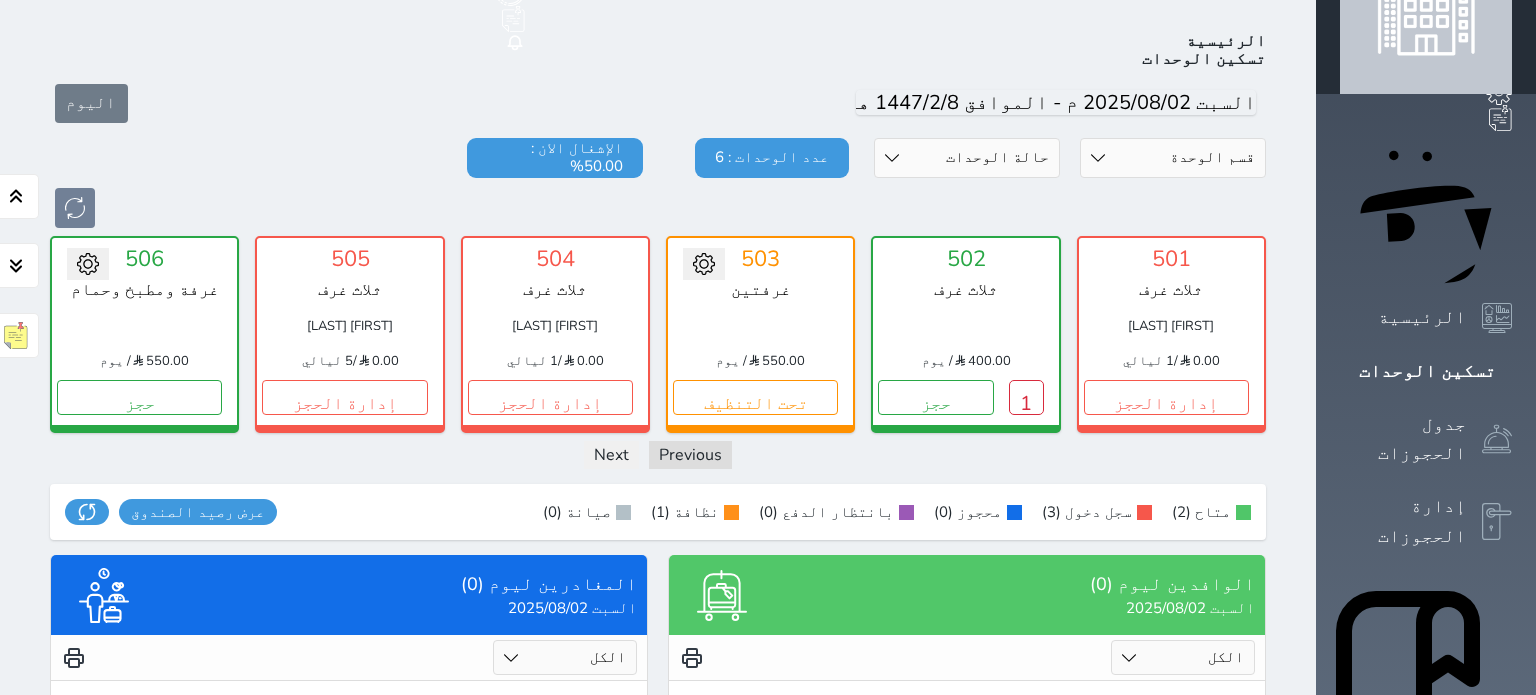 click at bounding box center (760, 326) 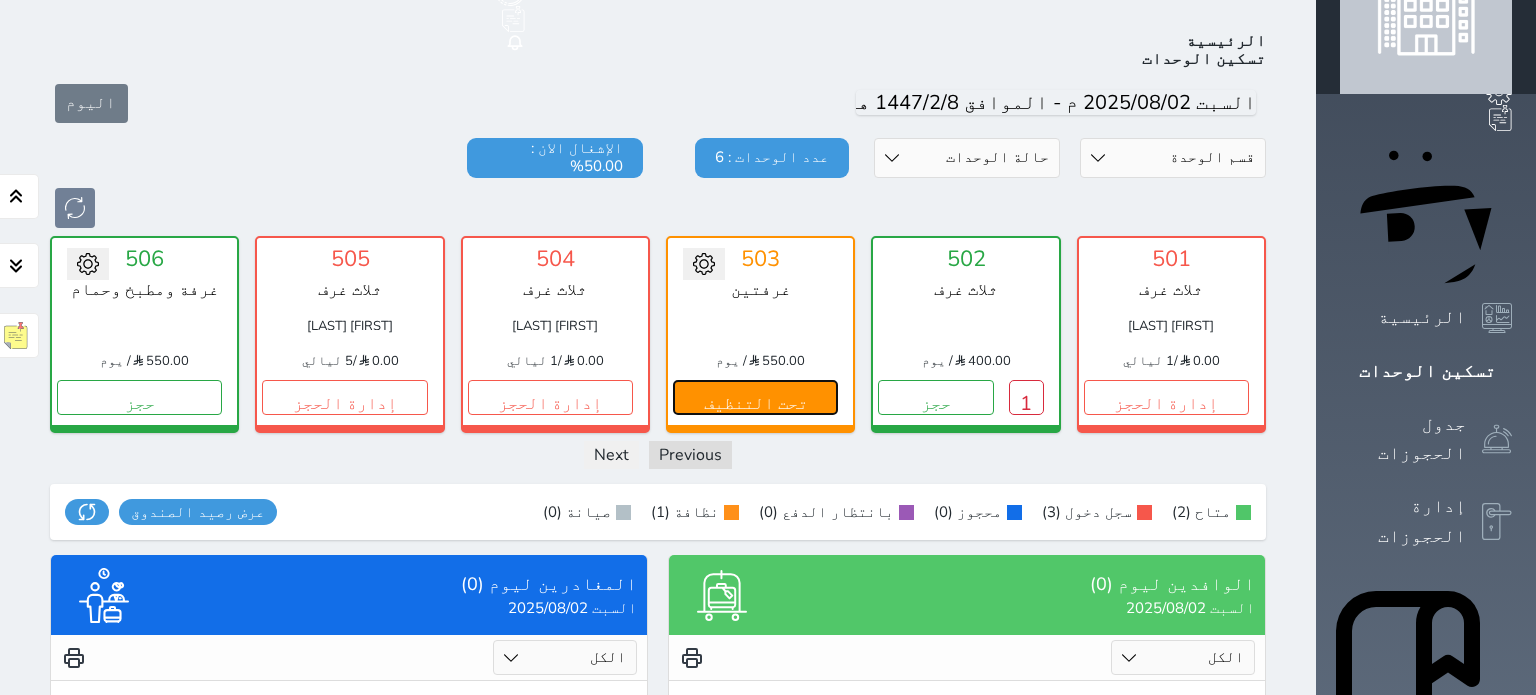 click on "تحت التنظيف" at bounding box center (755, 397) 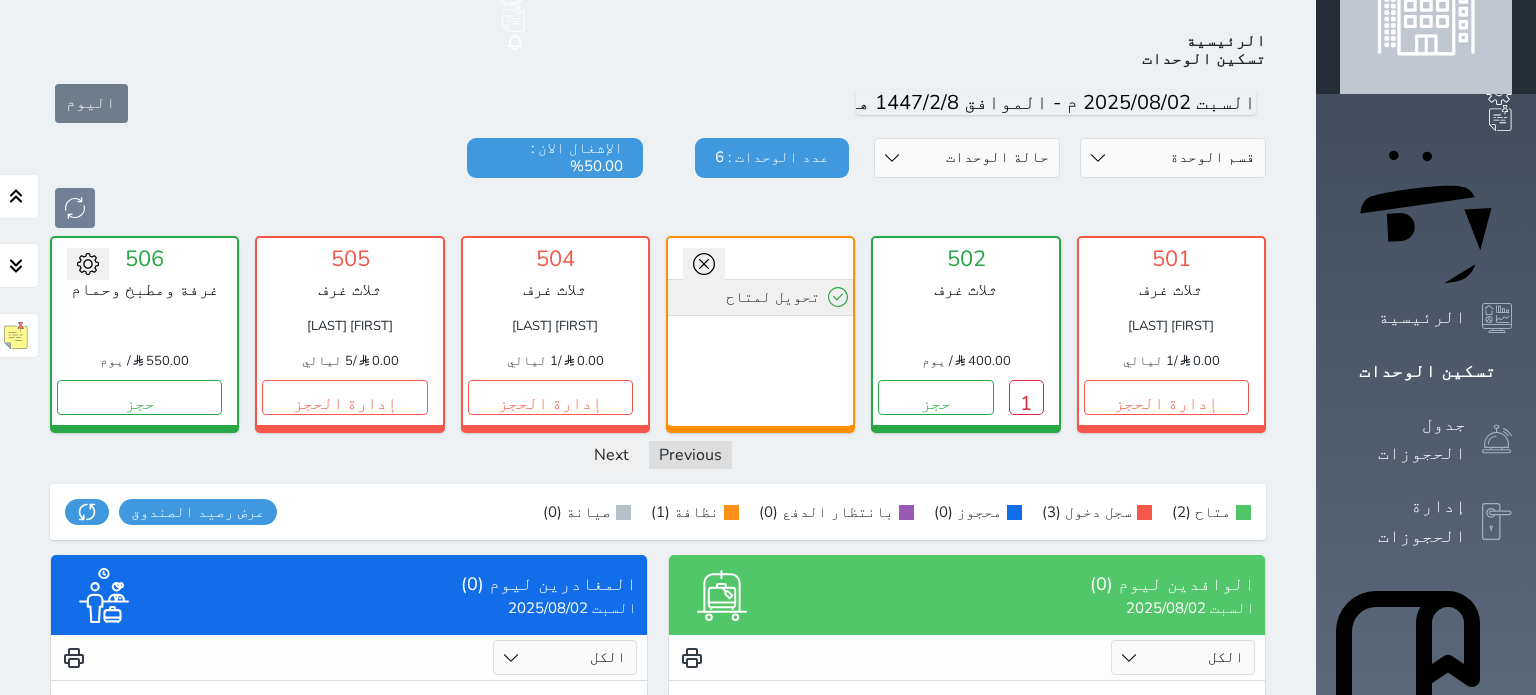 click on "تحويل لمتاح" at bounding box center (760, 297) 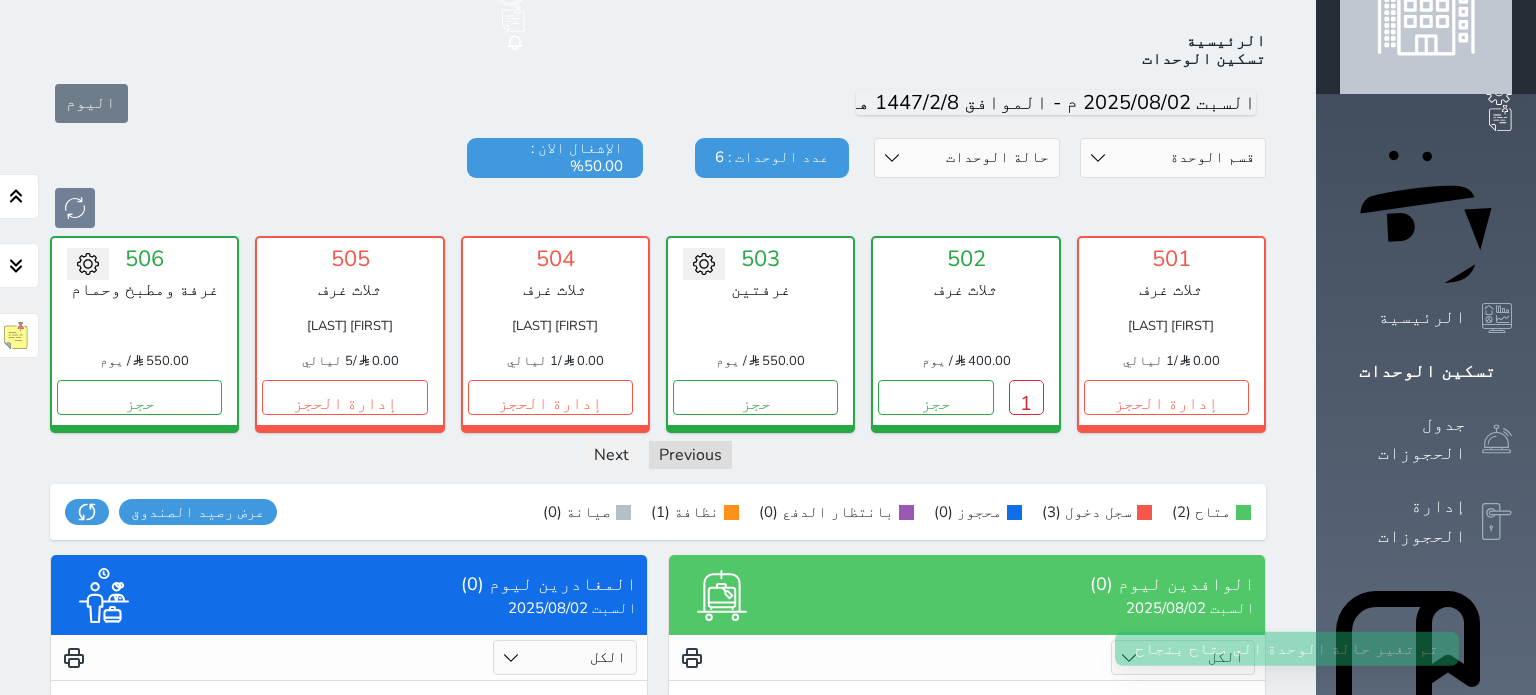 click on "تحويل لتحت الصيانة
تحويل لتحت التنظيف" at bounding box center (760, 340) 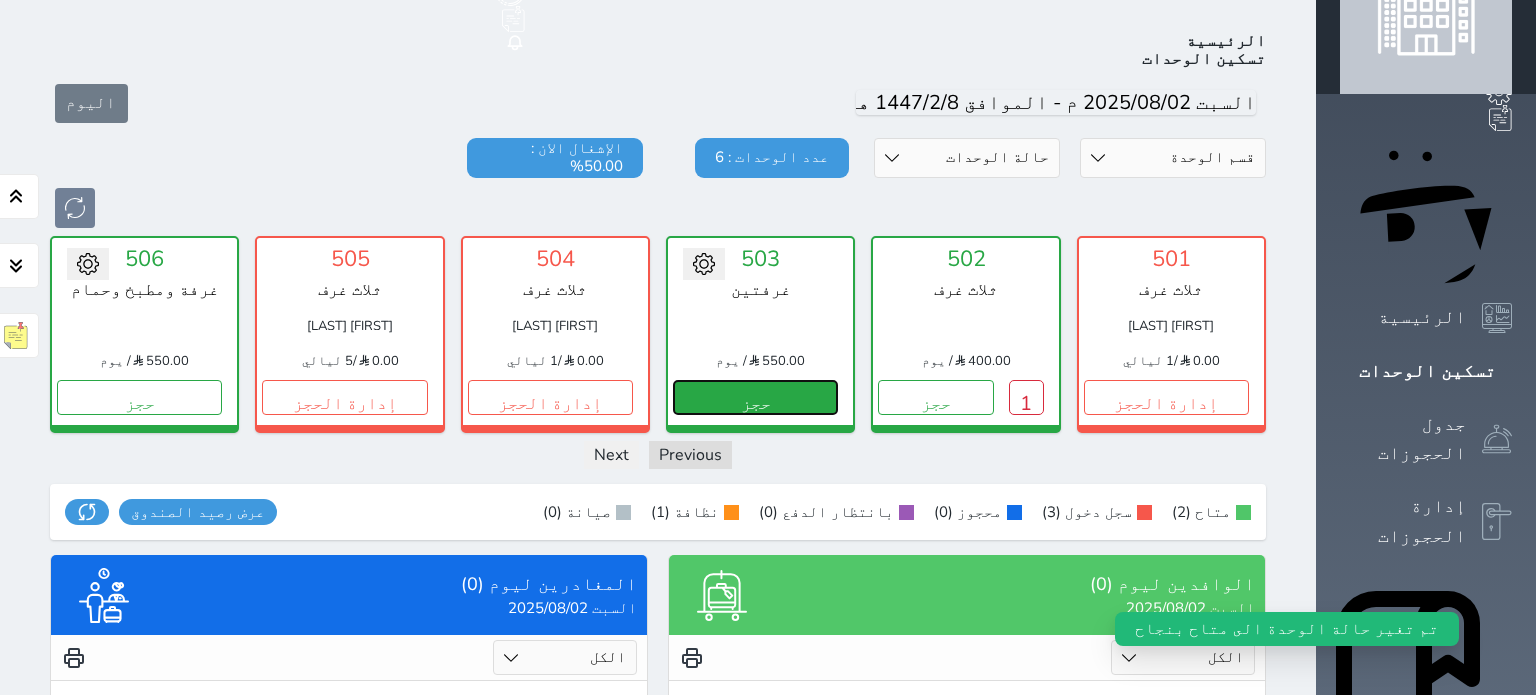 click on "حجز" at bounding box center (755, 397) 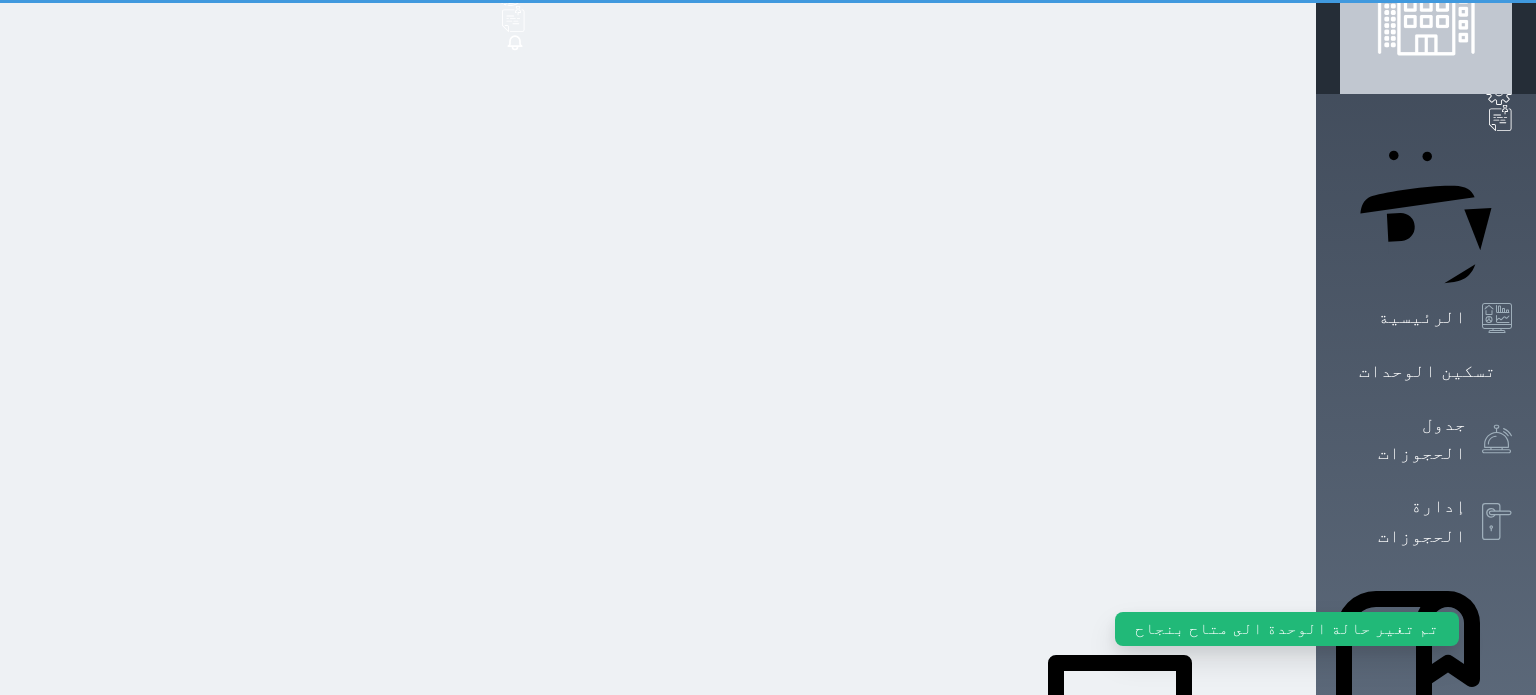 scroll, scrollTop: 15, scrollLeft: 0, axis: vertical 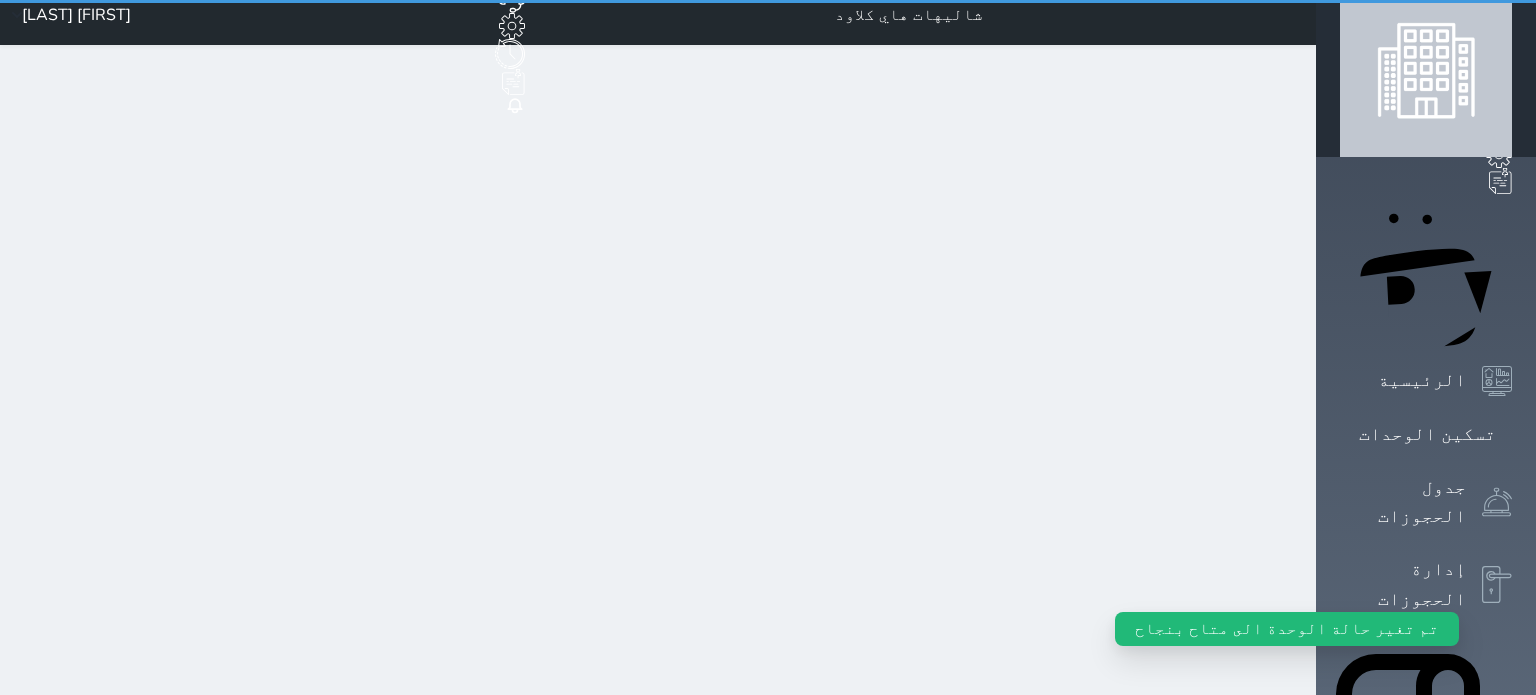 select on "1" 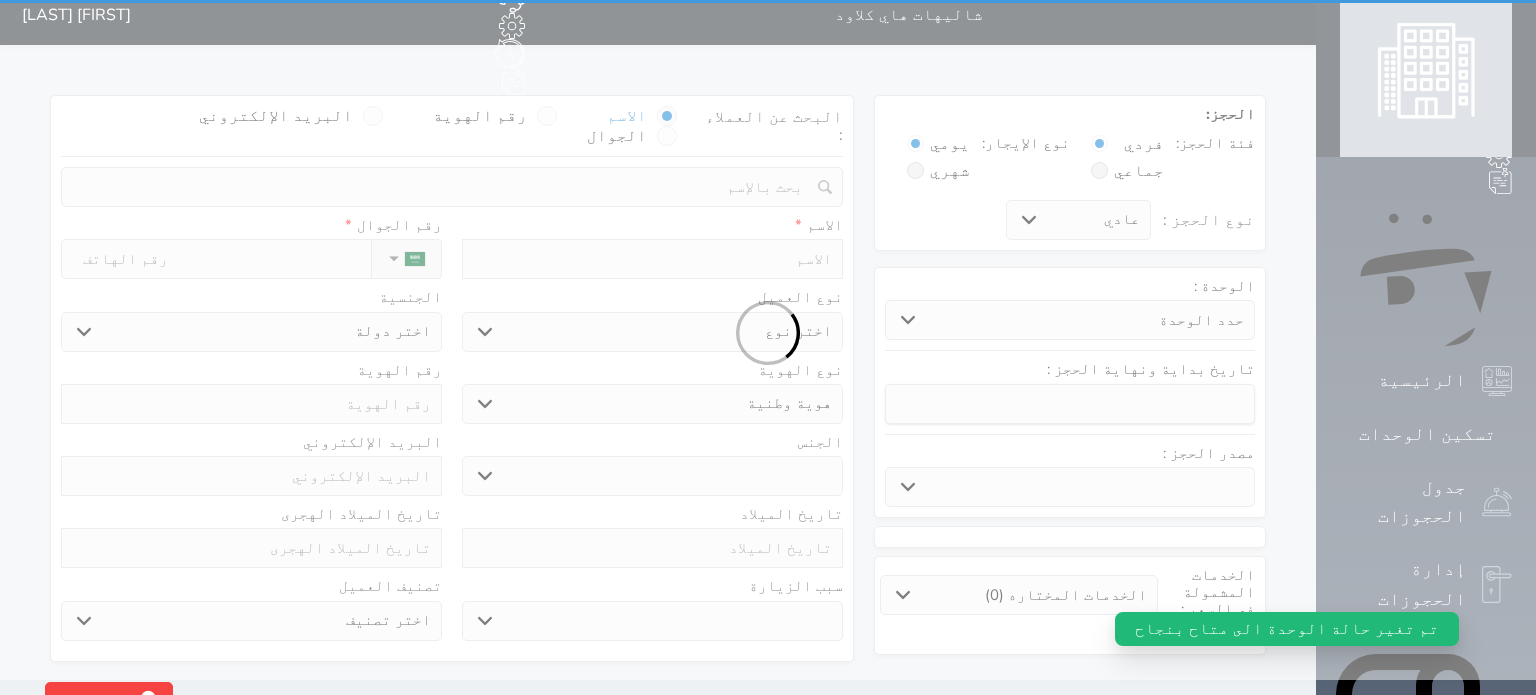 scroll, scrollTop: 0, scrollLeft: 0, axis: both 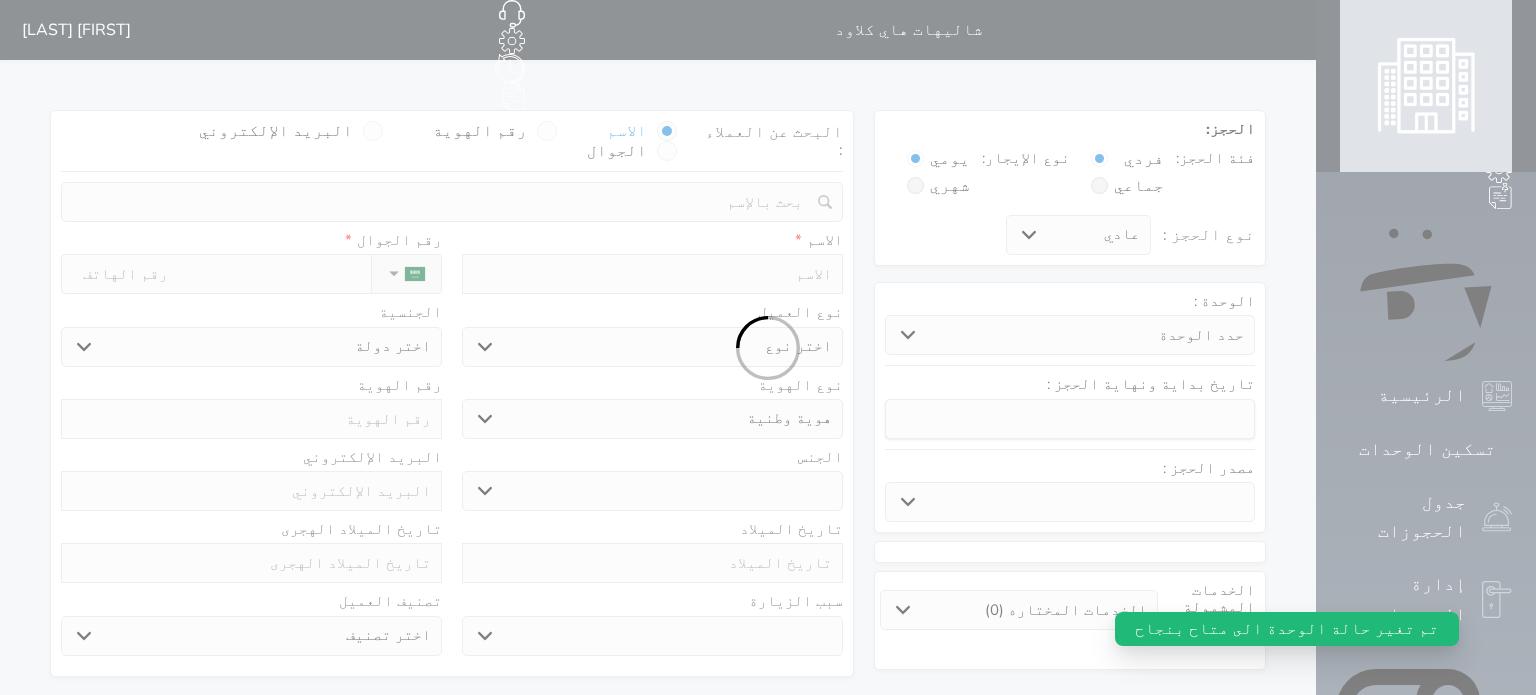 select 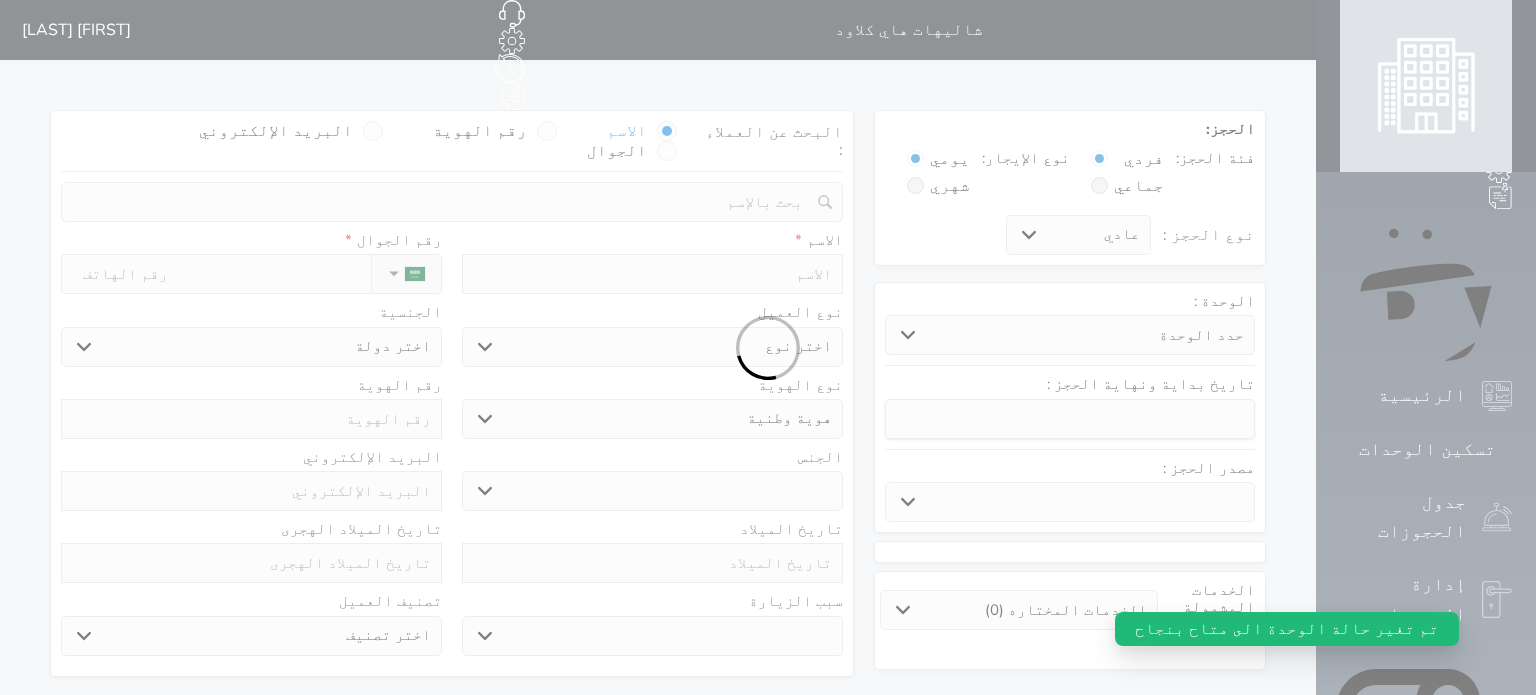 select 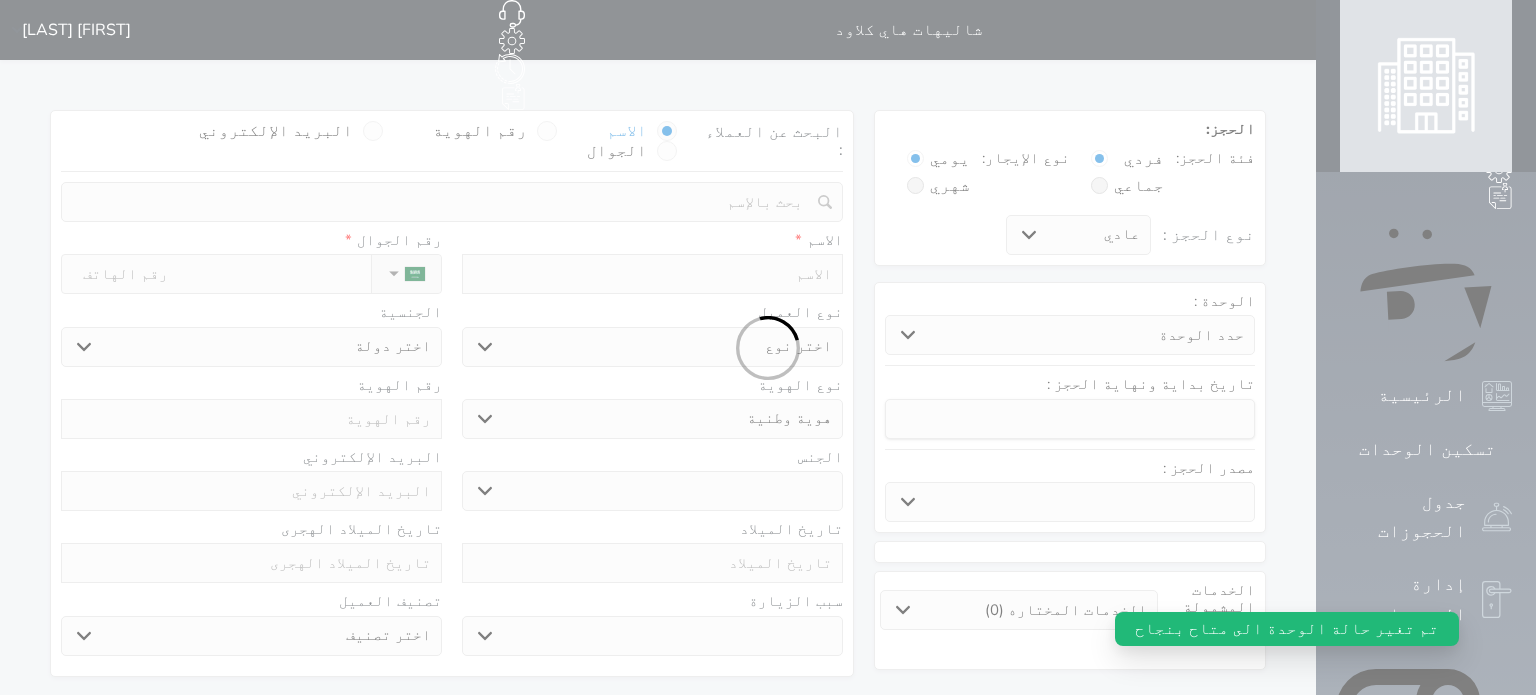 select 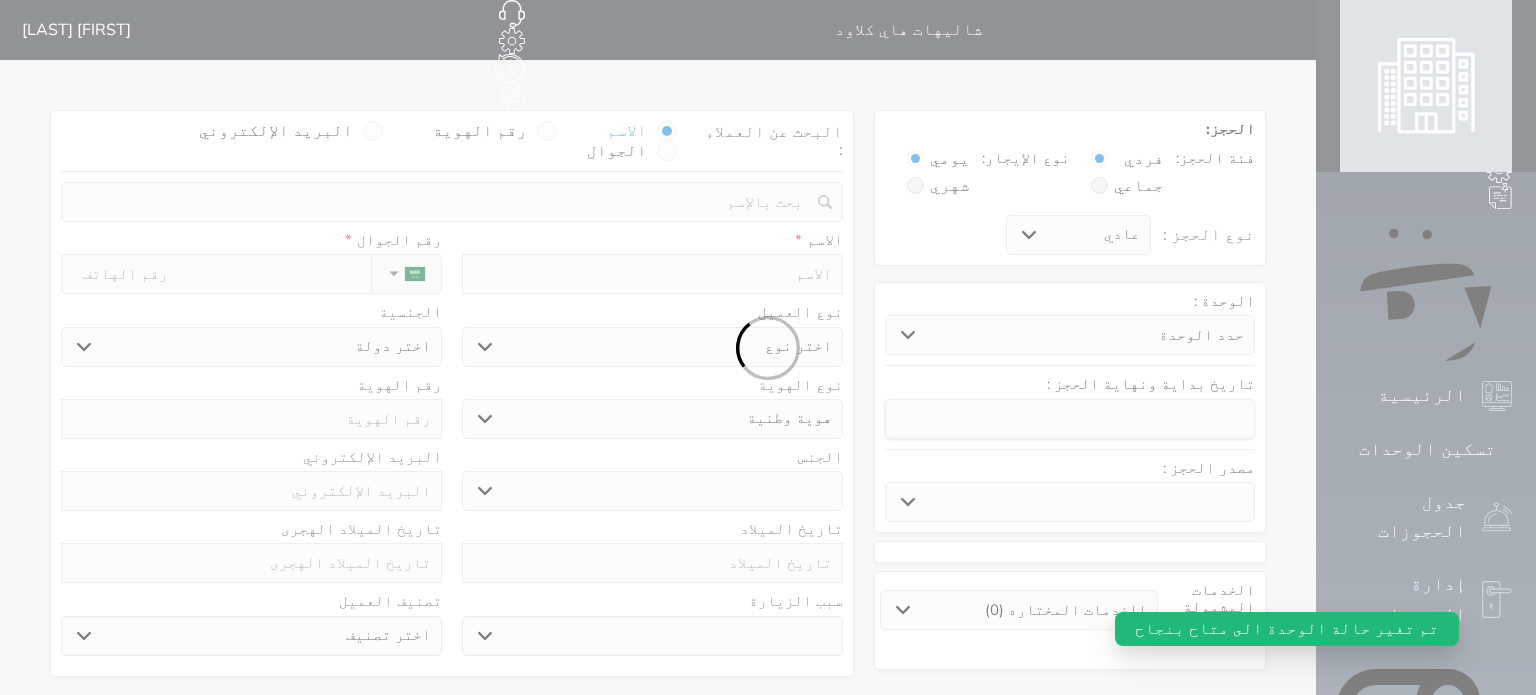 select 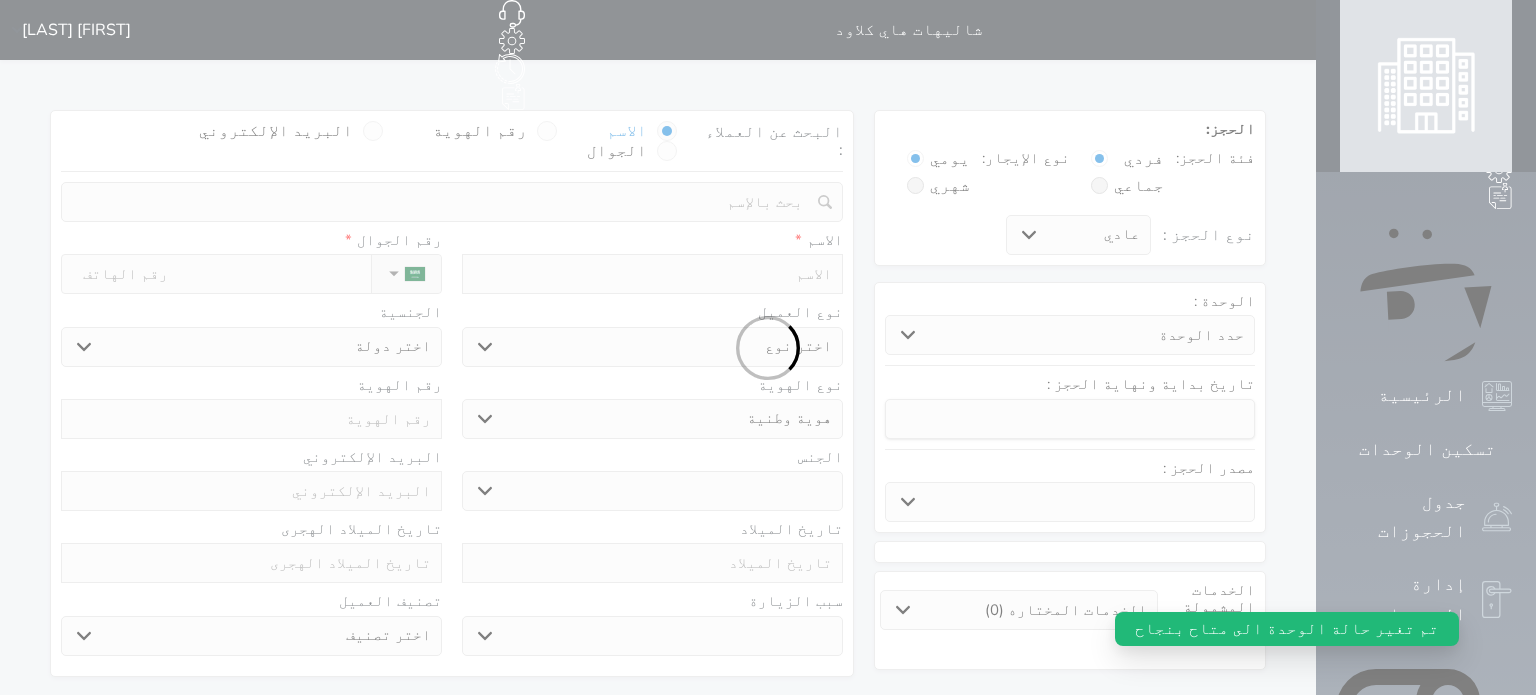 select 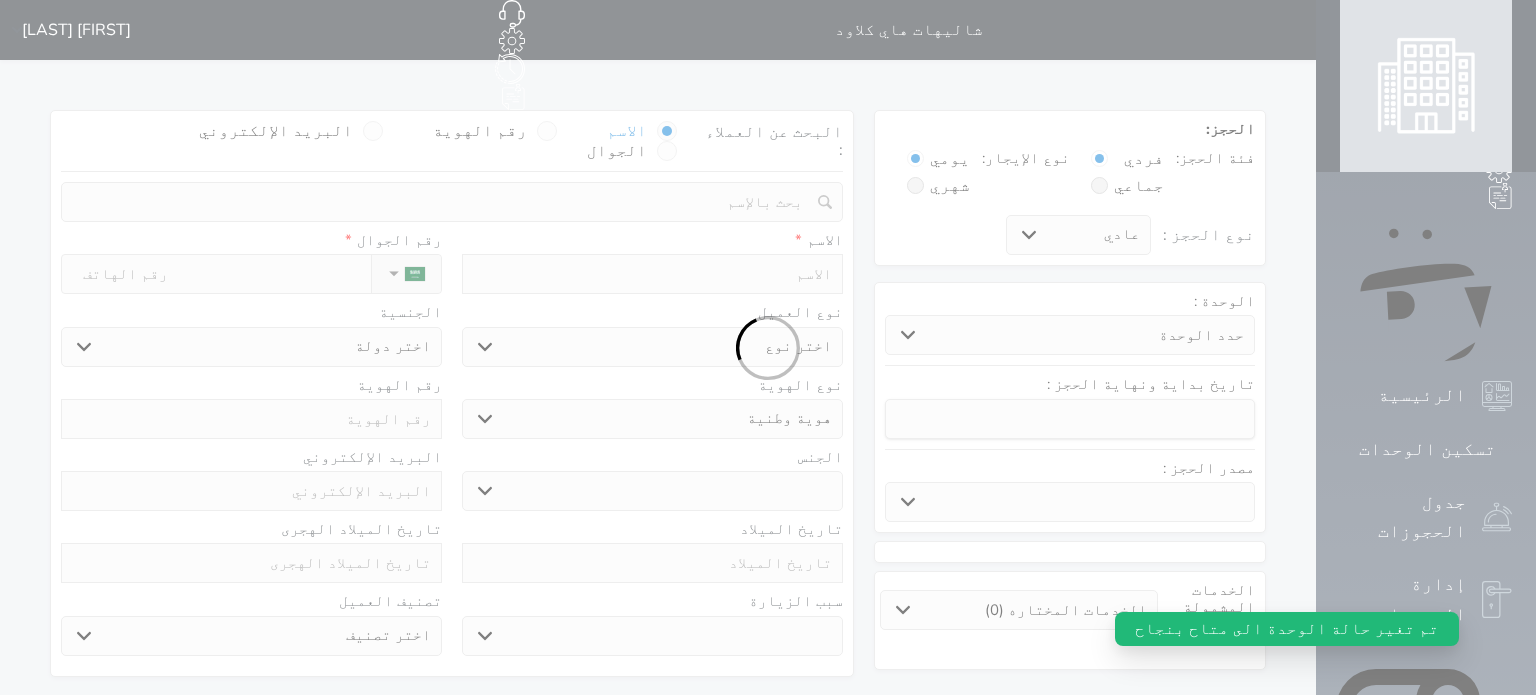 select 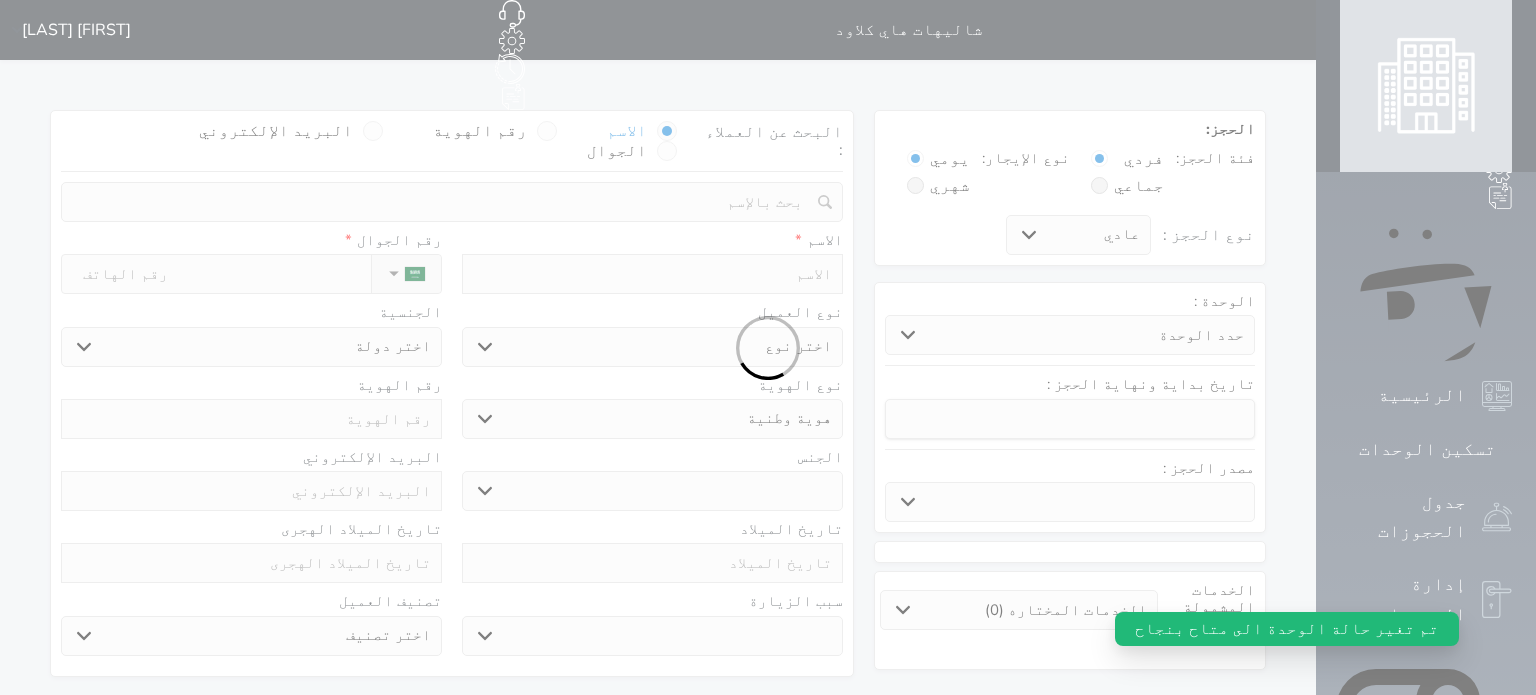 select 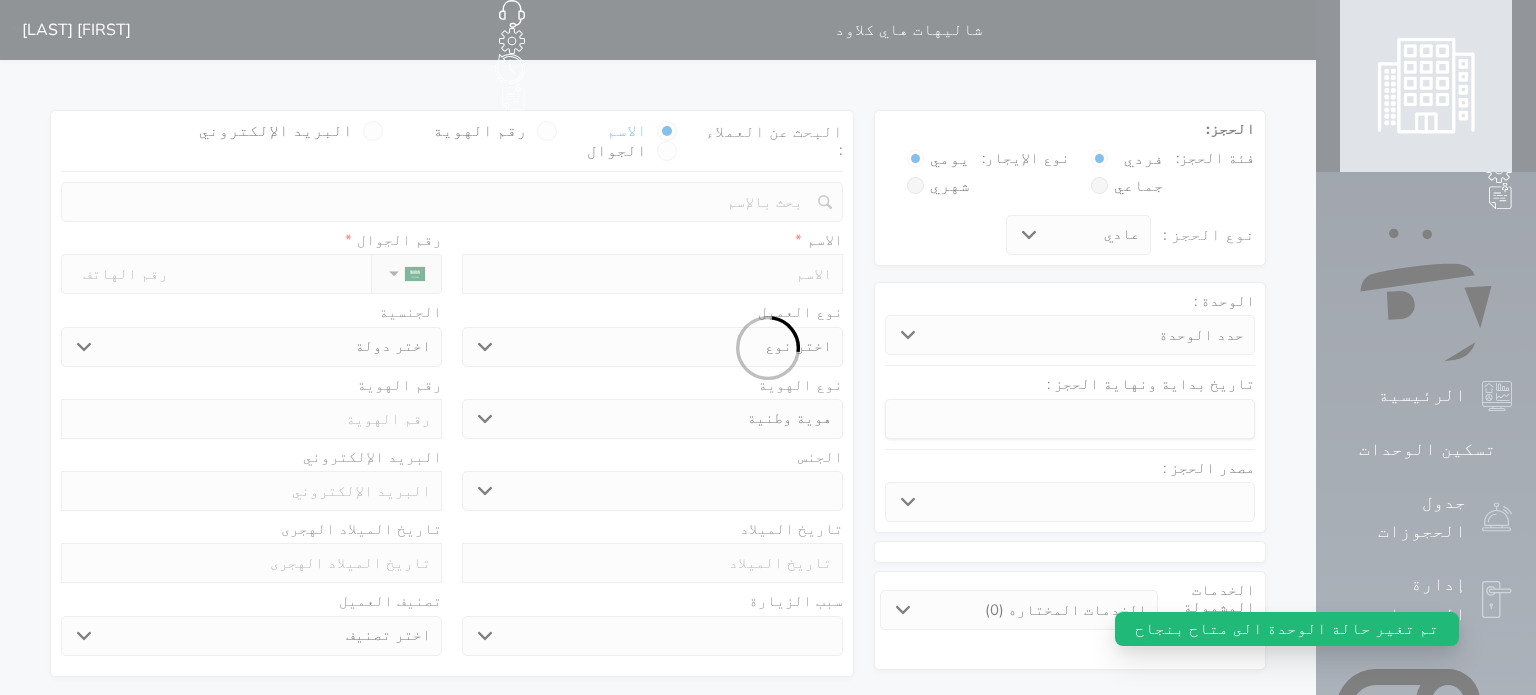 select 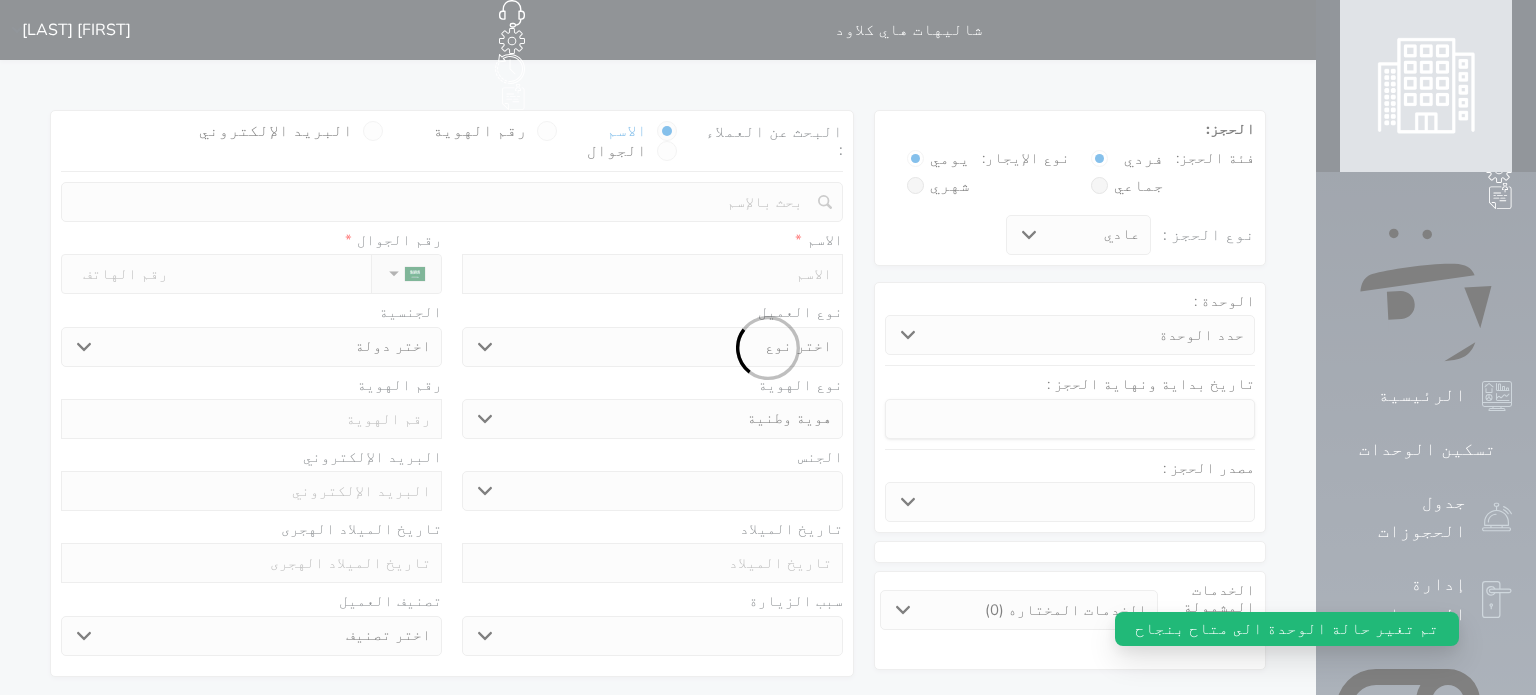 select on "113" 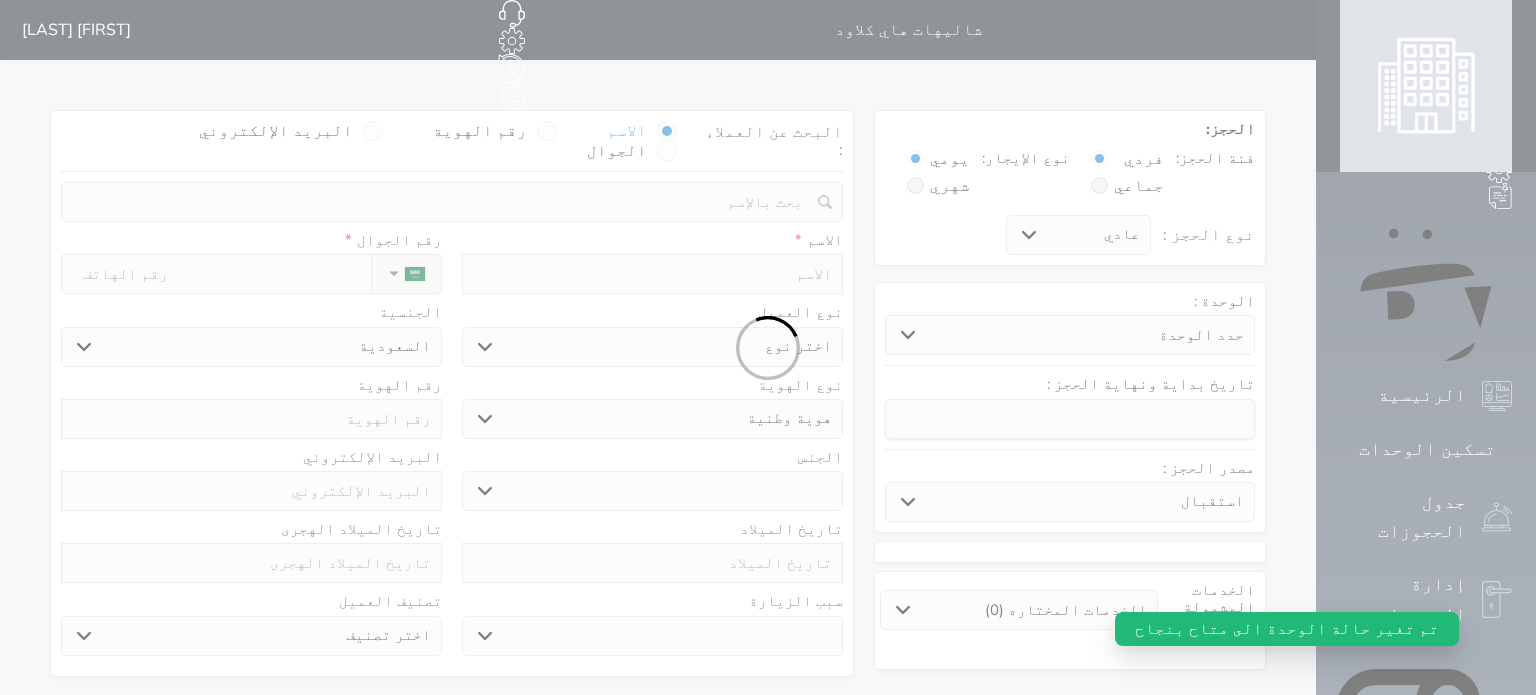 select 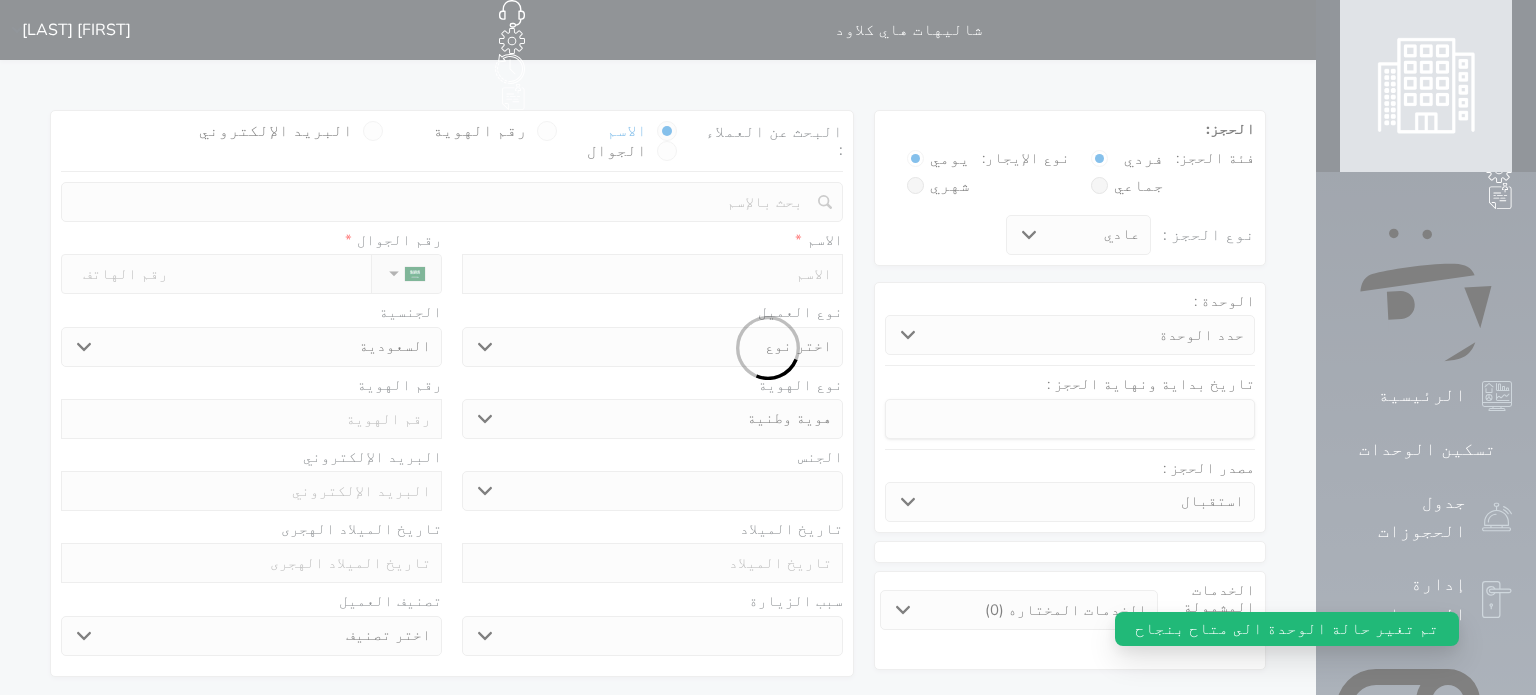 select 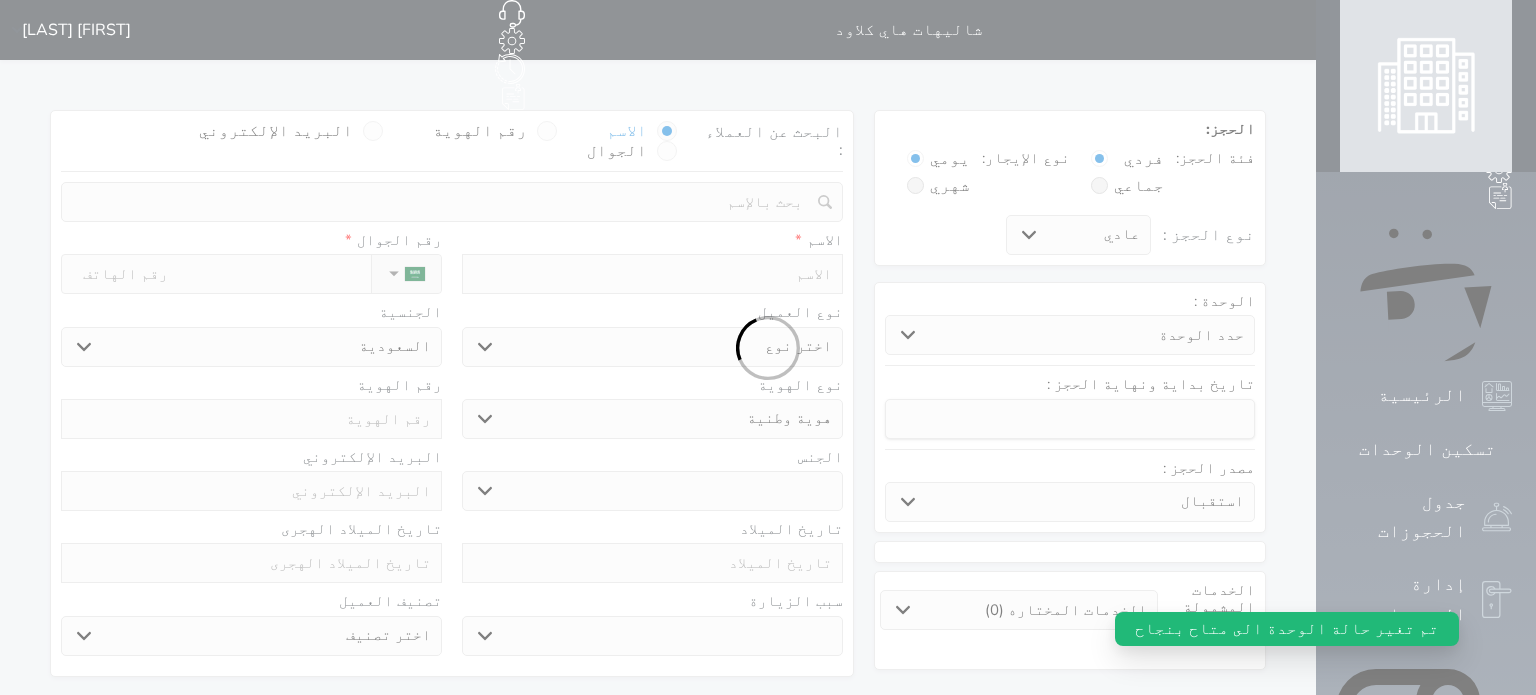 select 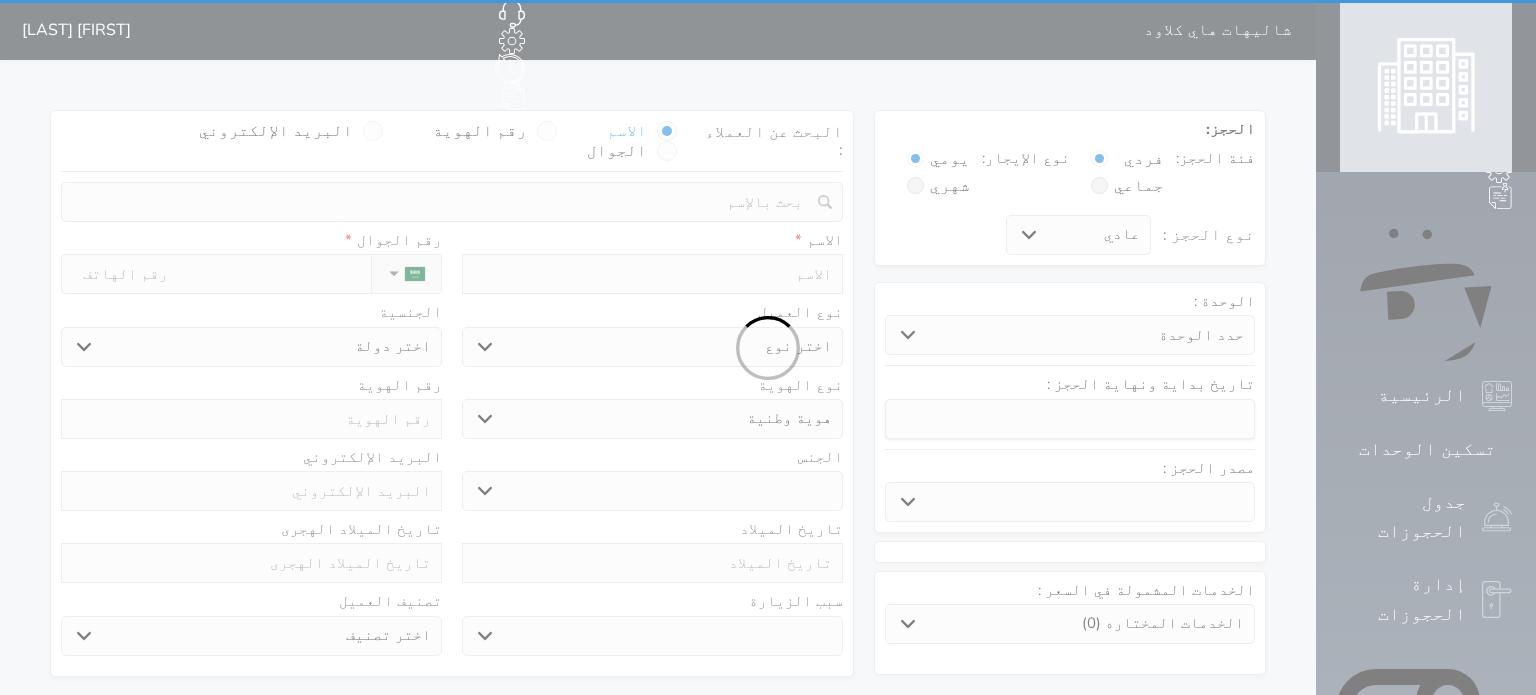 select on "1" 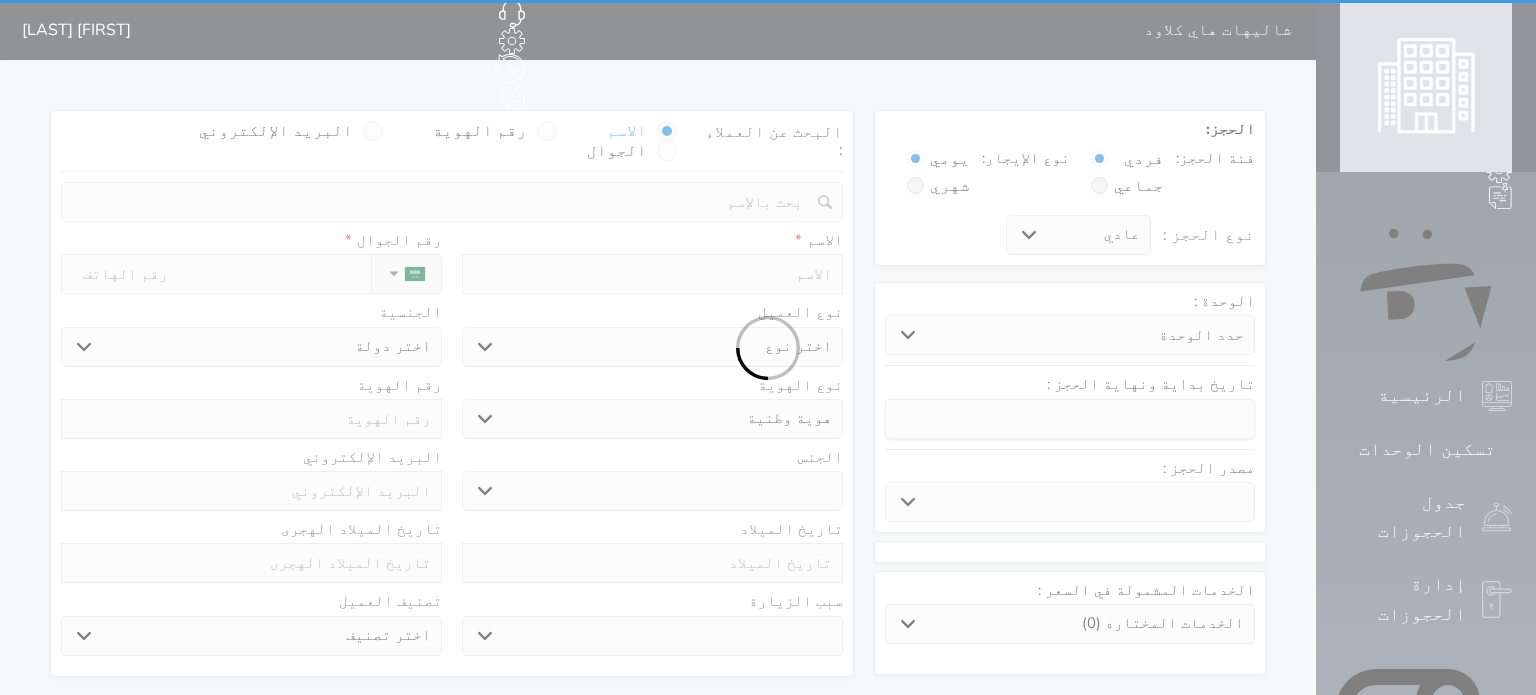 select 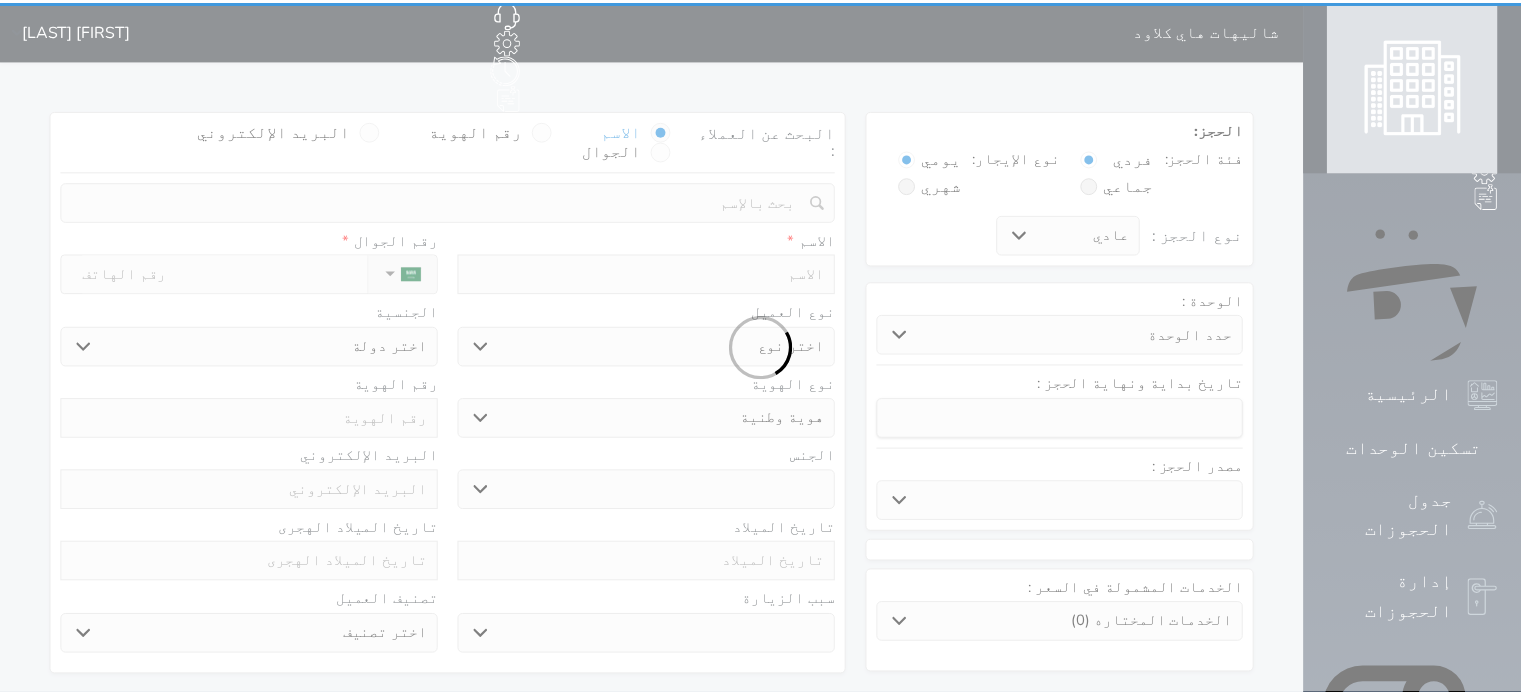 scroll, scrollTop: 0, scrollLeft: 0, axis: both 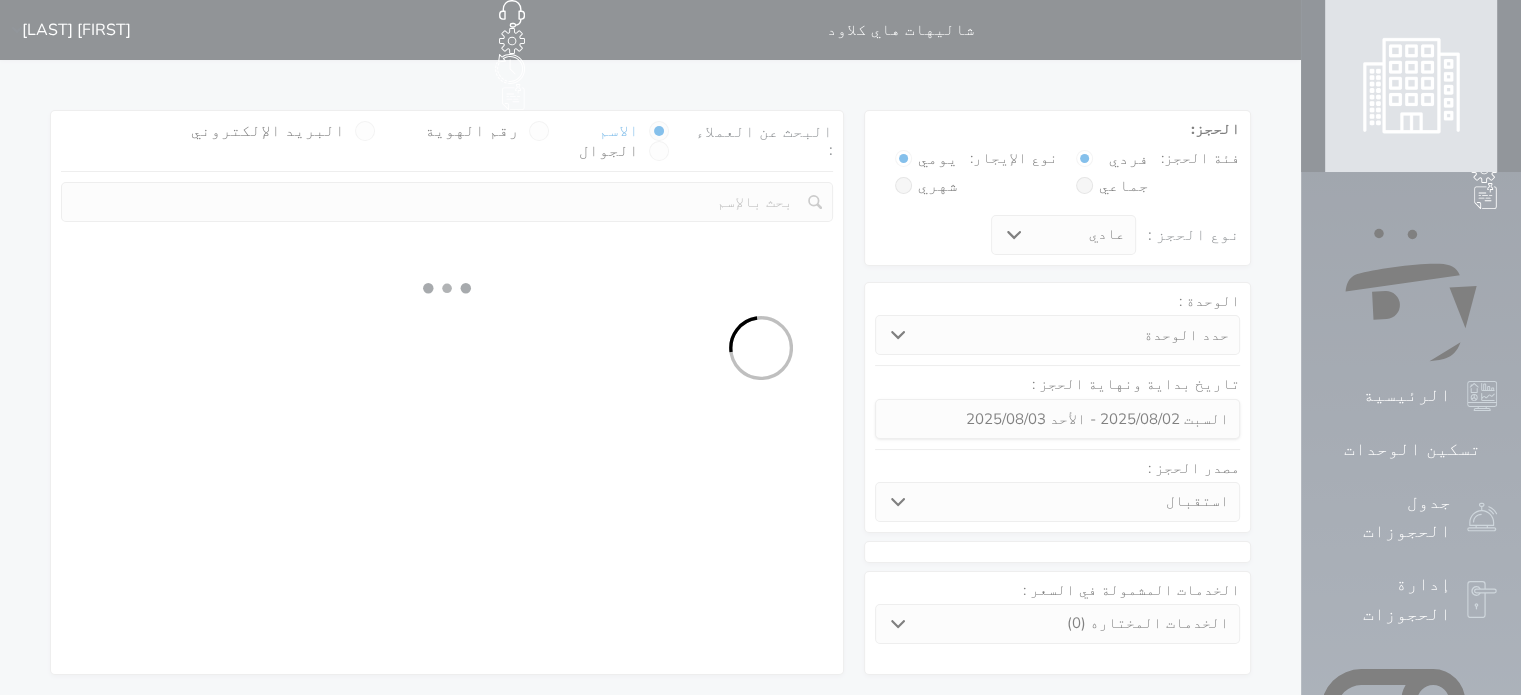 select 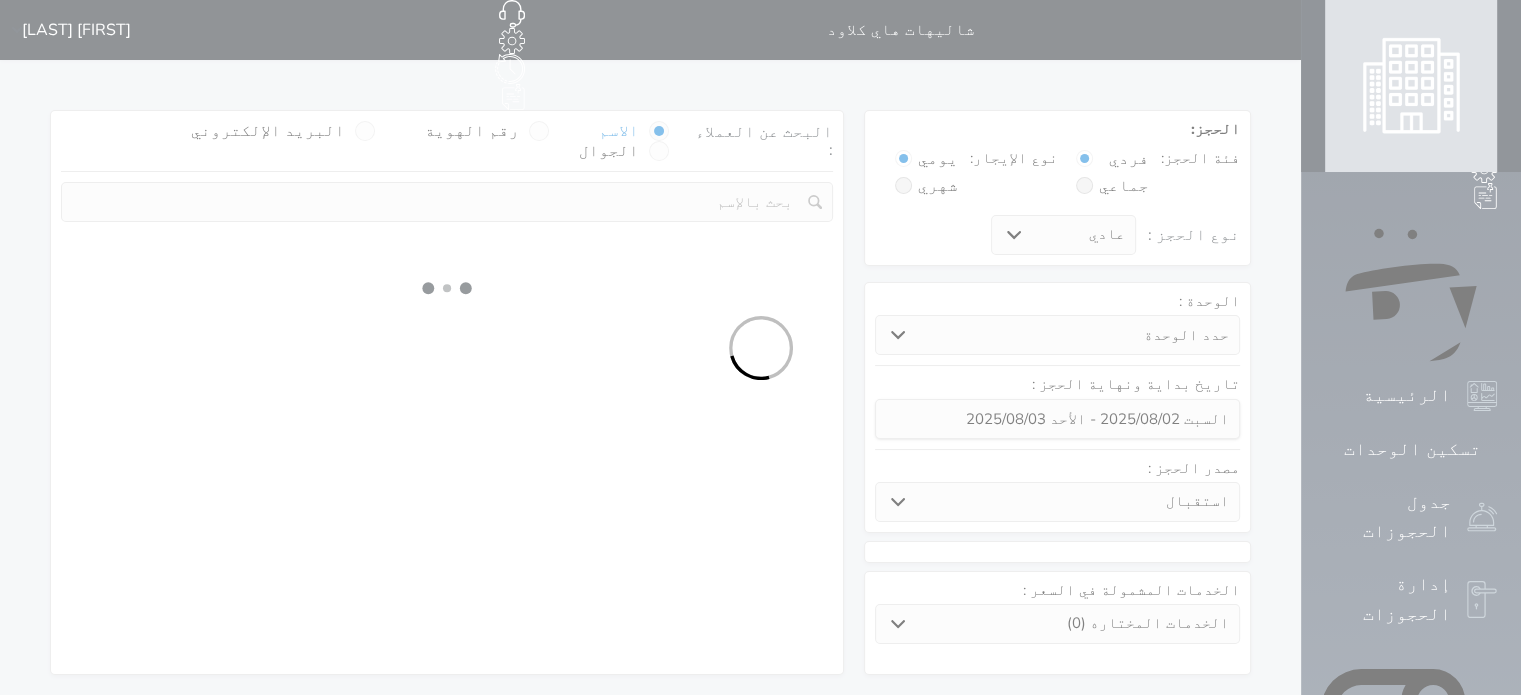 select on "1" 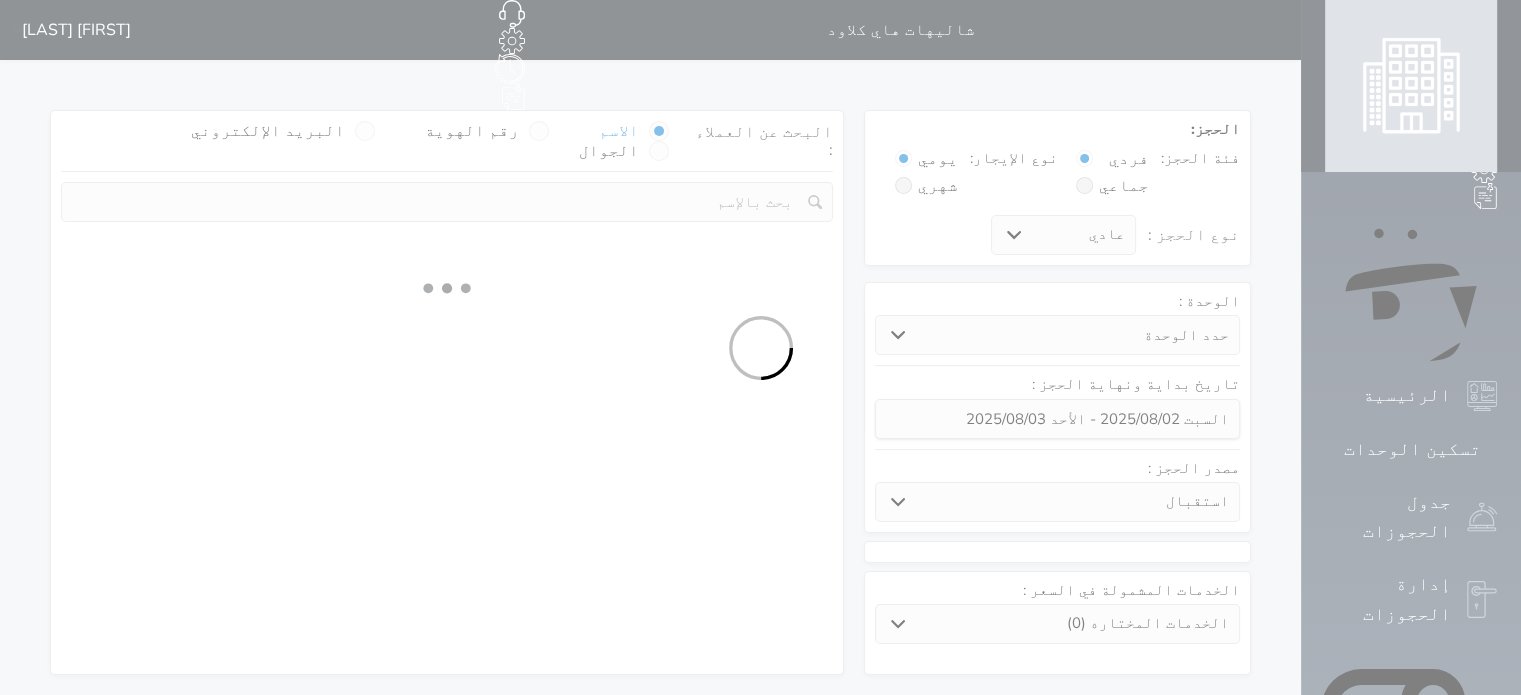 select on "113" 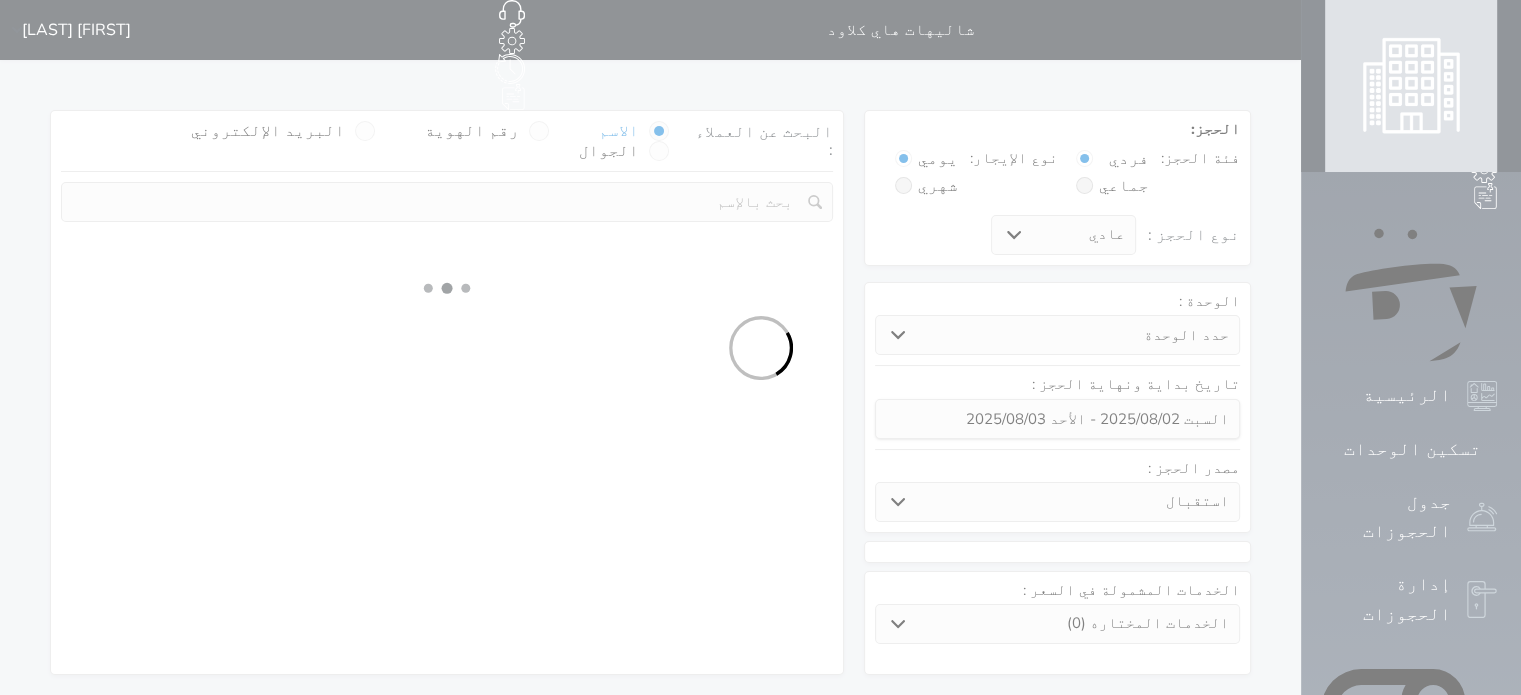 select on "1" 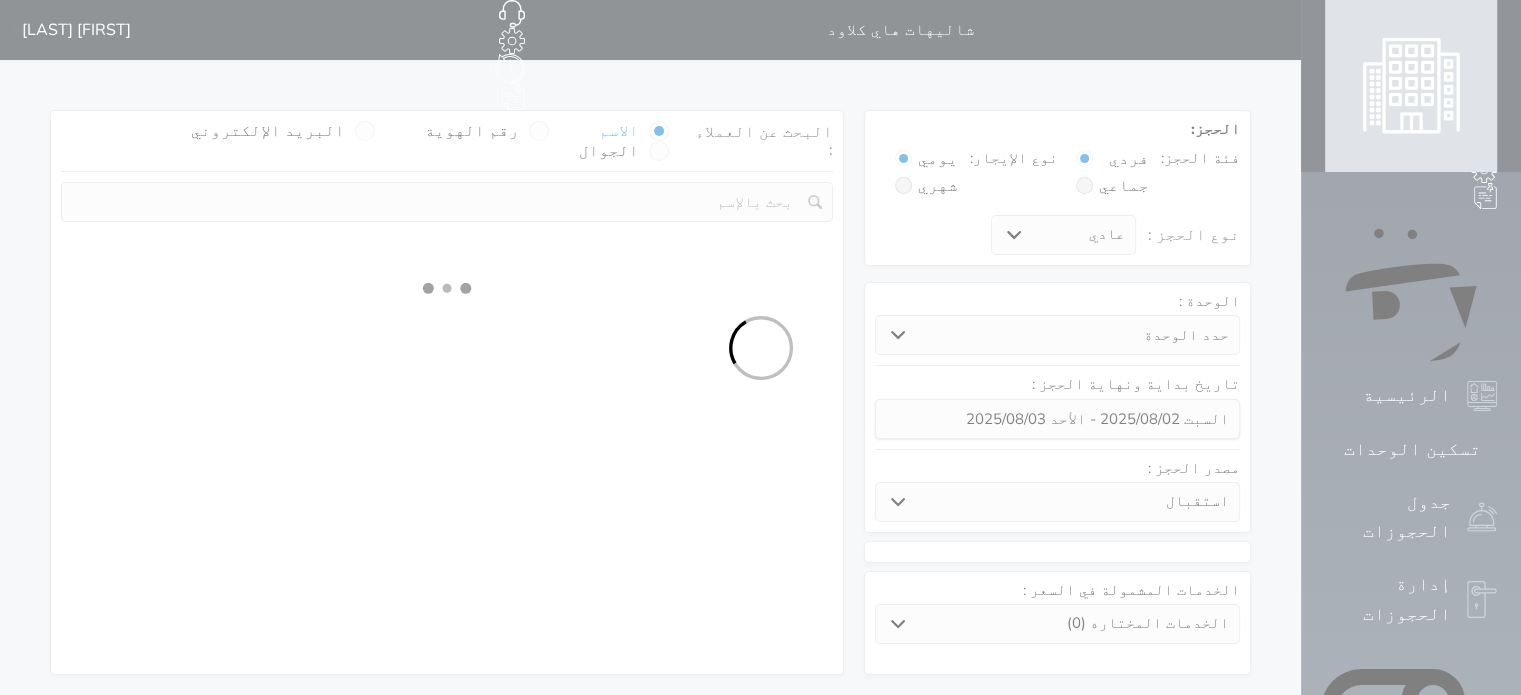 select 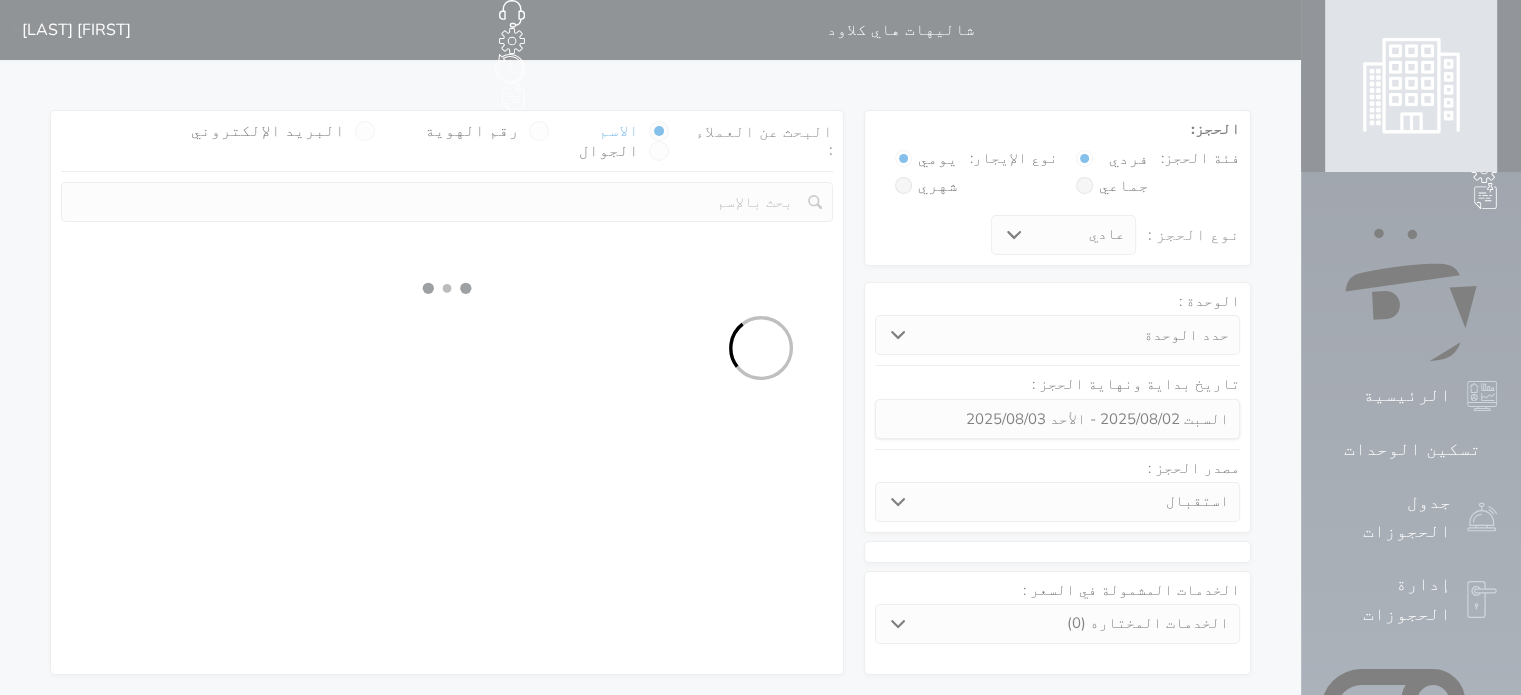 select on "7" 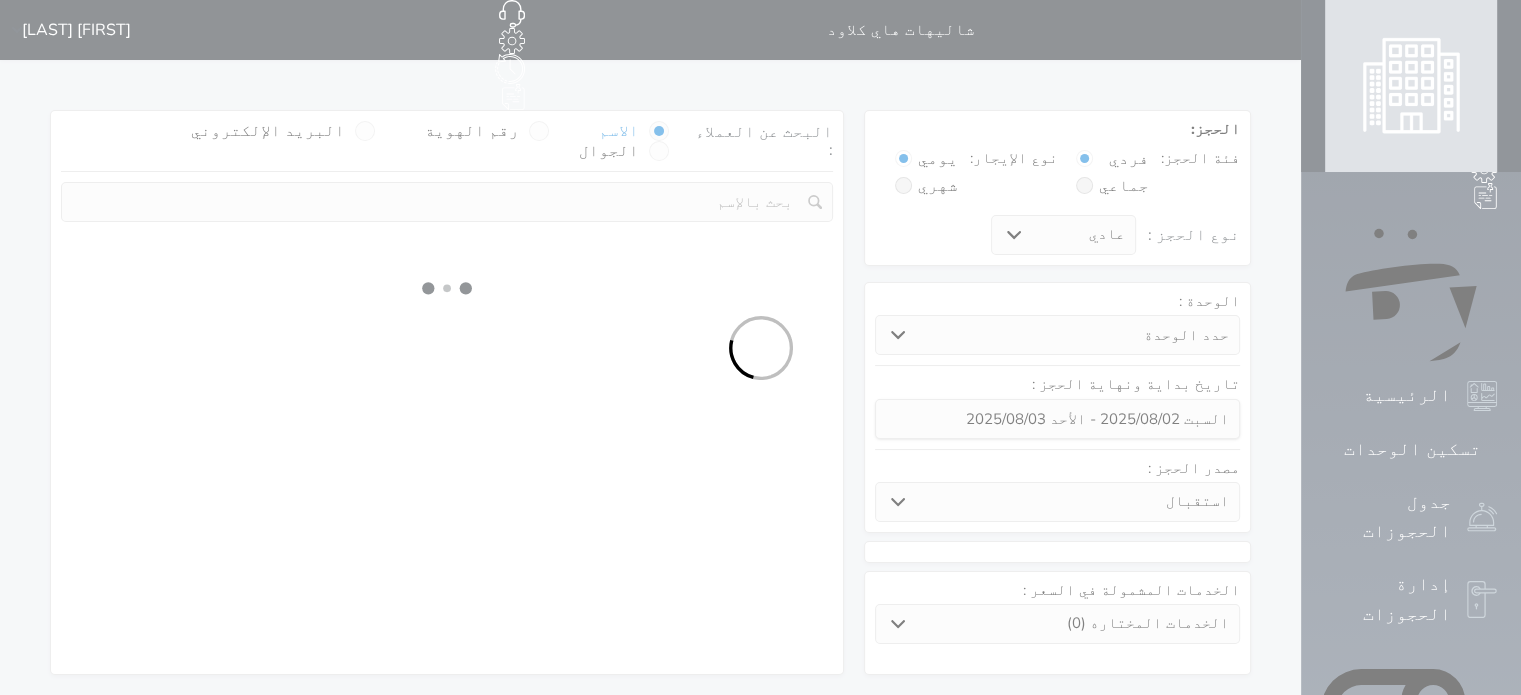 select 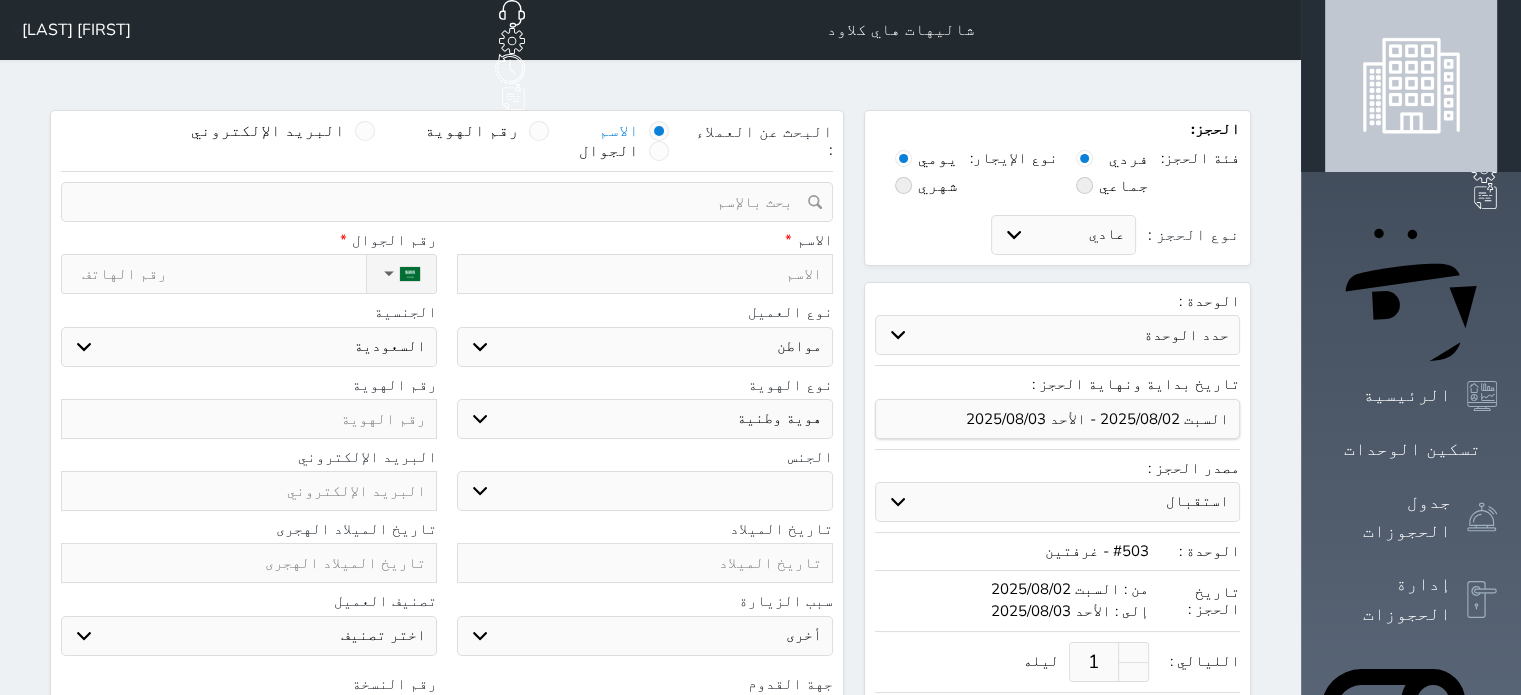 select 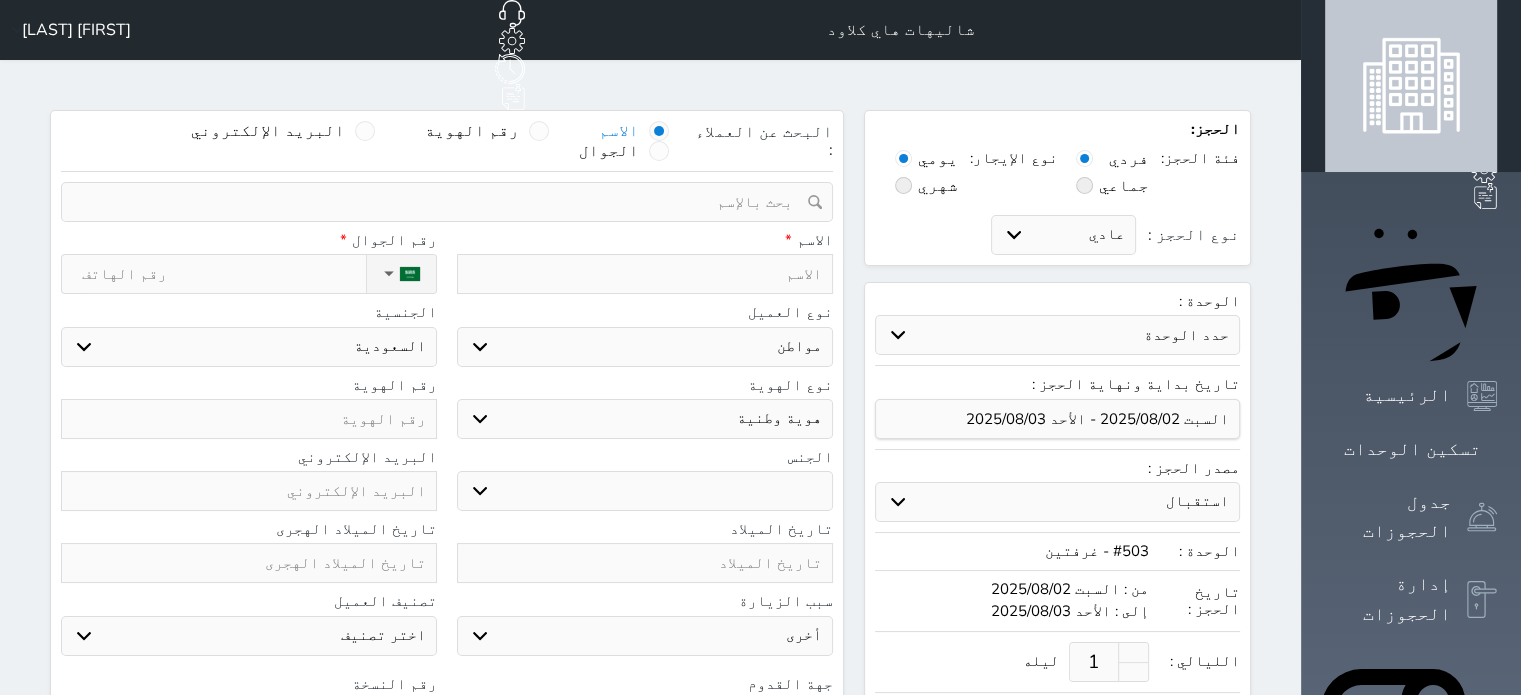 select 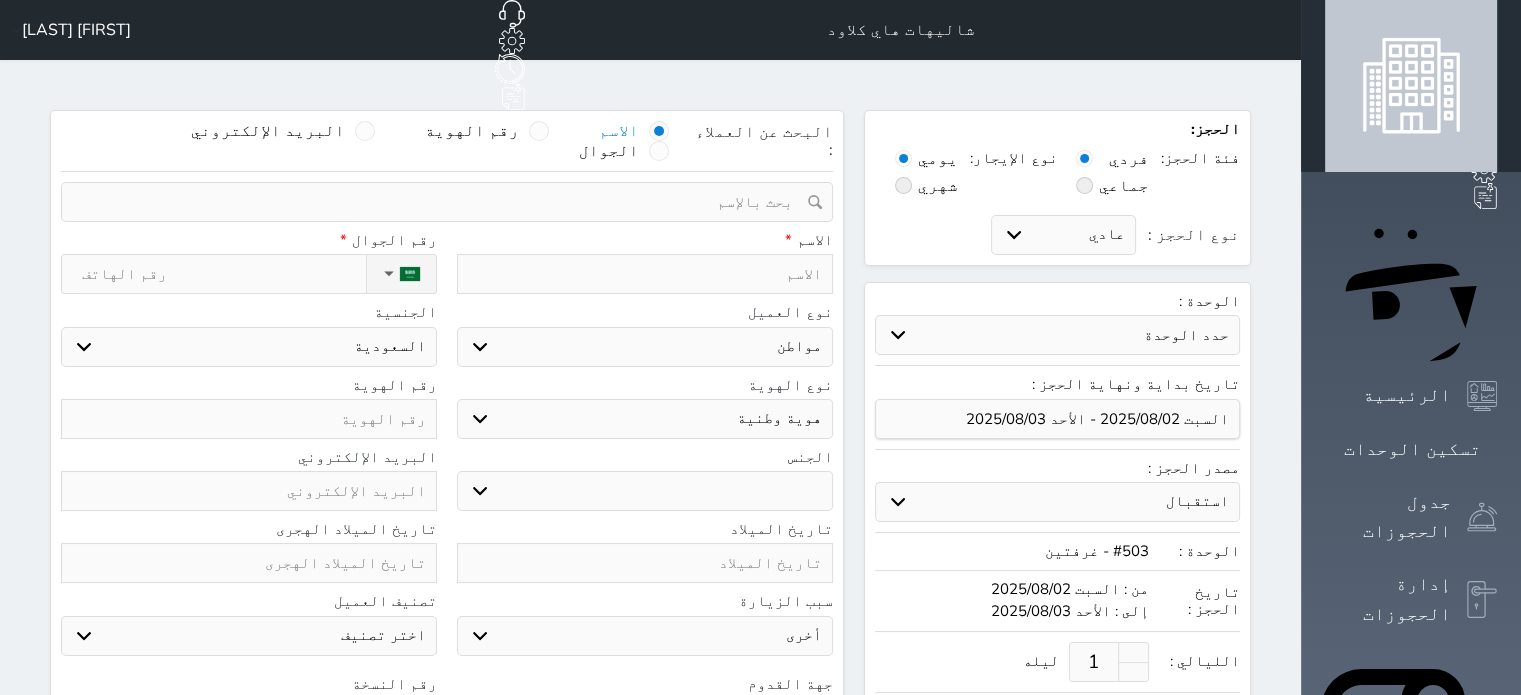 select 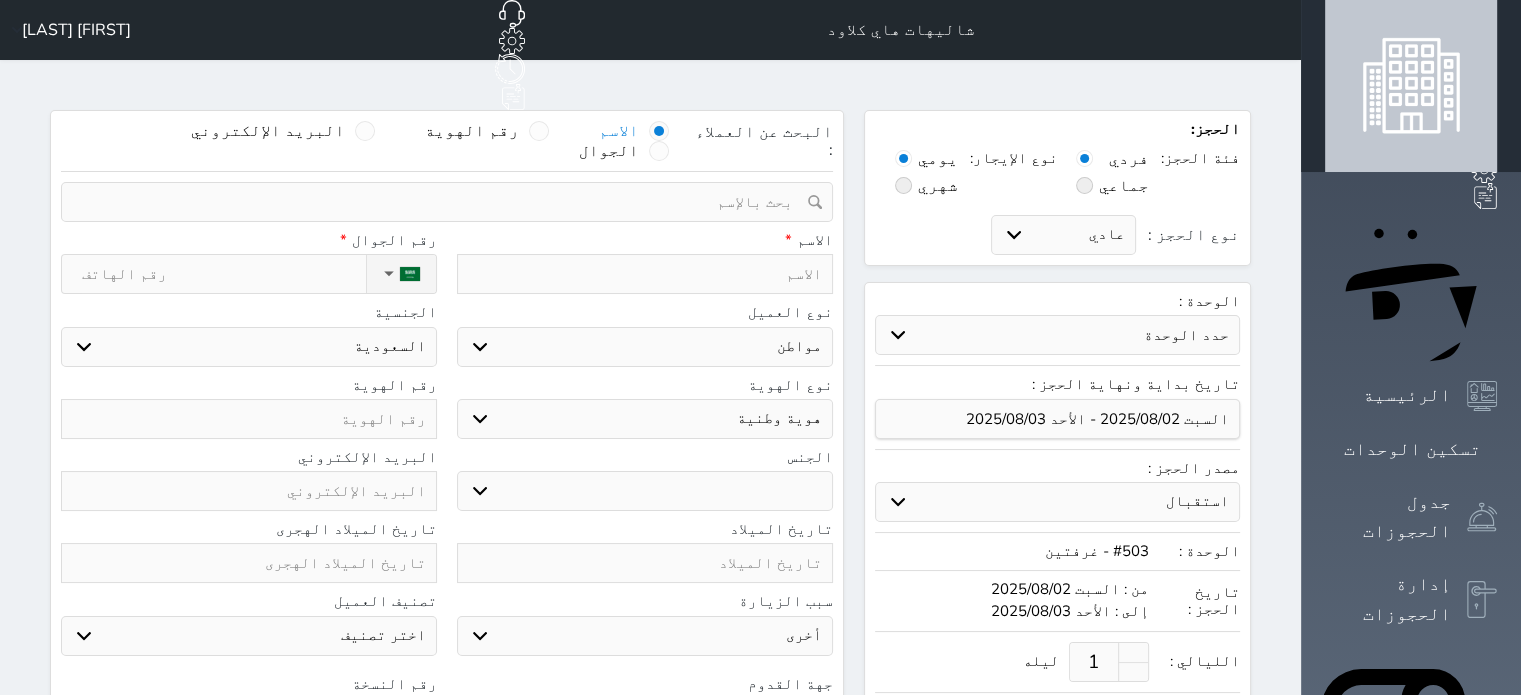 select 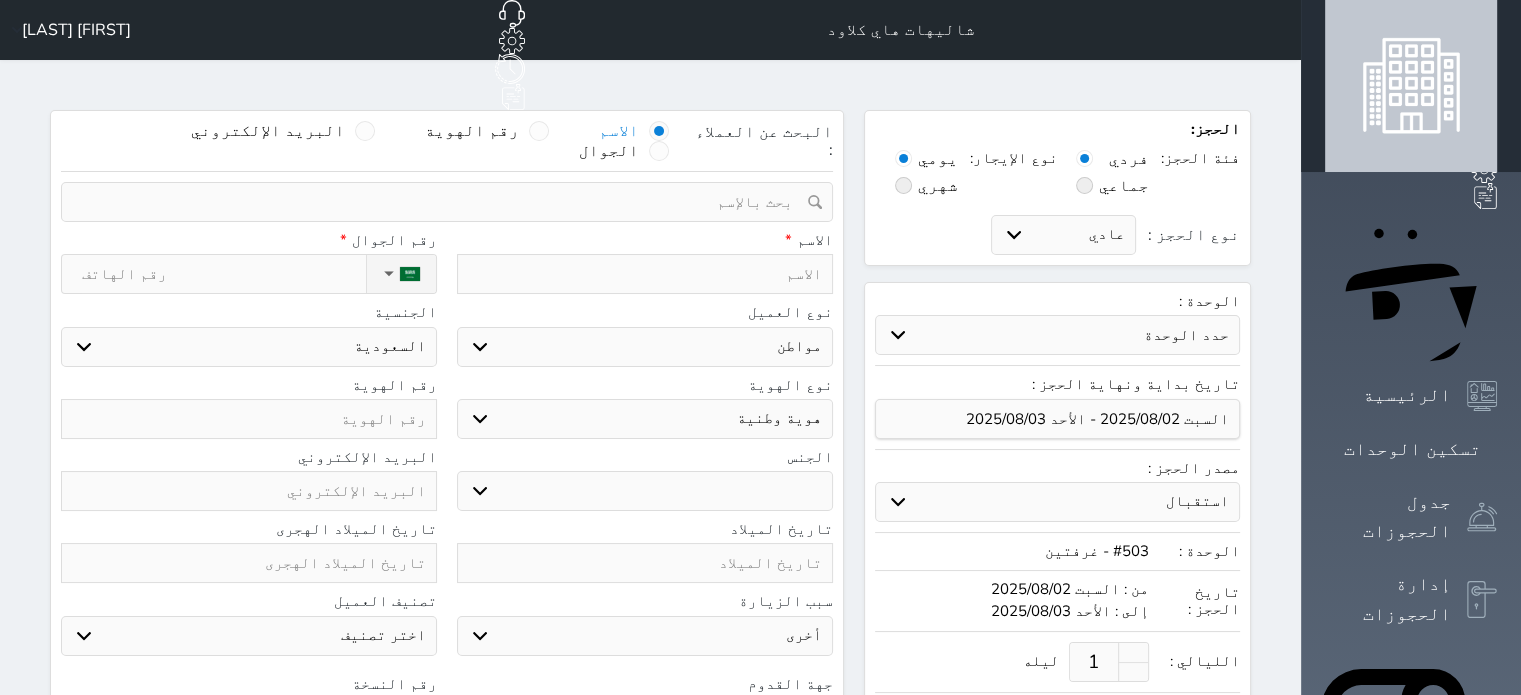 select 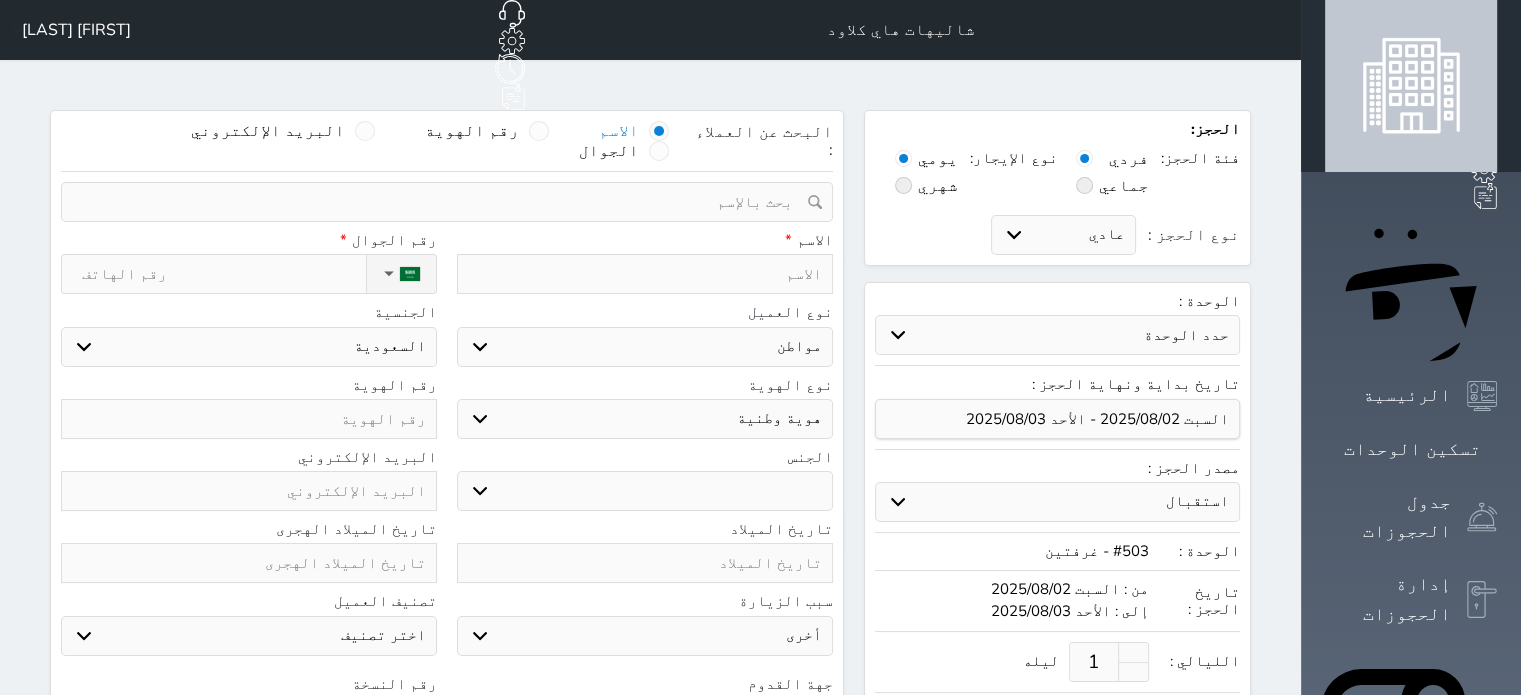 select 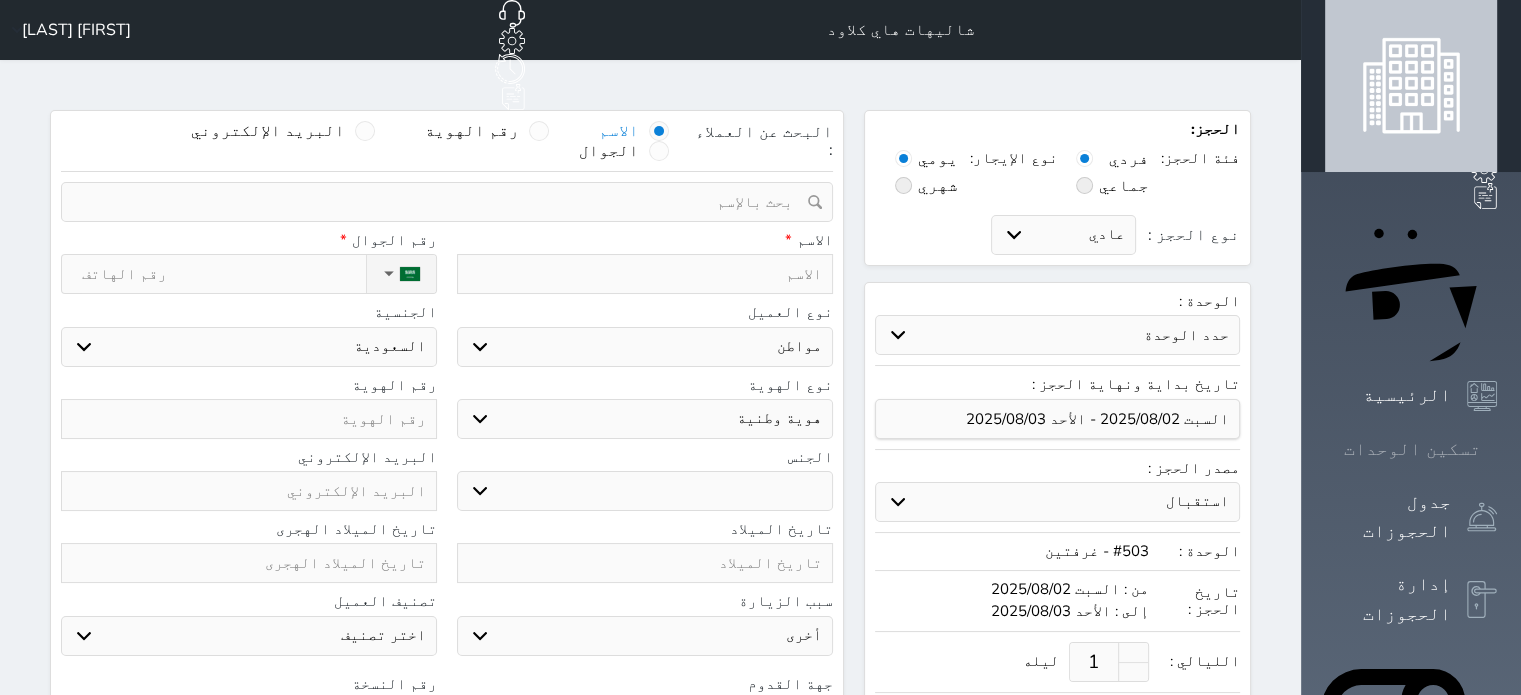 click on "تسكين الوحدات" at bounding box center [1412, 449] 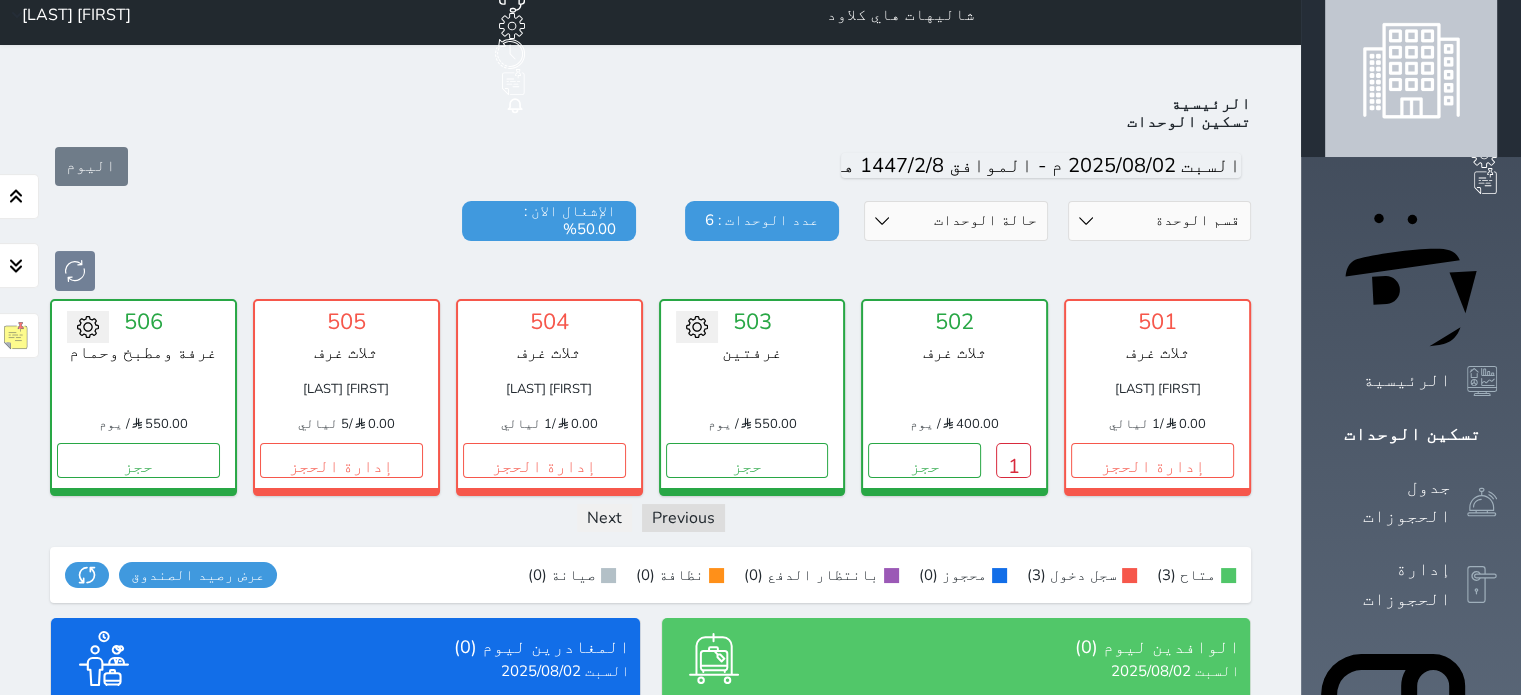 scroll, scrollTop: 78, scrollLeft: 0, axis: vertical 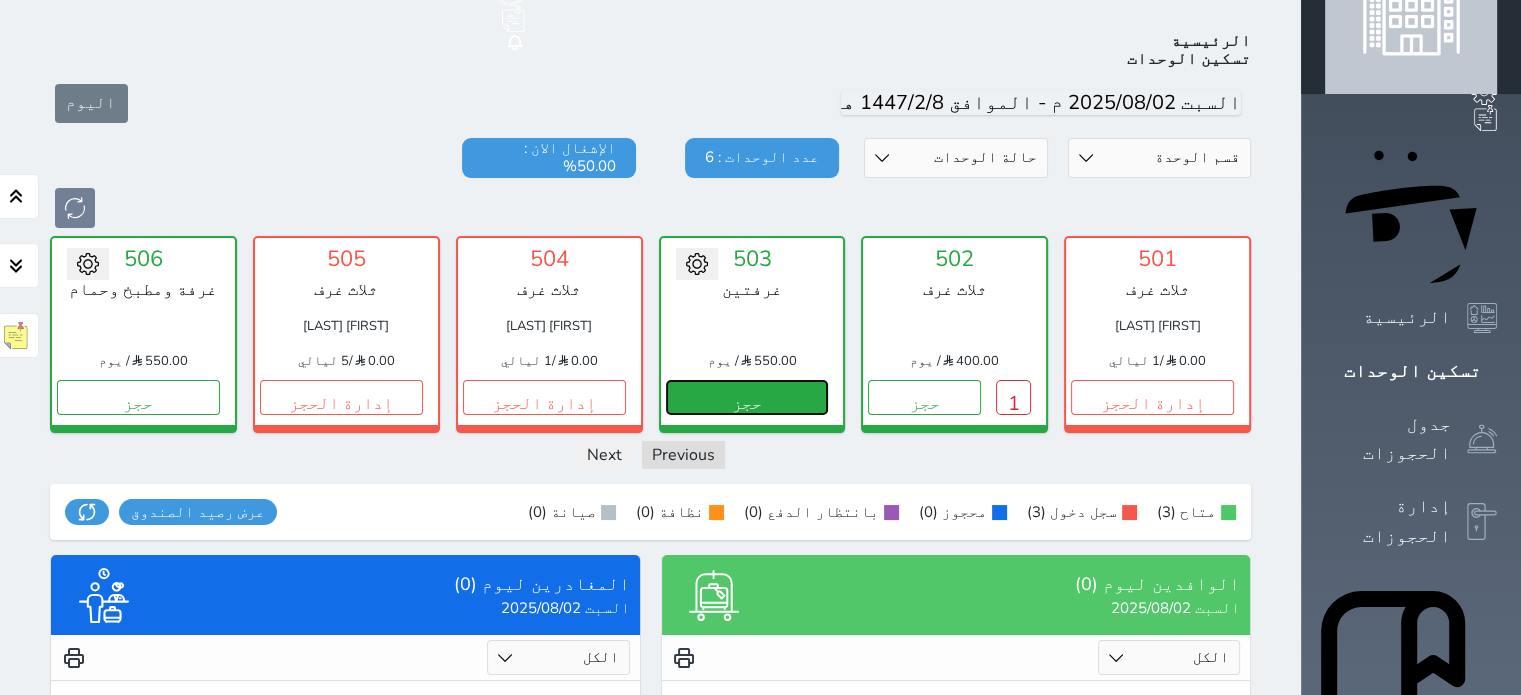 click on "حجز" at bounding box center (747, 397) 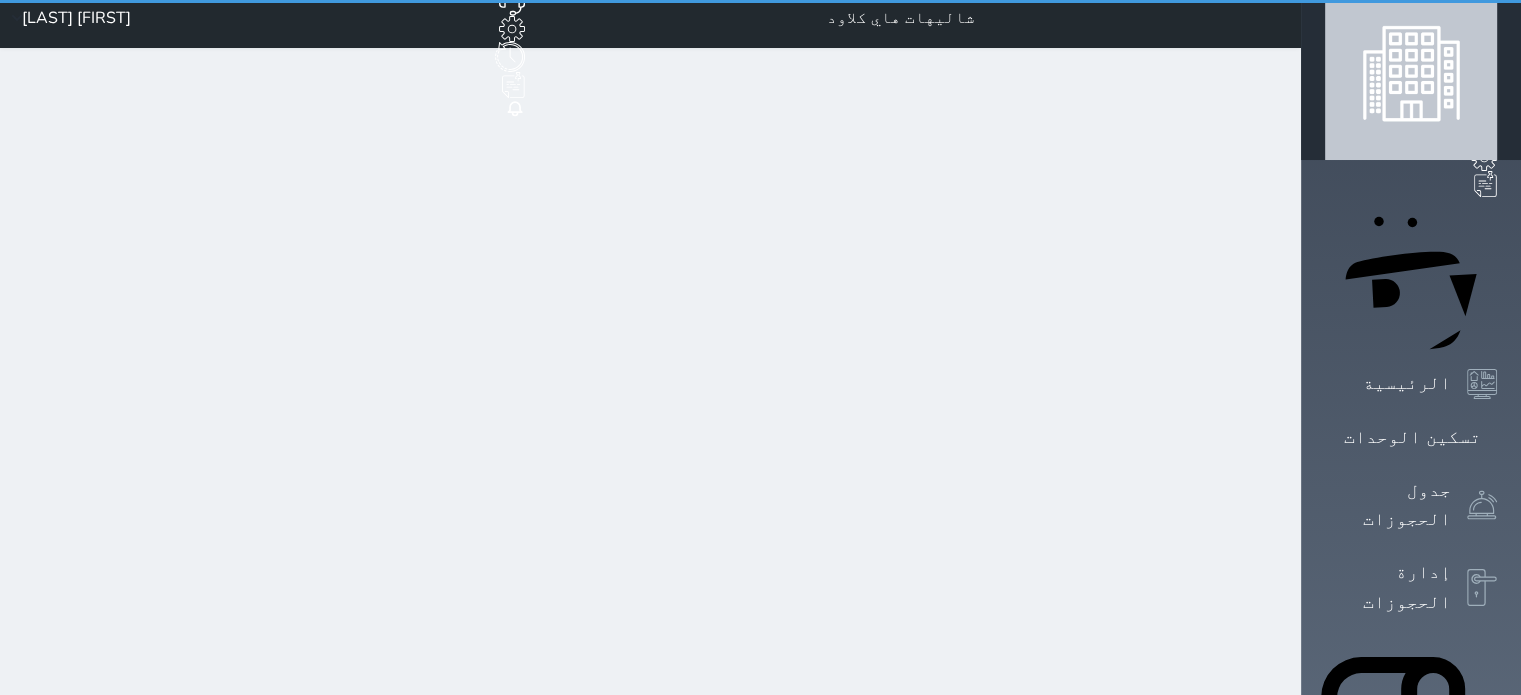 scroll, scrollTop: 0, scrollLeft: 0, axis: both 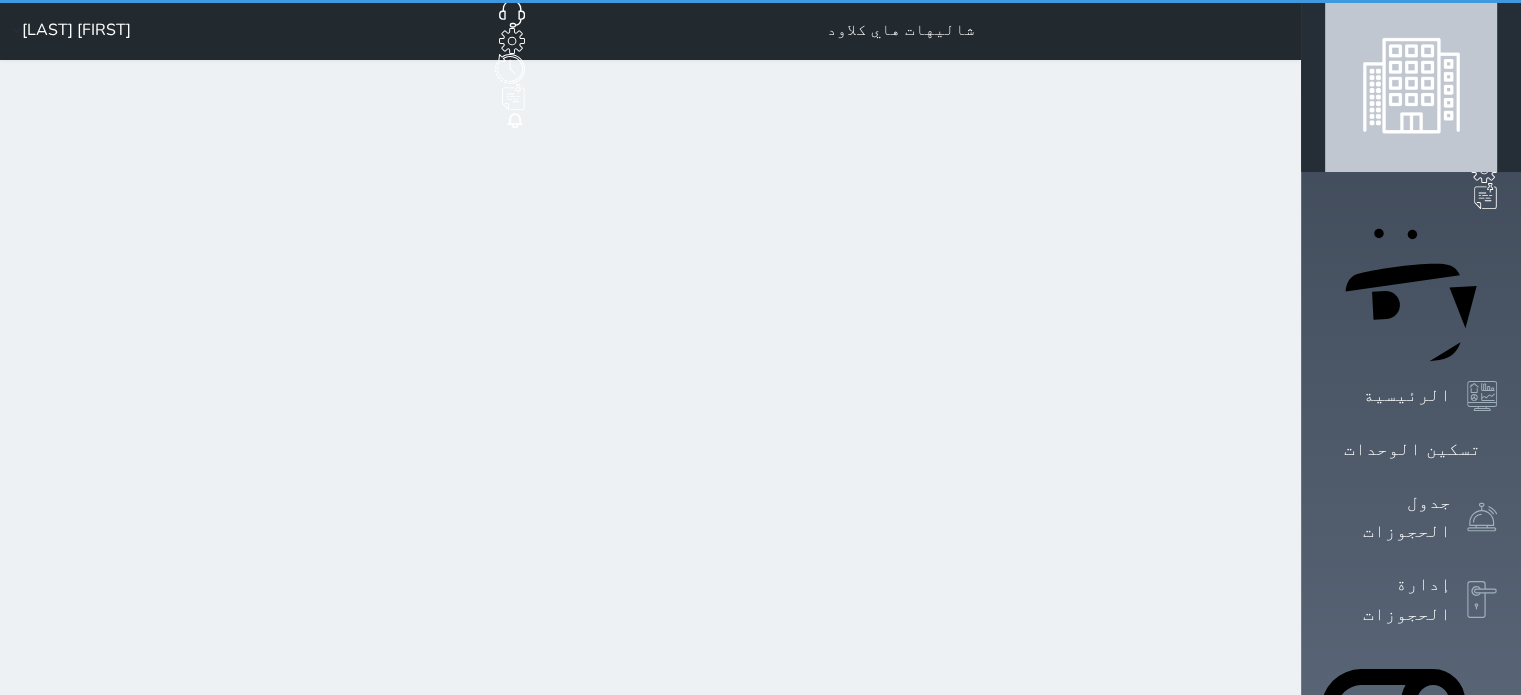 select on "1" 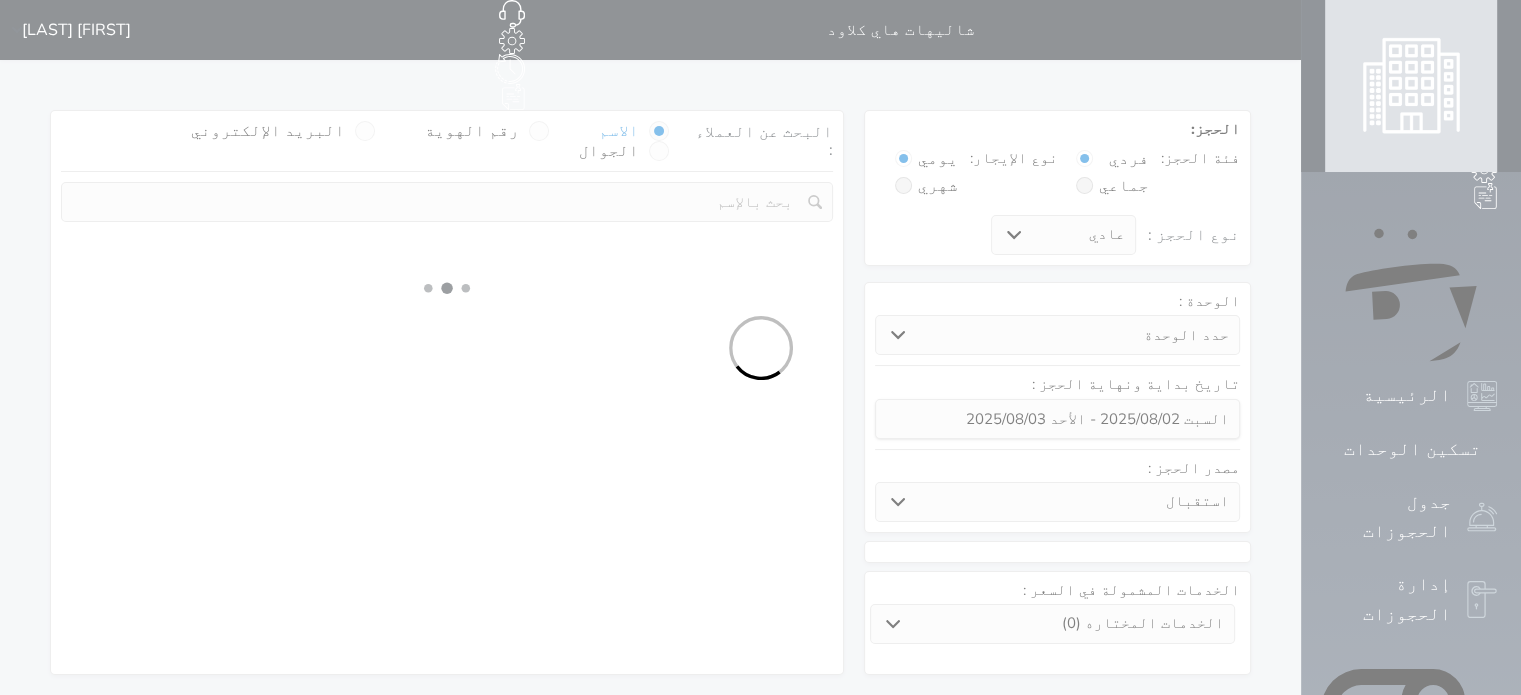 select 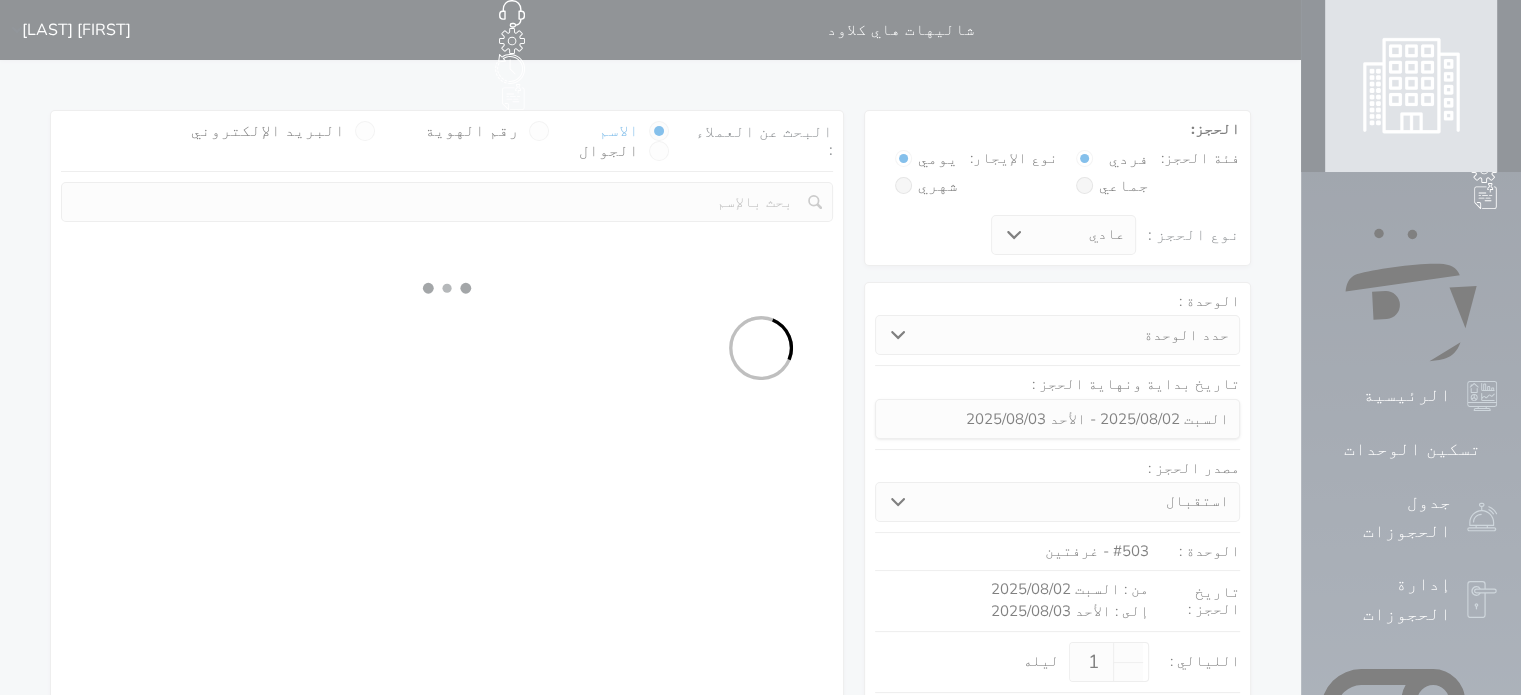 select on "1" 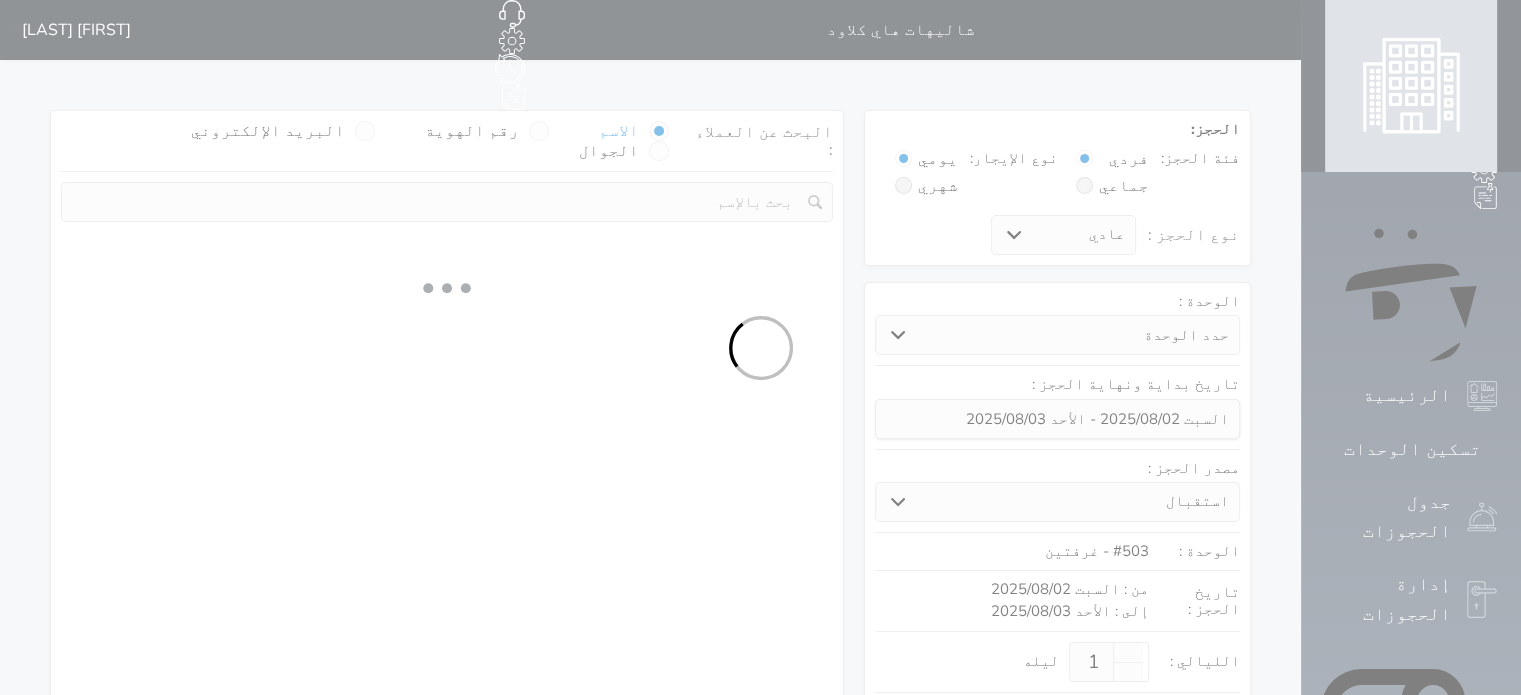 select on "113" 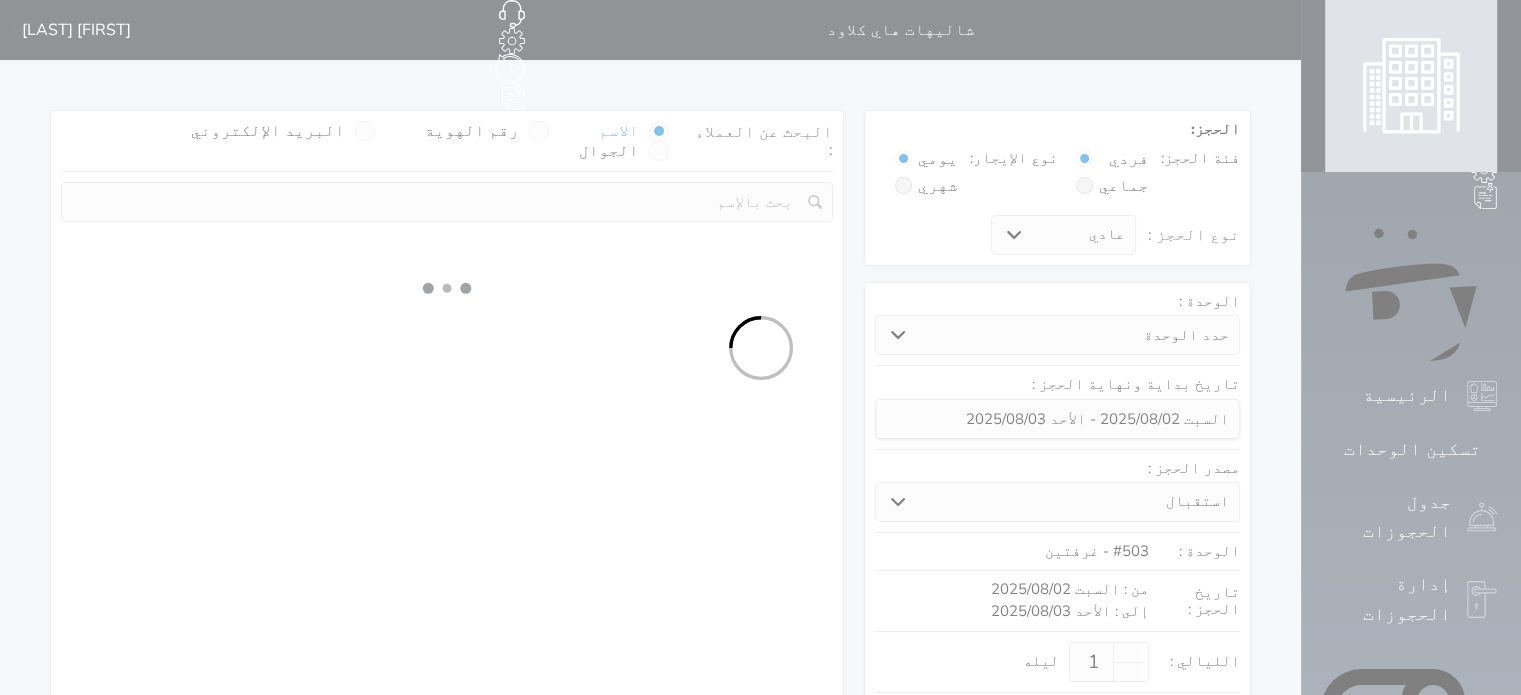 select on "1" 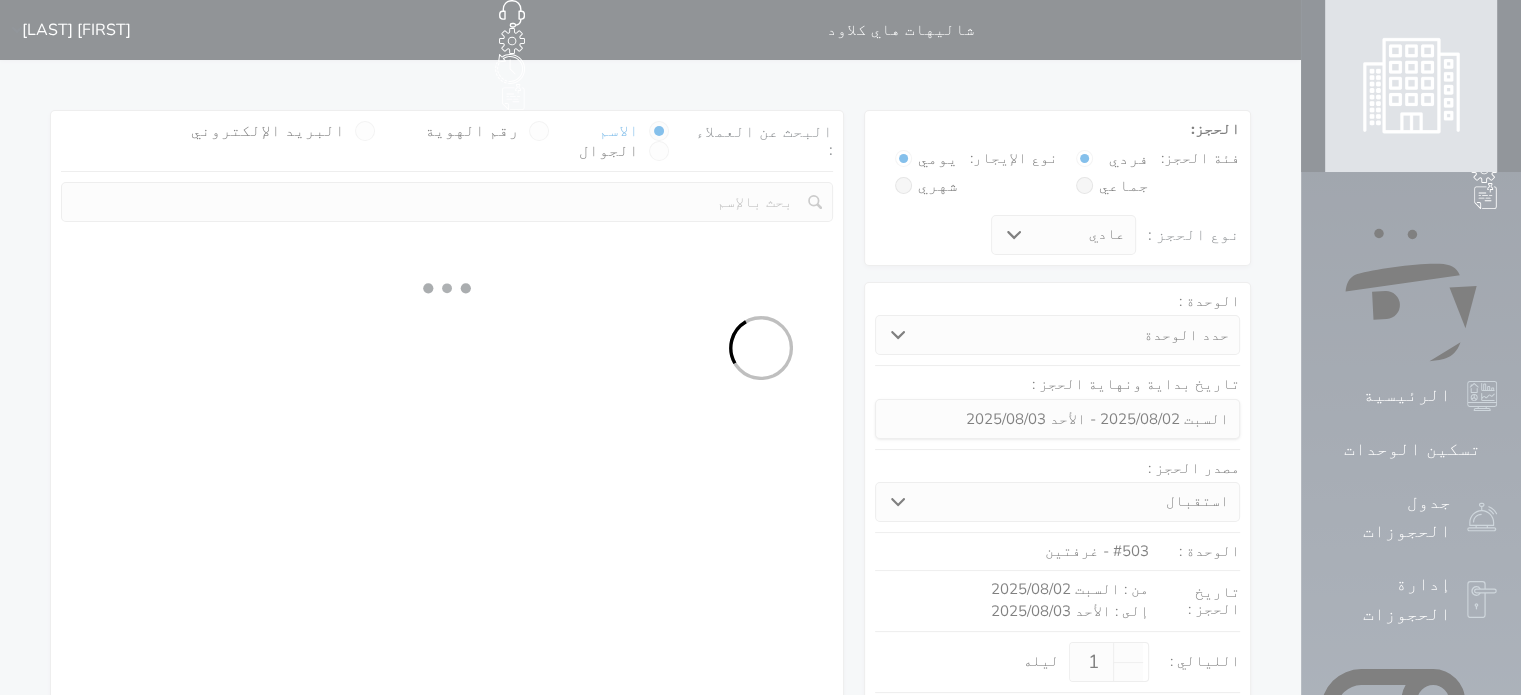 select 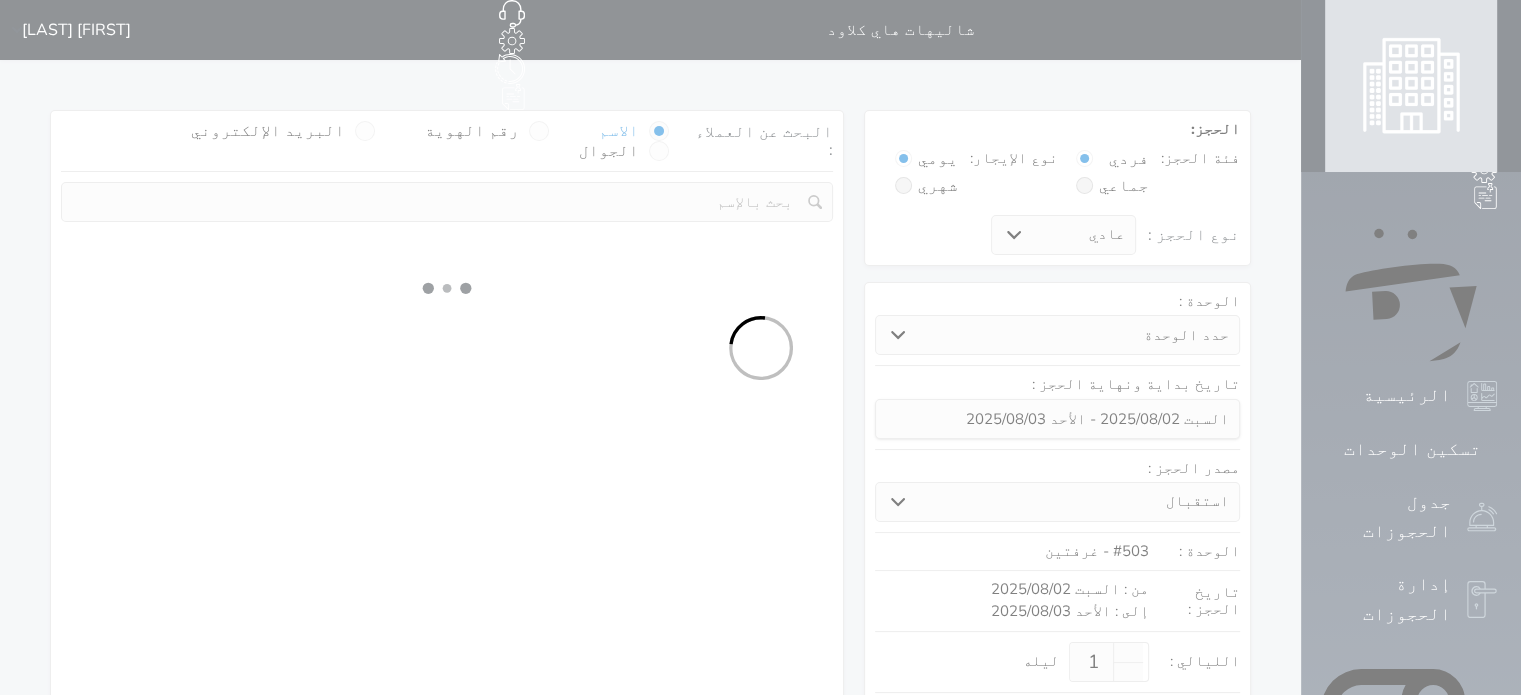 select on "7" 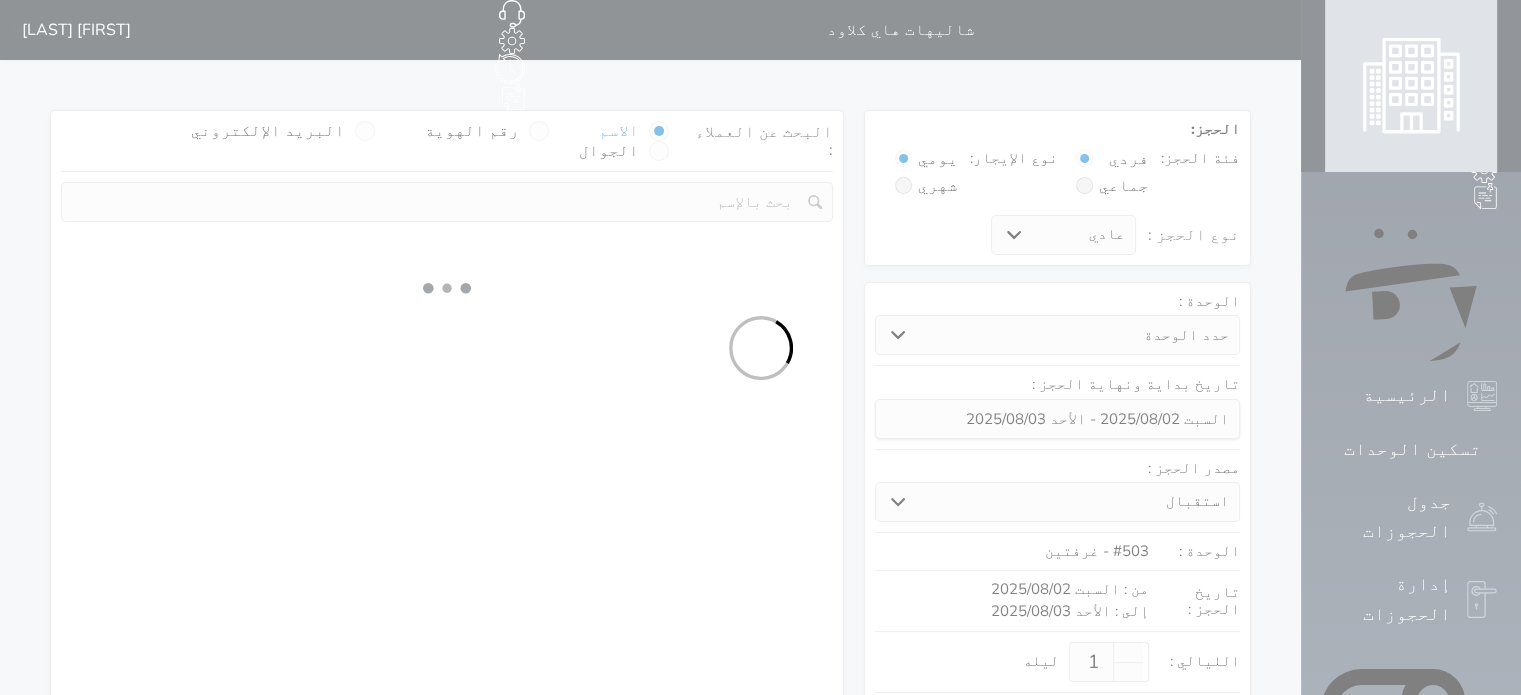 select 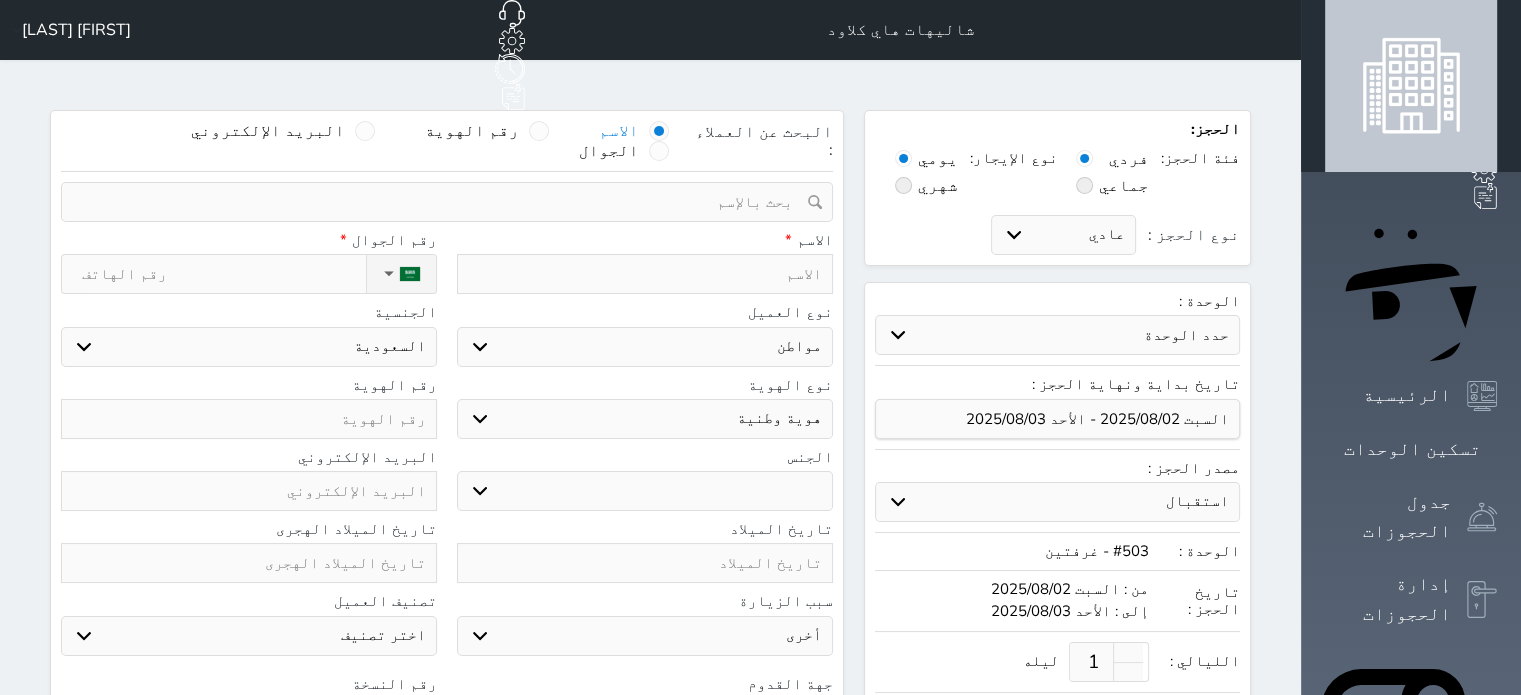 select 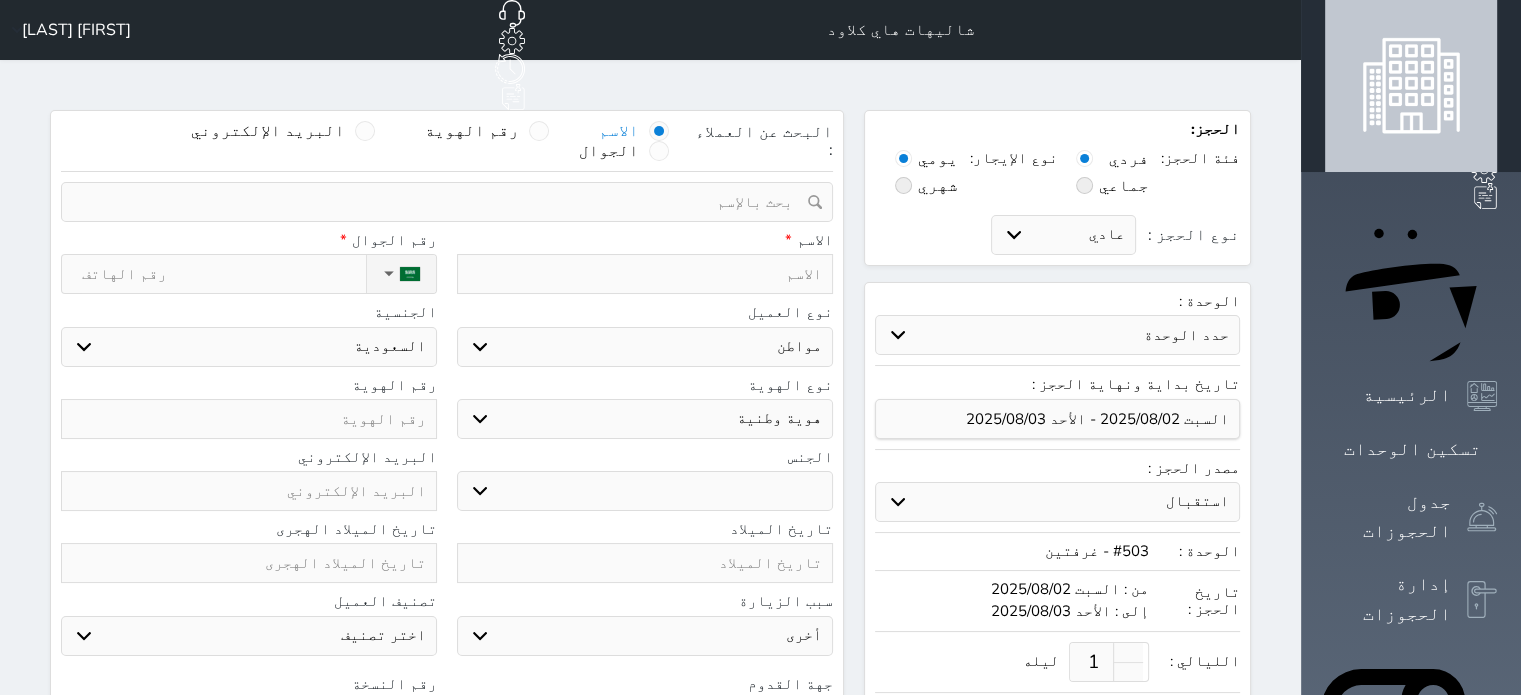 select 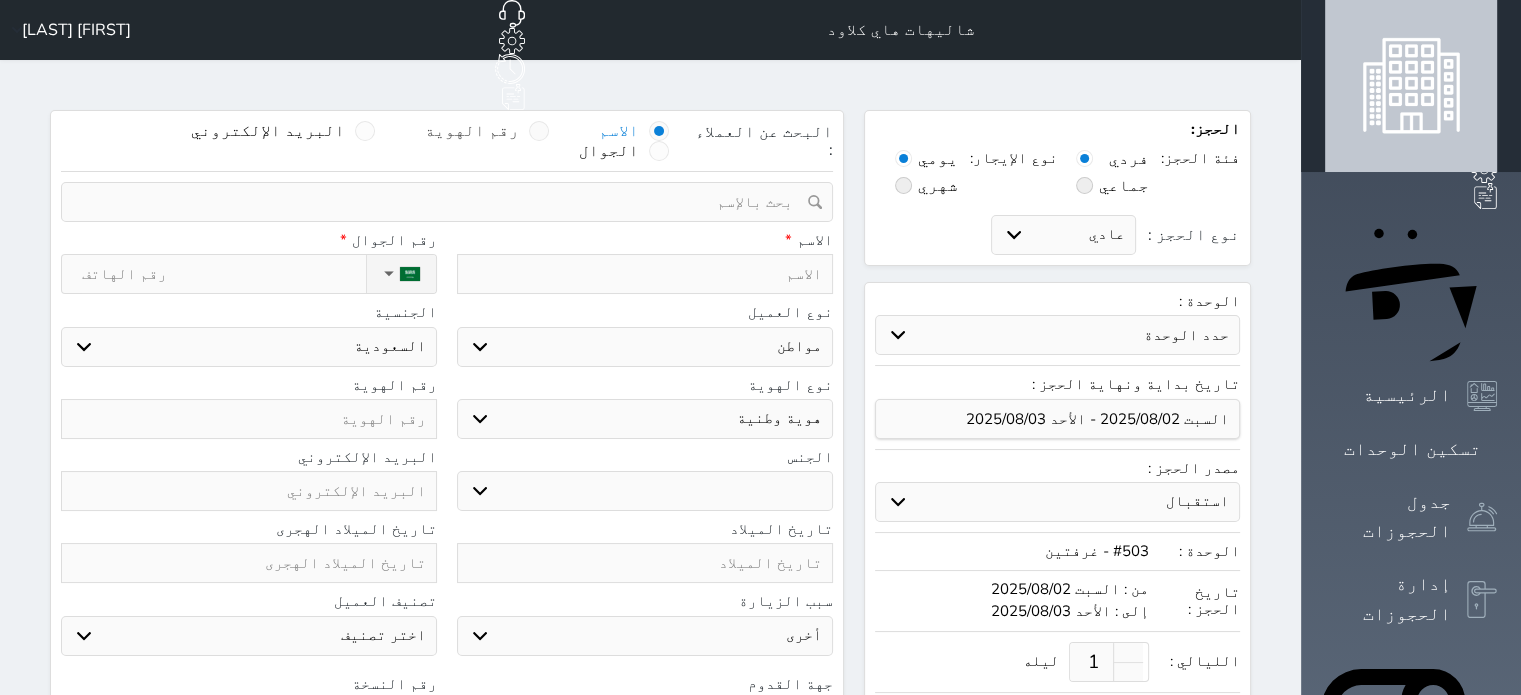 select 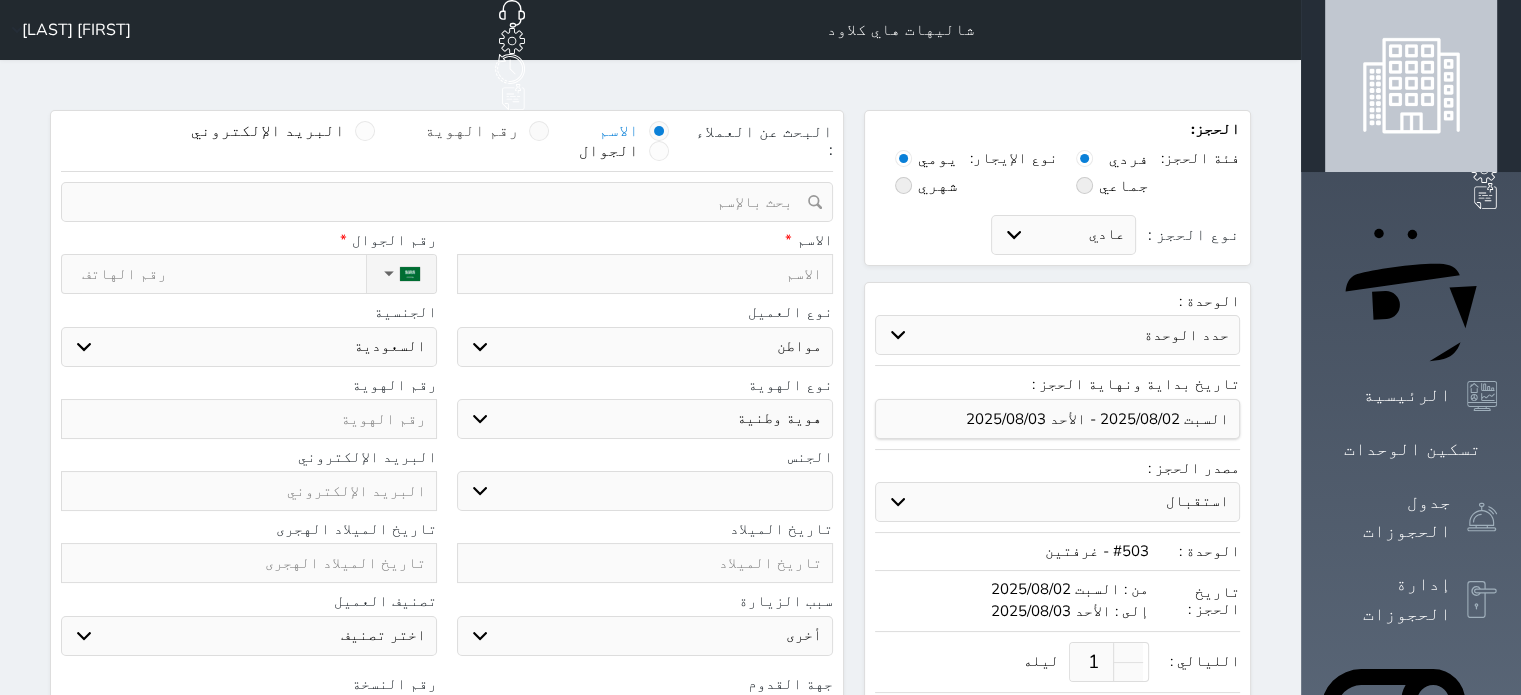 select 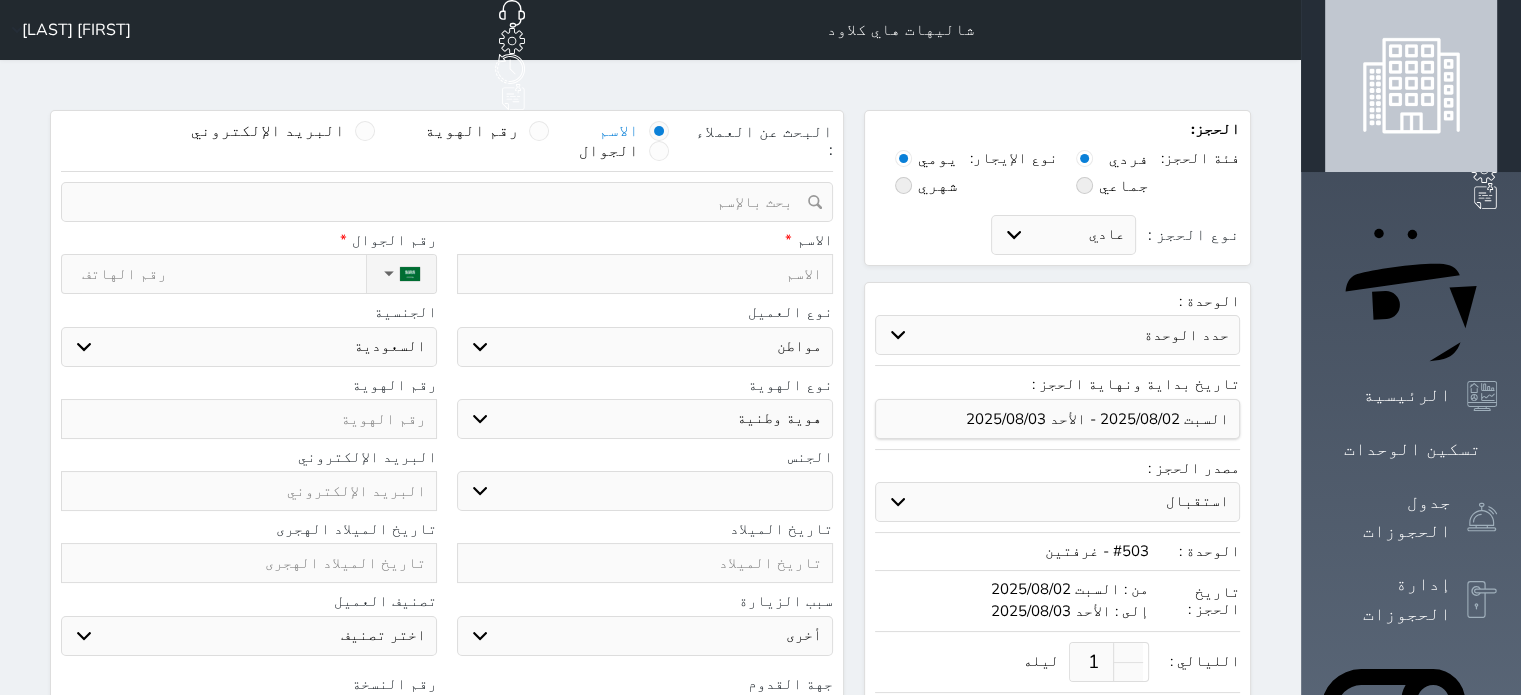 select 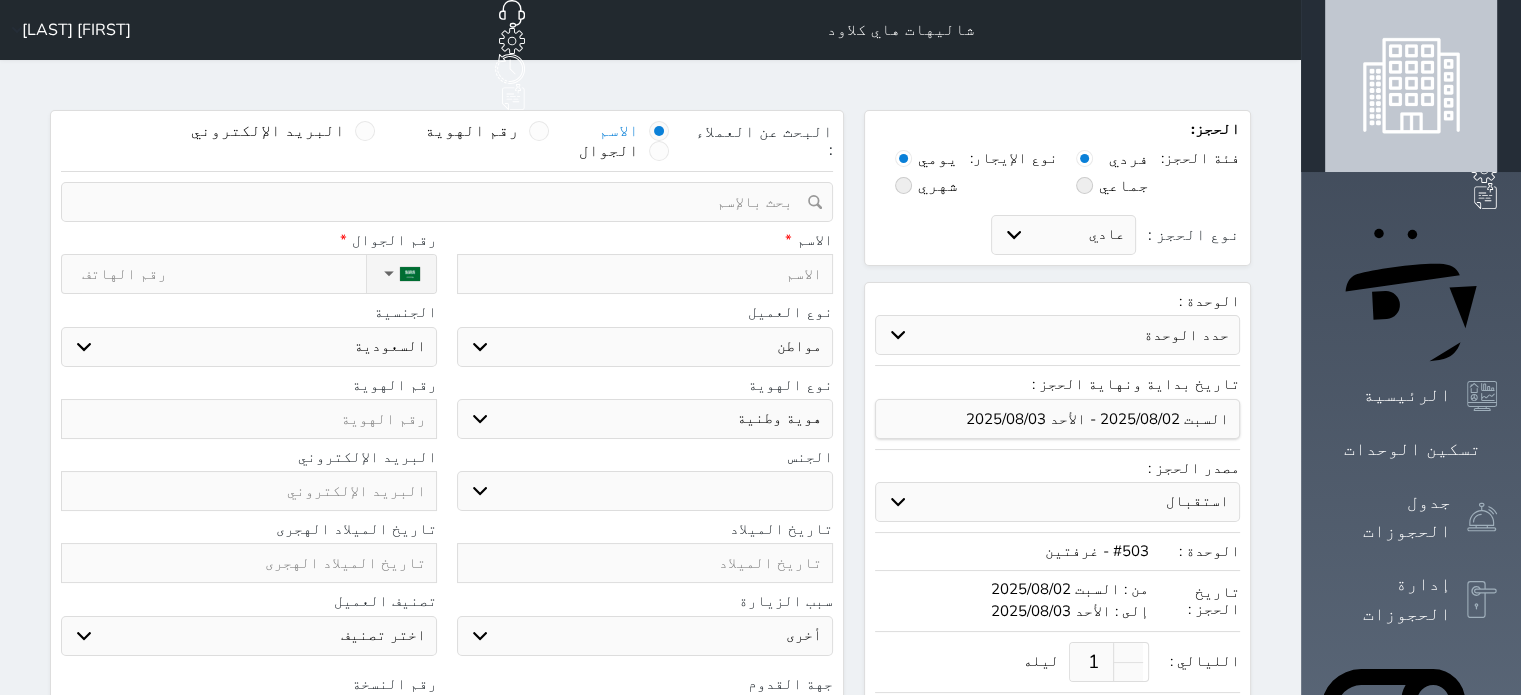 select 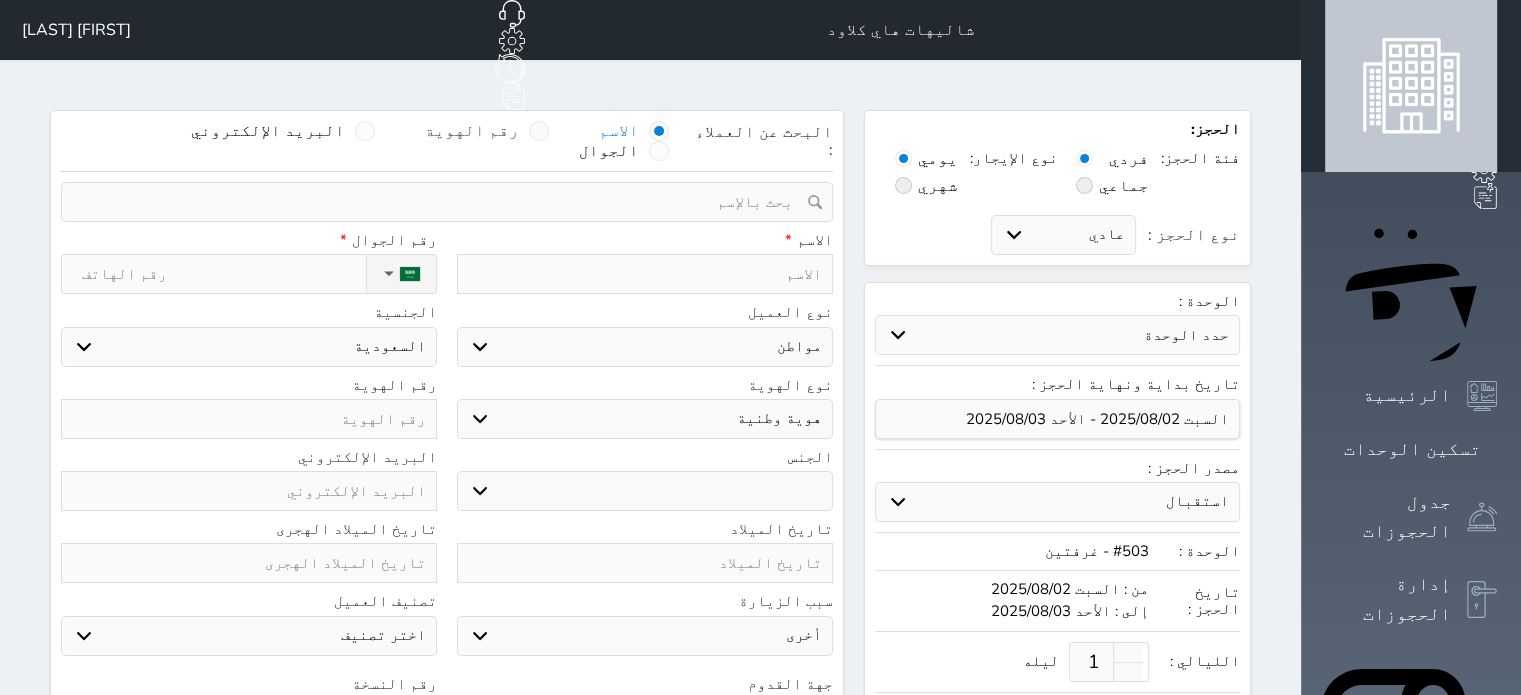 click at bounding box center (539, 131) 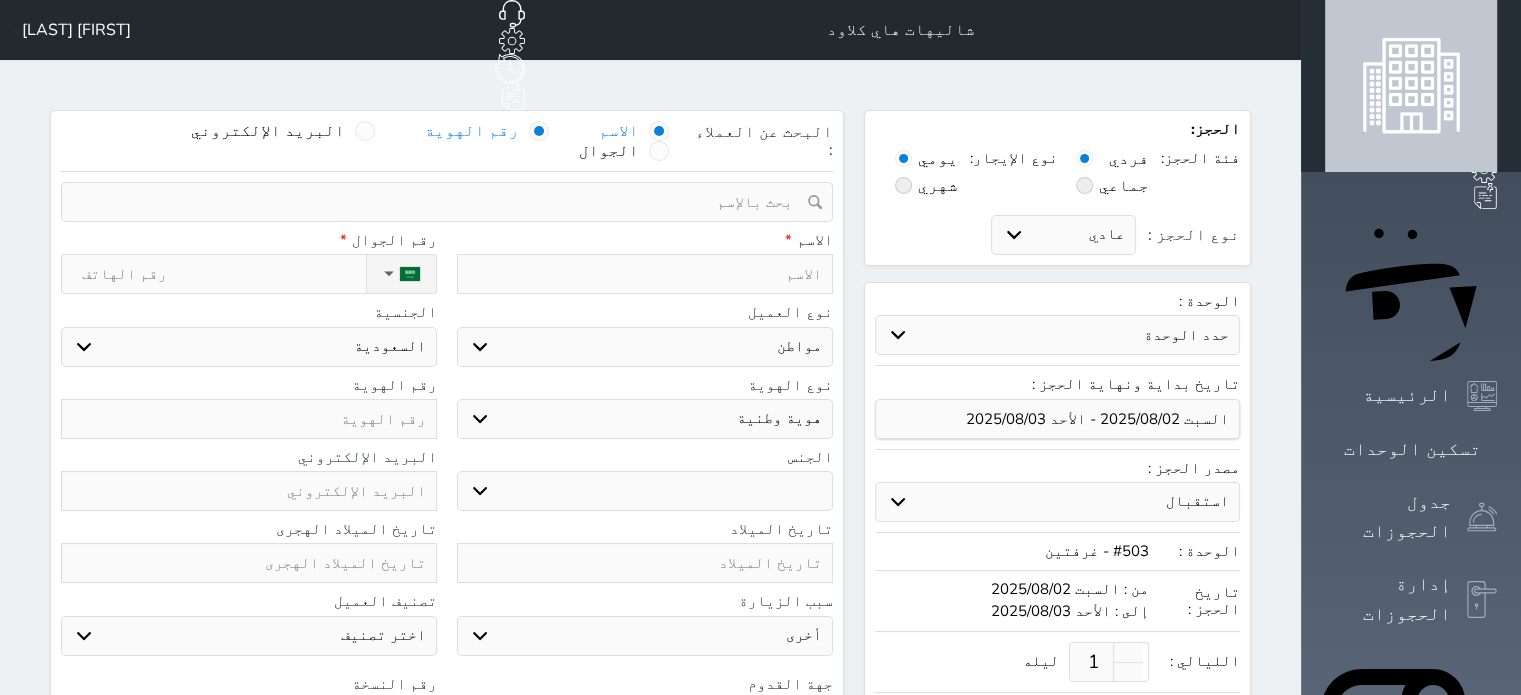 select 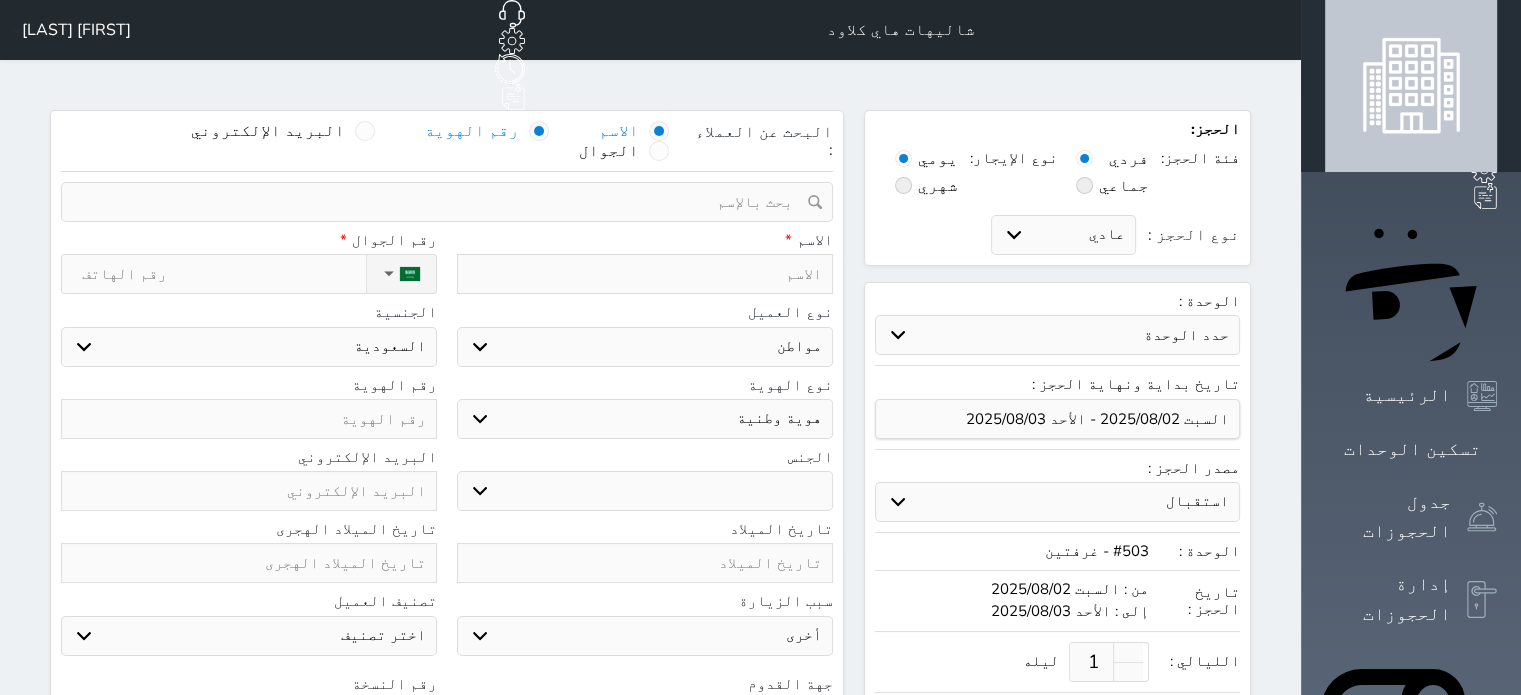 select 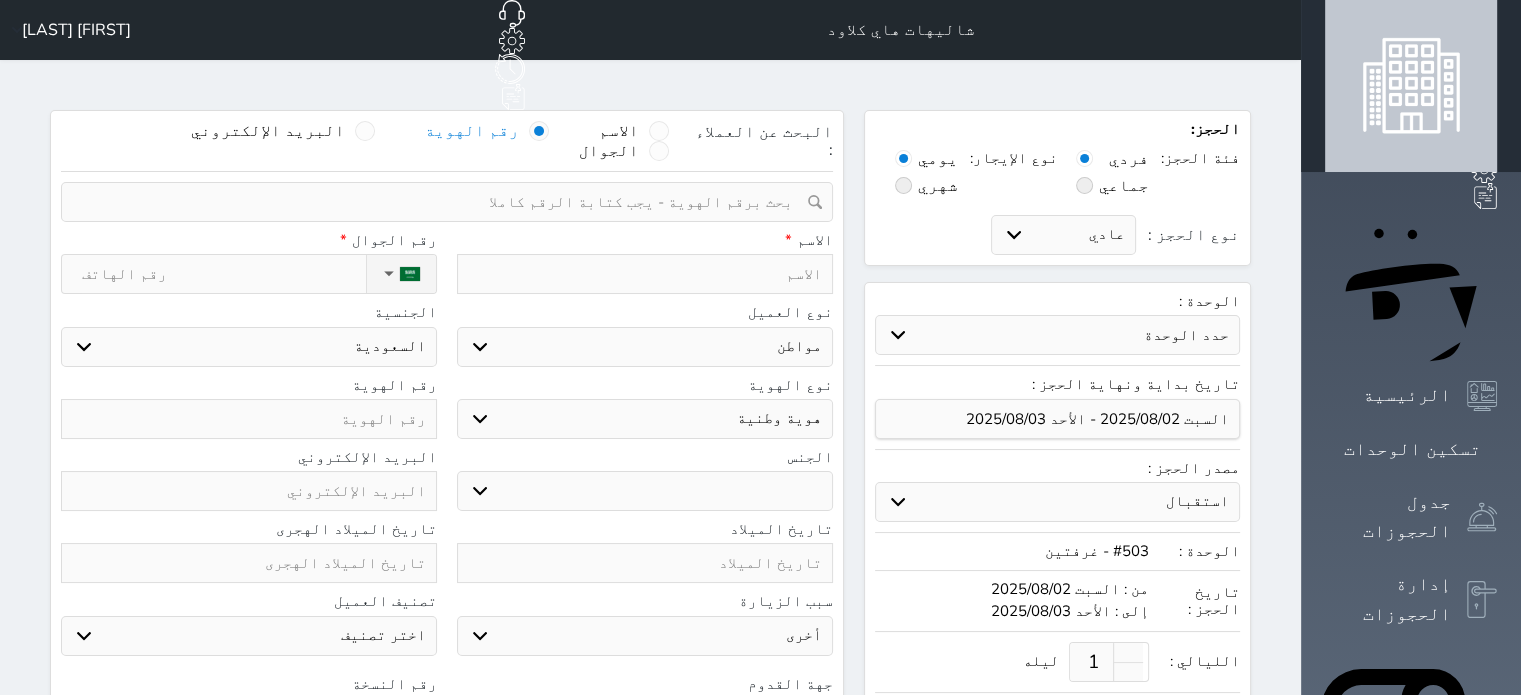 click at bounding box center [440, 202] 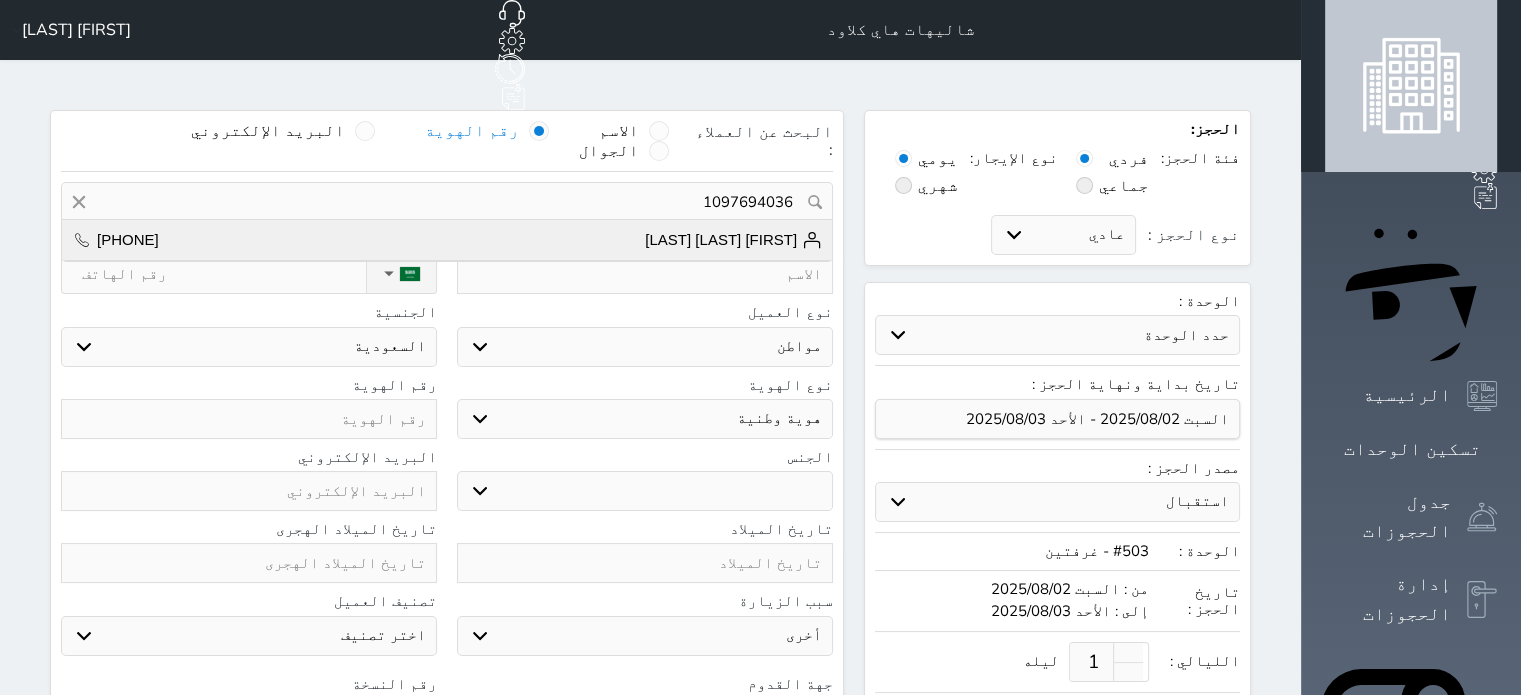 click on "[FIRST]     [LAST]   [PHONE]" at bounding box center [447, 240] 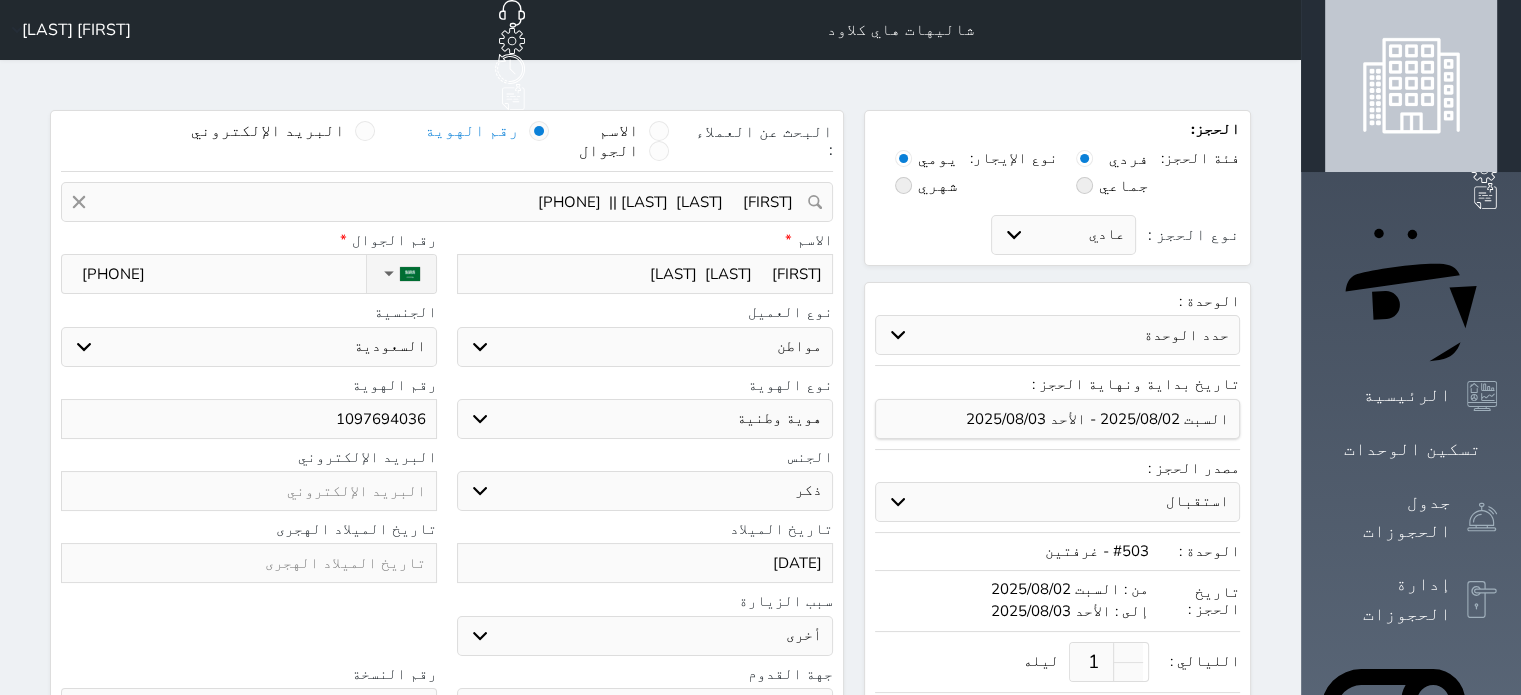 select 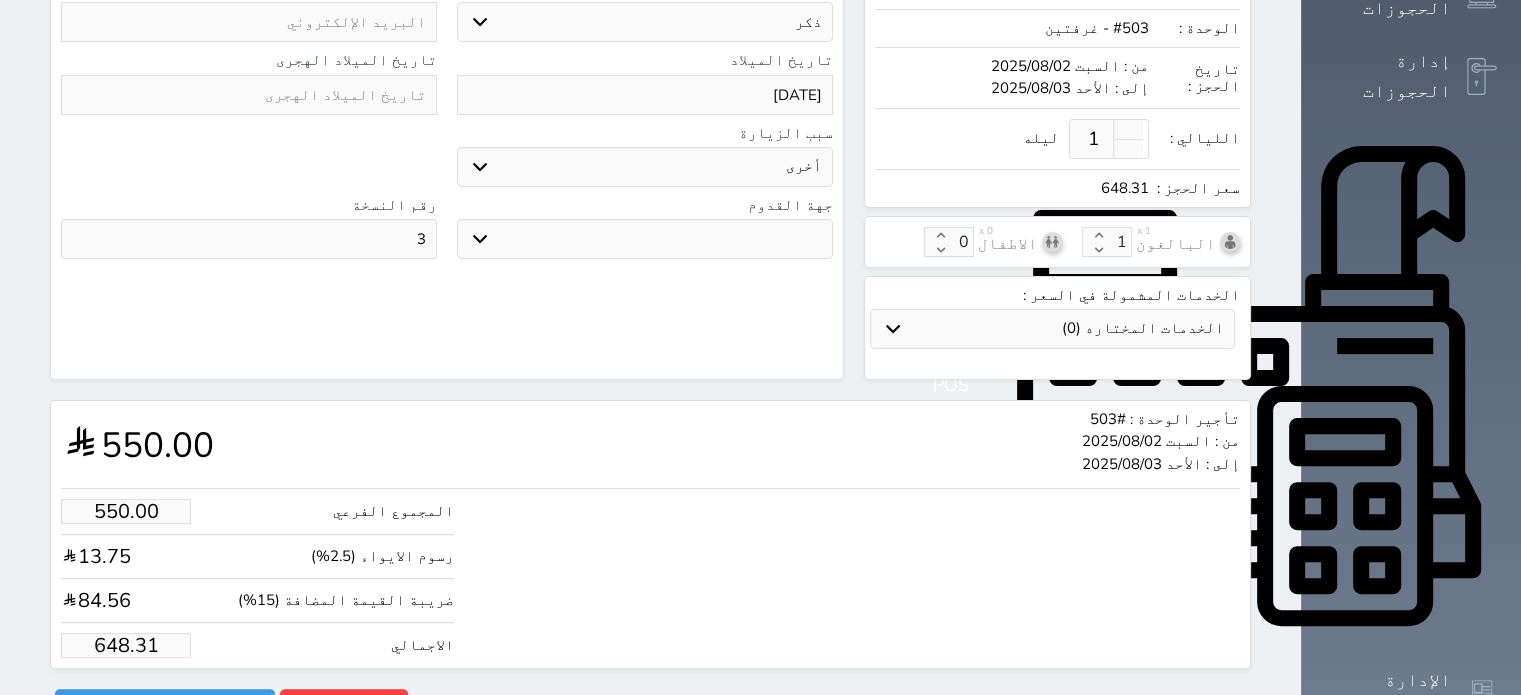 scroll, scrollTop: 532, scrollLeft: 0, axis: vertical 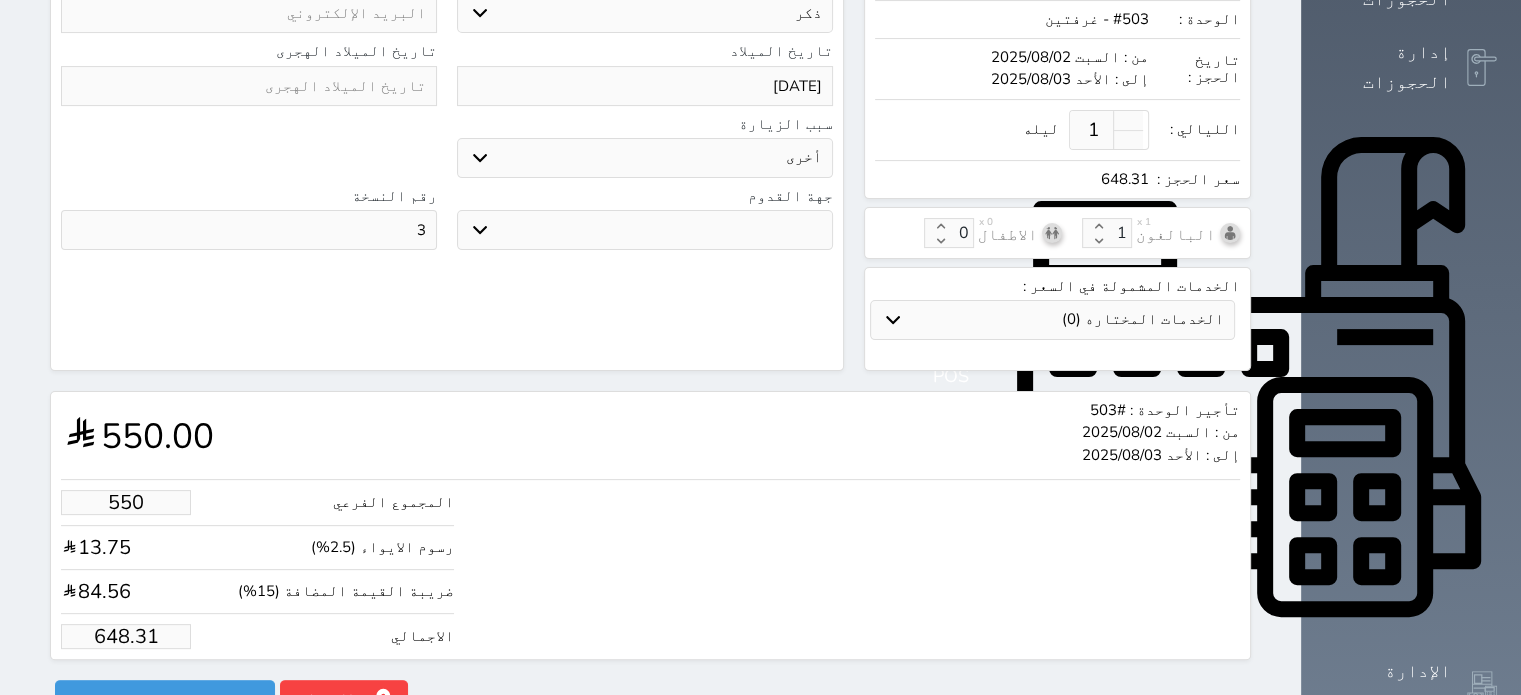 click on "550" at bounding box center (126, 502) 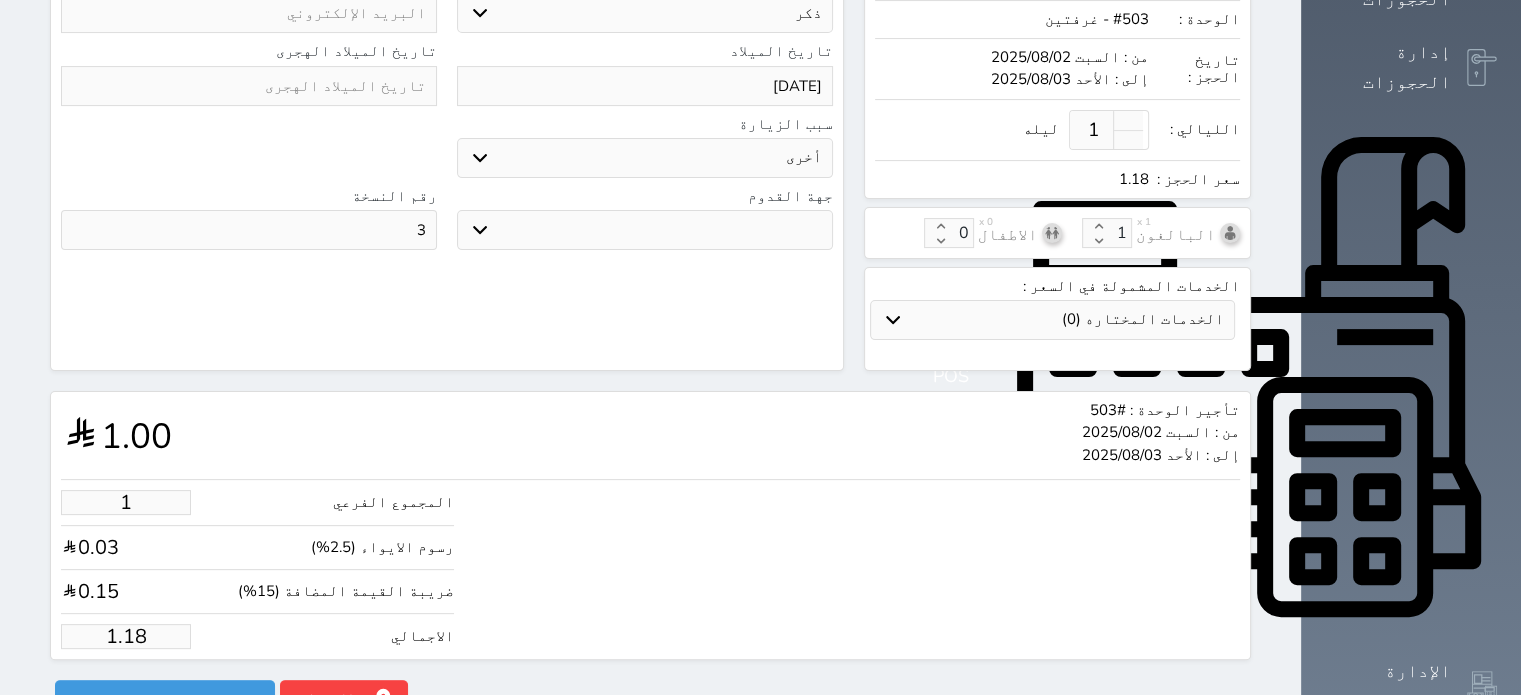 type on "10" 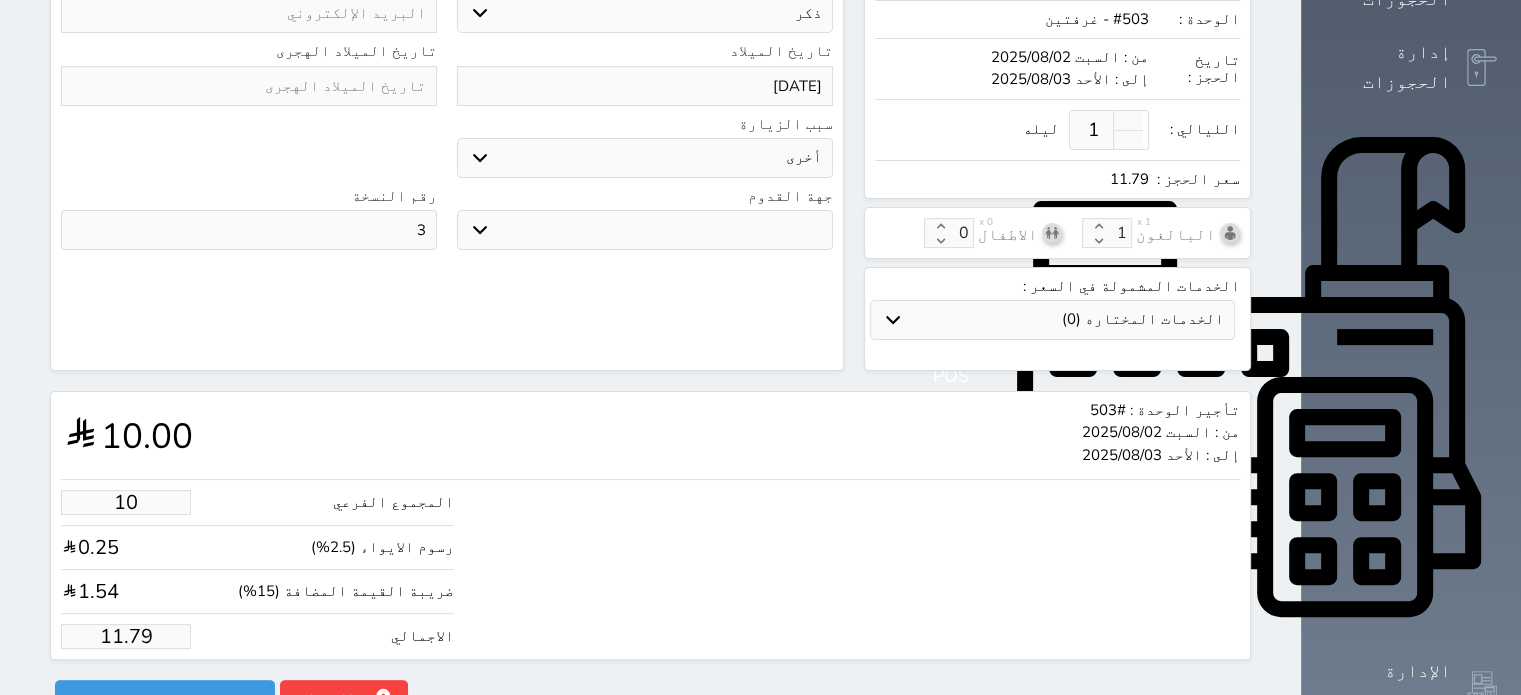 type on "100" 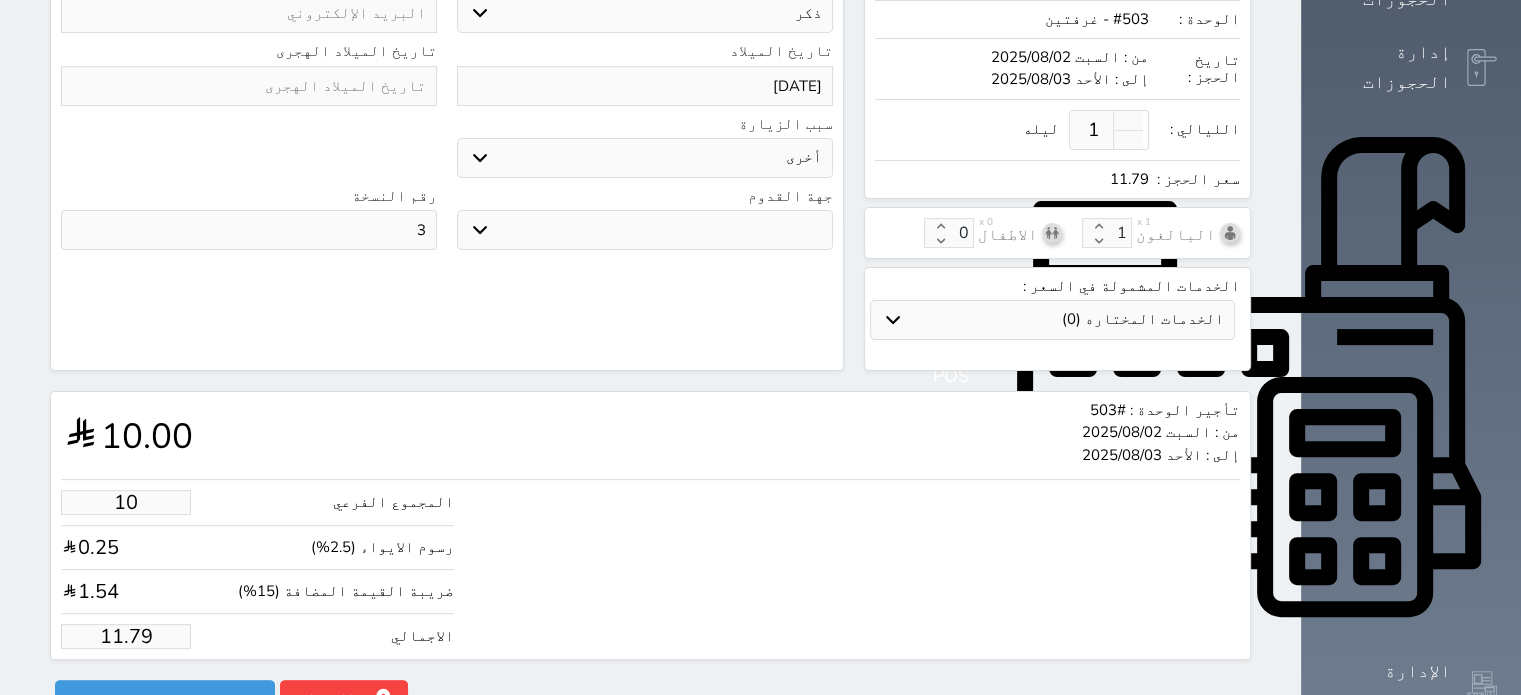 type on "117.88" 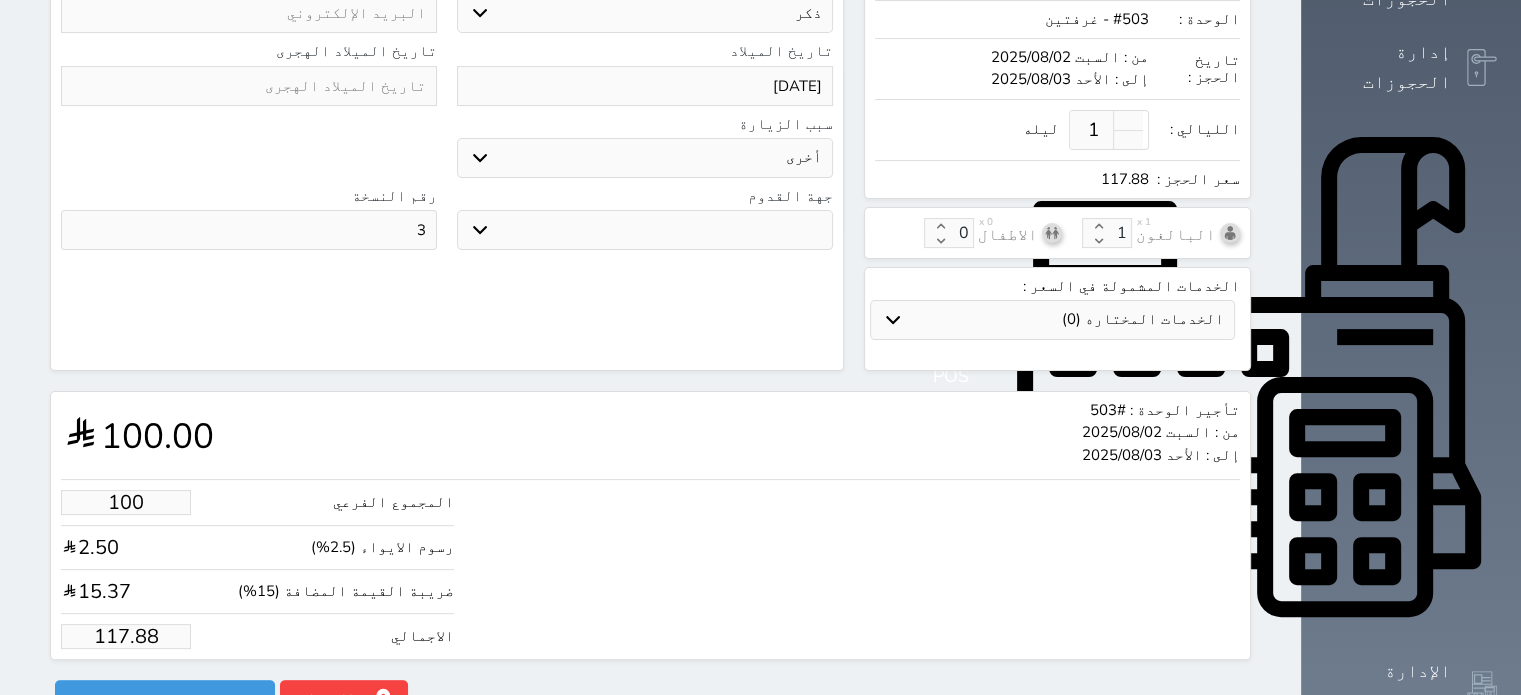 type on "1000" 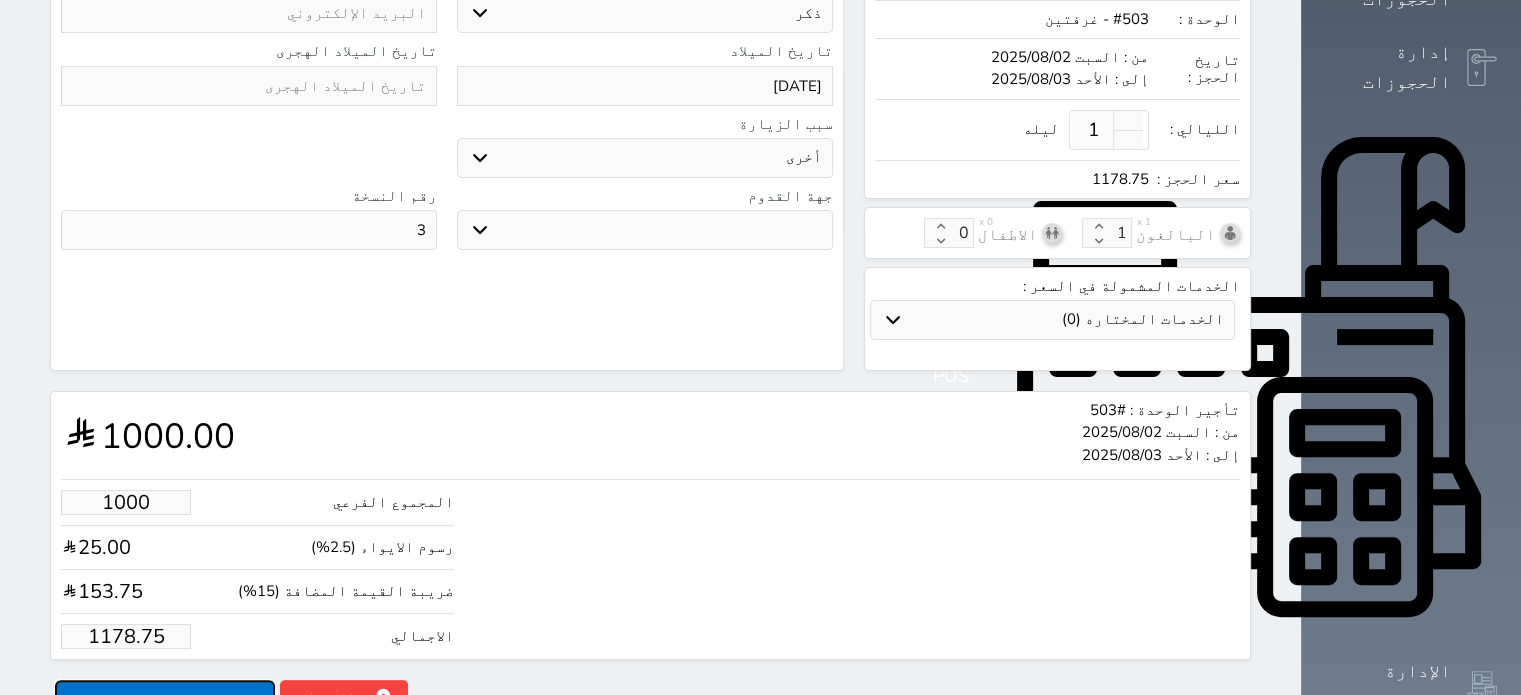 type on "1000.00" 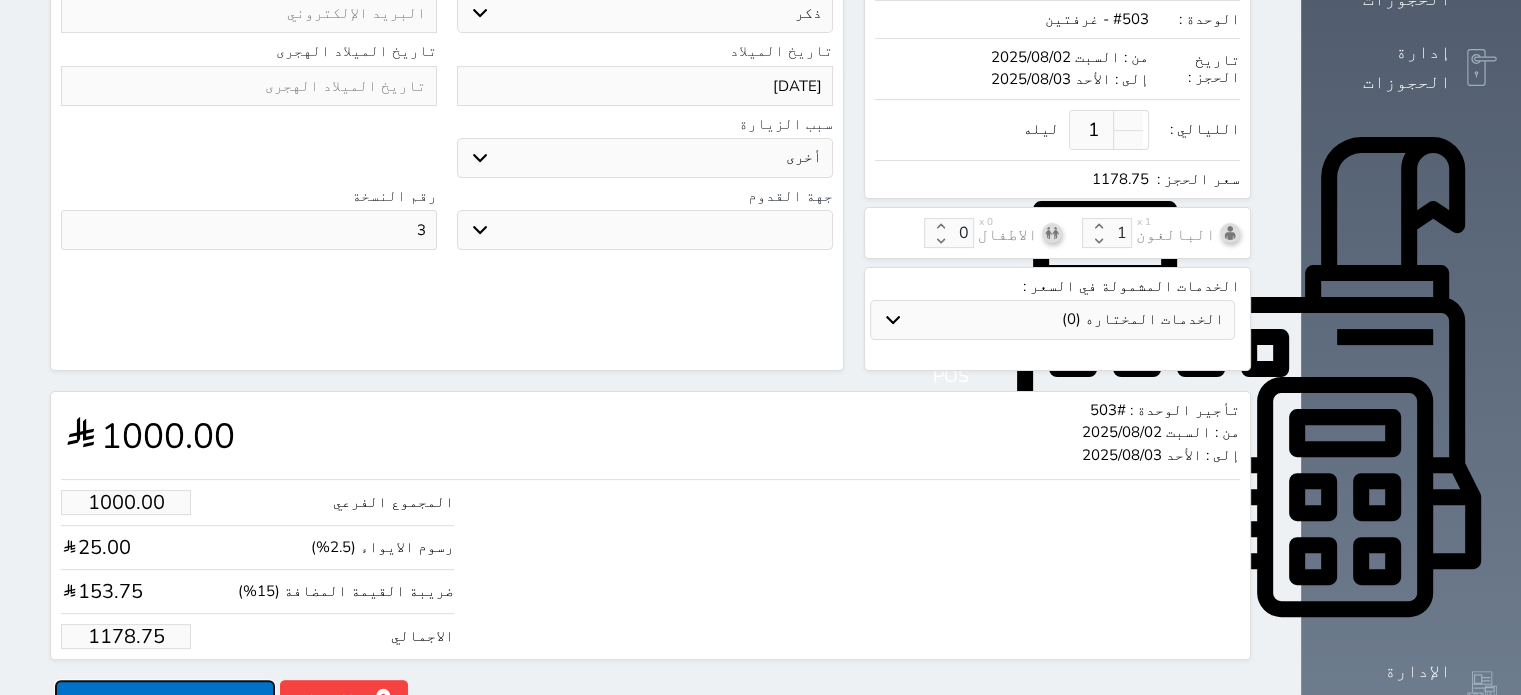 click on "حجز" at bounding box center [165, 697] 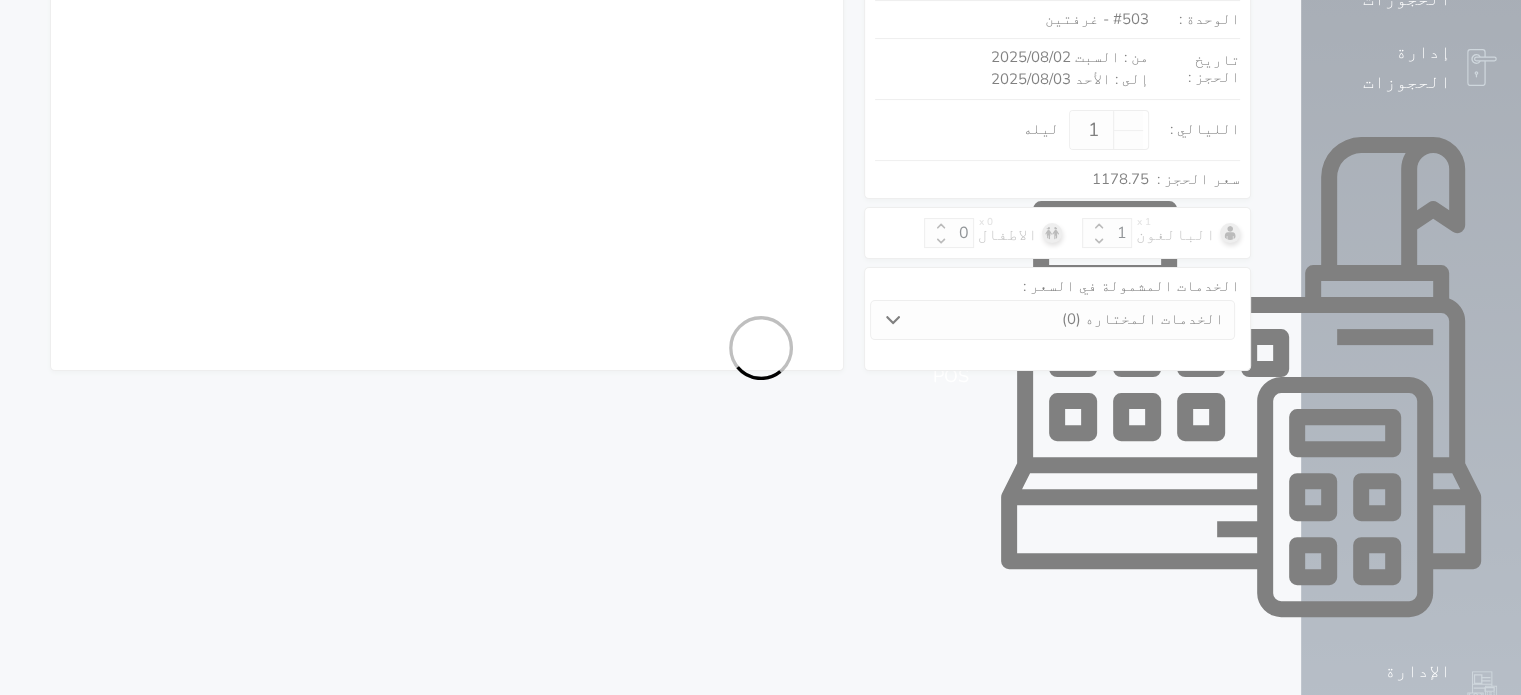 scroll, scrollTop: 491, scrollLeft: 0, axis: vertical 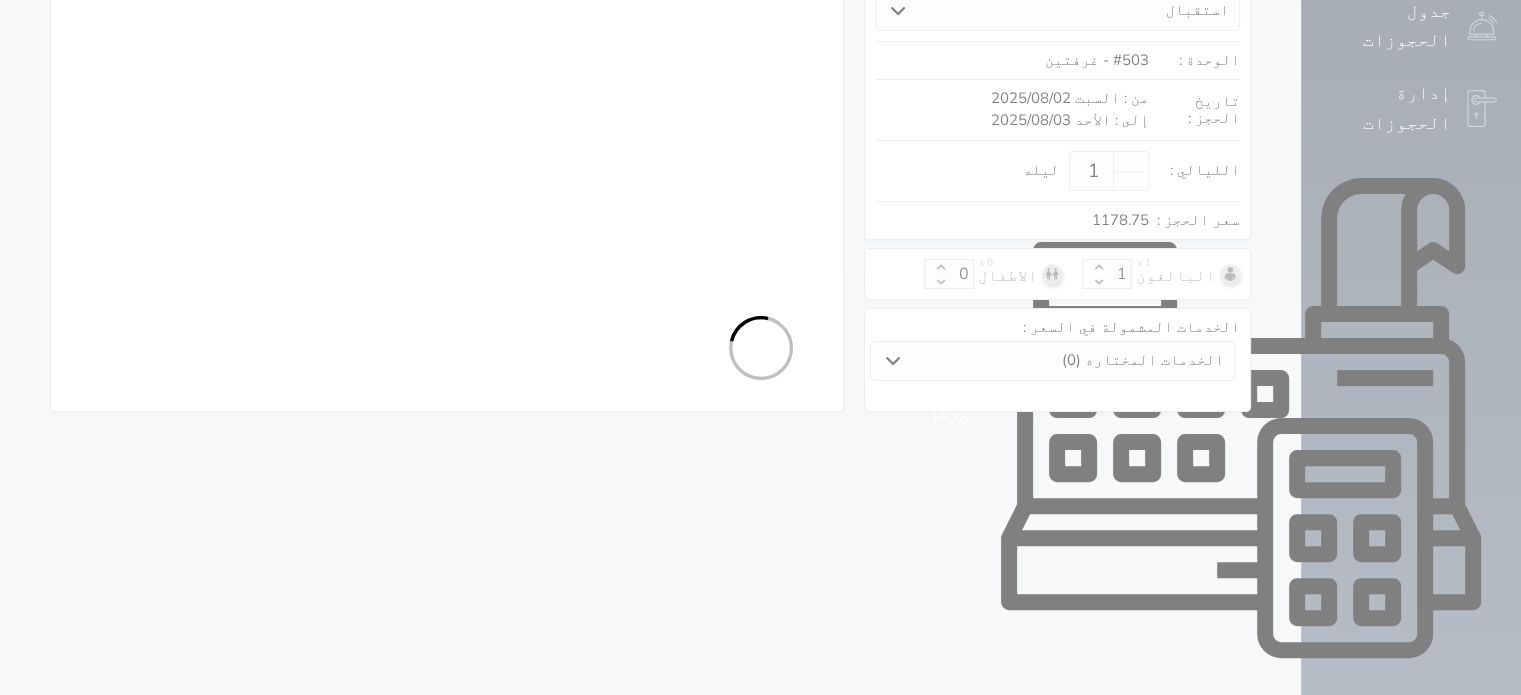 select on "1" 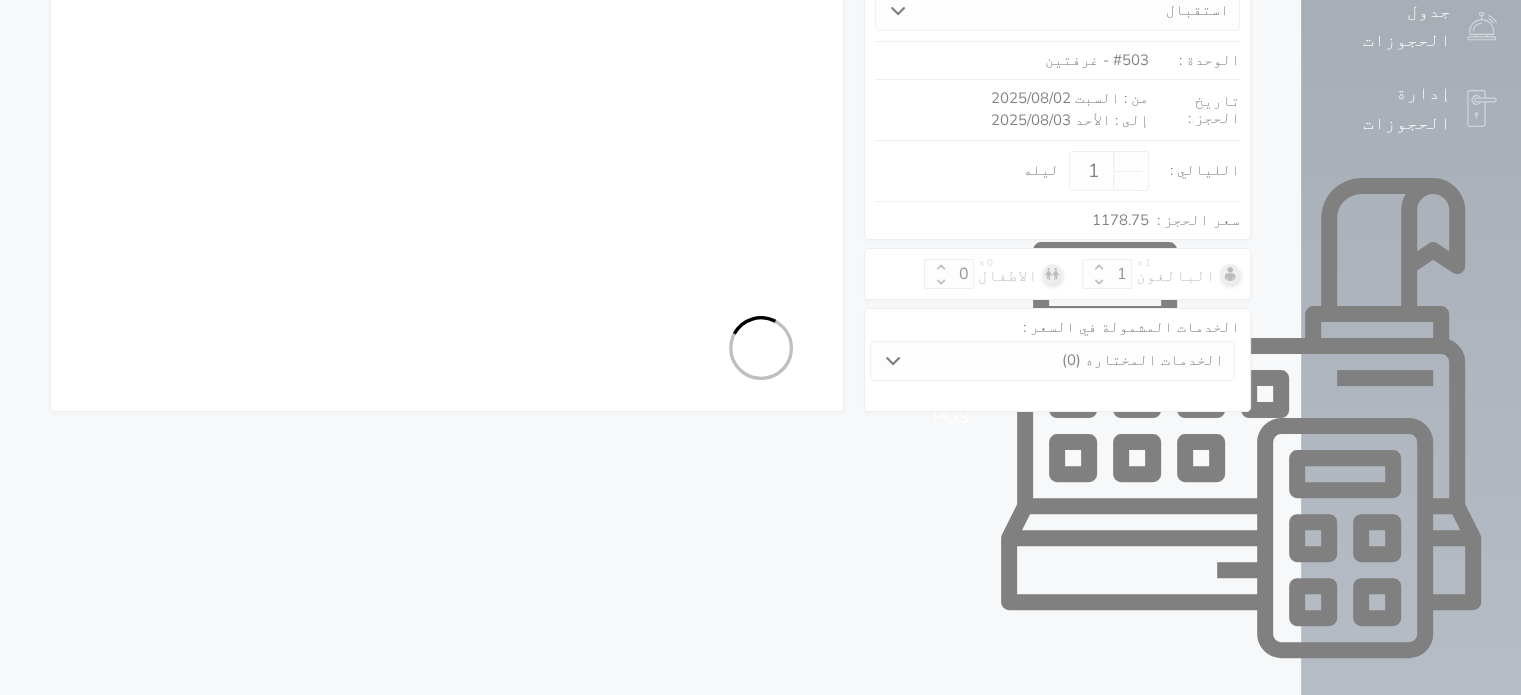 select on "113" 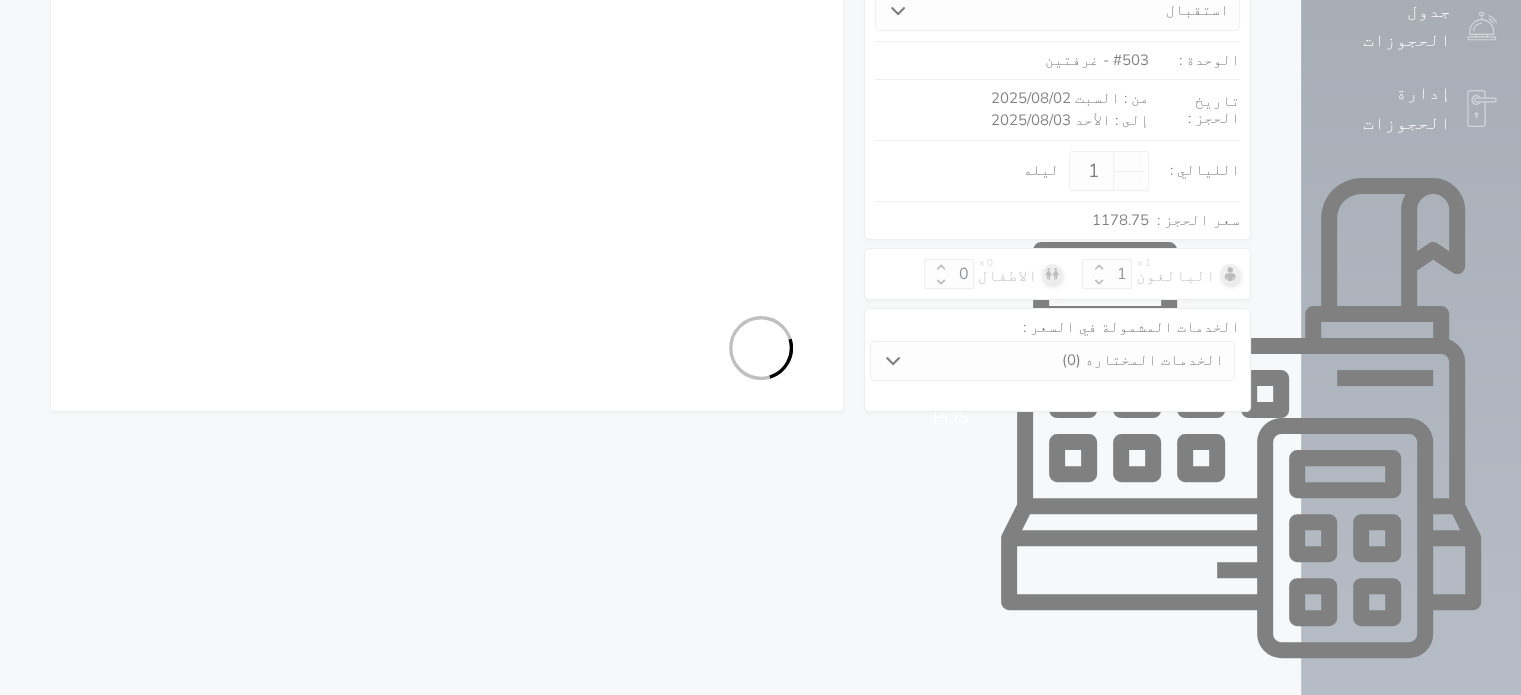 select on "1" 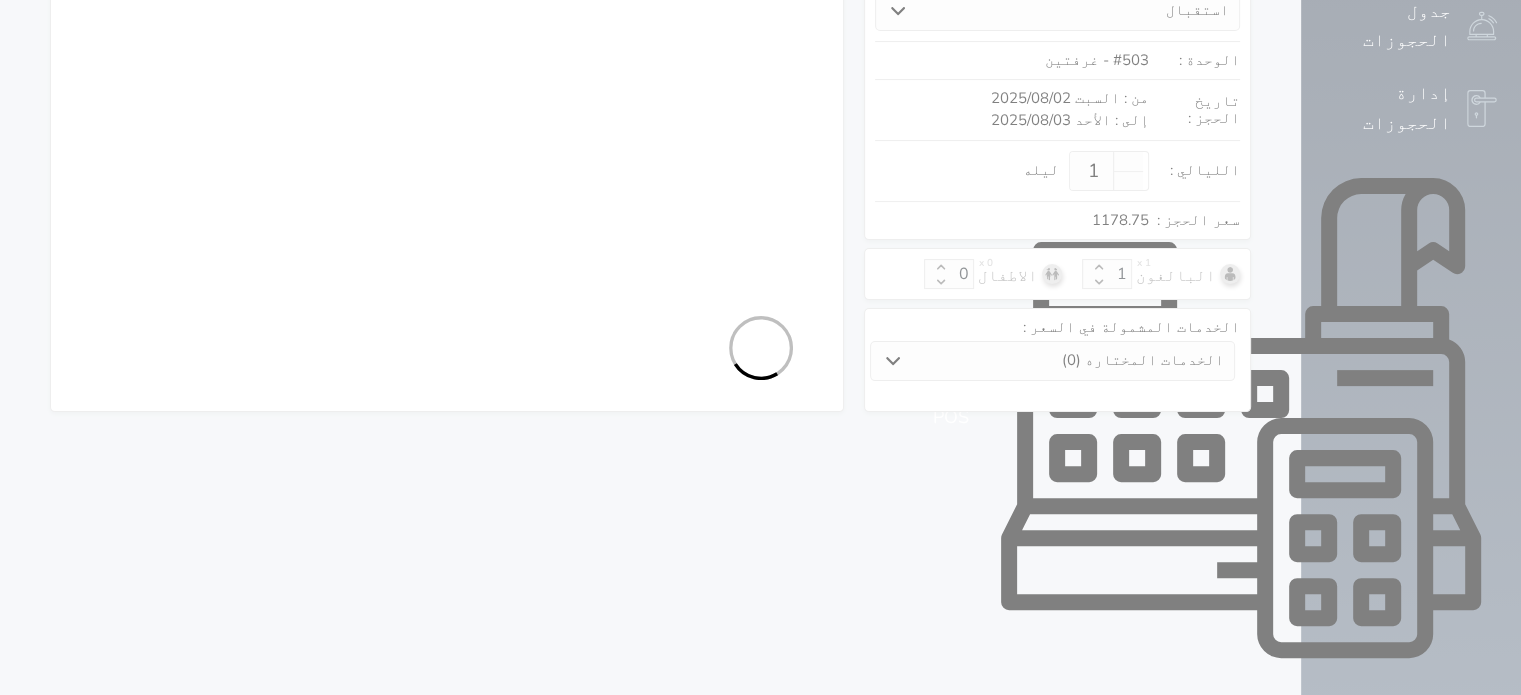 select on "7" 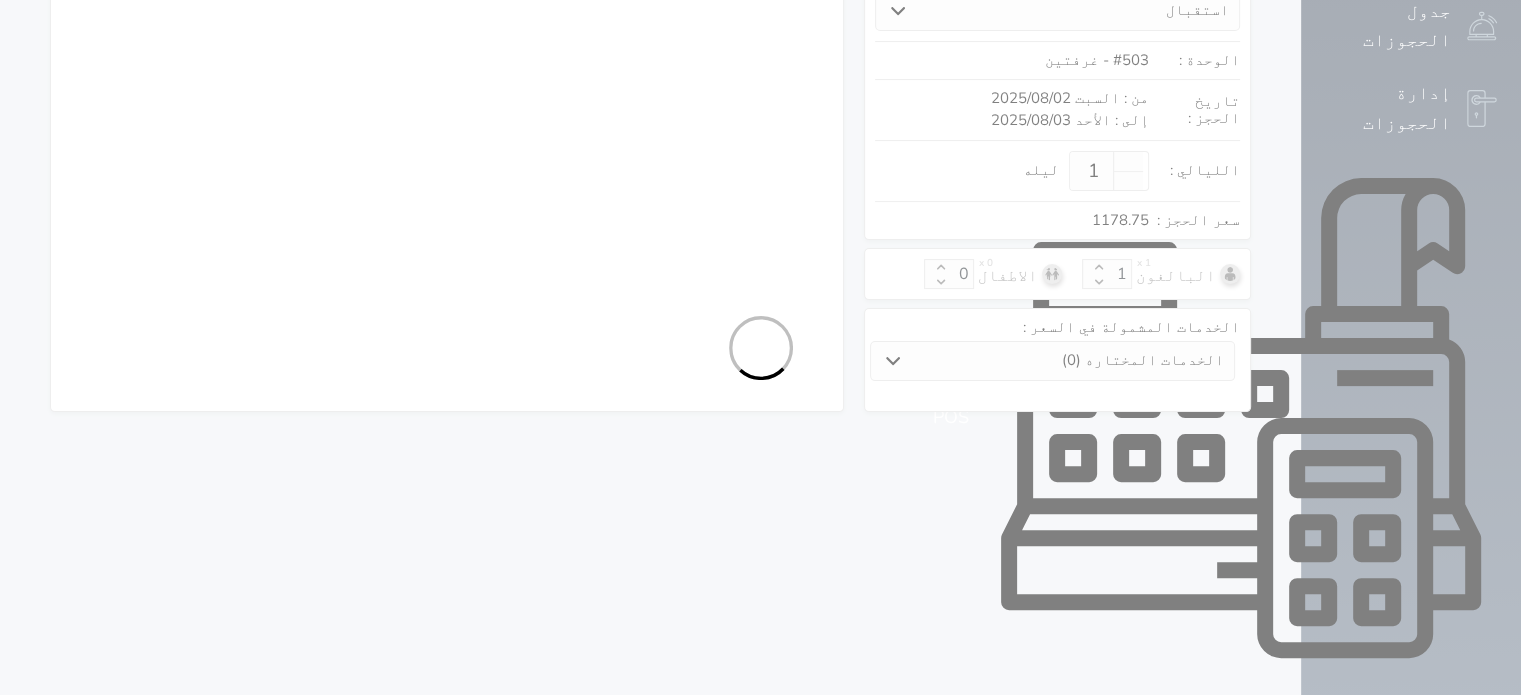 select 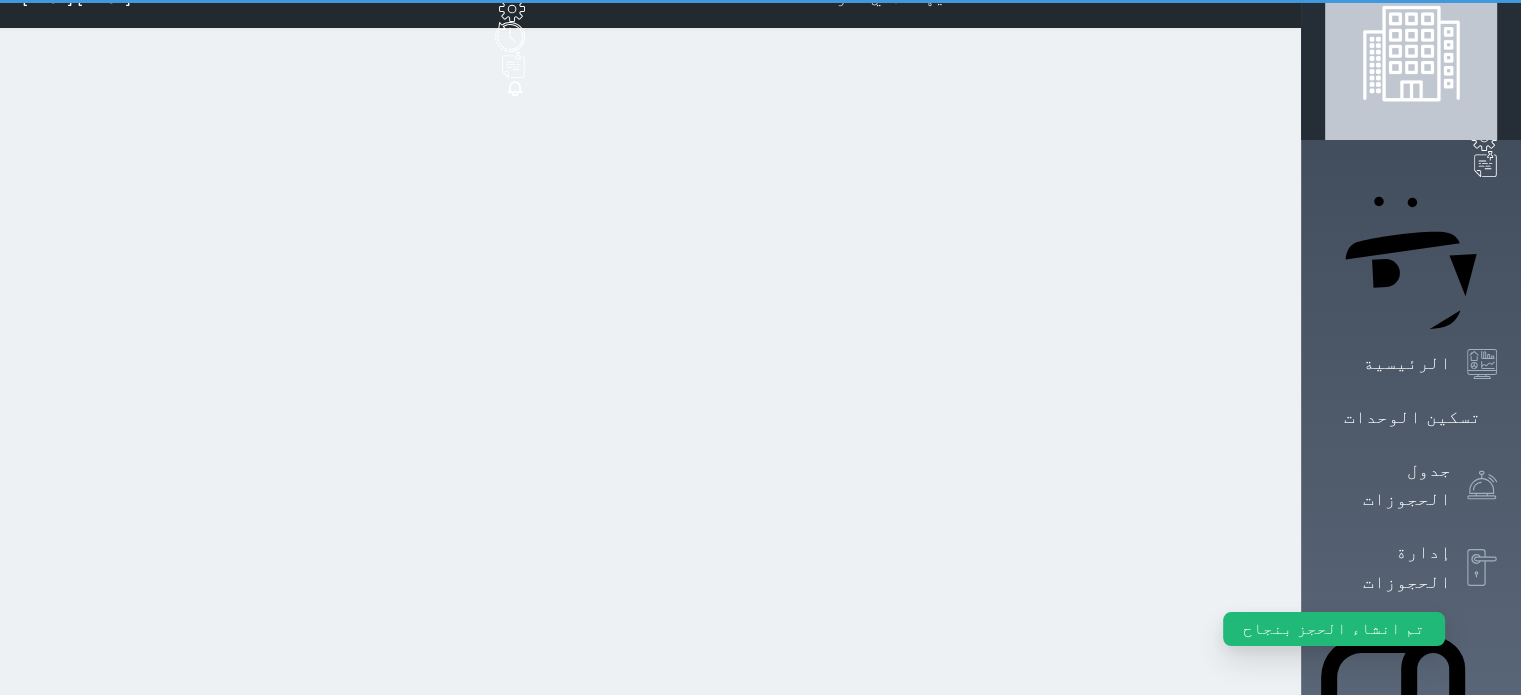 scroll, scrollTop: 0, scrollLeft: 0, axis: both 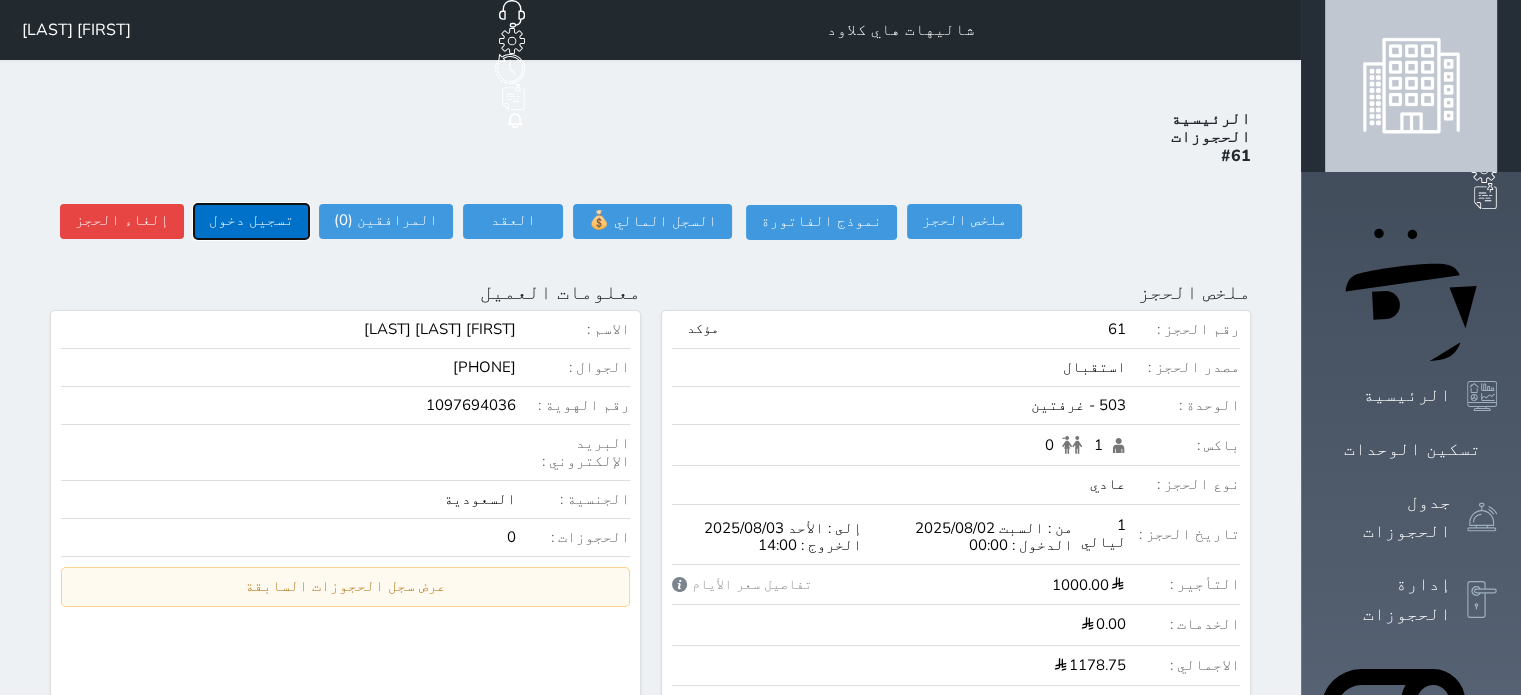 click on "تسجيل دخول" at bounding box center [251, 221] 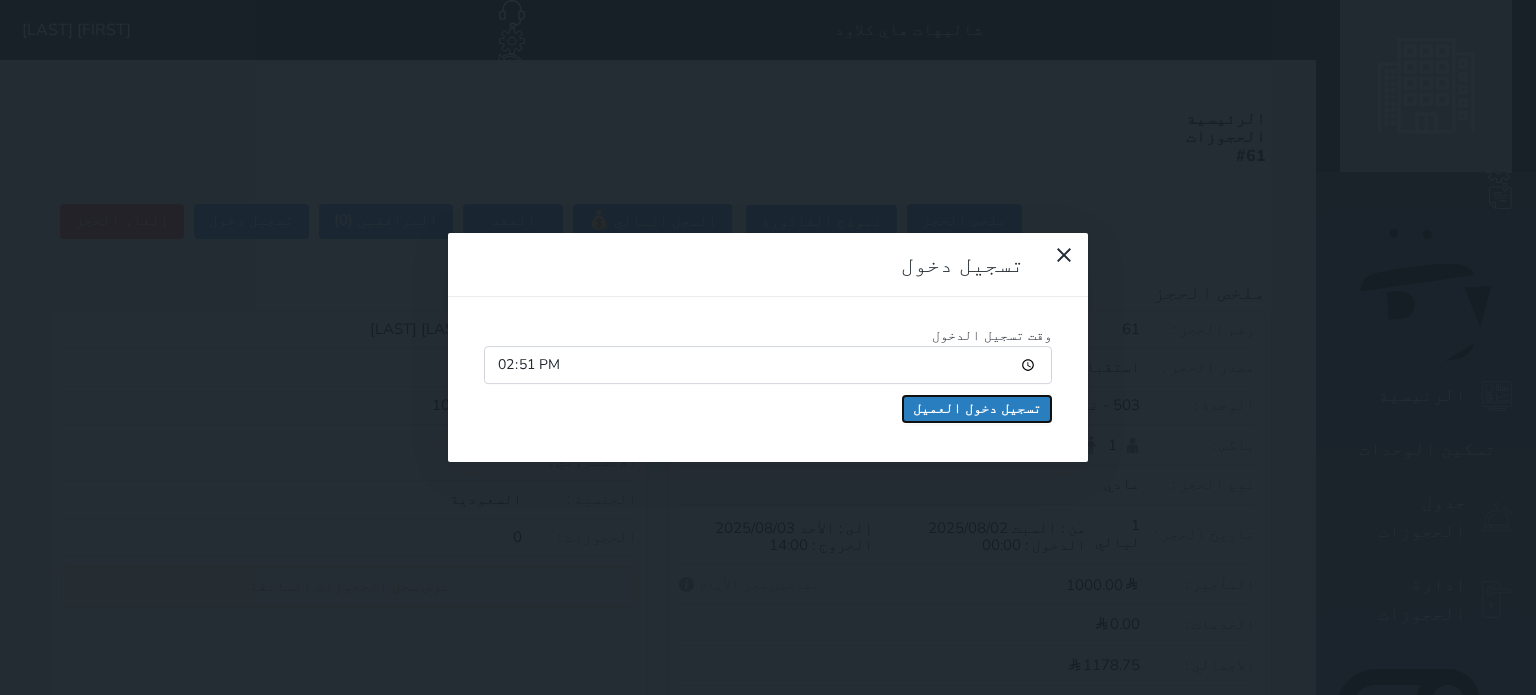 click on "تسجيل دخول العميل" at bounding box center [977, 409] 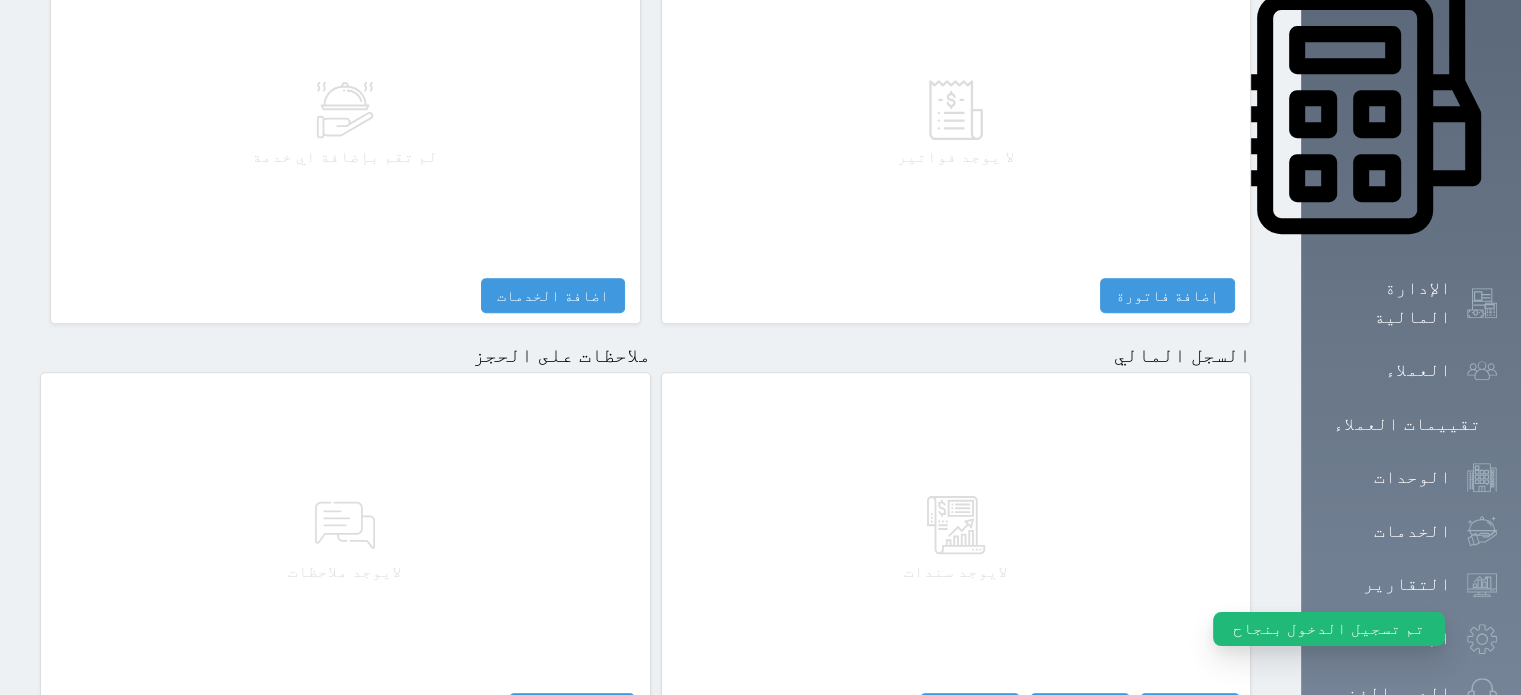 scroll, scrollTop: 920, scrollLeft: 0, axis: vertical 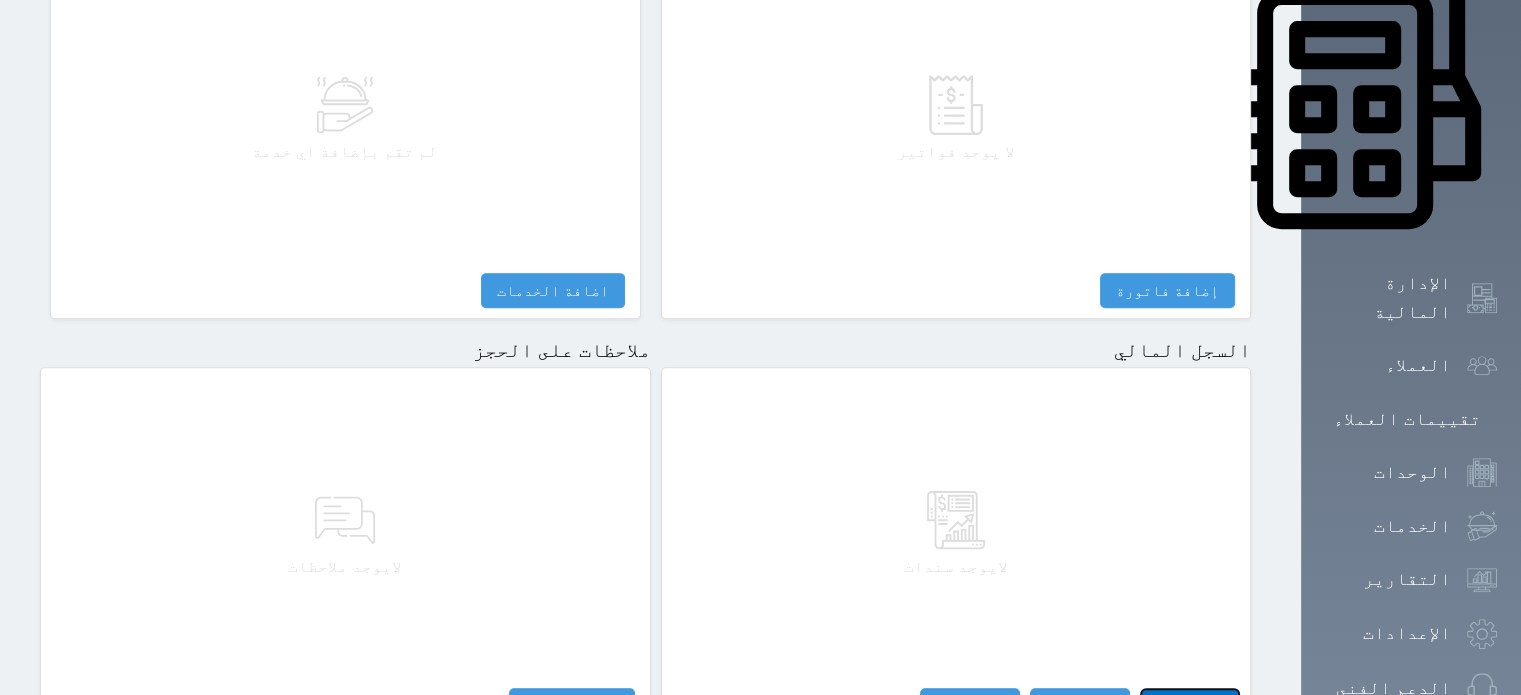 click on "مقبوضات" at bounding box center [1190, 705] 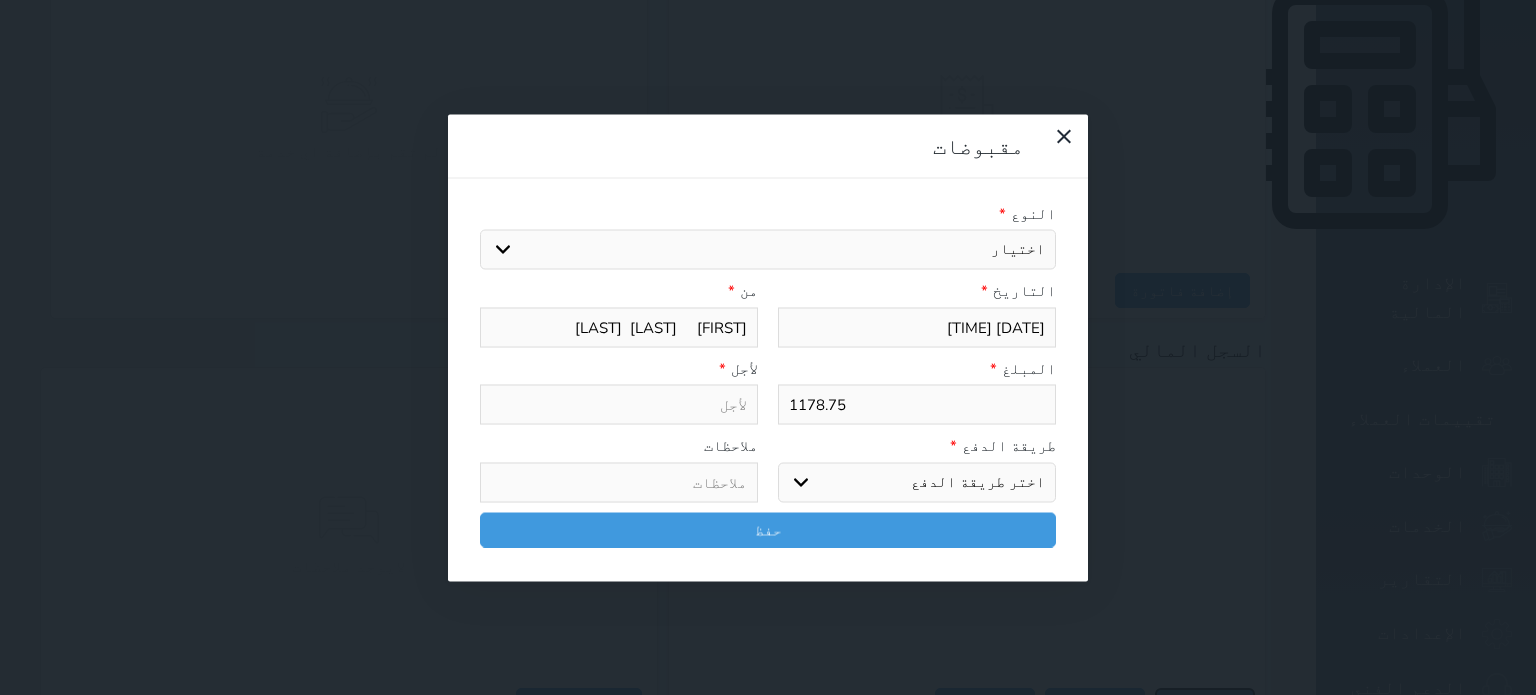 select 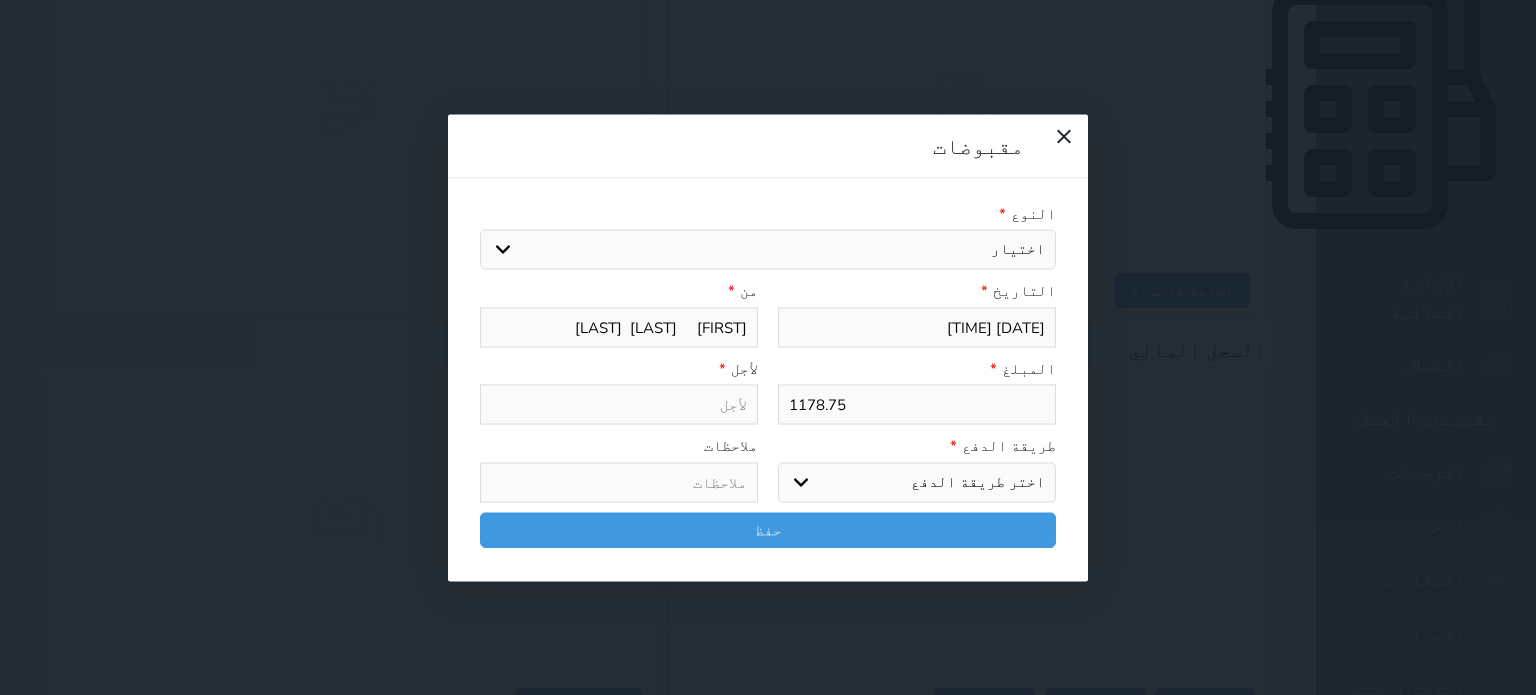 click on "النوع  *" at bounding box center [768, 213] 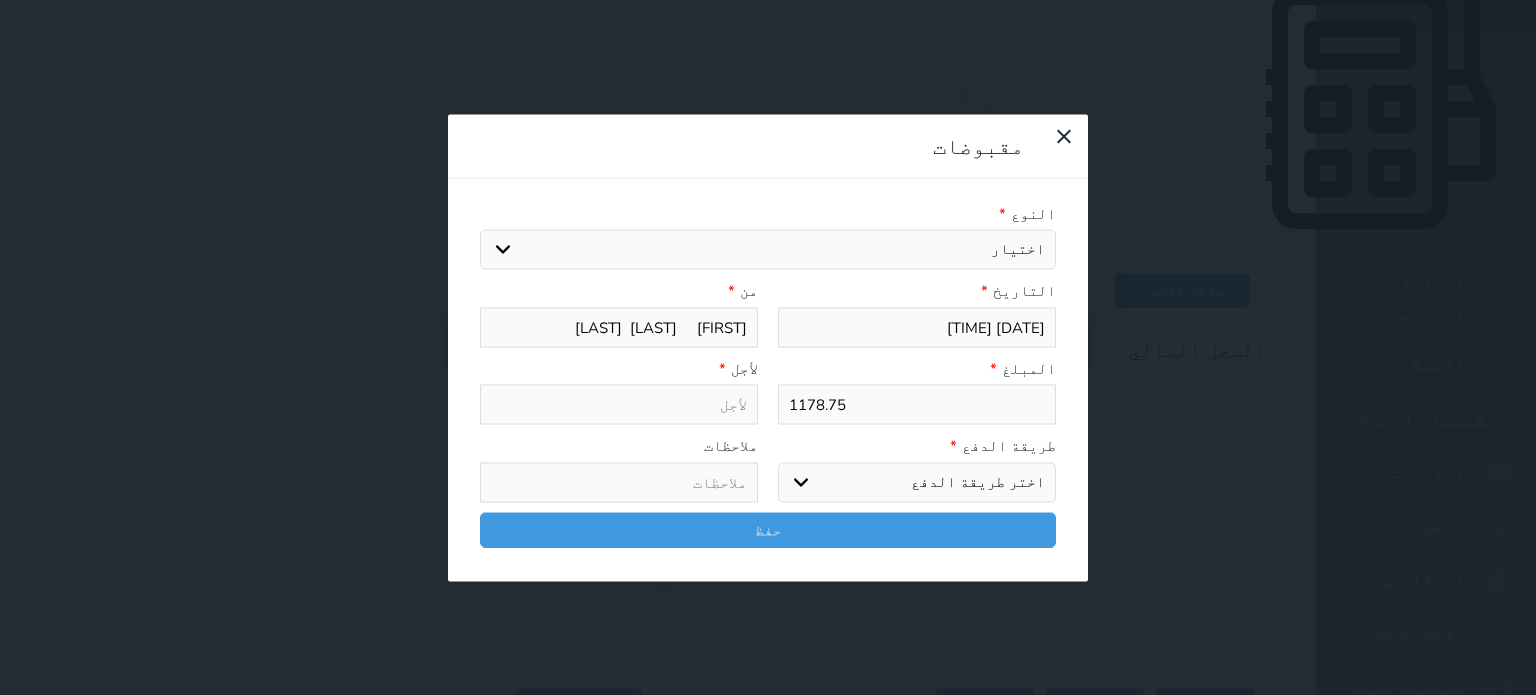 click on "اختيار   مقبوضات عامة قيمة إيجار فواتير تامين عربون لا ينطبق آخر مغسلة واي فاي - الإنترنت مواقف السيارات طعام الأغذية والمشروبات مشروبات المشروبات الباردة المشروبات الساخنة الإفطار غداء عشاء مخبز و كعك حمام سباحة الصالة الرياضية سبا و خدمات الجمال اختيار وإسقاط (خدمات النقل) ميني بار كابل - تلفزيون سرير إضافي تصفيف الشعر التسوق خدمات الجولات السياحية المنظمة خدمات الدليل السياحي" at bounding box center [768, 250] 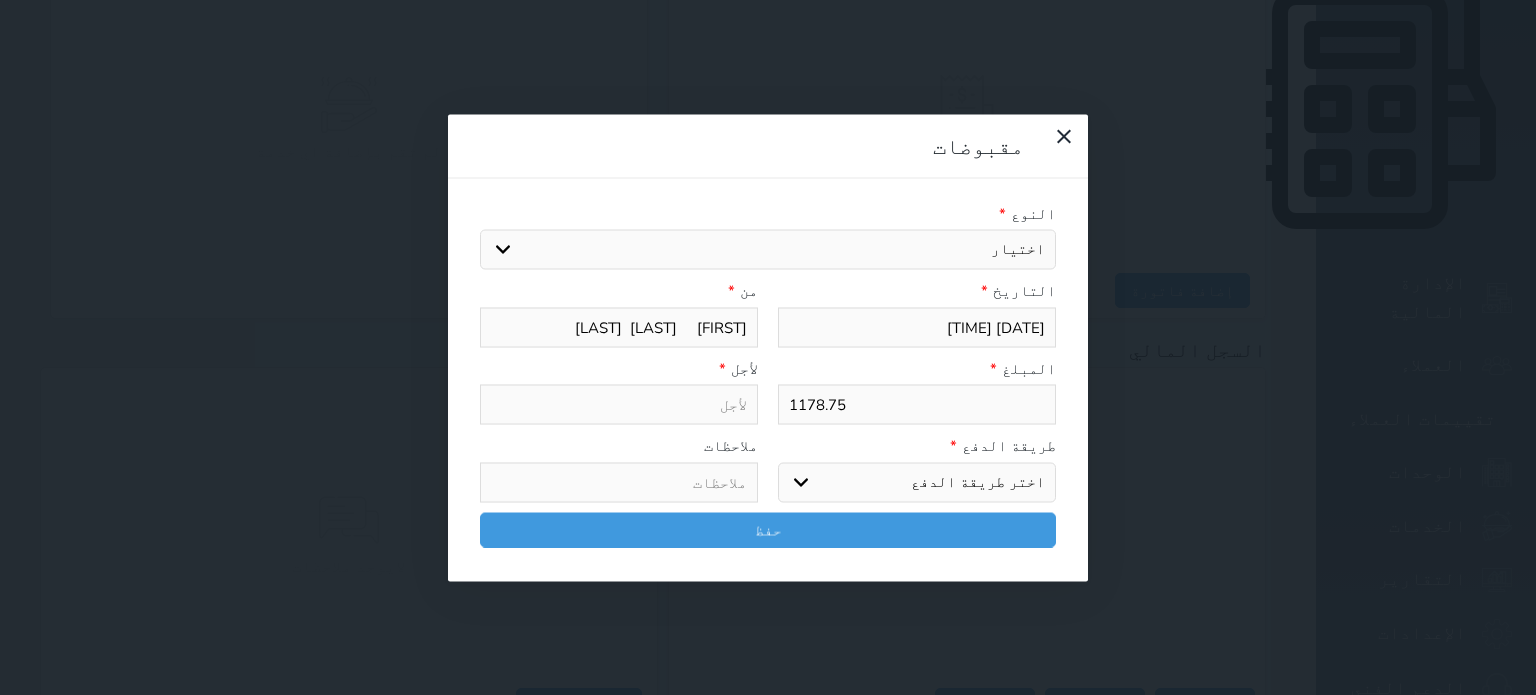 select on "[NUMBER]" 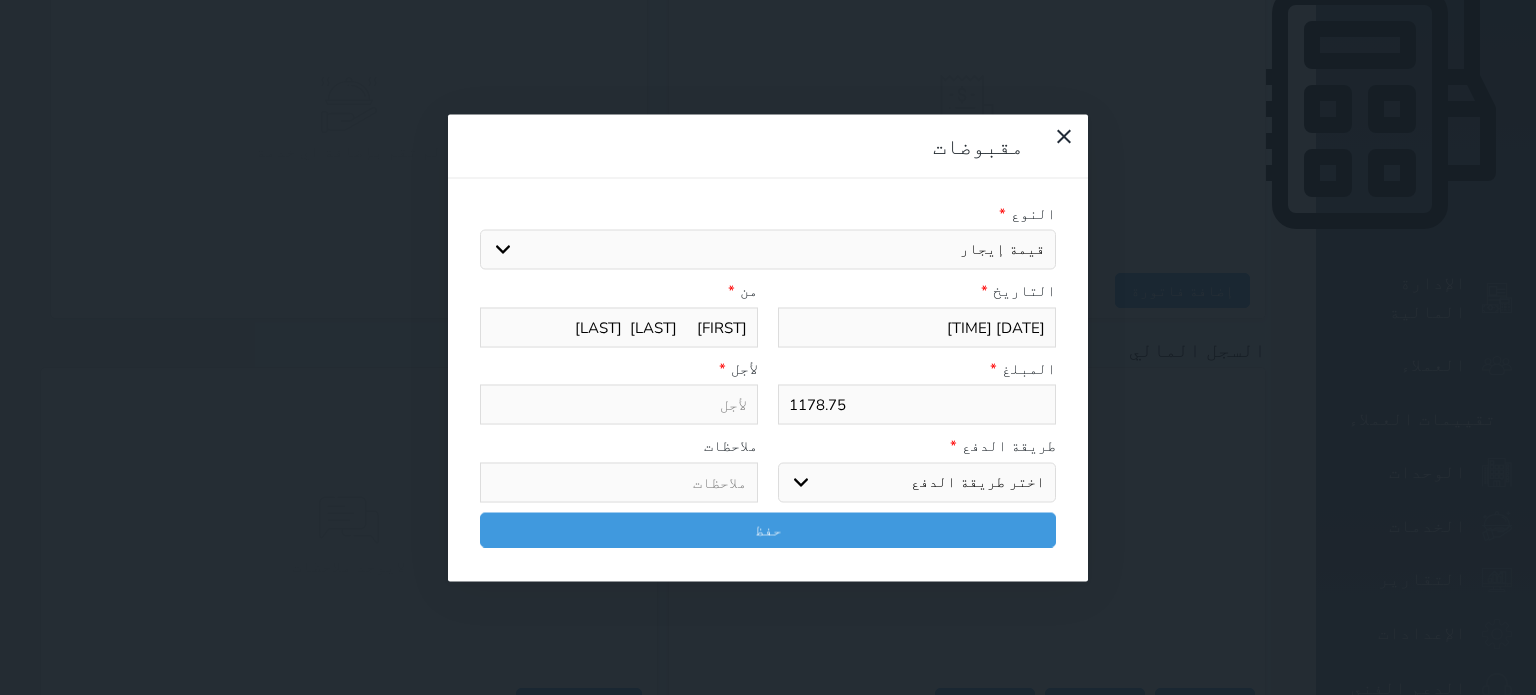 click on "اختيار   مقبوضات عامة قيمة إيجار فواتير تامين عربون لا ينطبق آخر مغسلة واي فاي - الإنترنت مواقف السيارات طعام الأغذية والمشروبات مشروبات المشروبات الباردة المشروبات الساخنة الإفطار غداء عشاء مخبز و كعك حمام سباحة الصالة الرياضية سبا و خدمات الجمال اختيار وإسقاط (خدمات النقل) ميني بار كابل - تلفزيون سرير إضافي تصفيف الشعر التسوق خدمات الجولات السياحية المنظمة خدمات الدليل السياحي" at bounding box center [768, 250] 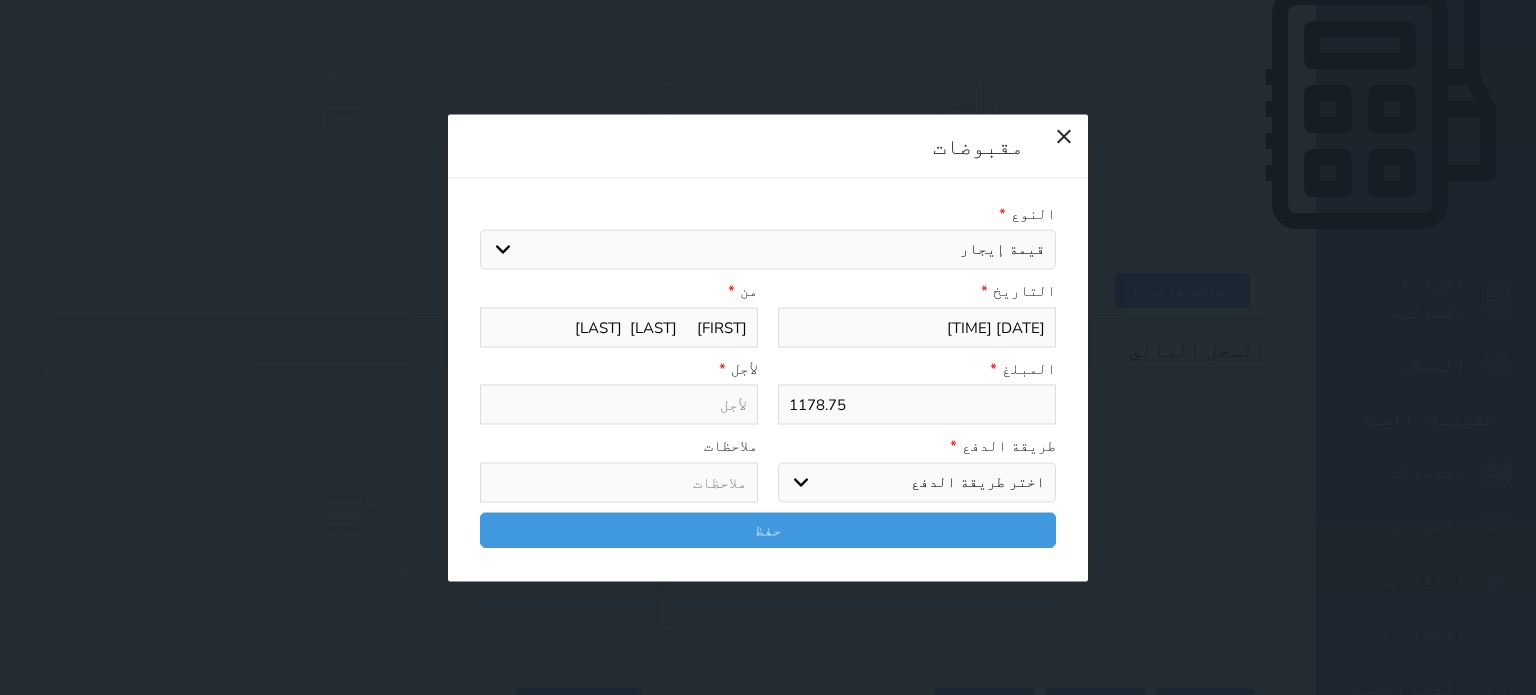 type on "قيمة إيجار - الوحدة - 503" 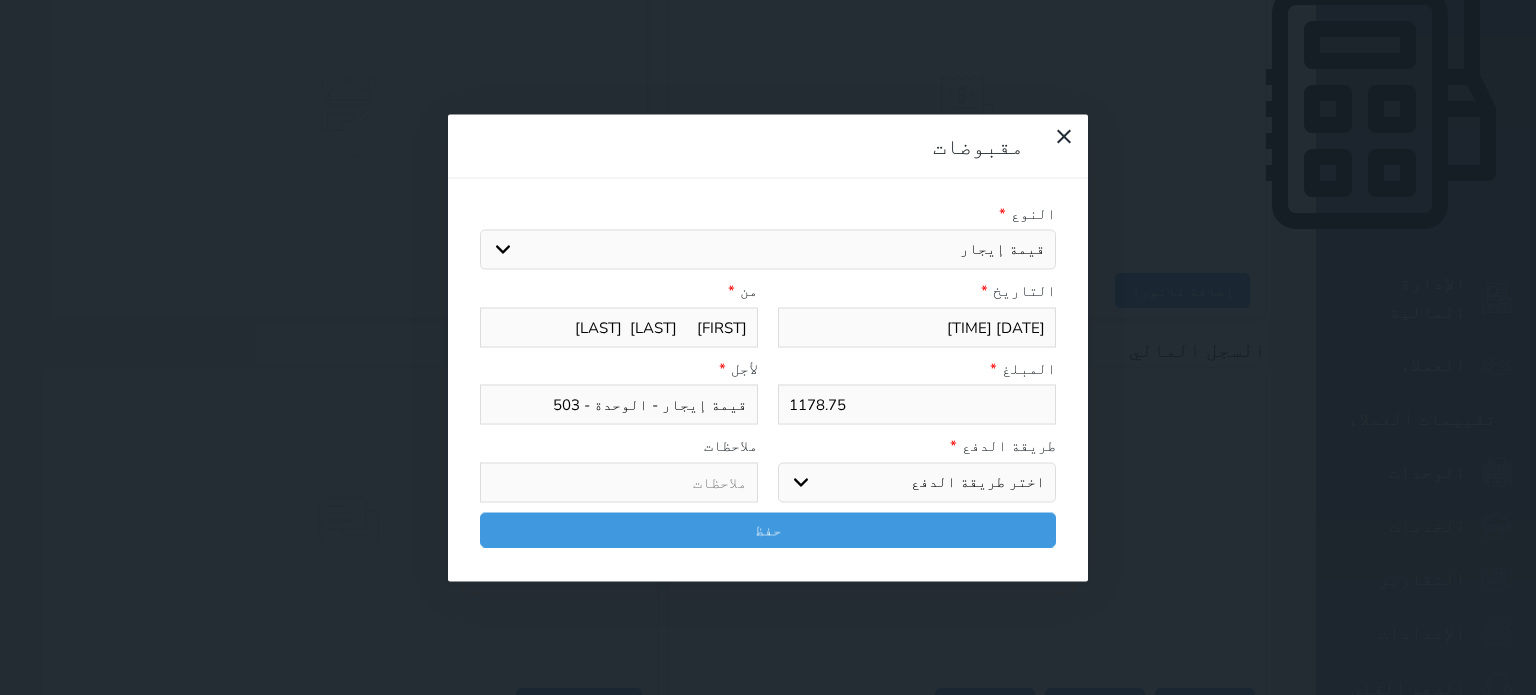 click on "اختر طريقة الدفع   دفع نقدى   تحويل بنكى   مدى   بطاقة ائتمان   آجل" at bounding box center (917, 482) 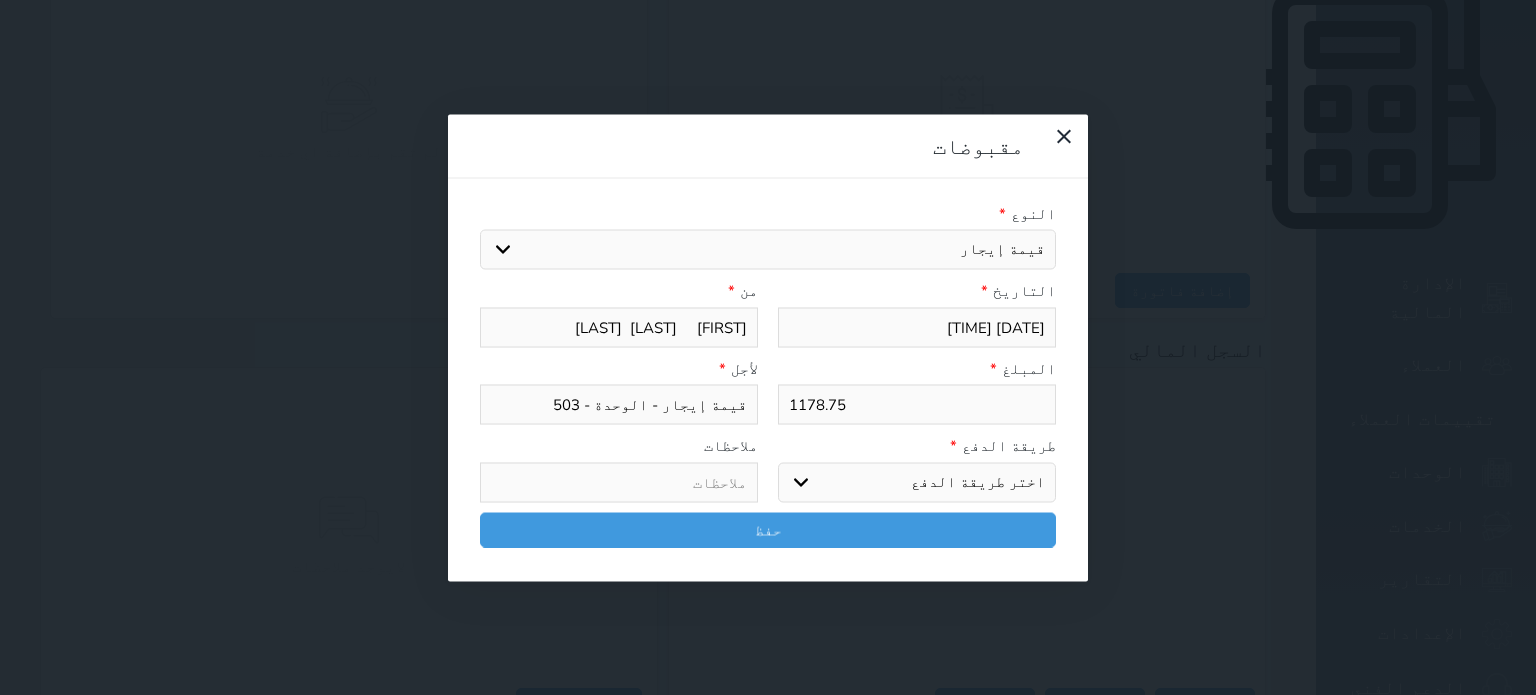 select on "mada" 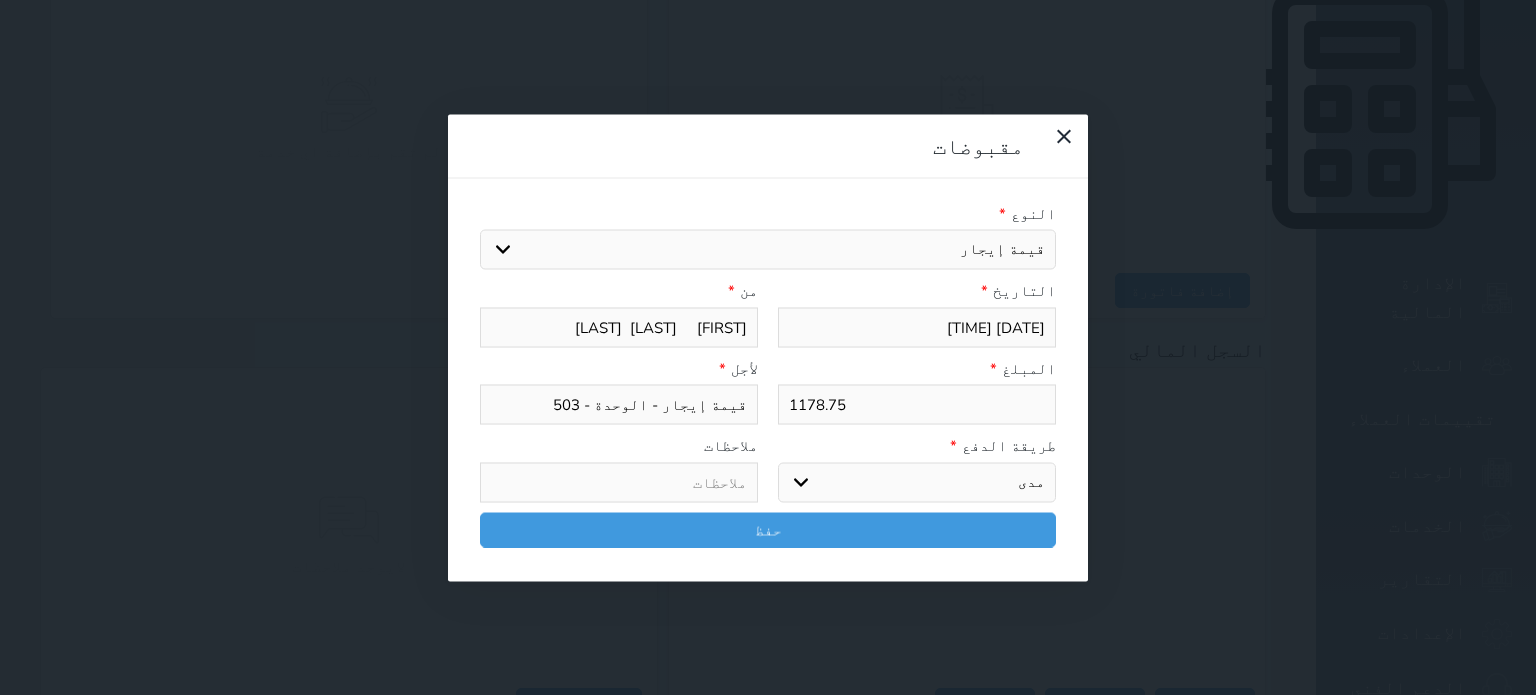 click on "اختر طريقة الدفع   دفع نقدى   تحويل بنكى   مدى   بطاقة ائتمان   آجل" at bounding box center [917, 482] 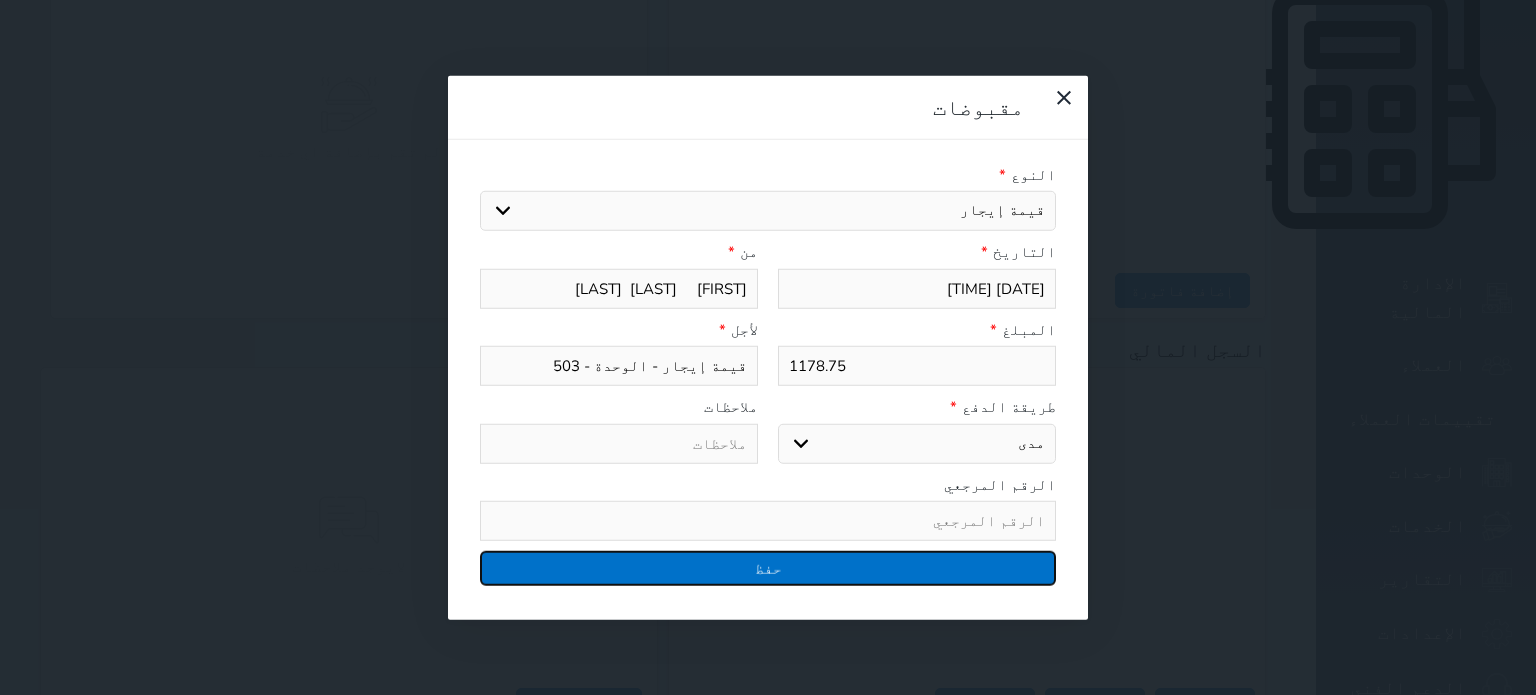 click on "حفظ" at bounding box center [768, 568] 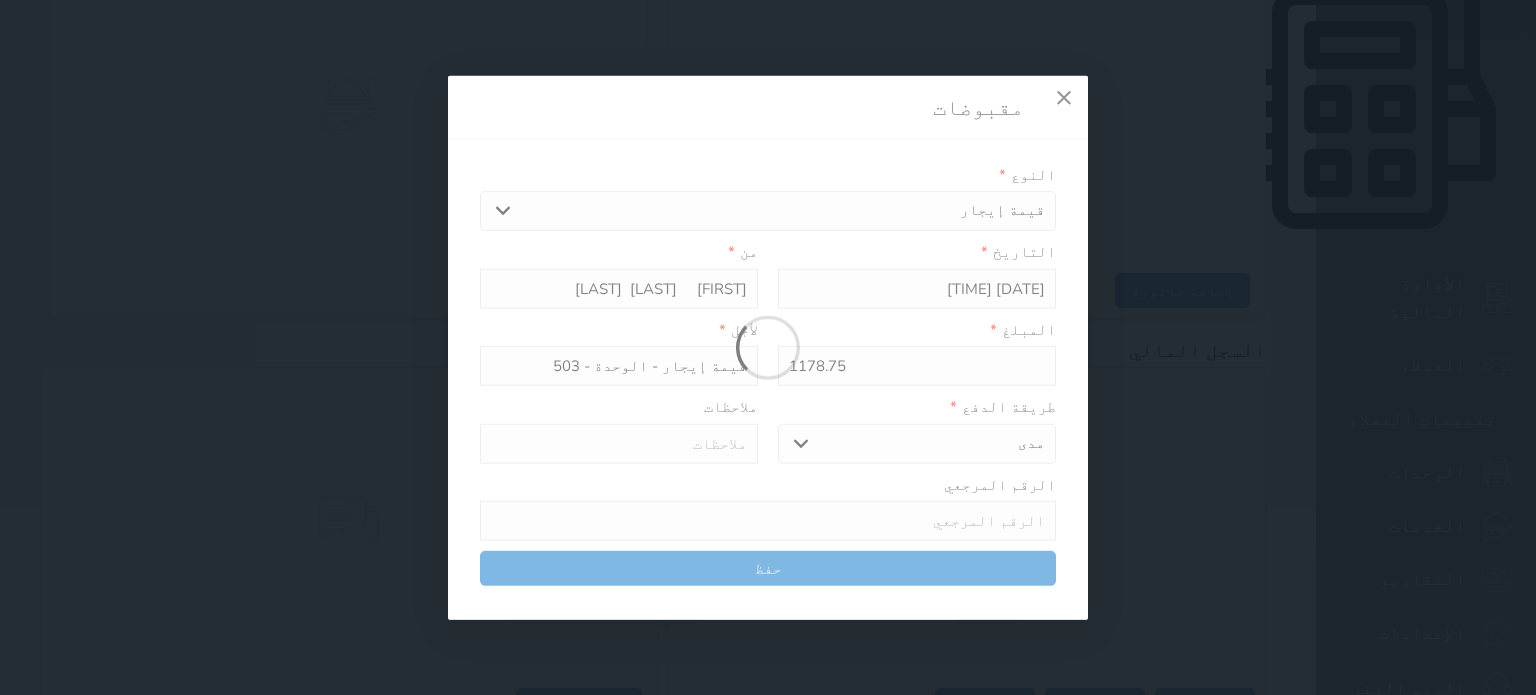 select 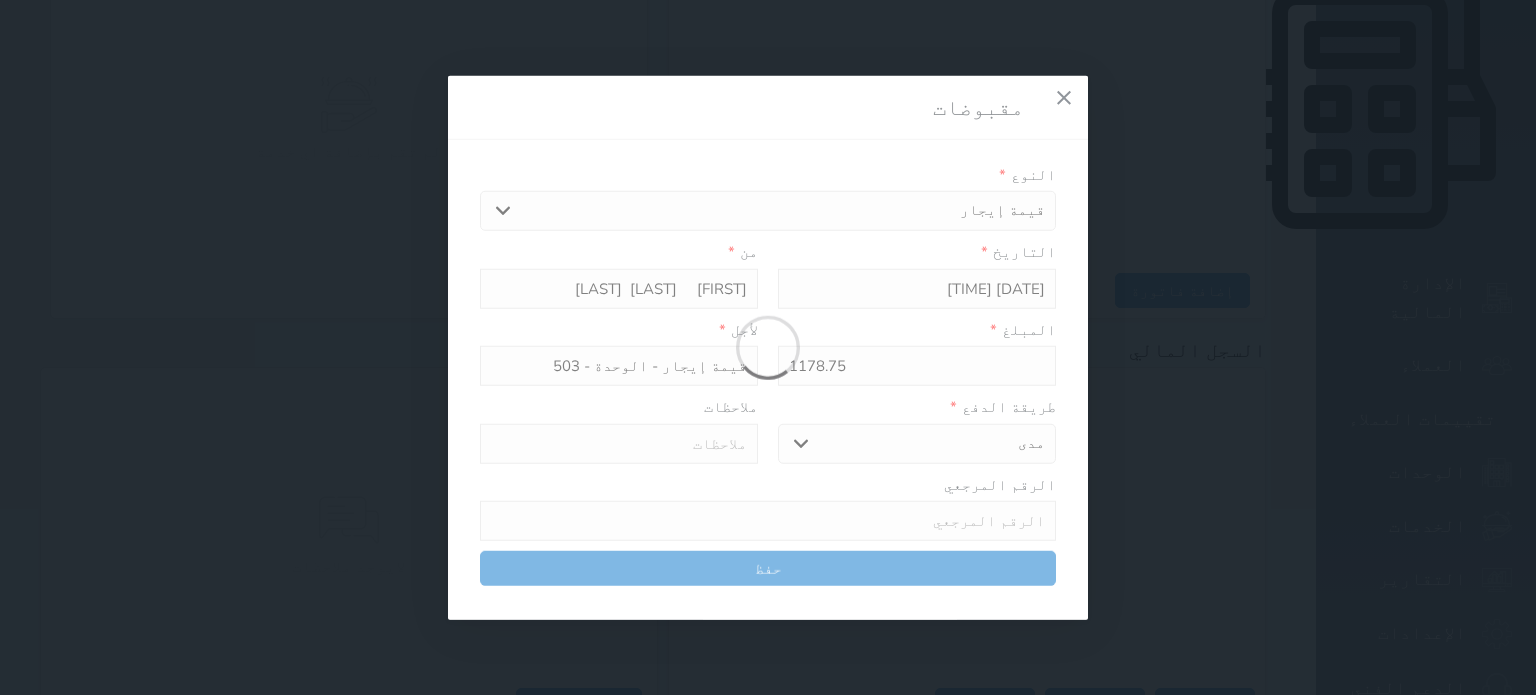 type 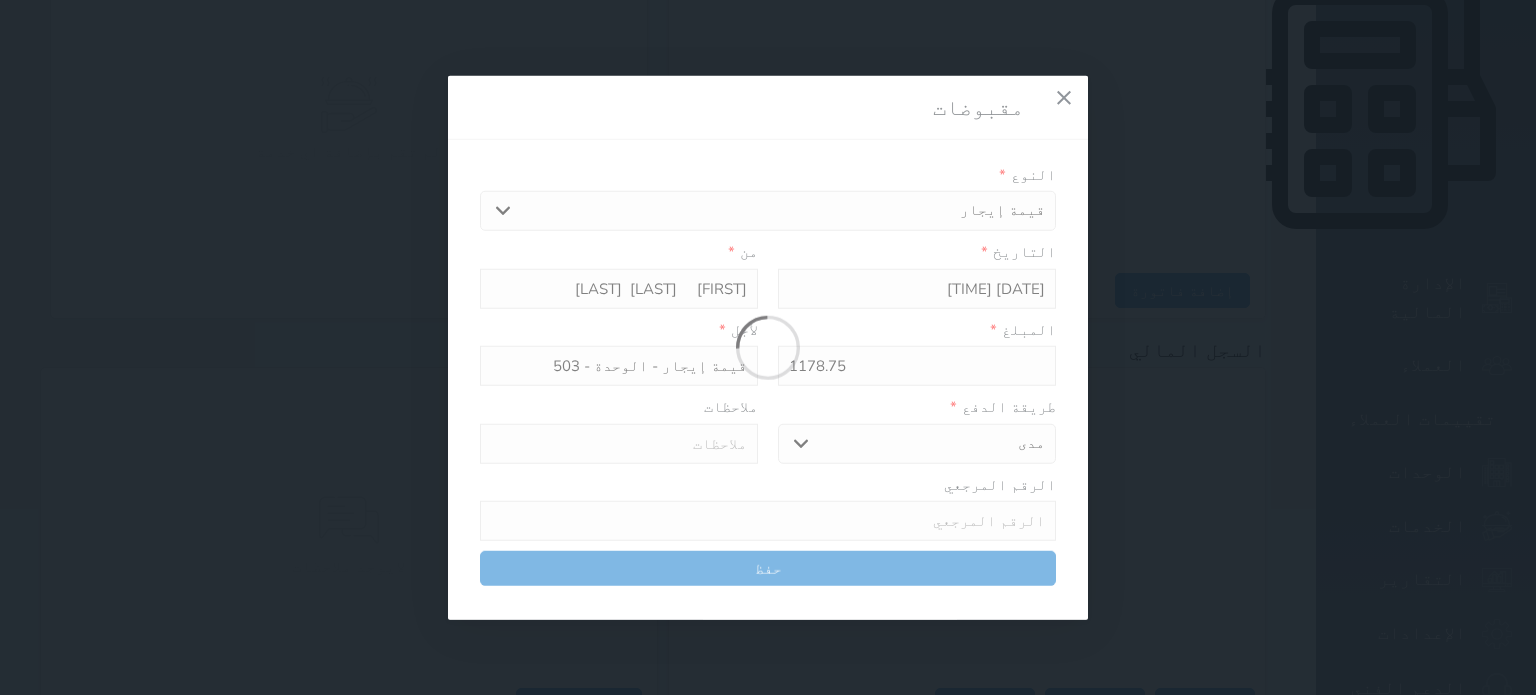 type on "0" 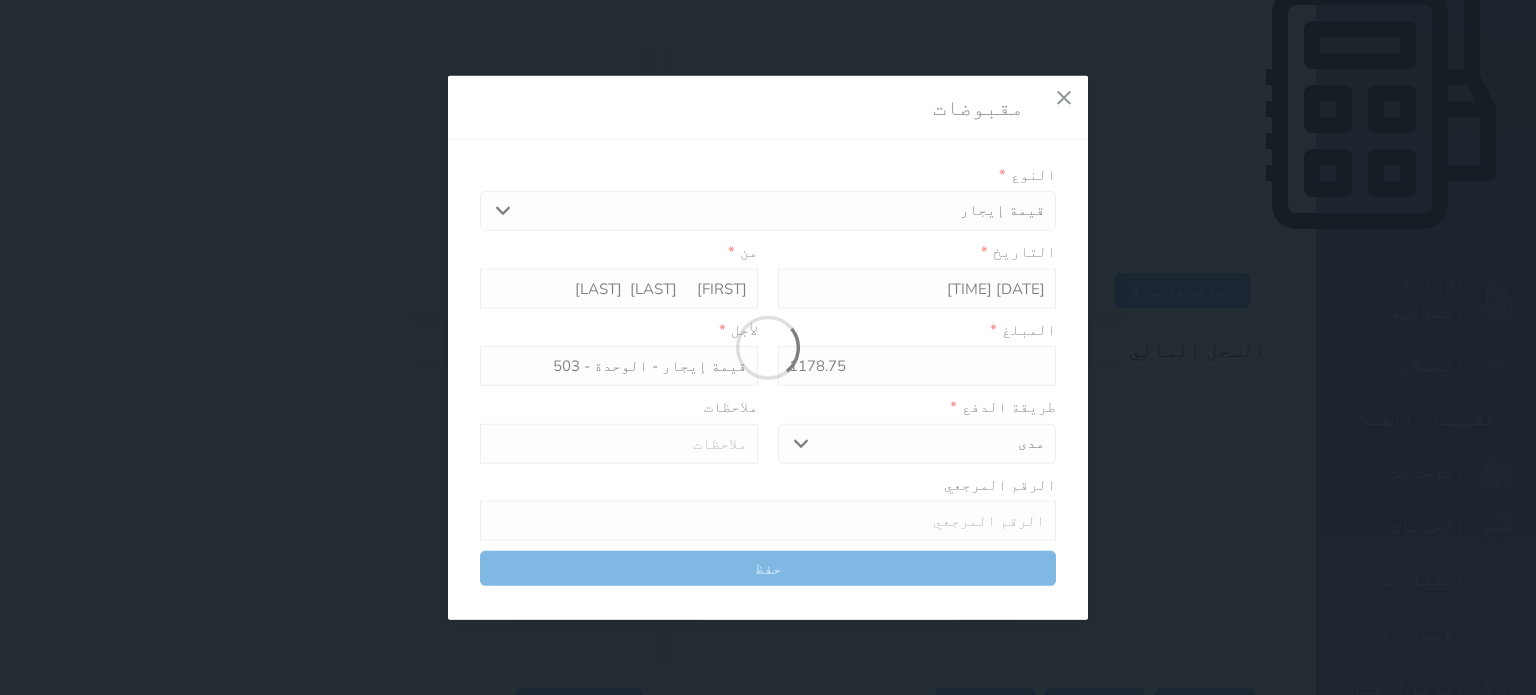 select 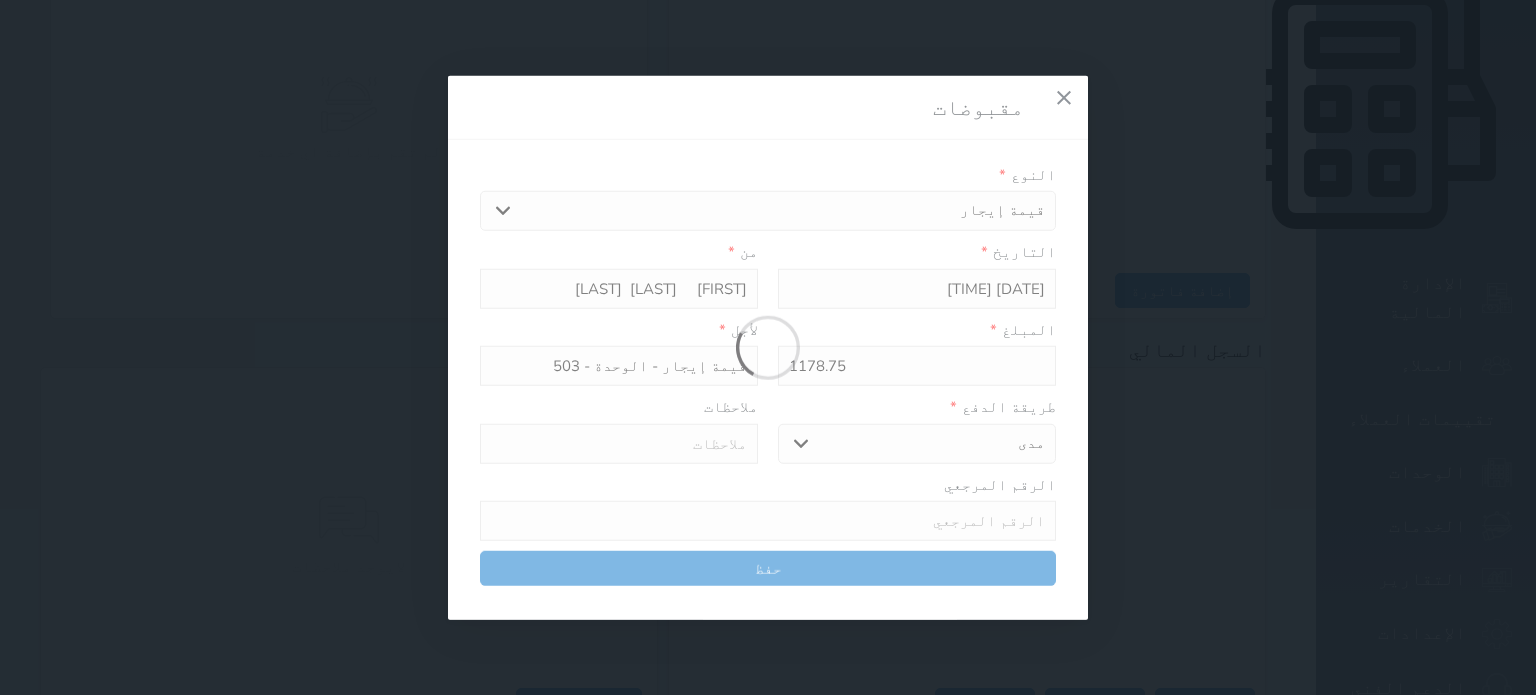 type on "0" 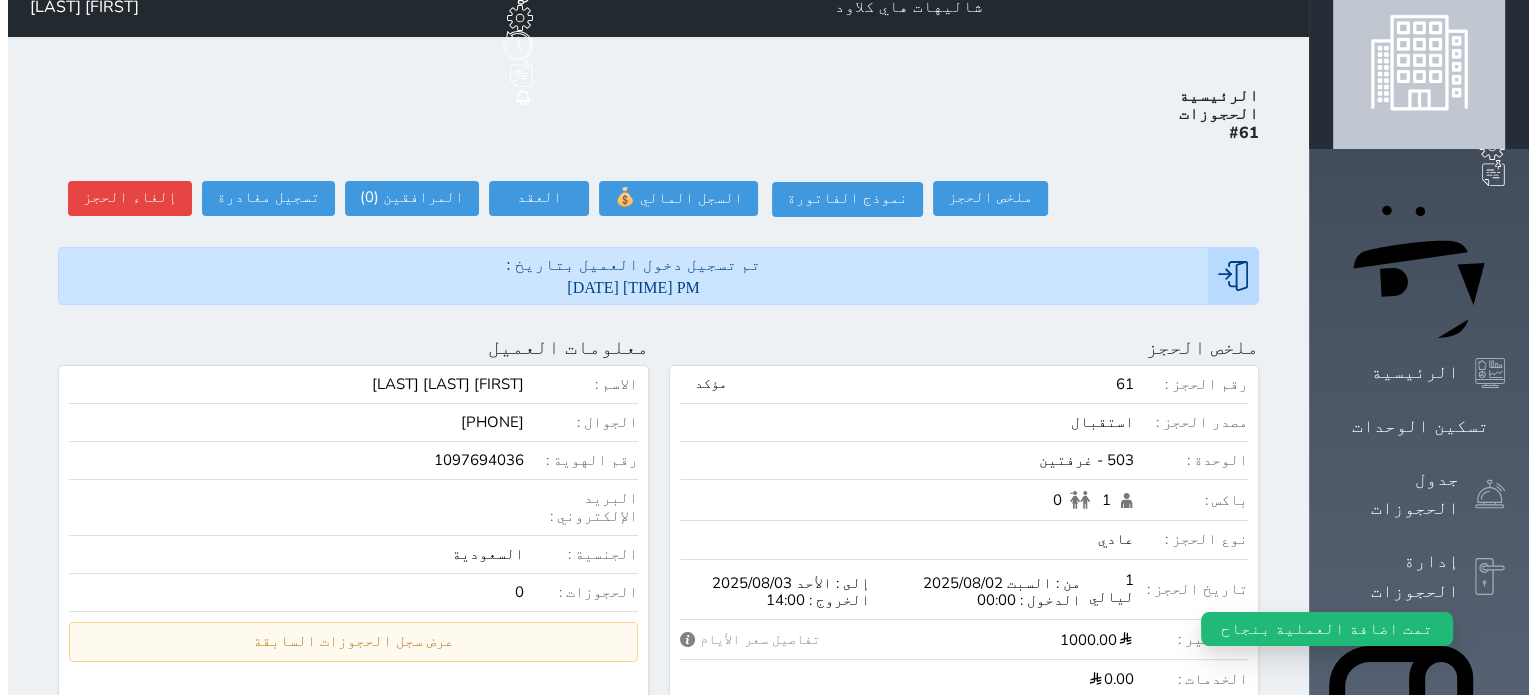 scroll, scrollTop: 0, scrollLeft: 0, axis: both 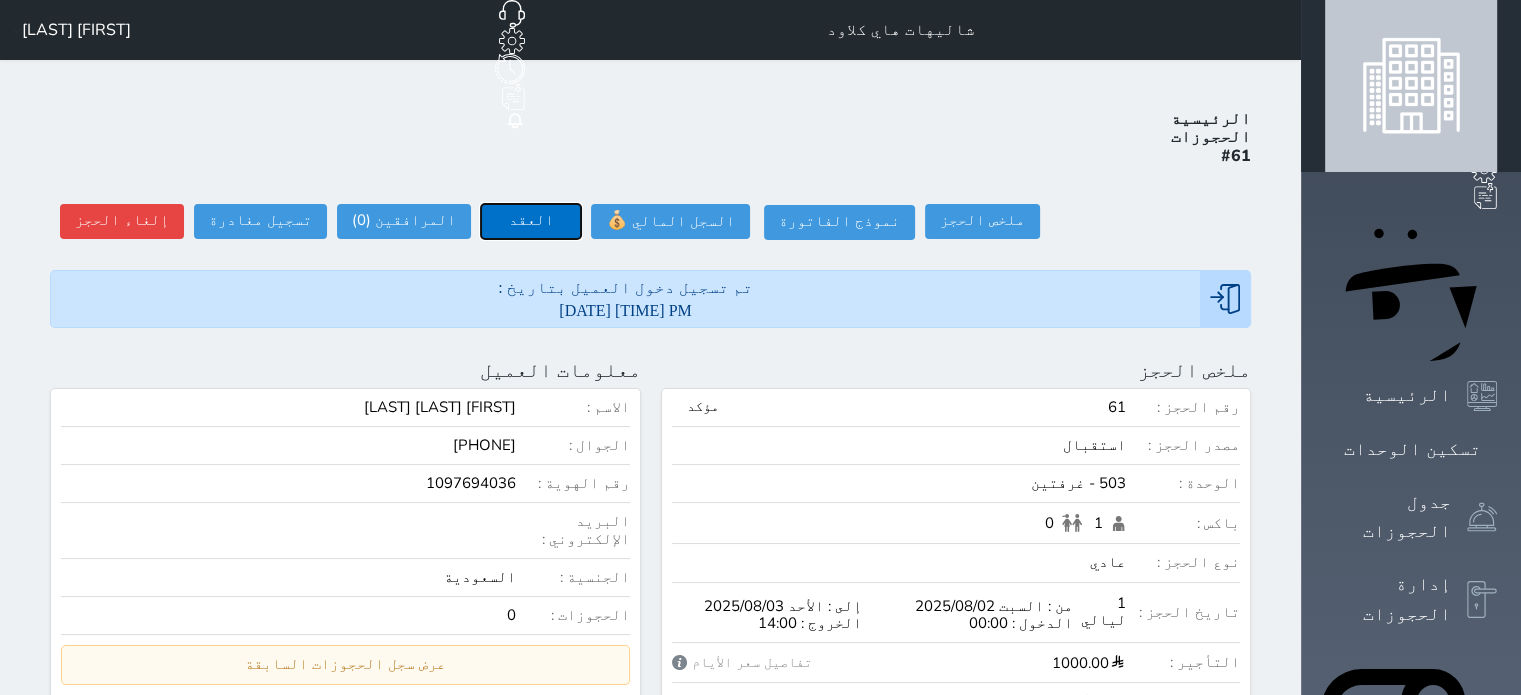 click on "العقد" at bounding box center [531, 221] 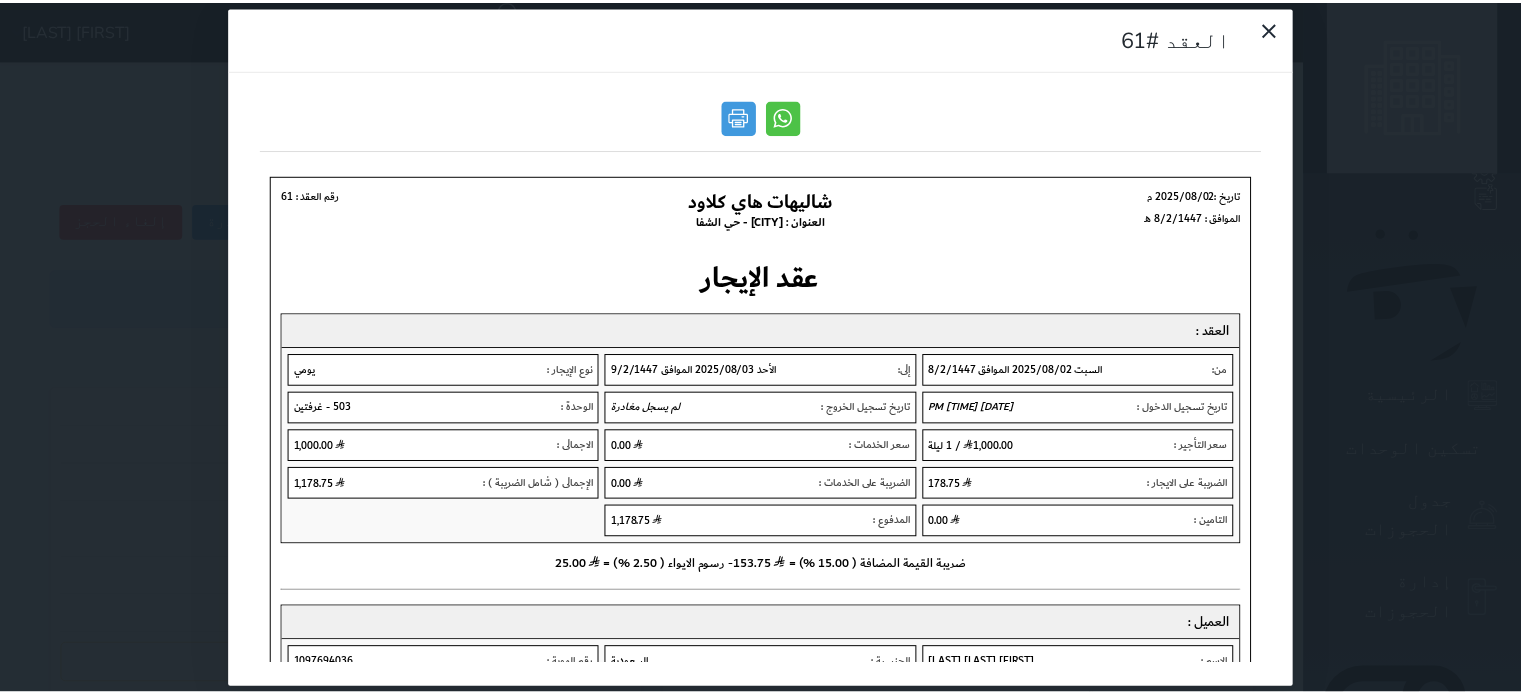 scroll, scrollTop: 0, scrollLeft: 0, axis: both 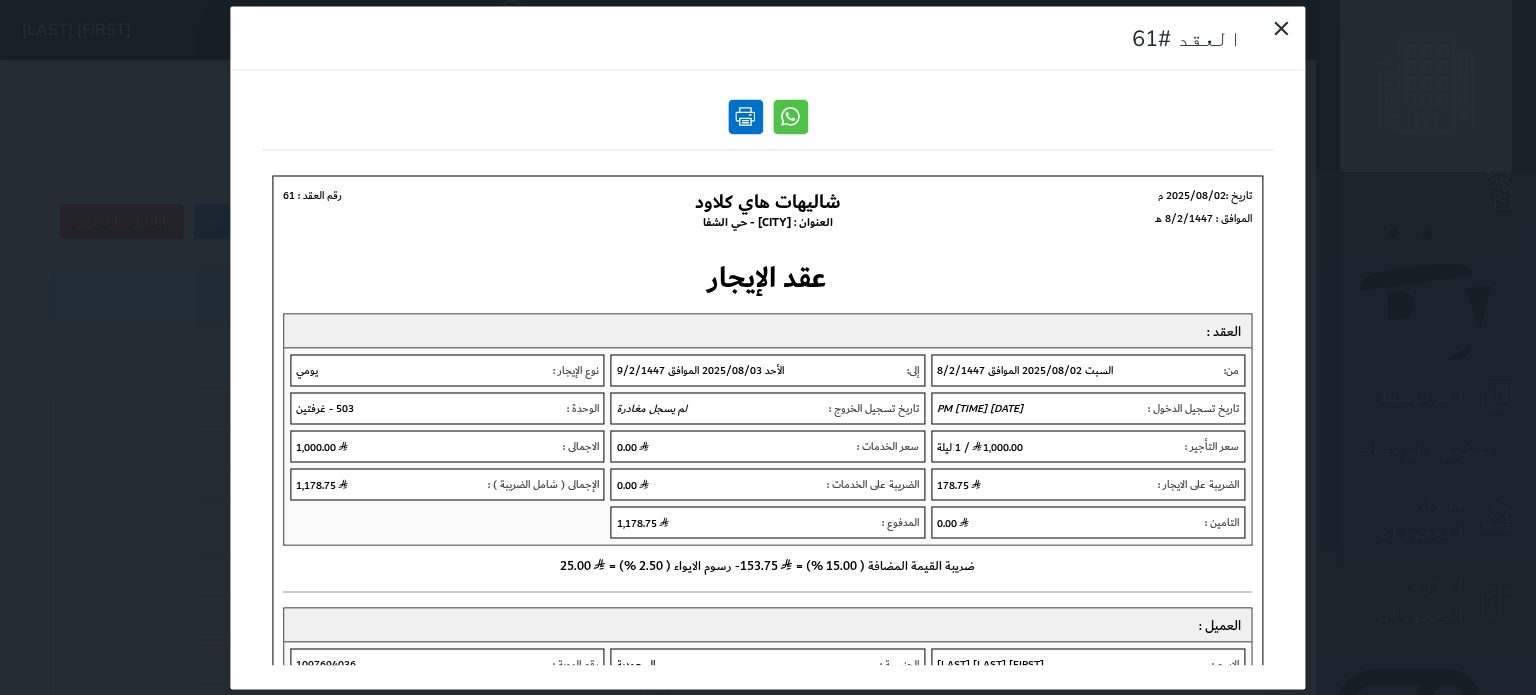 click at bounding box center (745, 116) 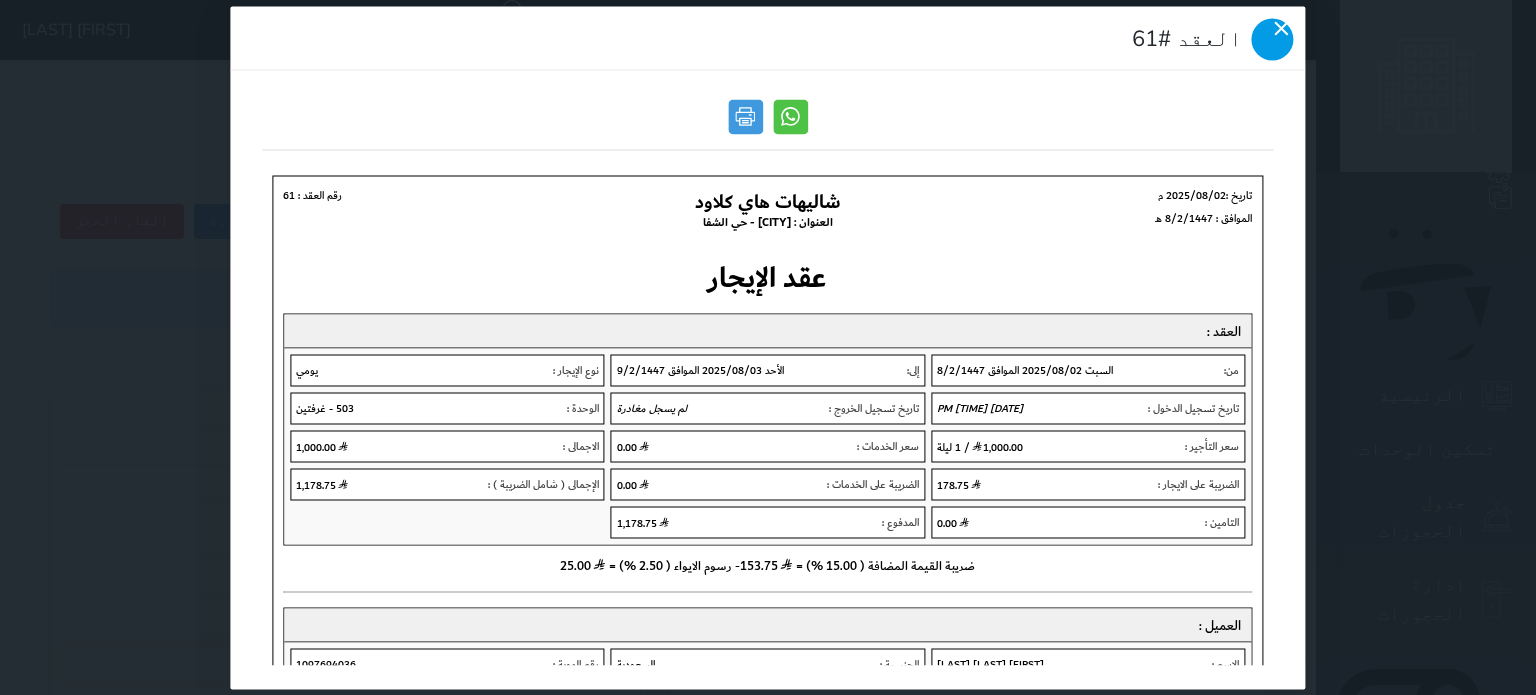 click 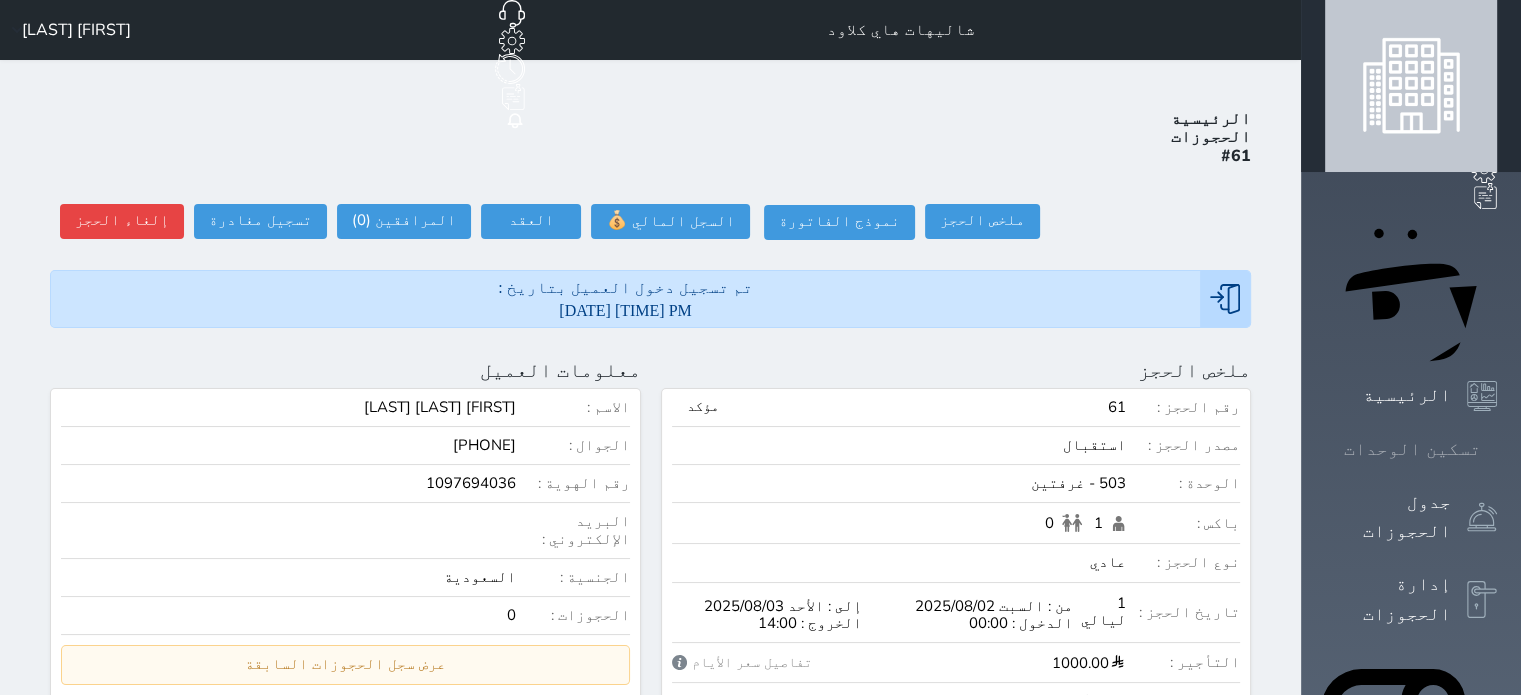 click on "تسكين الوحدات" at bounding box center [1412, 449] 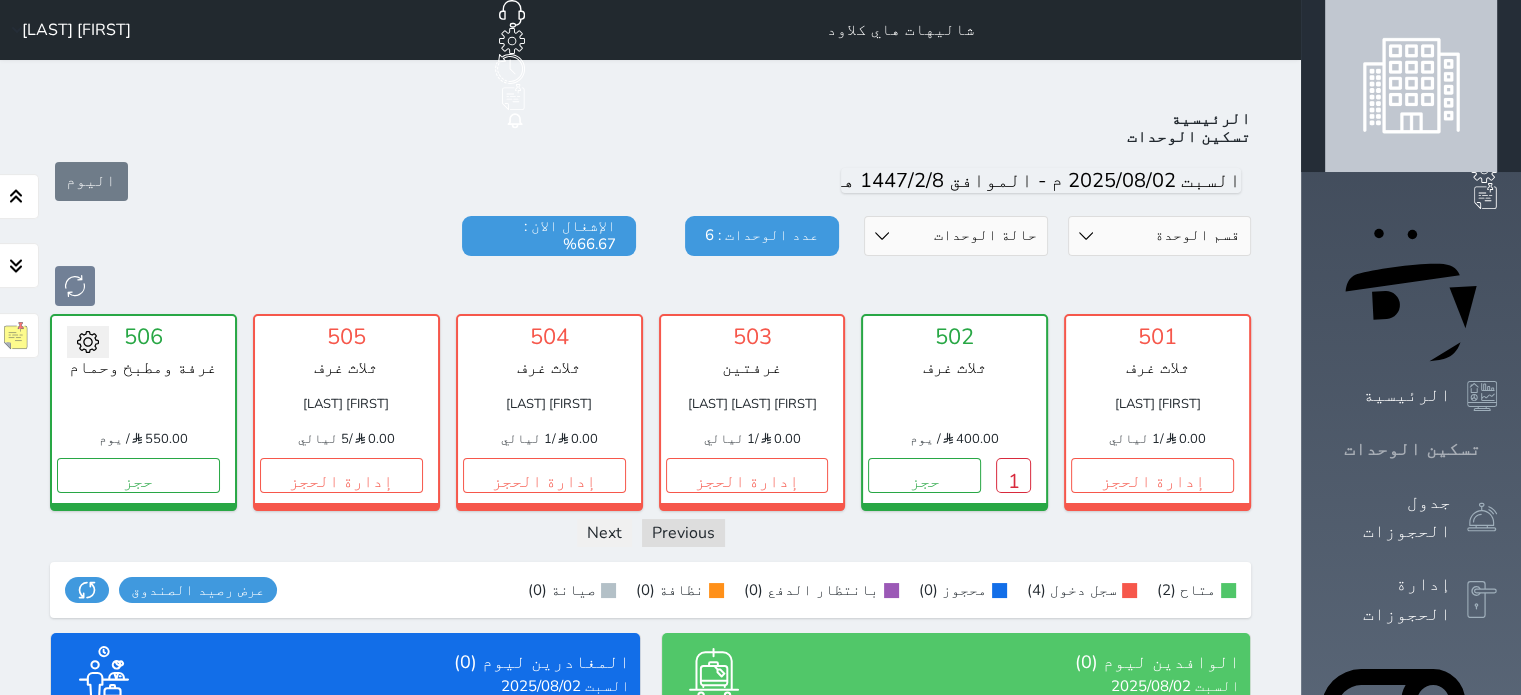 scroll, scrollTop: 78, scrollLeft: 0, axis: vertical 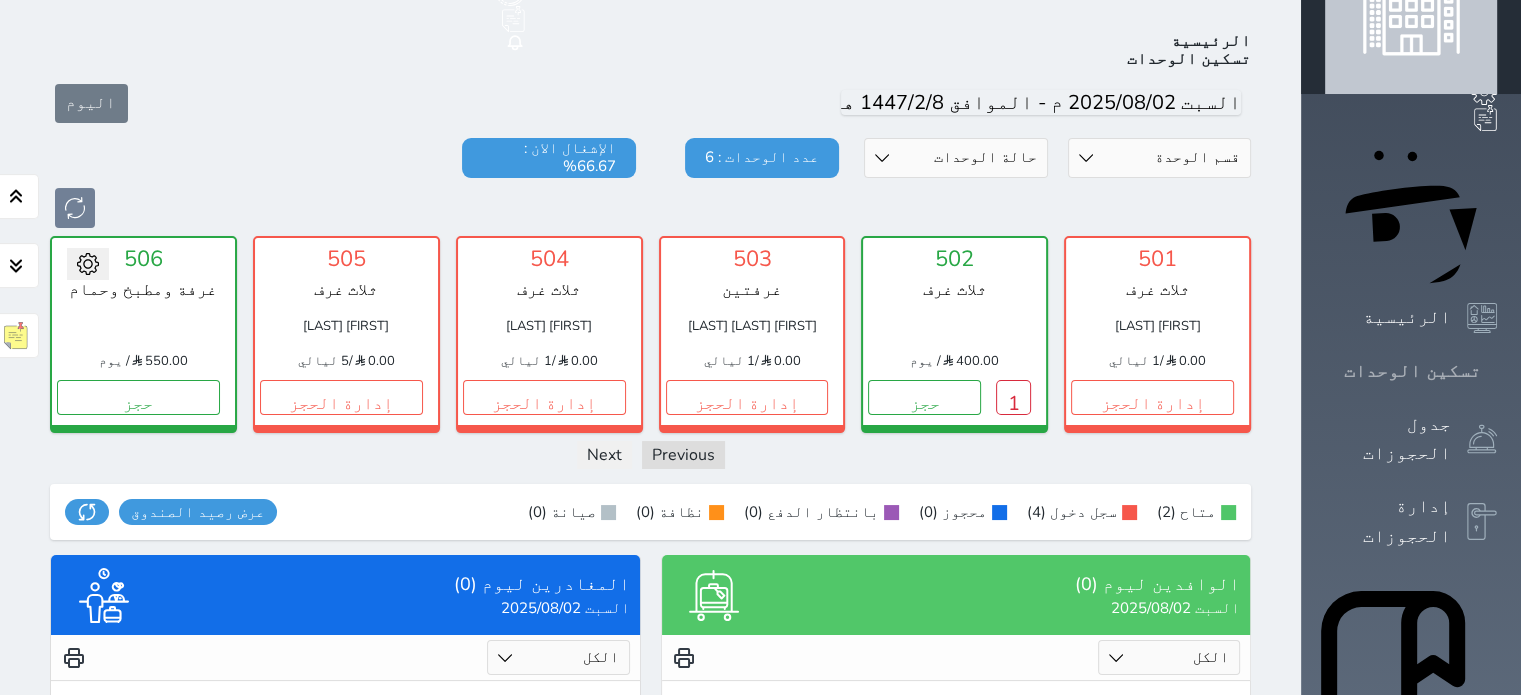 click on "جدول الحجوزات" at bounding box center (1411, 439) 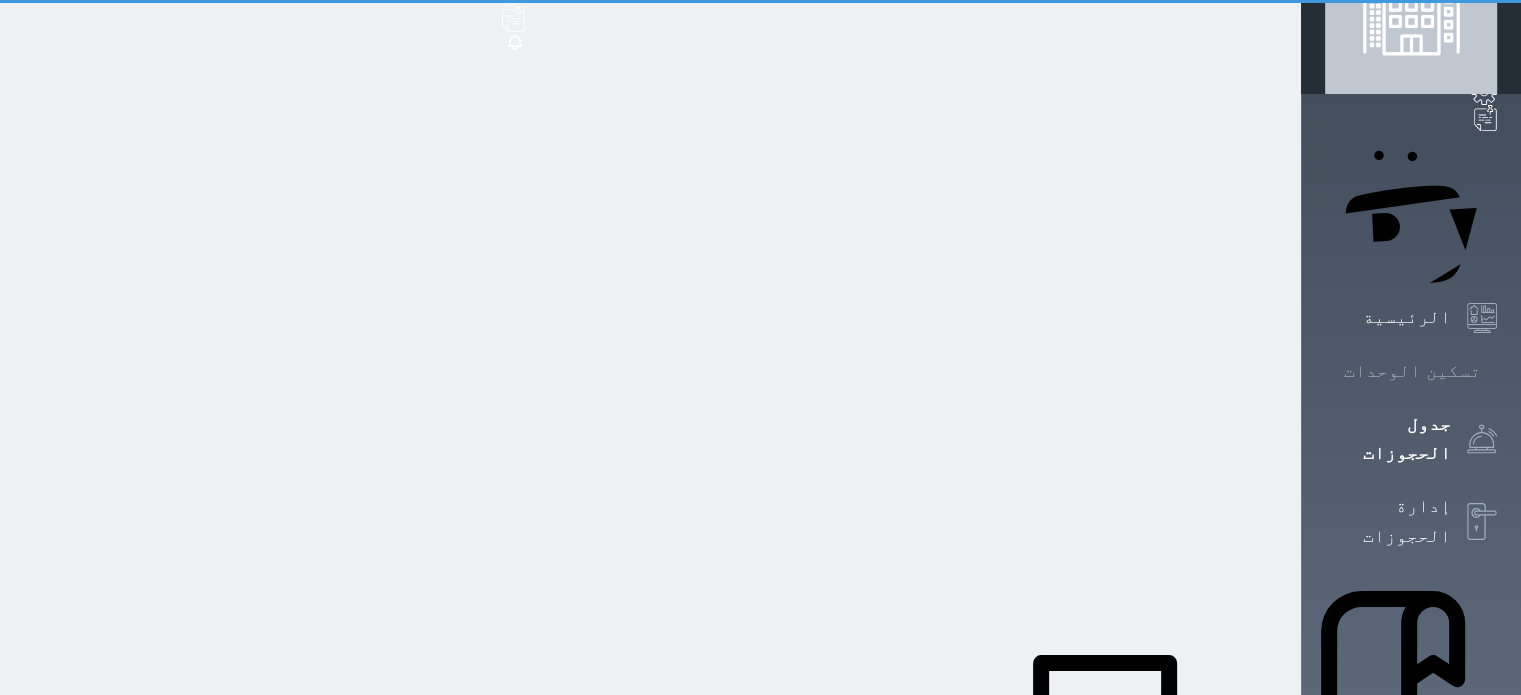 click on "جدول الحجوزات" at bounding box center [1411, 439] 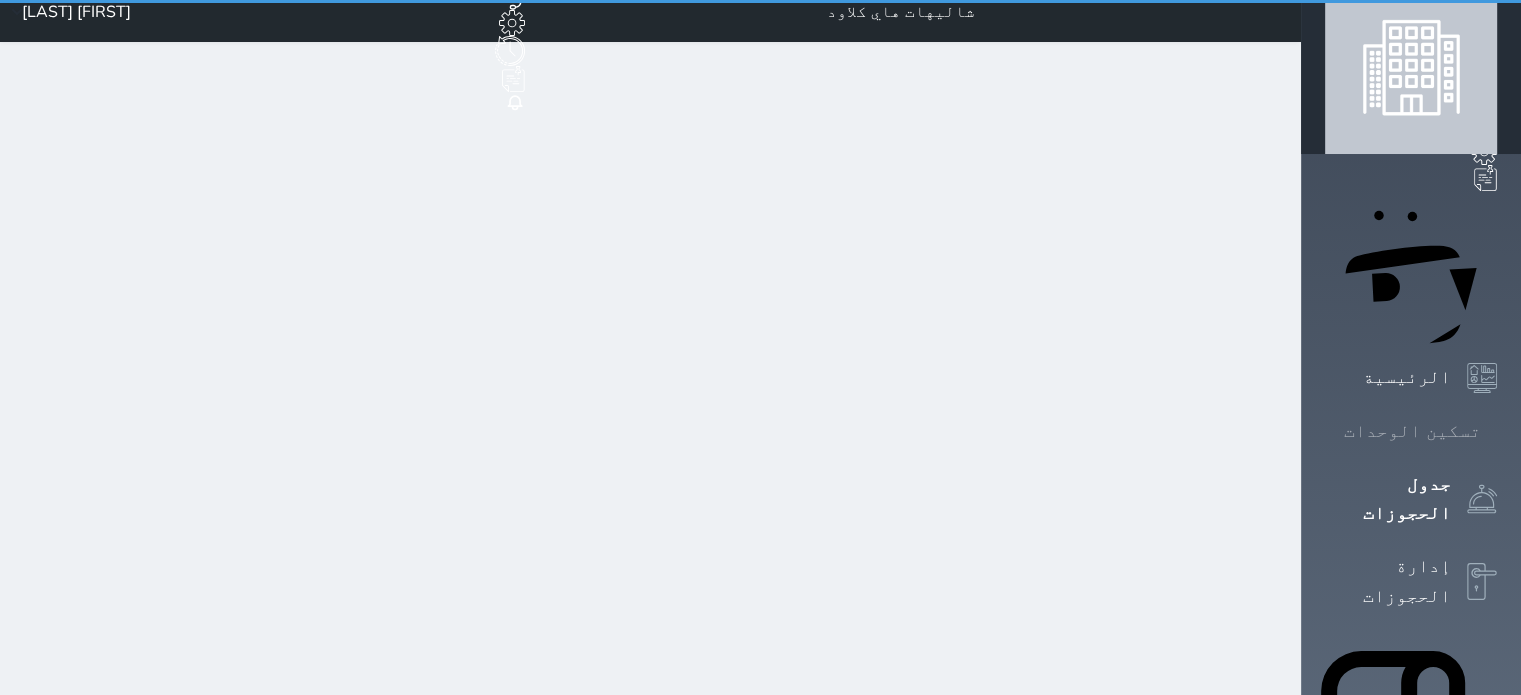 click on "تسكين الوحدات" at bounding box center (1412, 431) 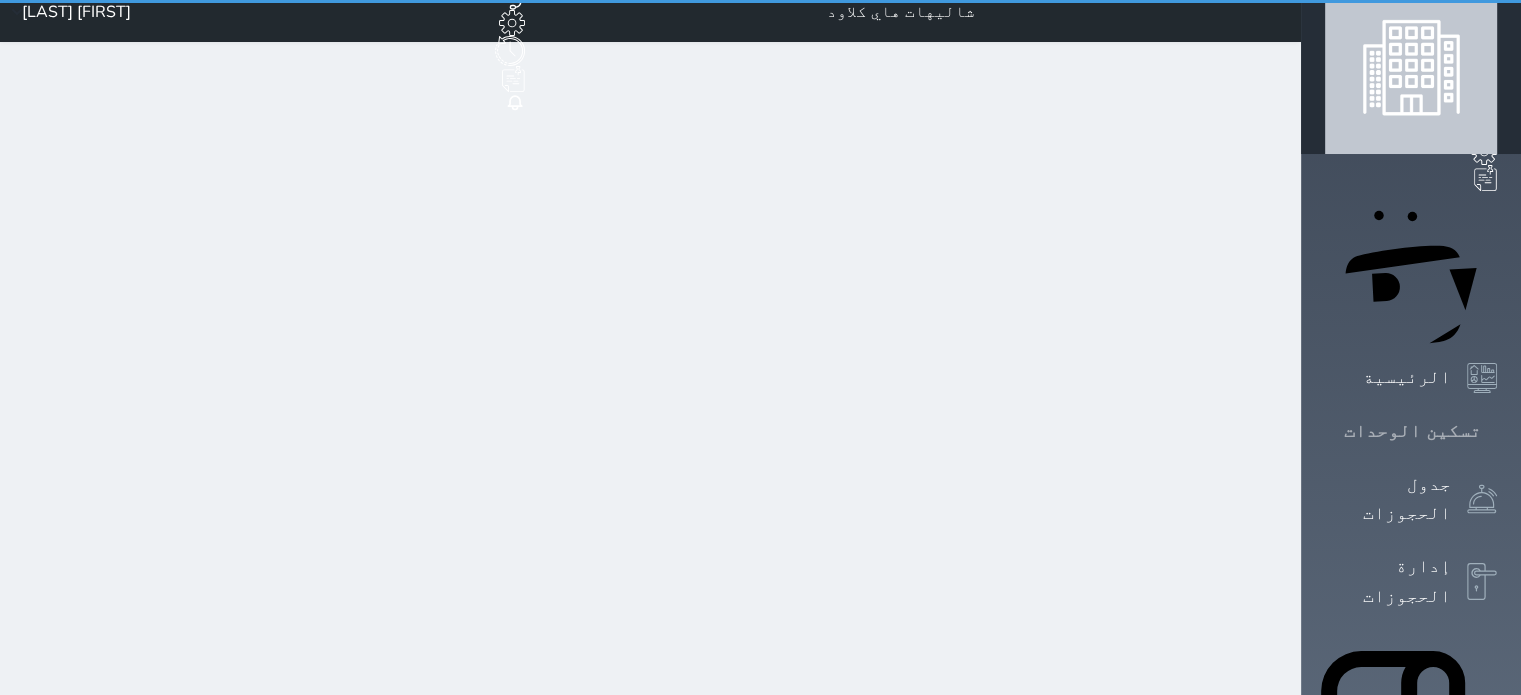 click on "تسكين الوحدات" at bounding box center (1412, 431) 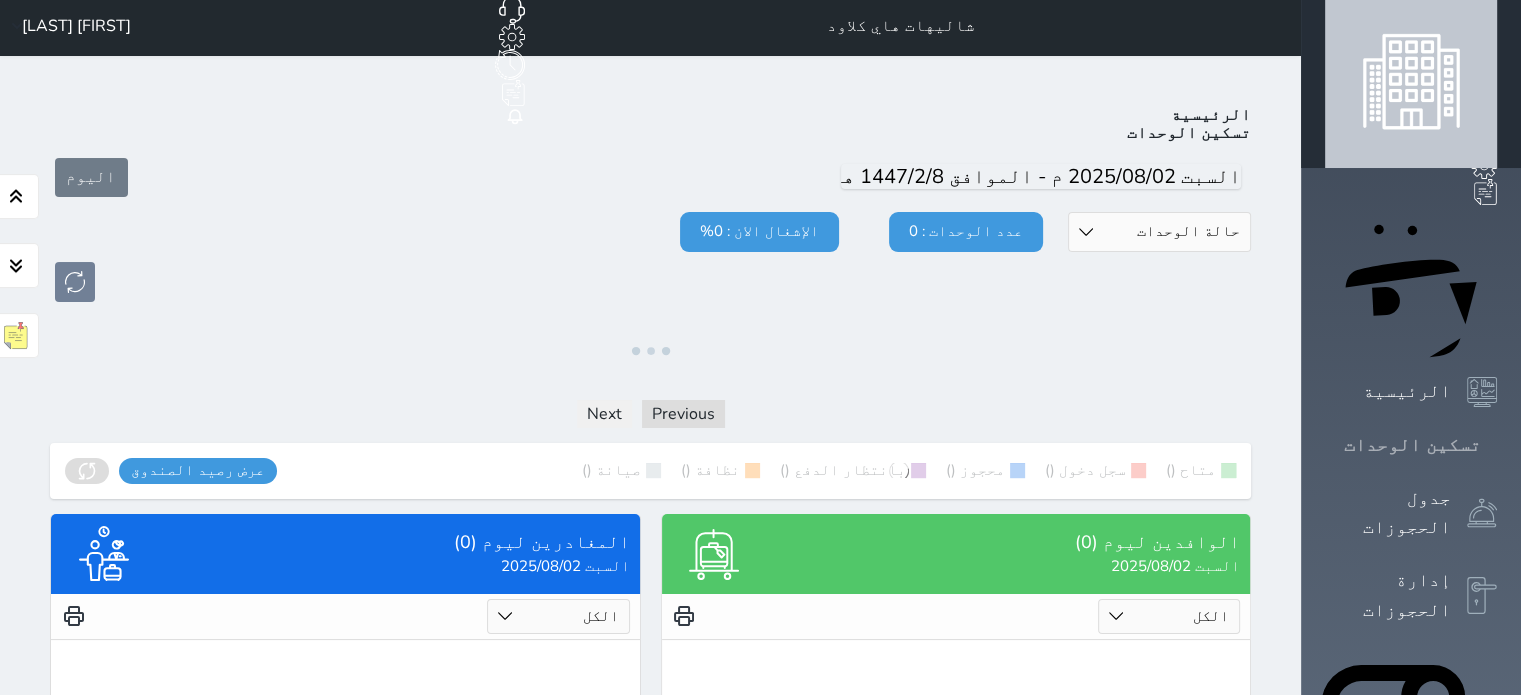 click on "تسكين الوحدات" at bounding box center [1412, 445] 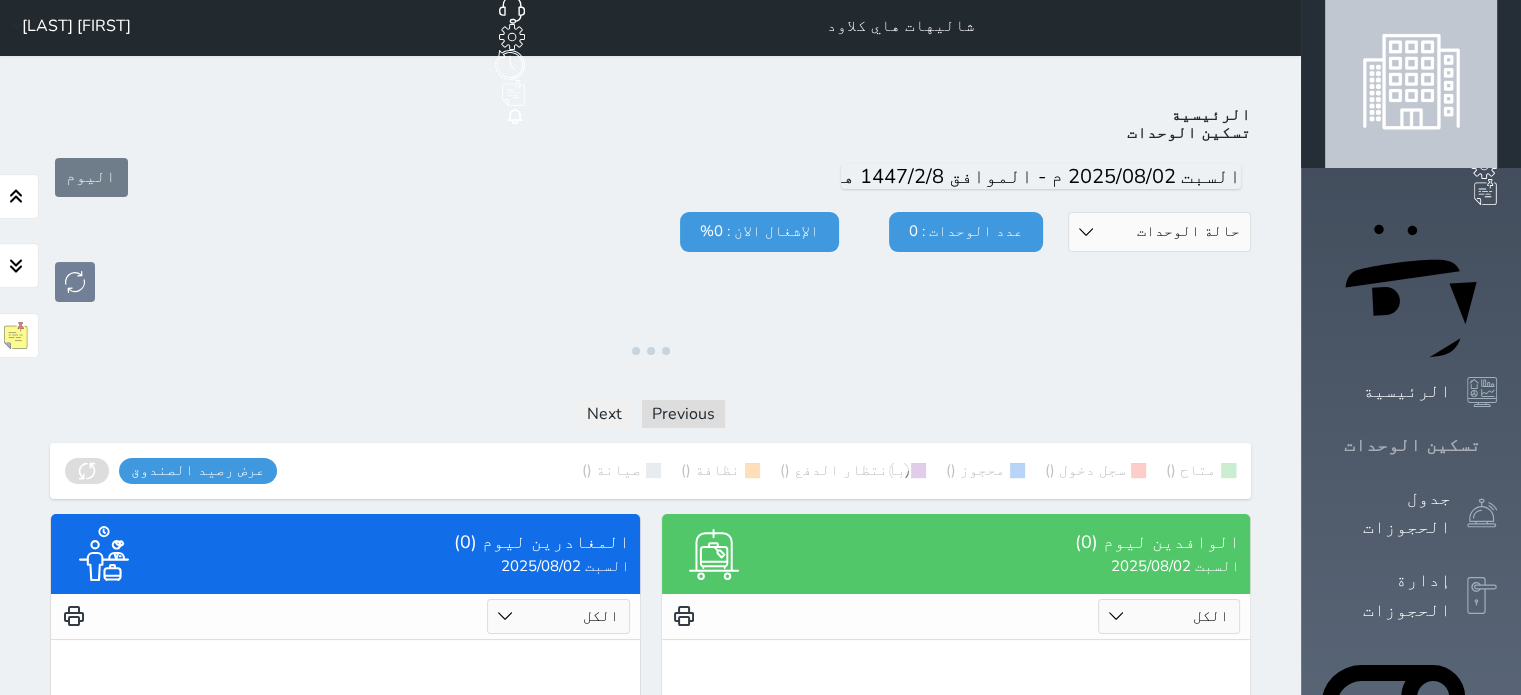 click on "تسكين الوحدات" at bounding box center (1412, 445) 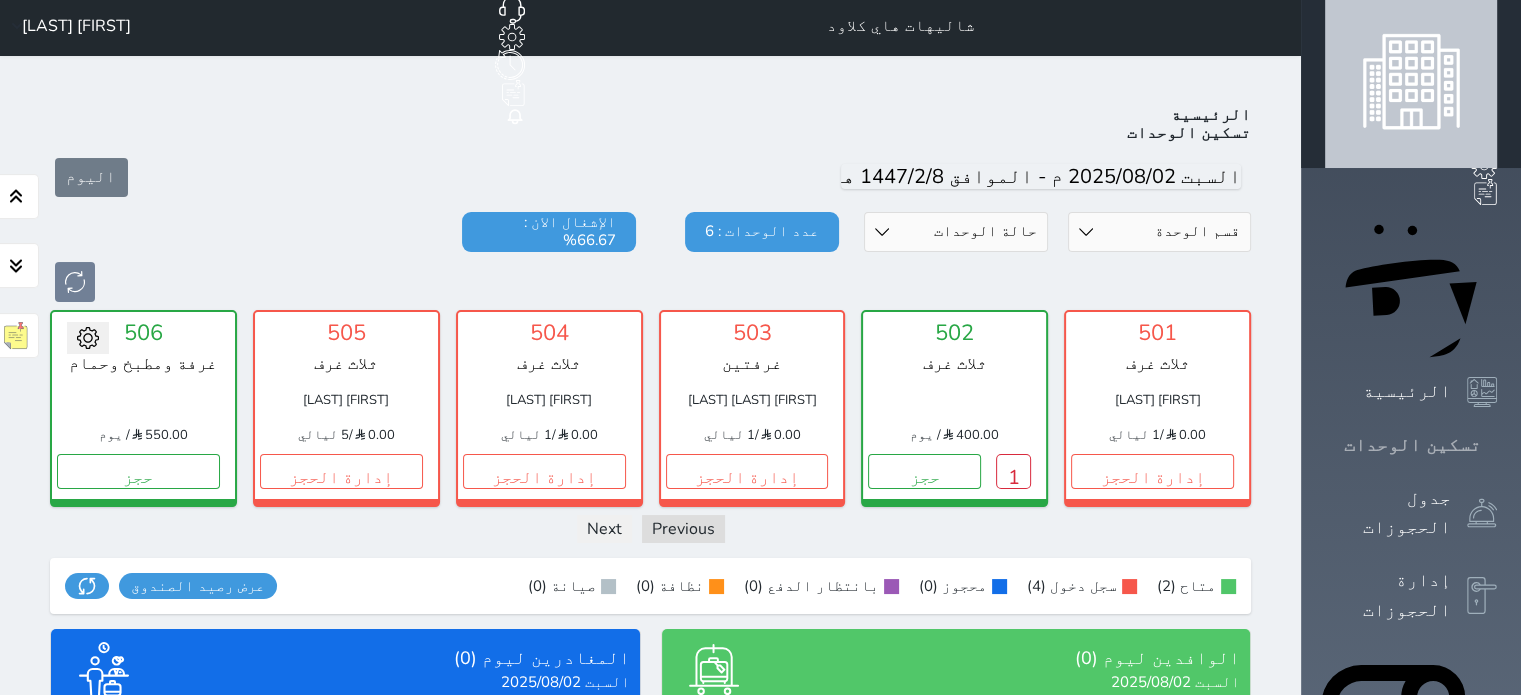 scroll, scrollTop: 78, scrollLeft: 0, axis: vertical 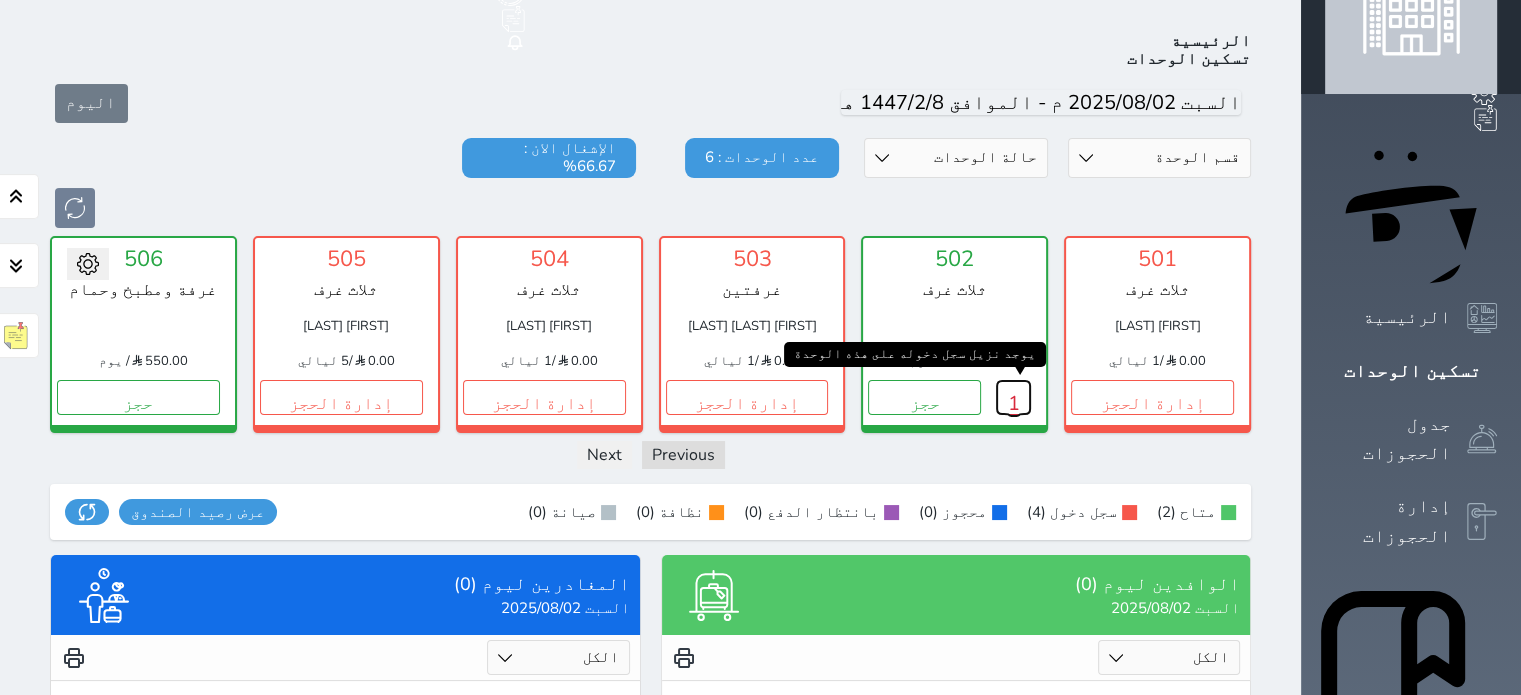 click on "1" at bounding box center [1013, 397] 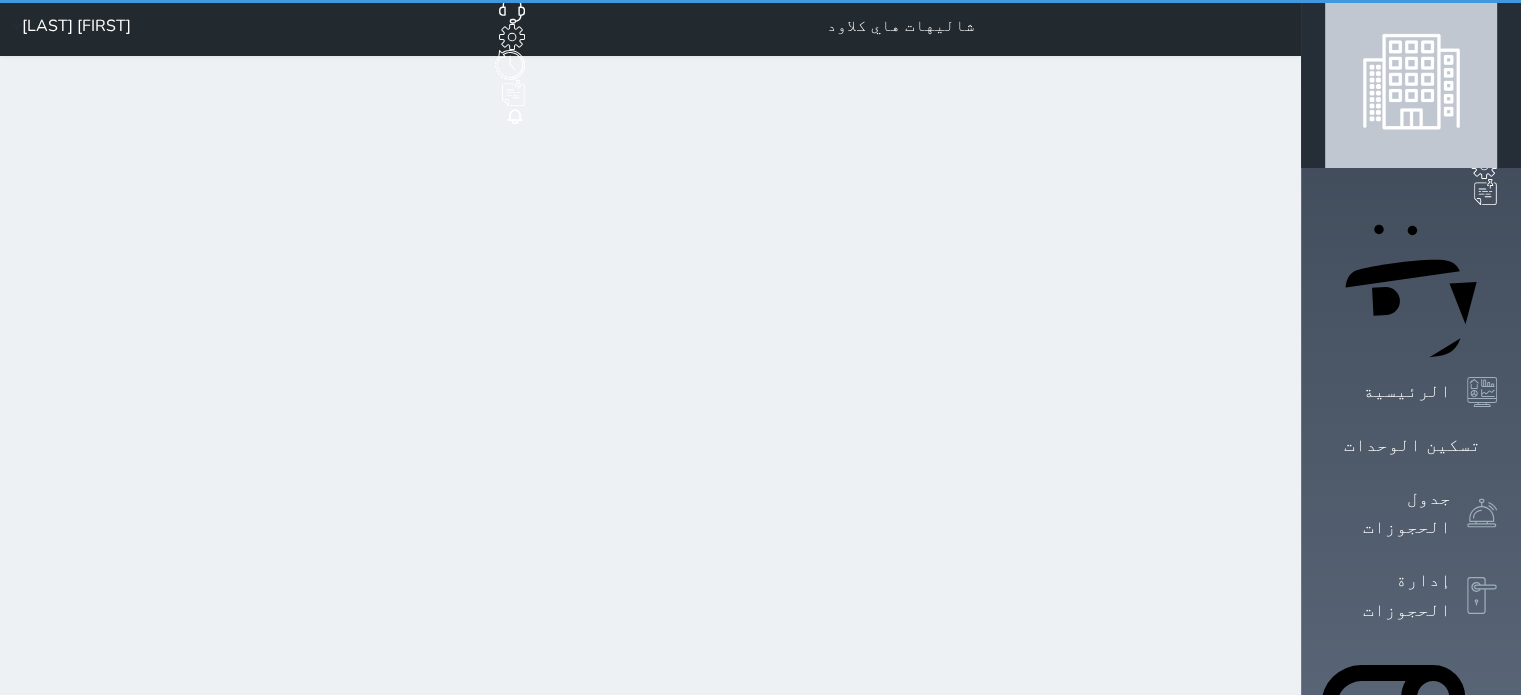 scroll, scrollTop: 0, scrollLeft: 0, axis: both 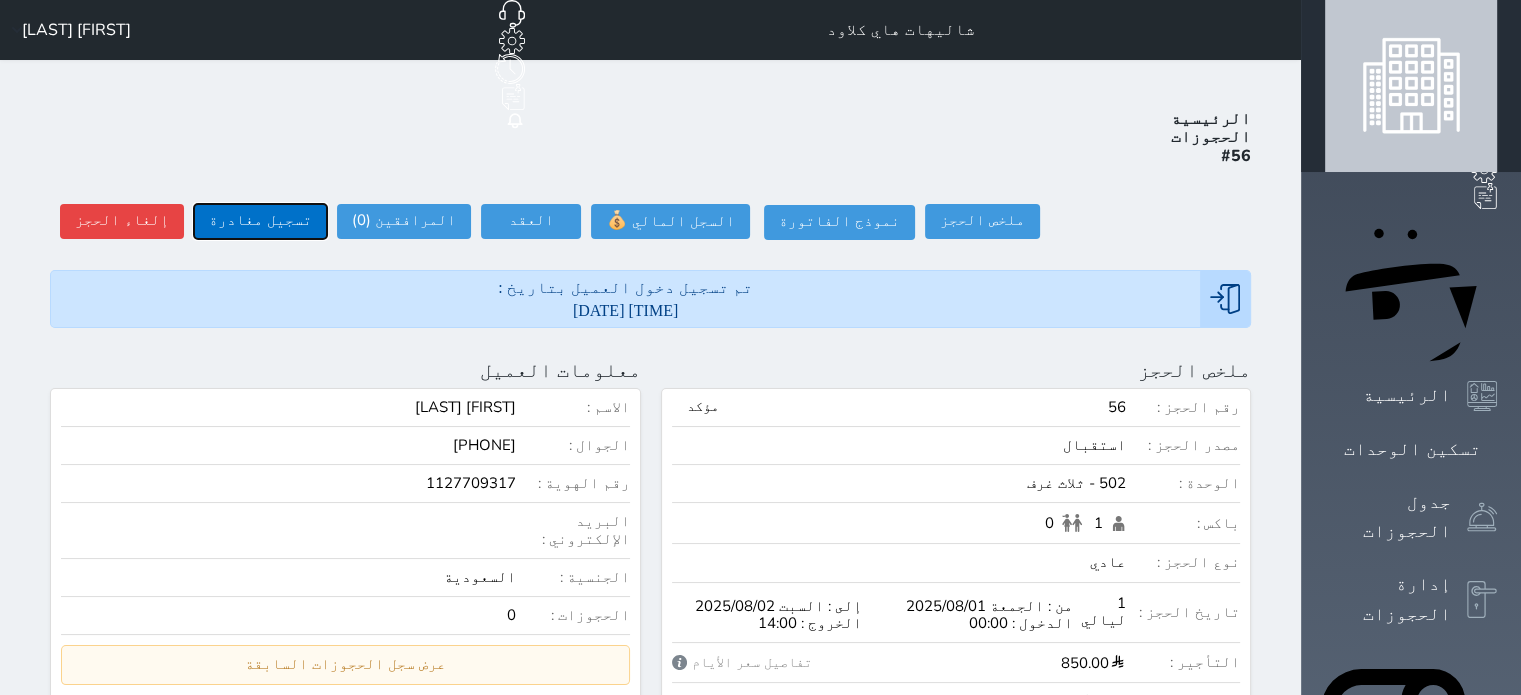 click on "تسجيل مغادرة" at bounding box center [260, 221] 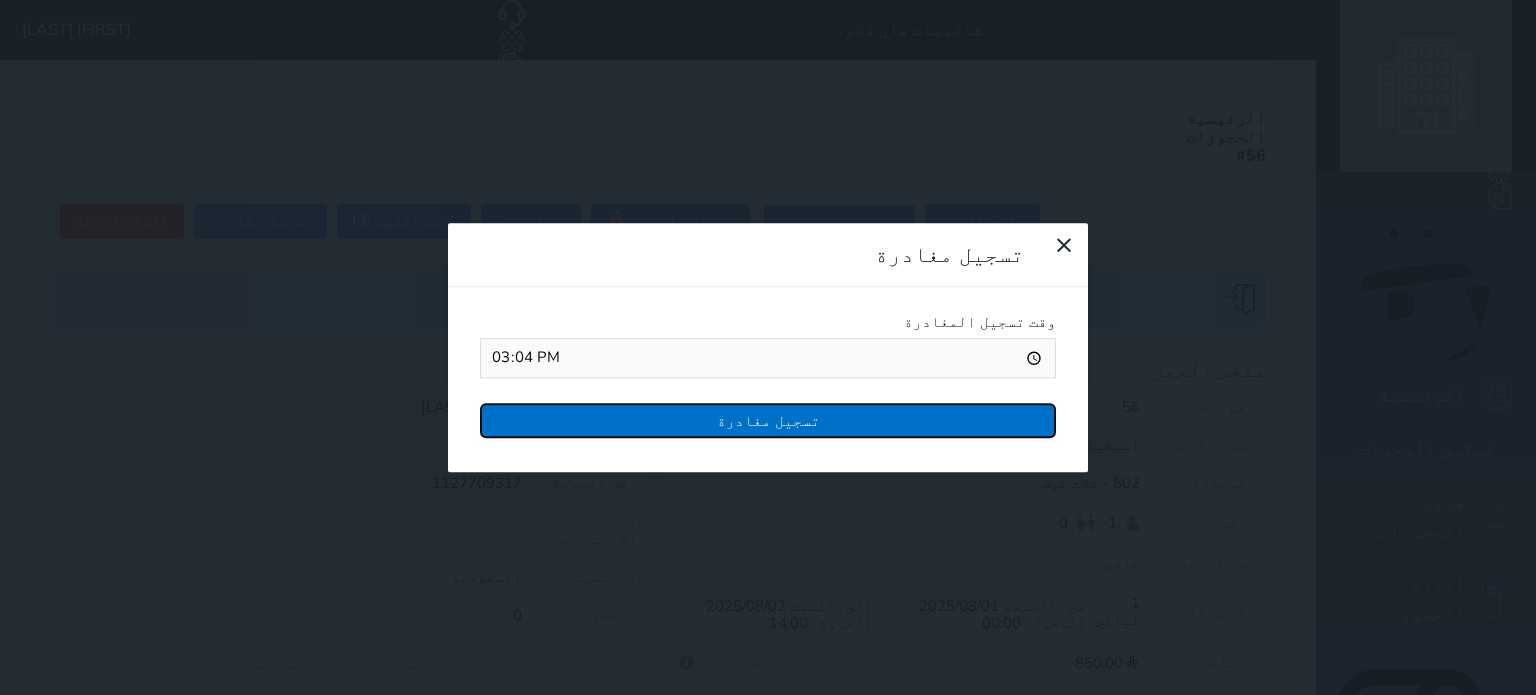 click on "تسجيل مغادرة" at bounding box center [768, 420] 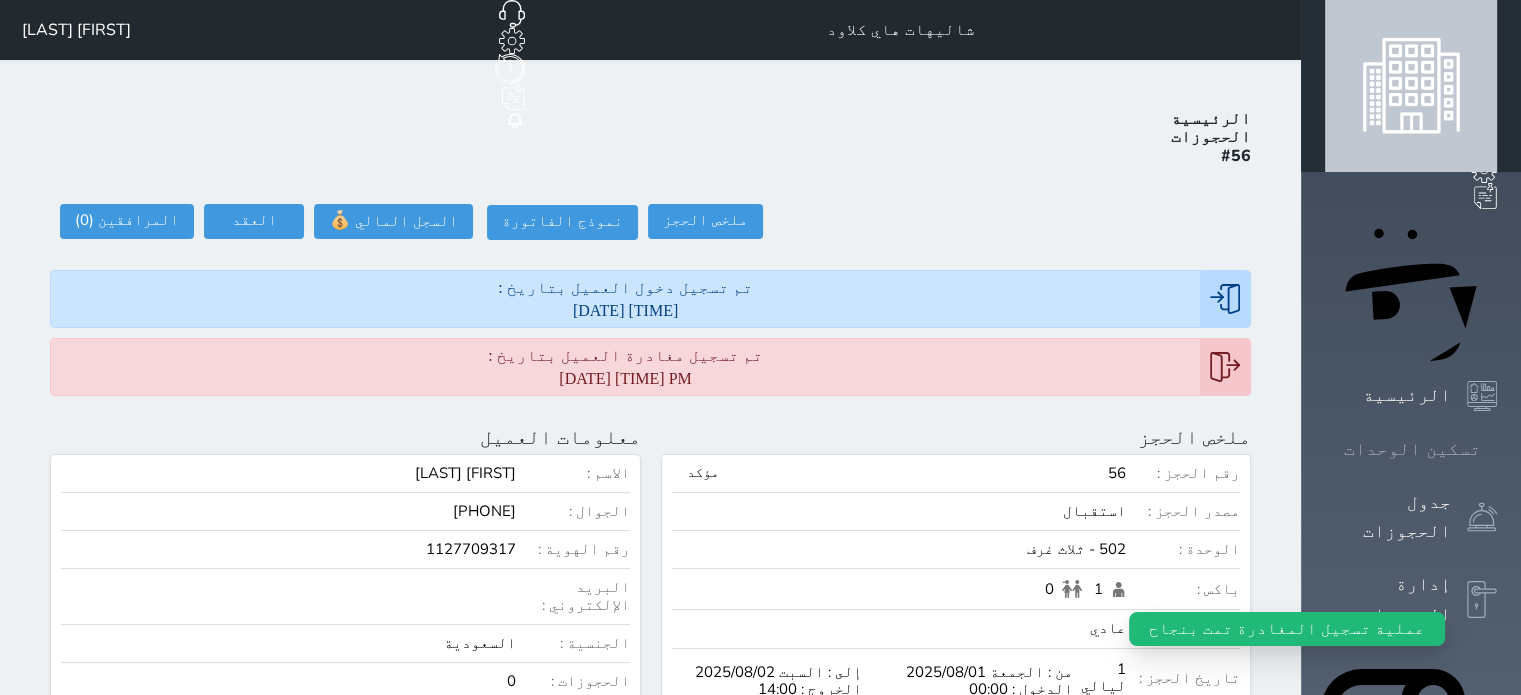 click on "تسكين الوحدات" at bounding box center [1412, 449] 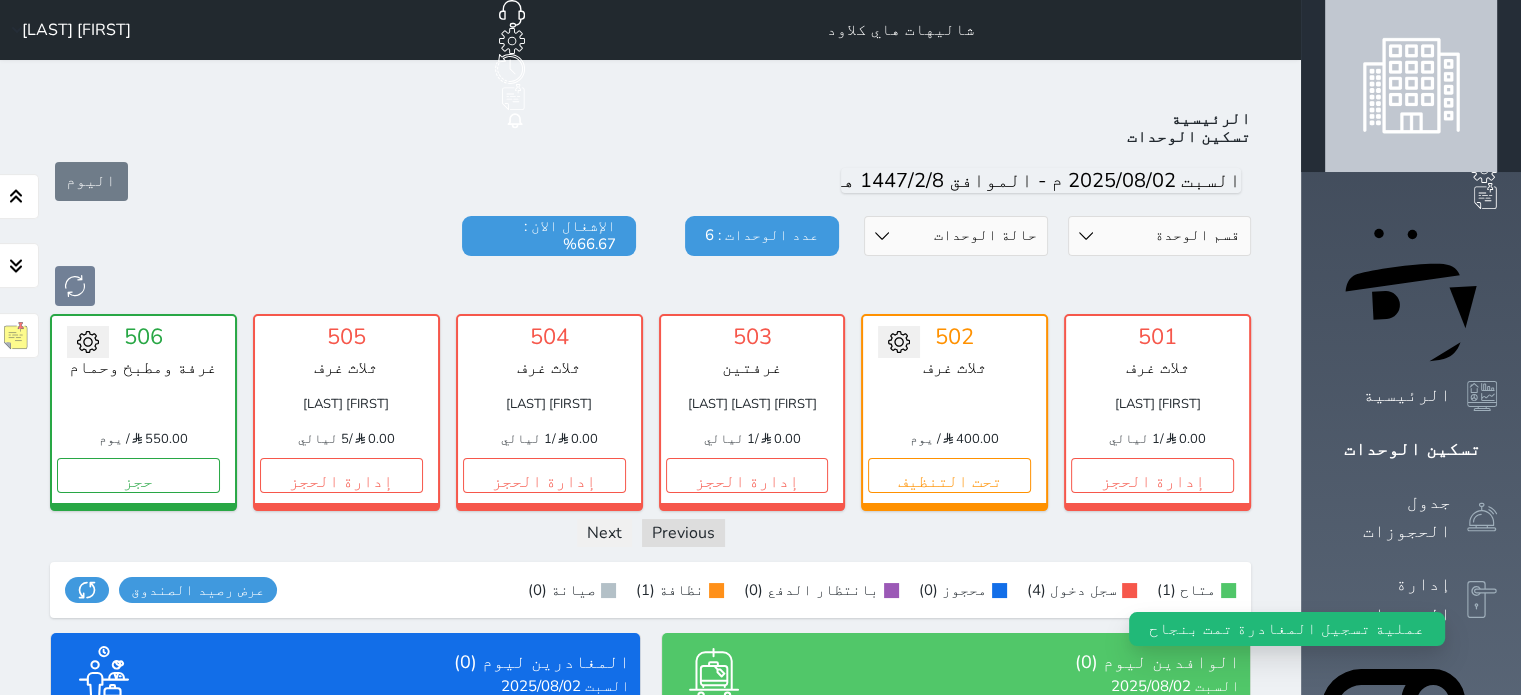 scroll, scrollTop: 78, scrollLeft: 0, axis: vertical 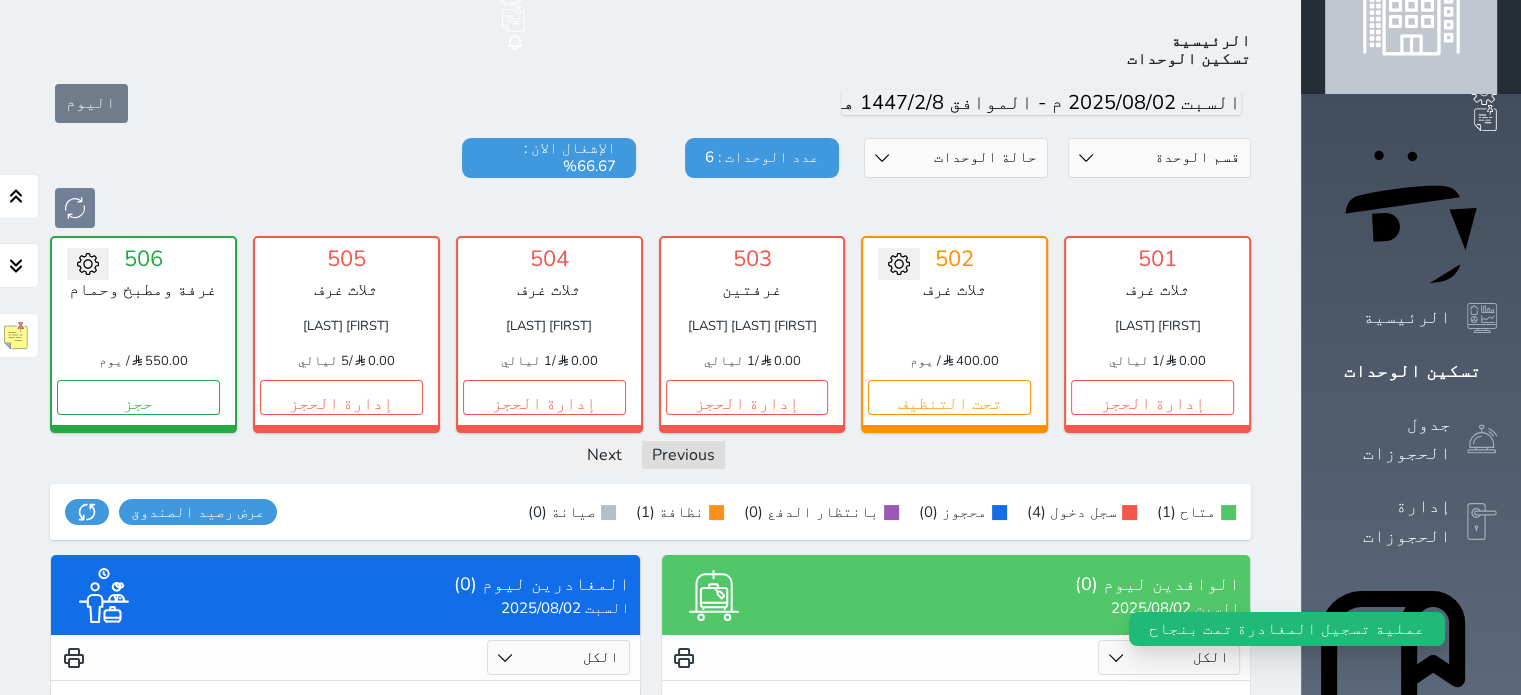 click on "تحويل لمتاح
502   ثلاث غرف
400.00
/ يوم             تحت التنظيف" at bounding box center (954, 334) 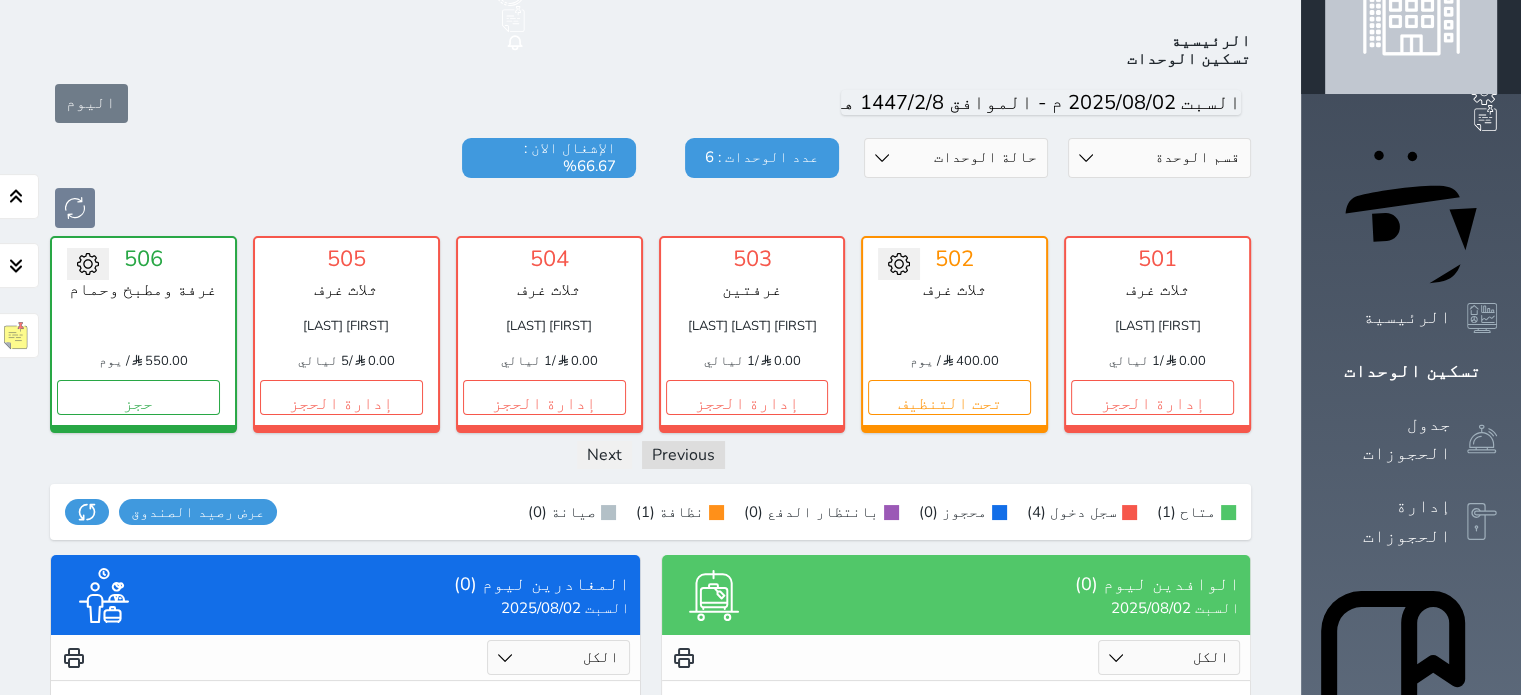 click at bounding box center [954, 326] 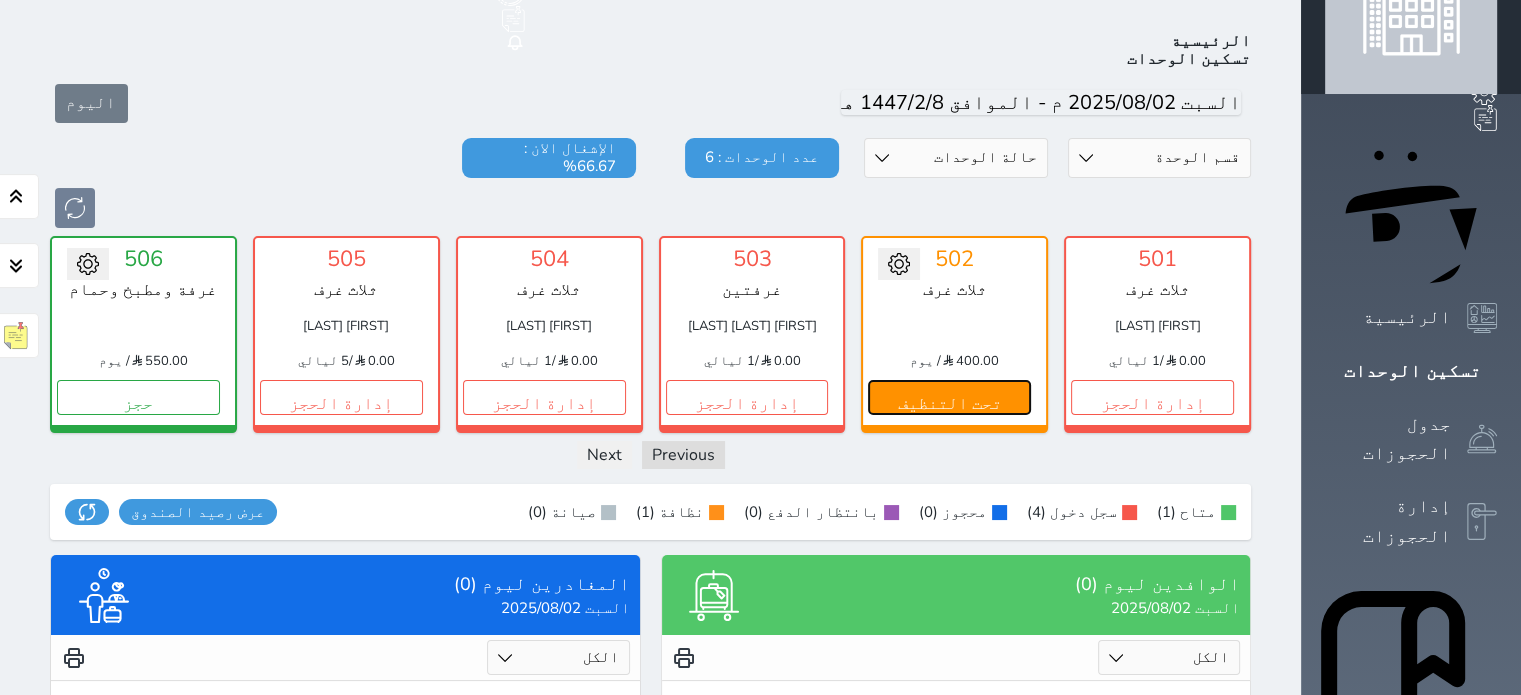 click on "تحت التنظيف" at bounding box center (949, 397) 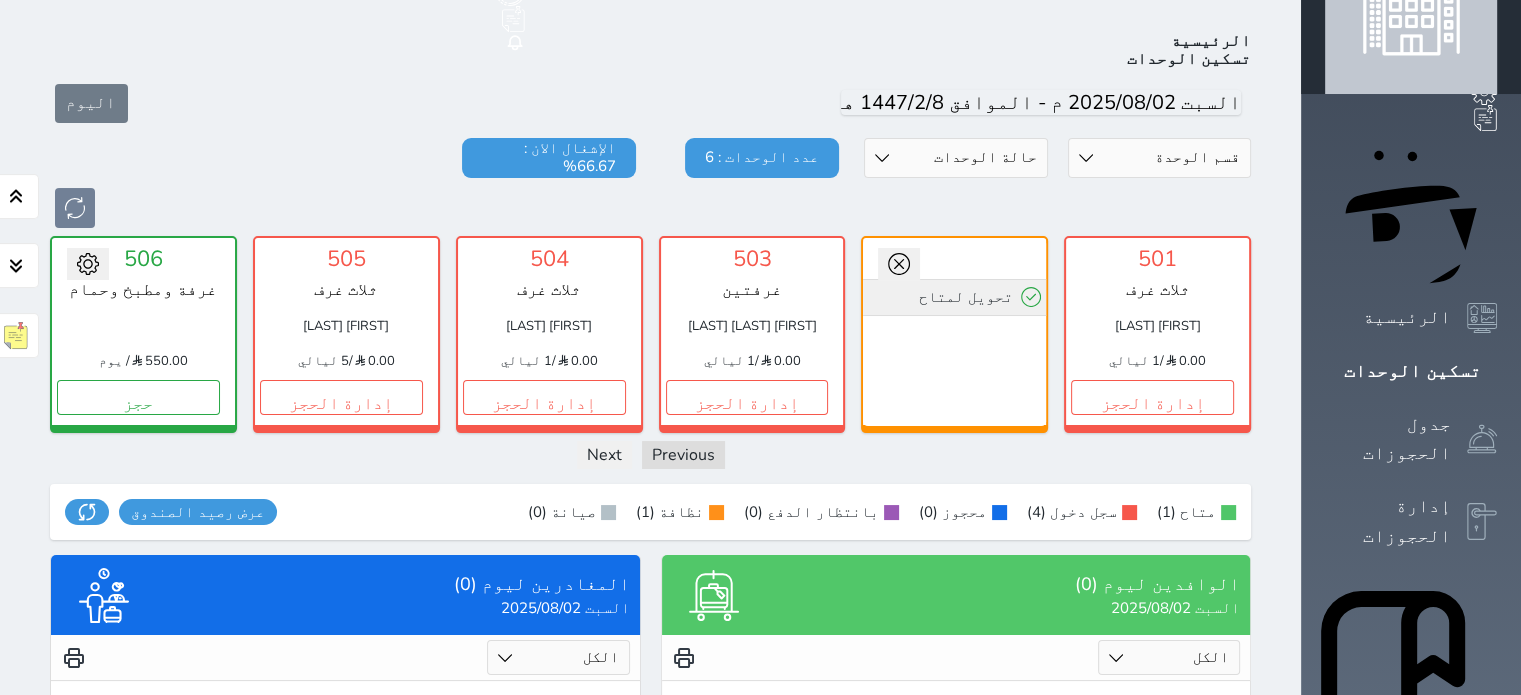 click on "تحويل لمتاح" at bounding box center (954, 297) 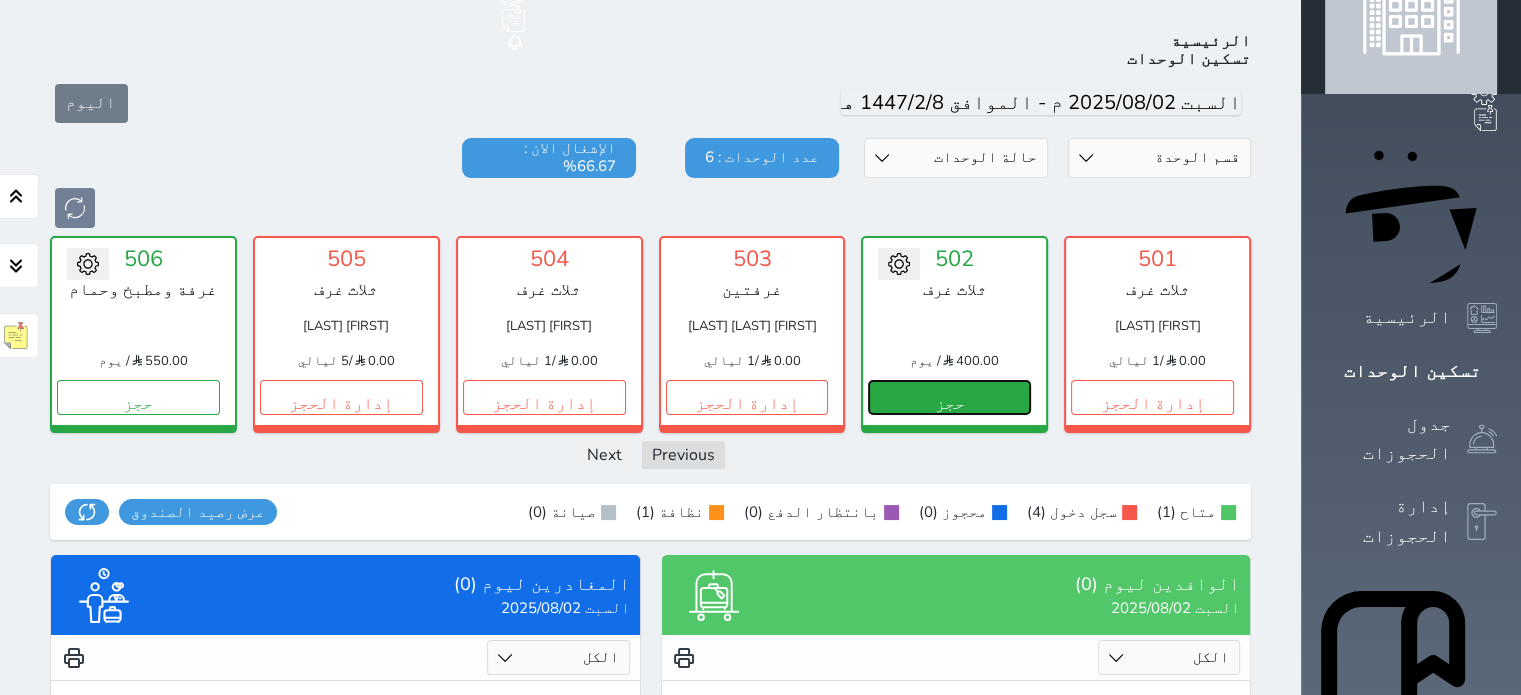 click on "حجز" at bounding box center (949, 397) 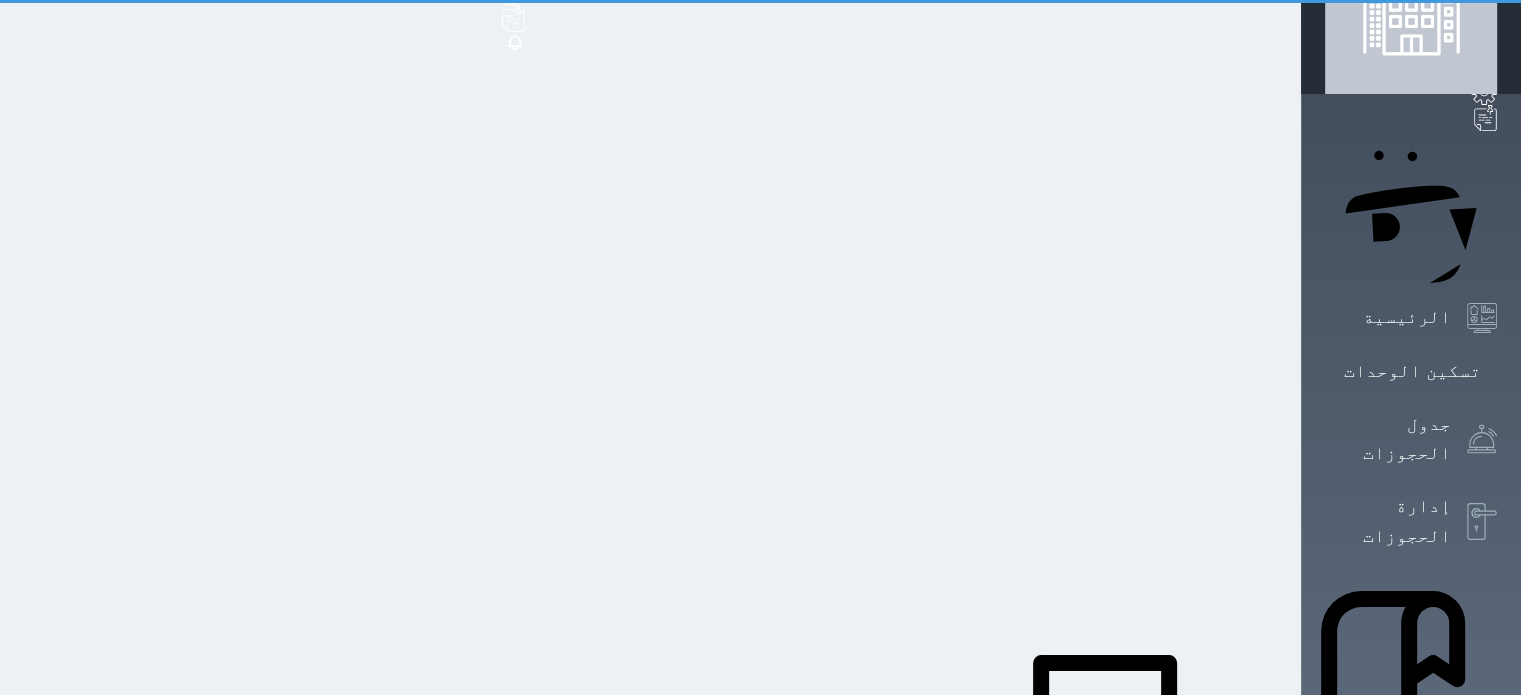 scroll, scrollTop: 10, scrollLeft: 0, axis: vertical 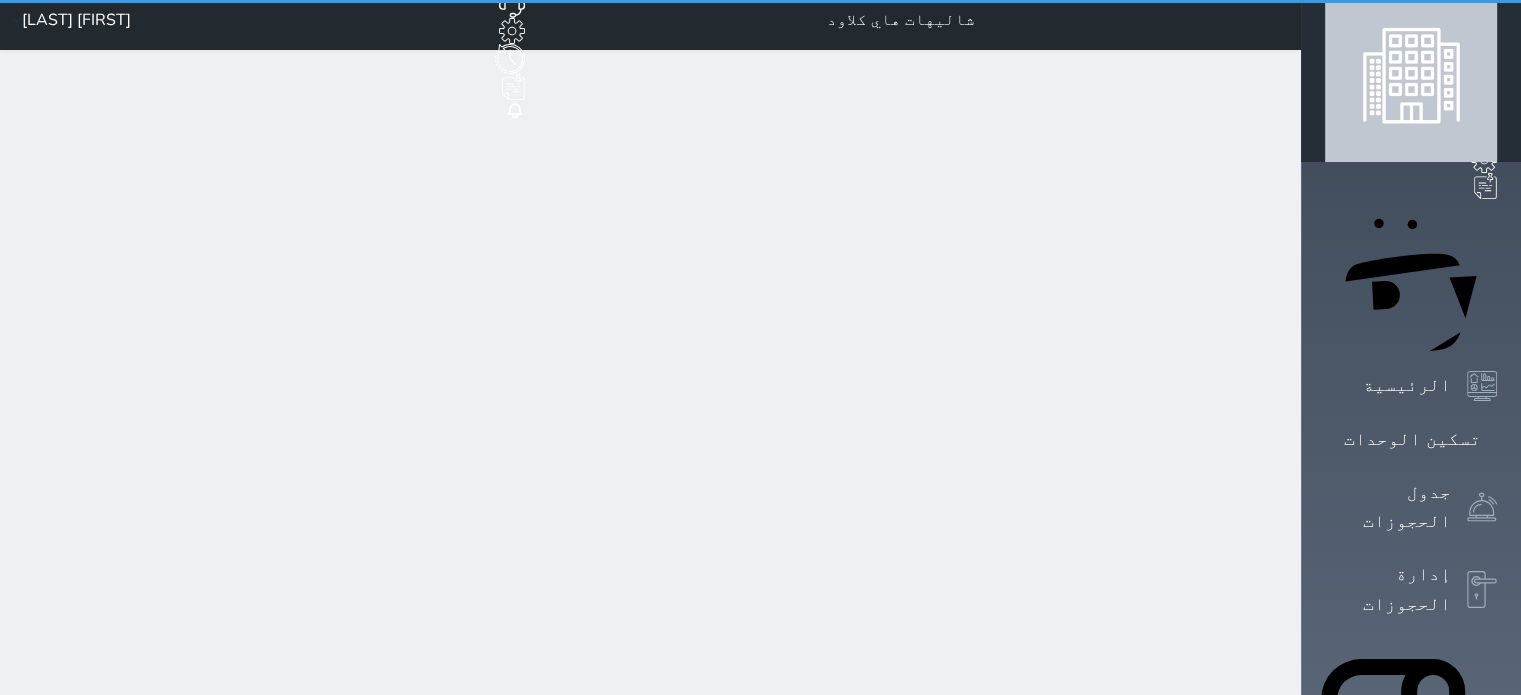 select on "1" 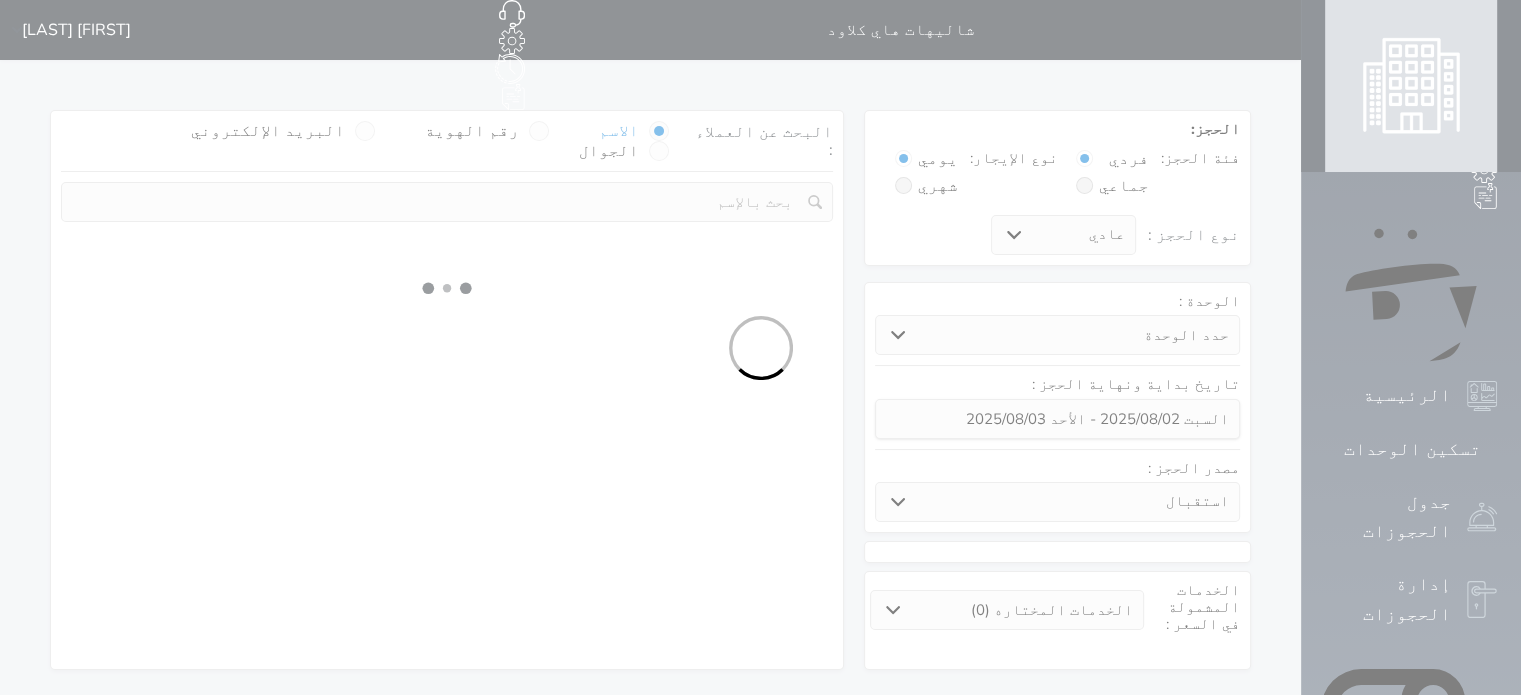 select on "98831" 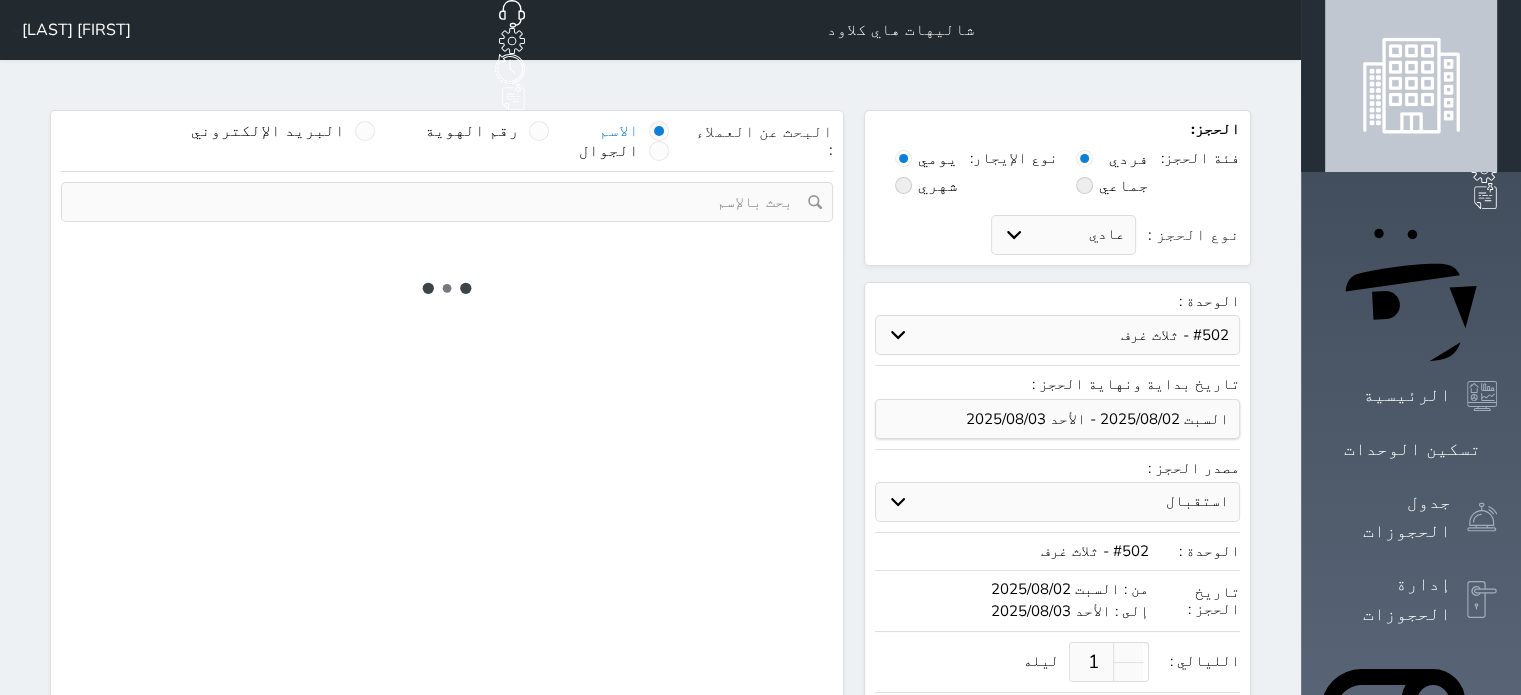 select on "1" 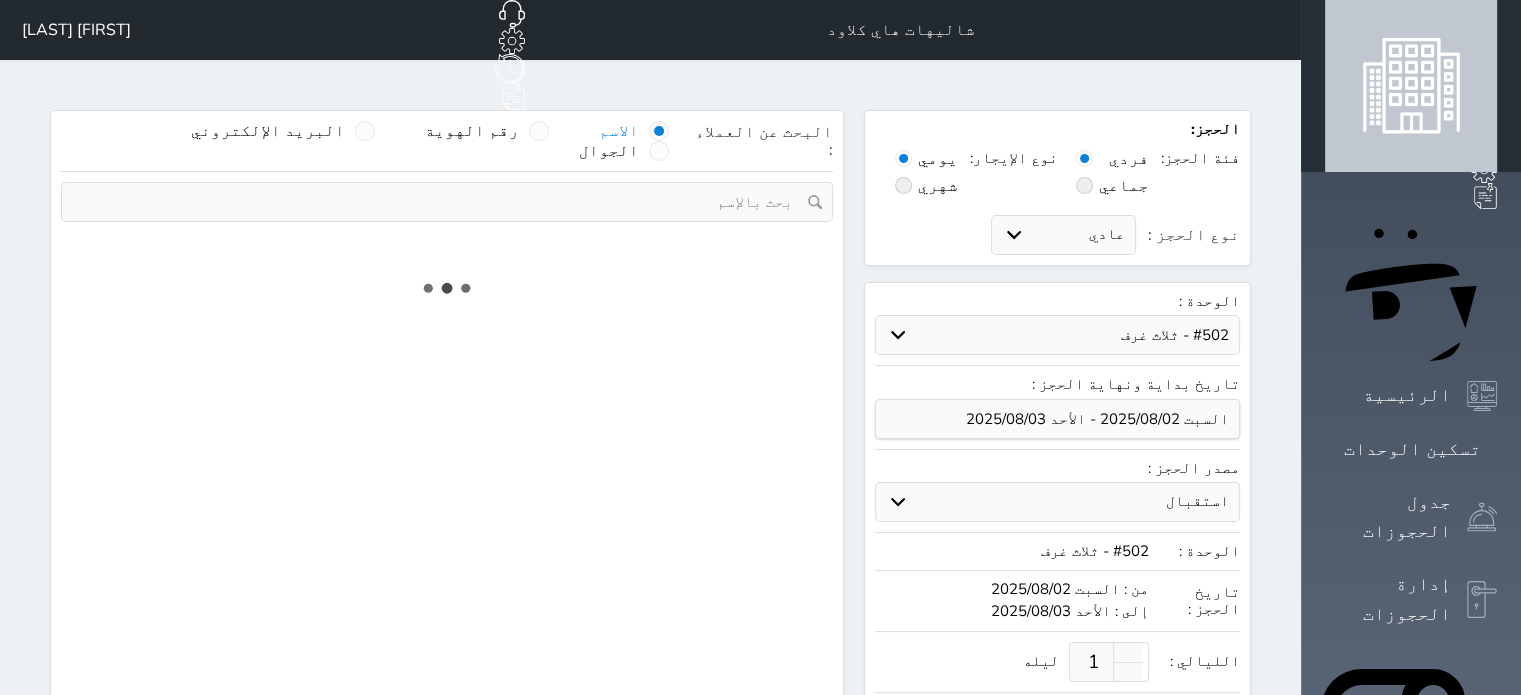 select on "113" 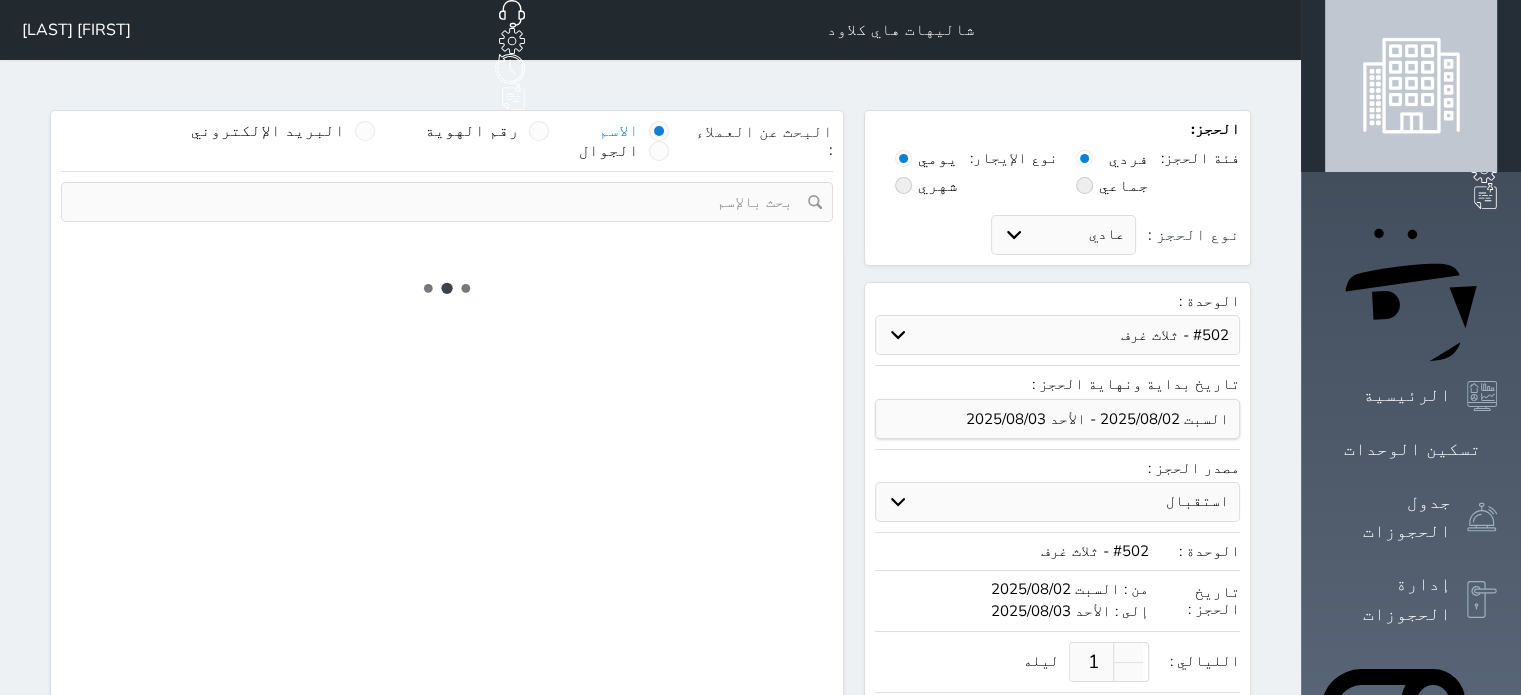 select on "1" 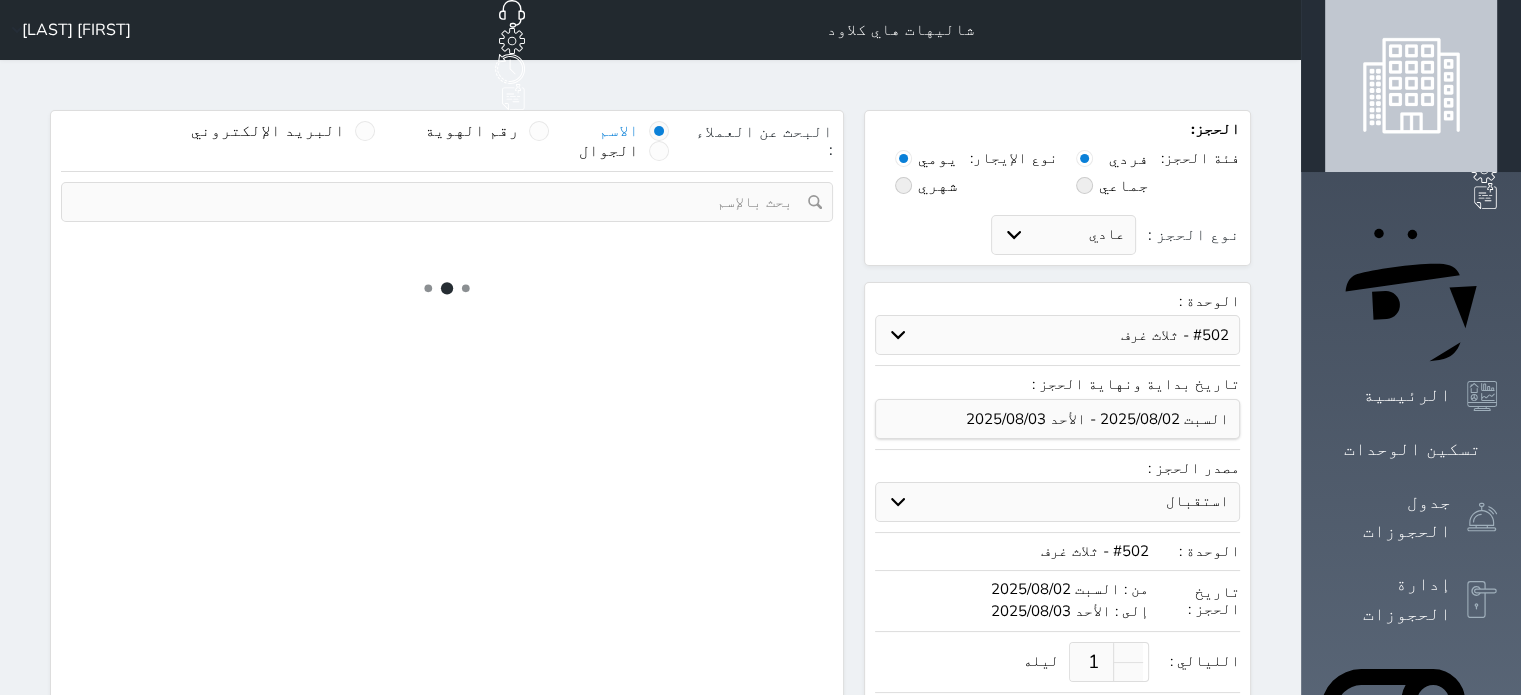 select 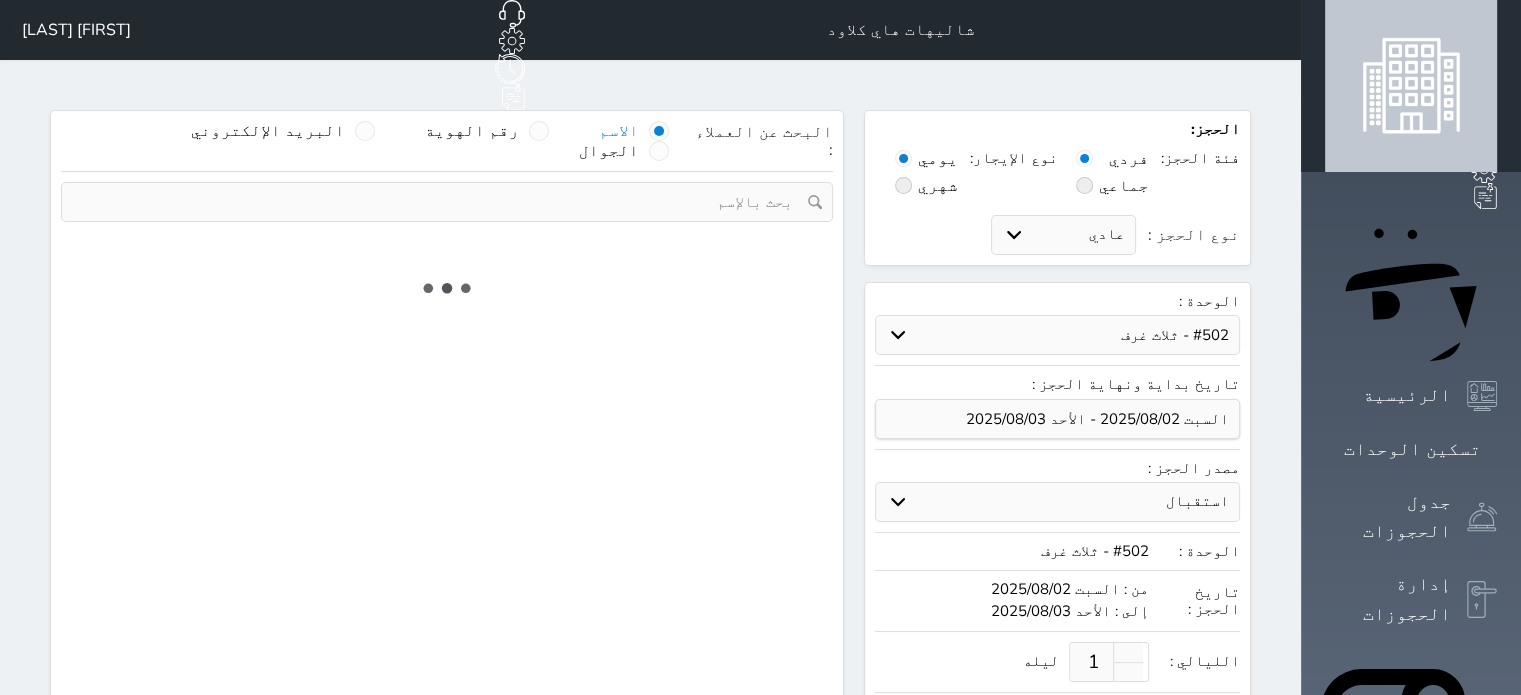 select on "7" 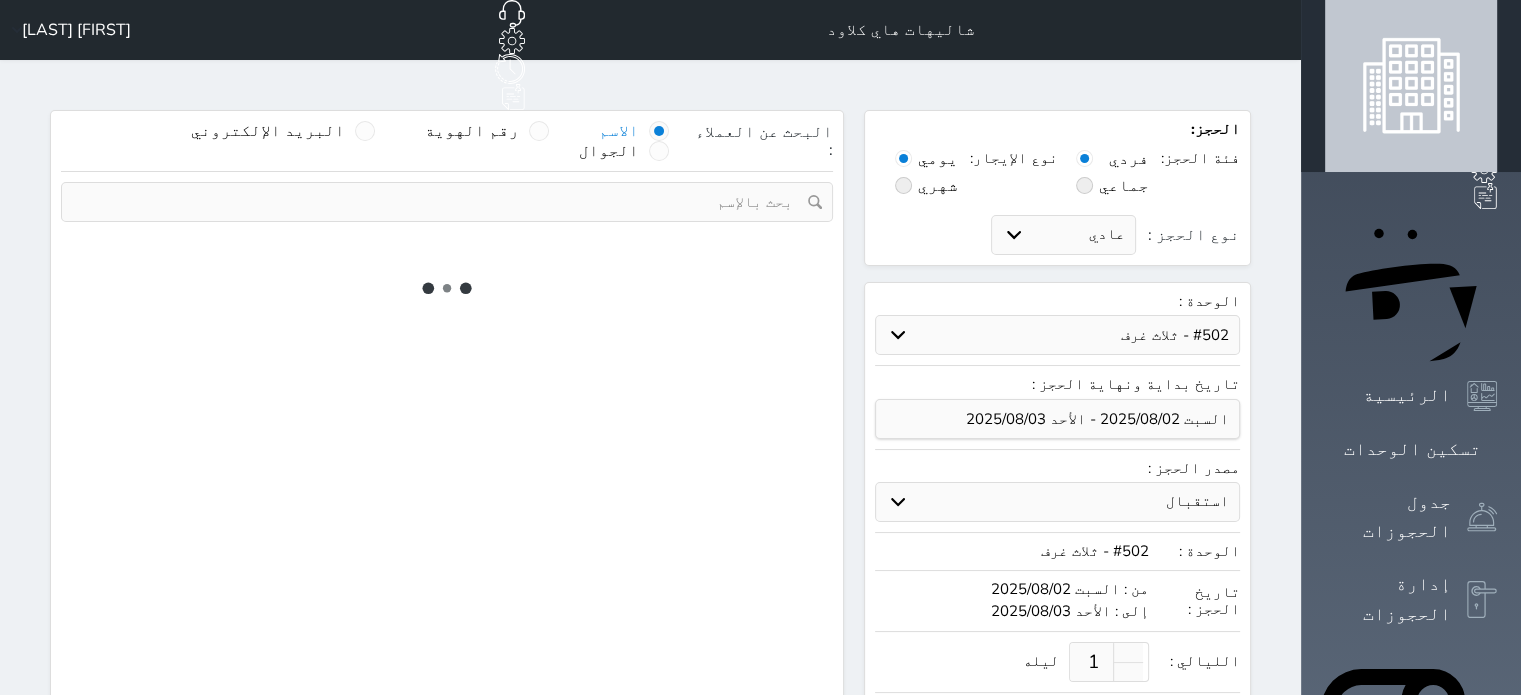 select 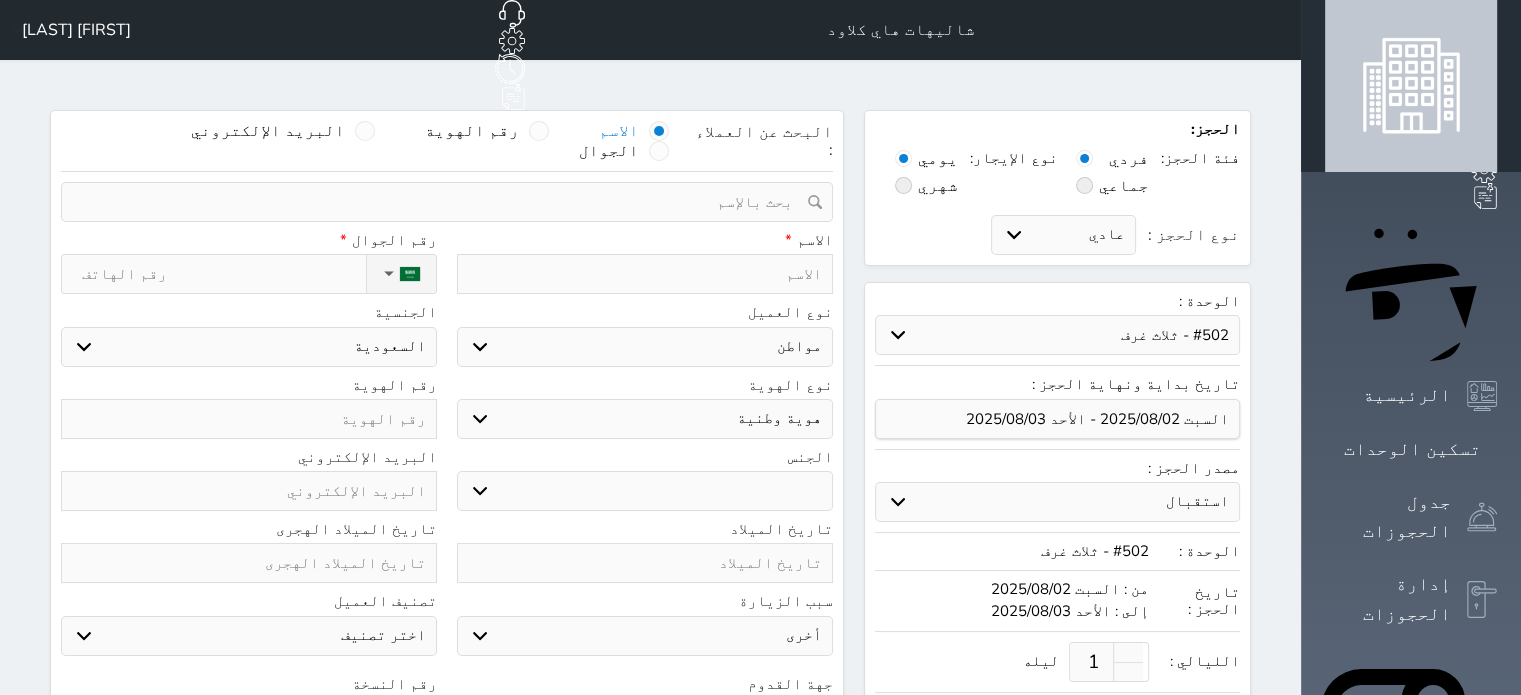 select 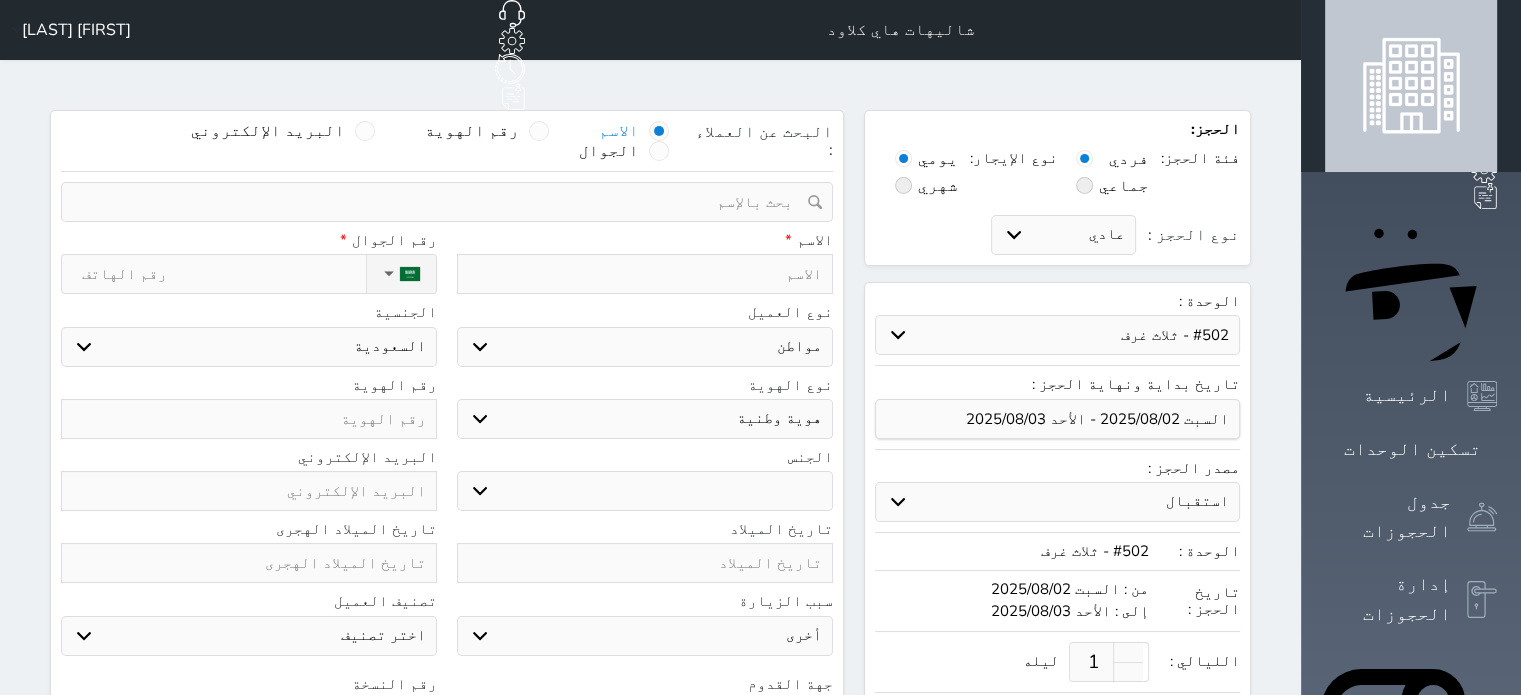 select 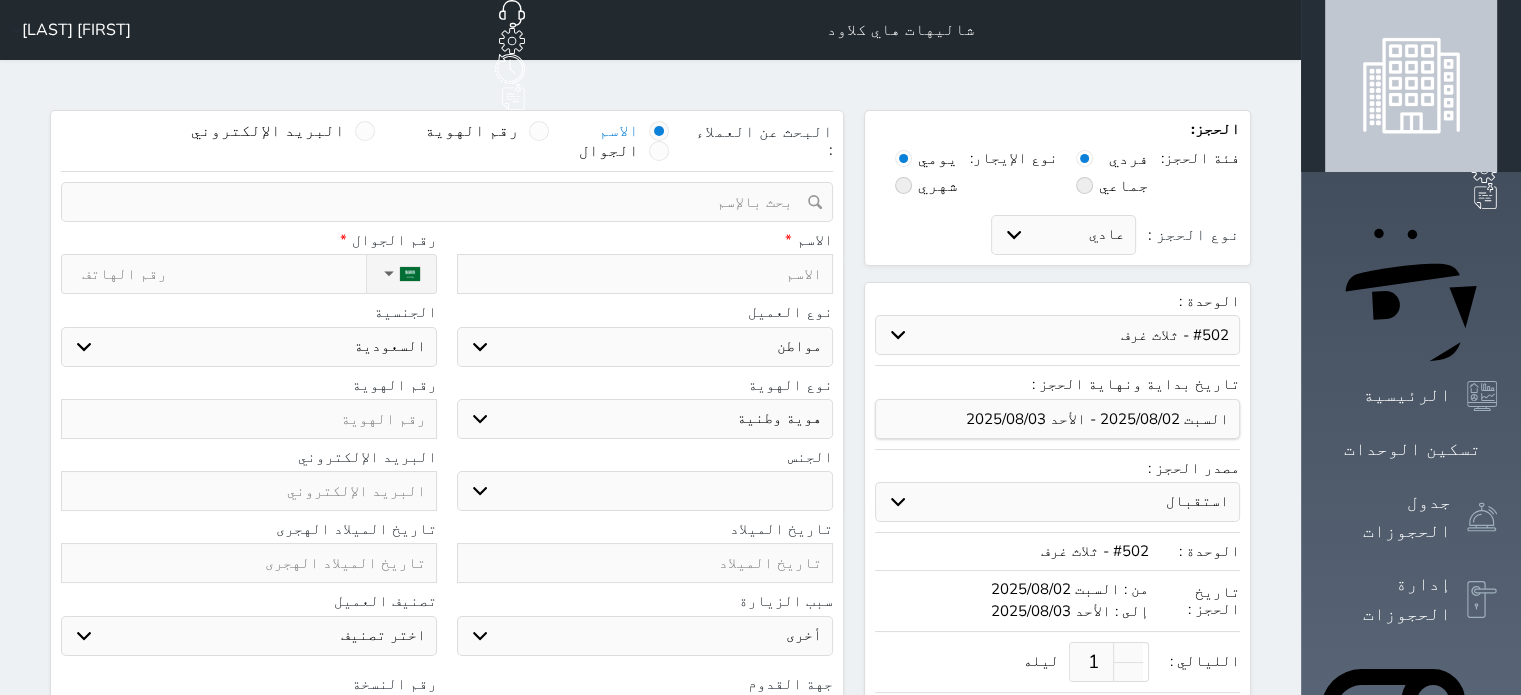 select 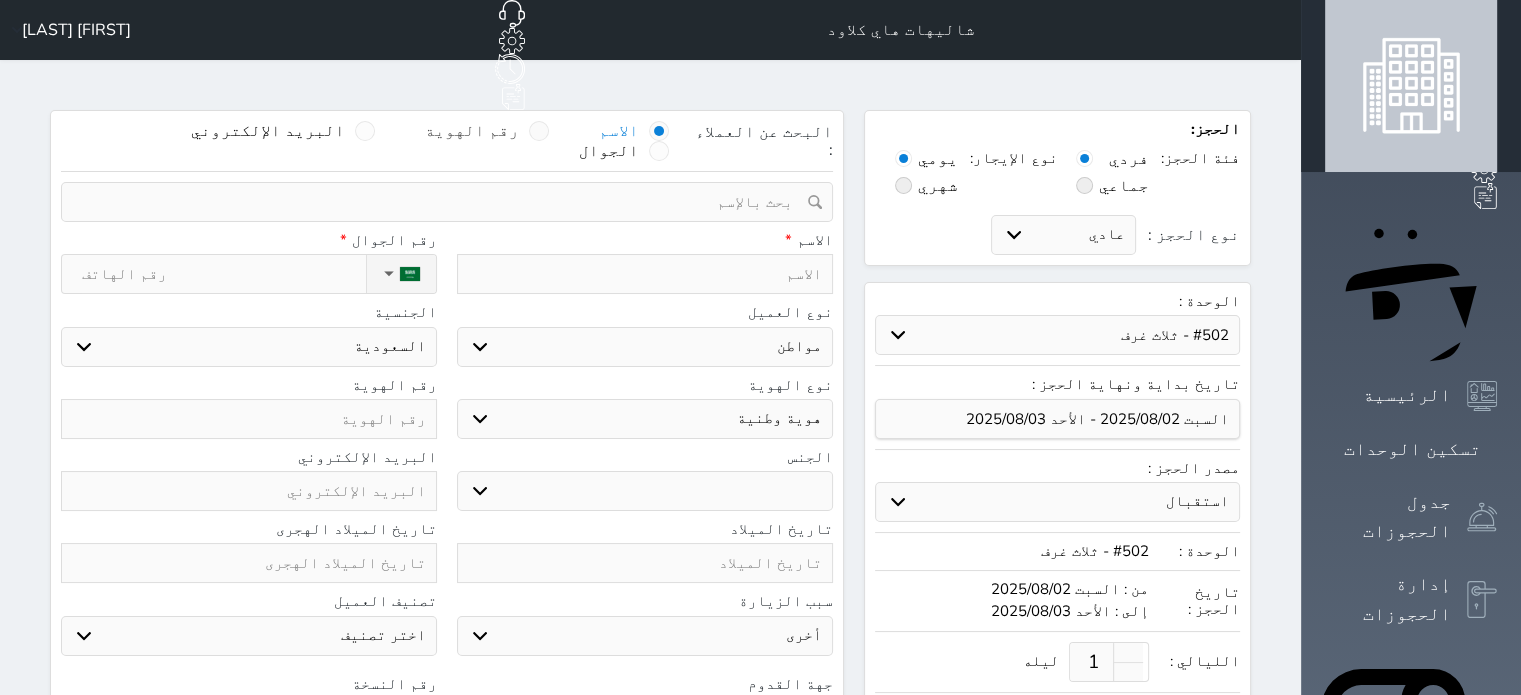 click at bounding box center (539, 131) 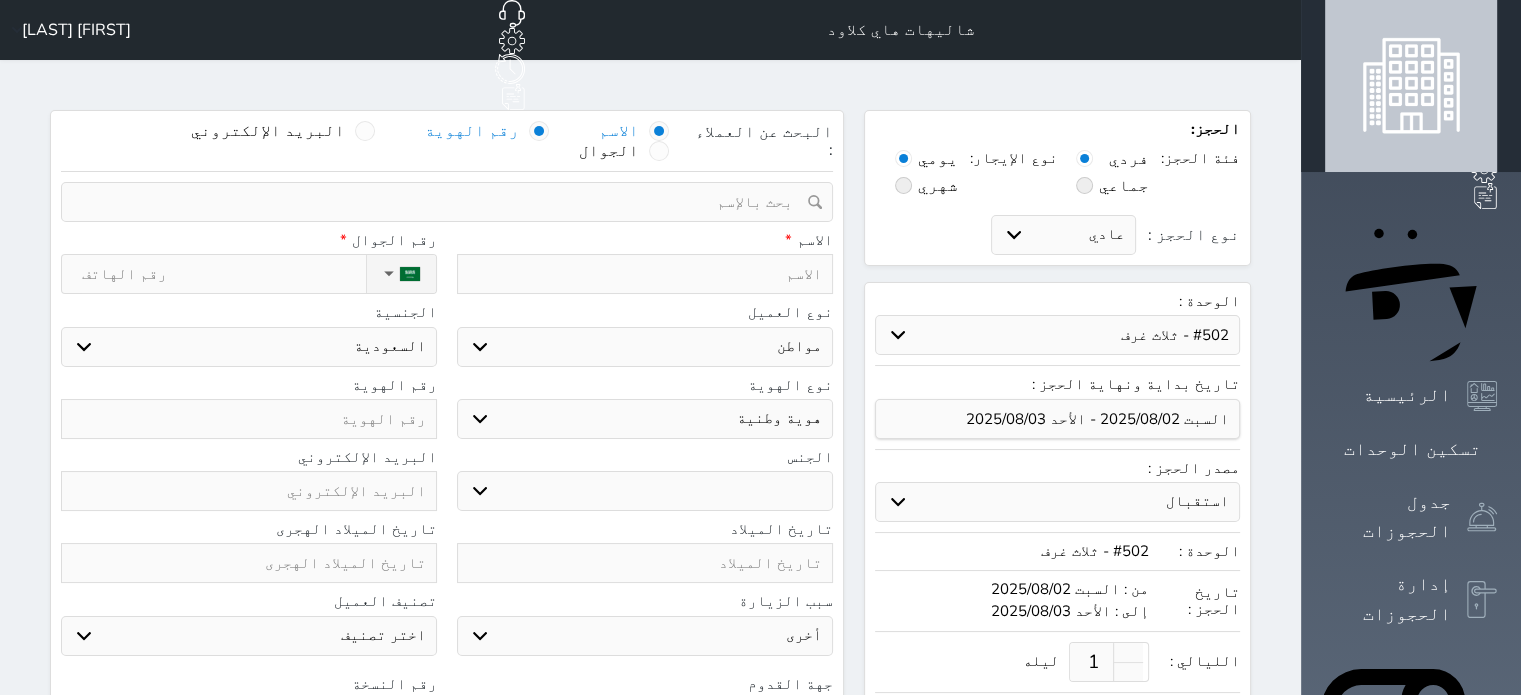 select 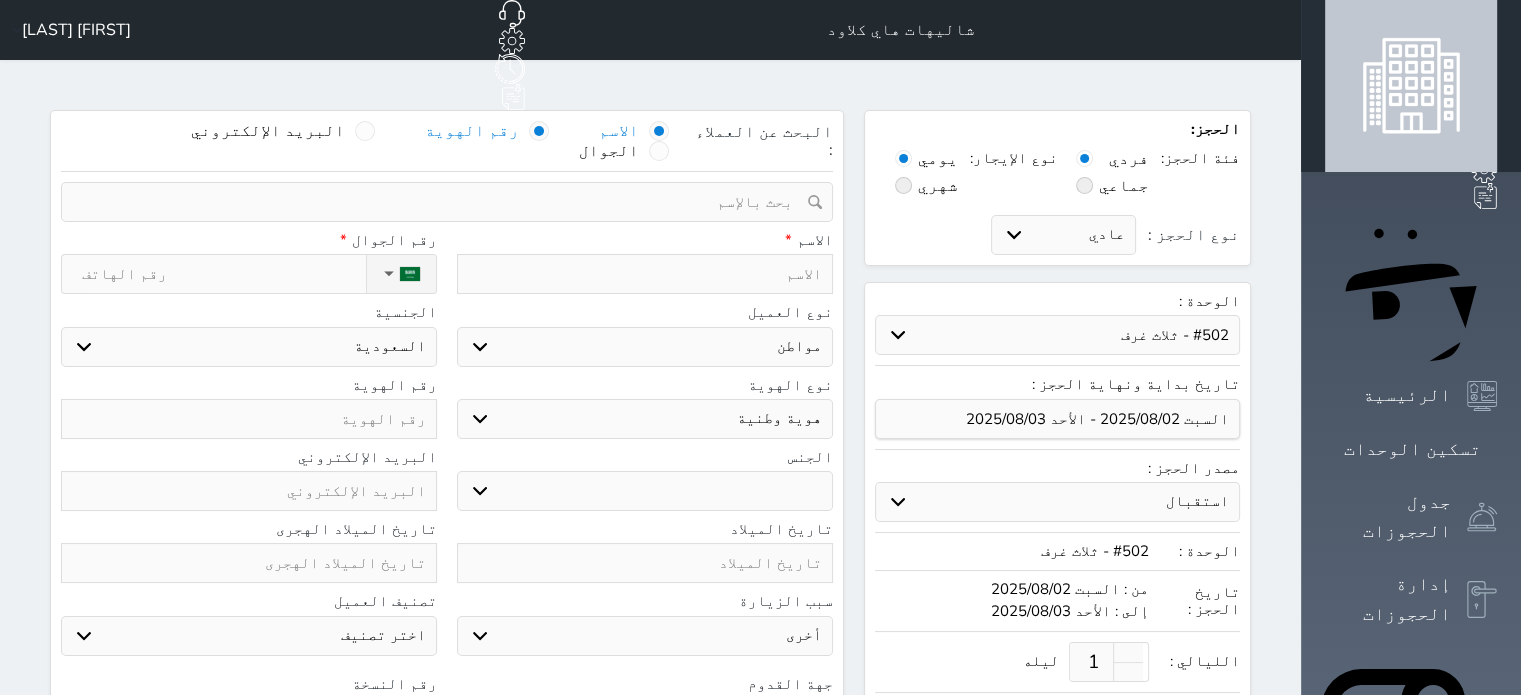 select 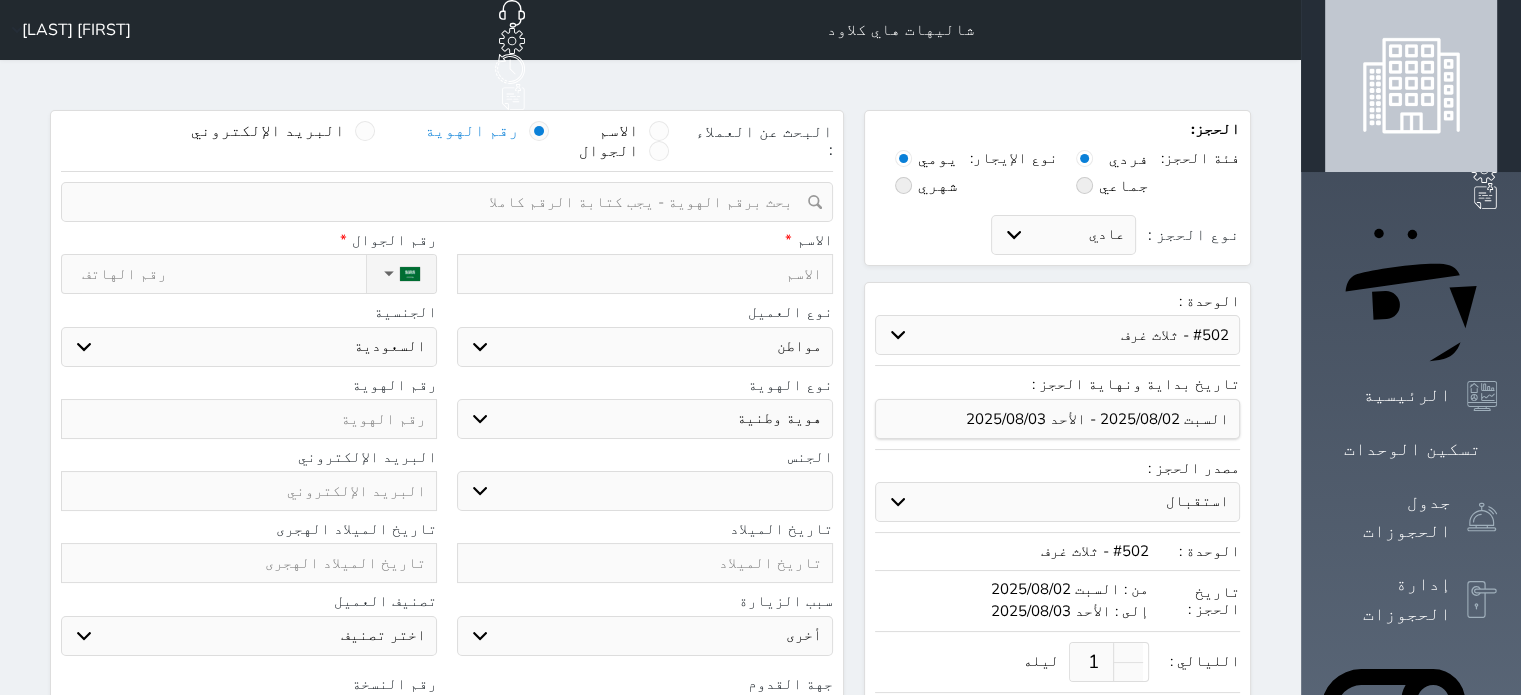 click at bounding box center [440, 202] 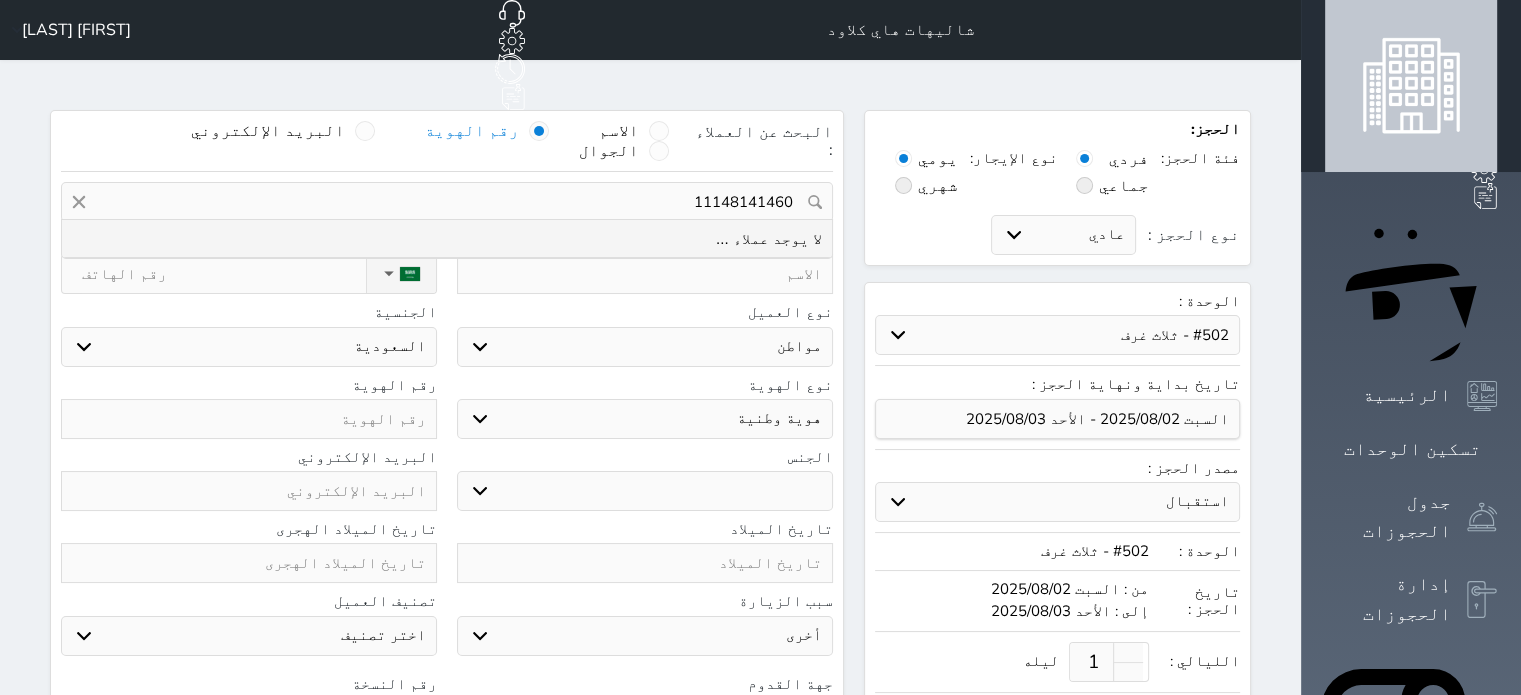 drag, startPoint x: 715, startPoint y: 145, endPoint x: 724, endPoint y: 150, distance: 10.29563 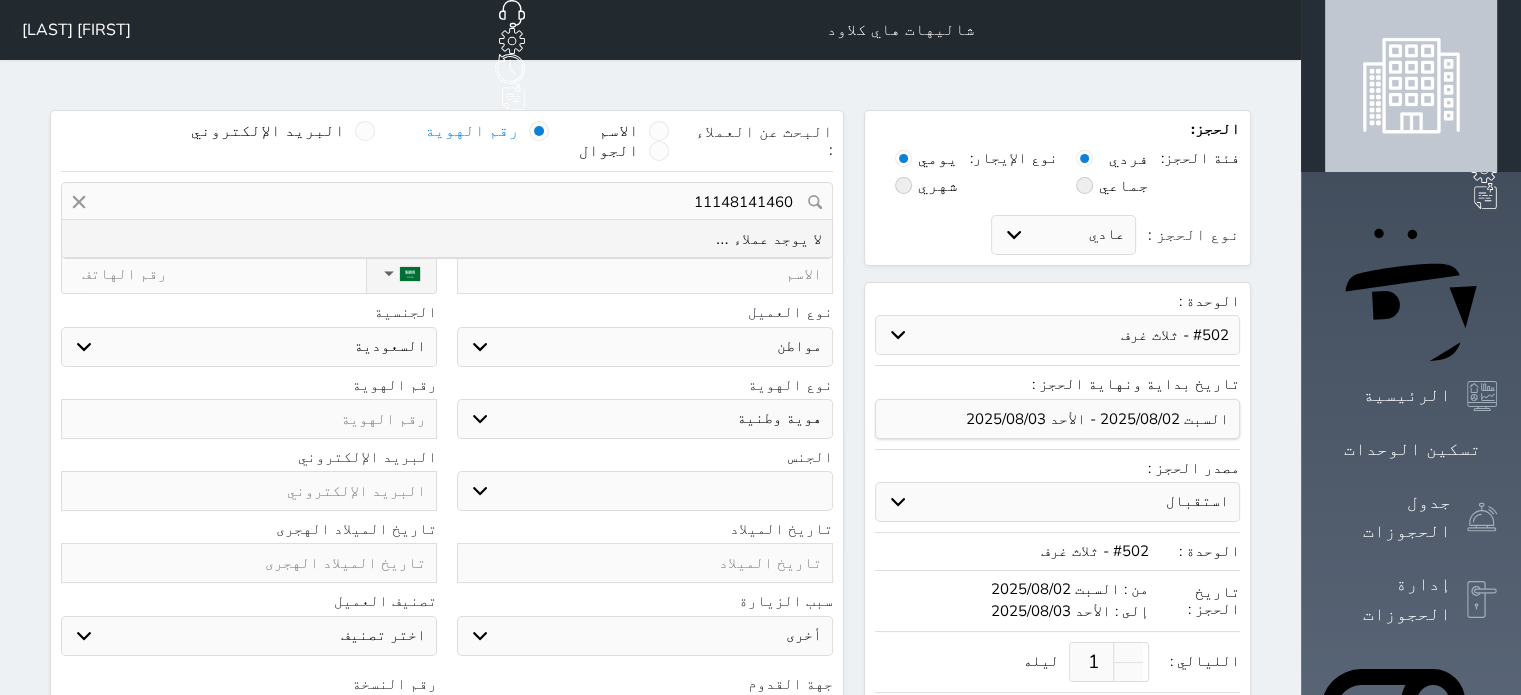 click on "11148141460" at bounding box center (447, 202) 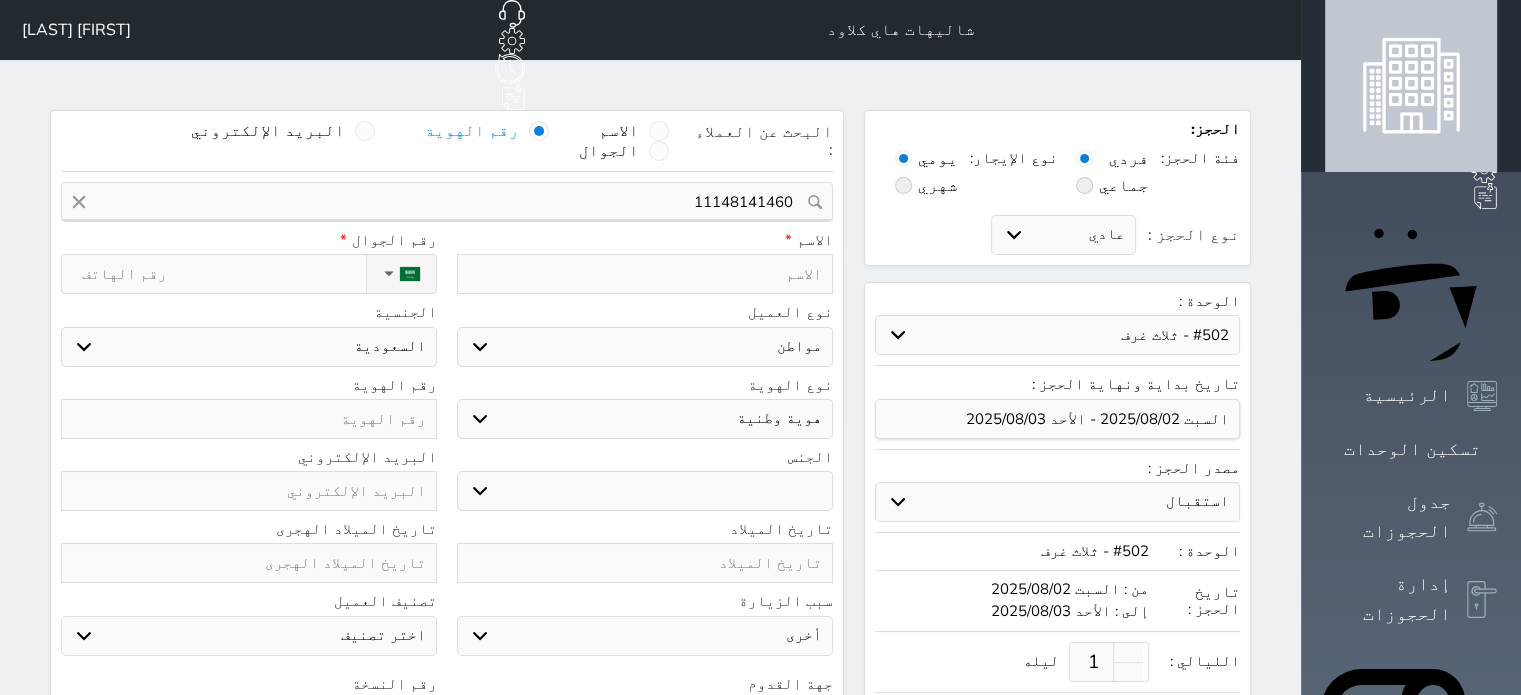 click at bounding box center (645, 274) 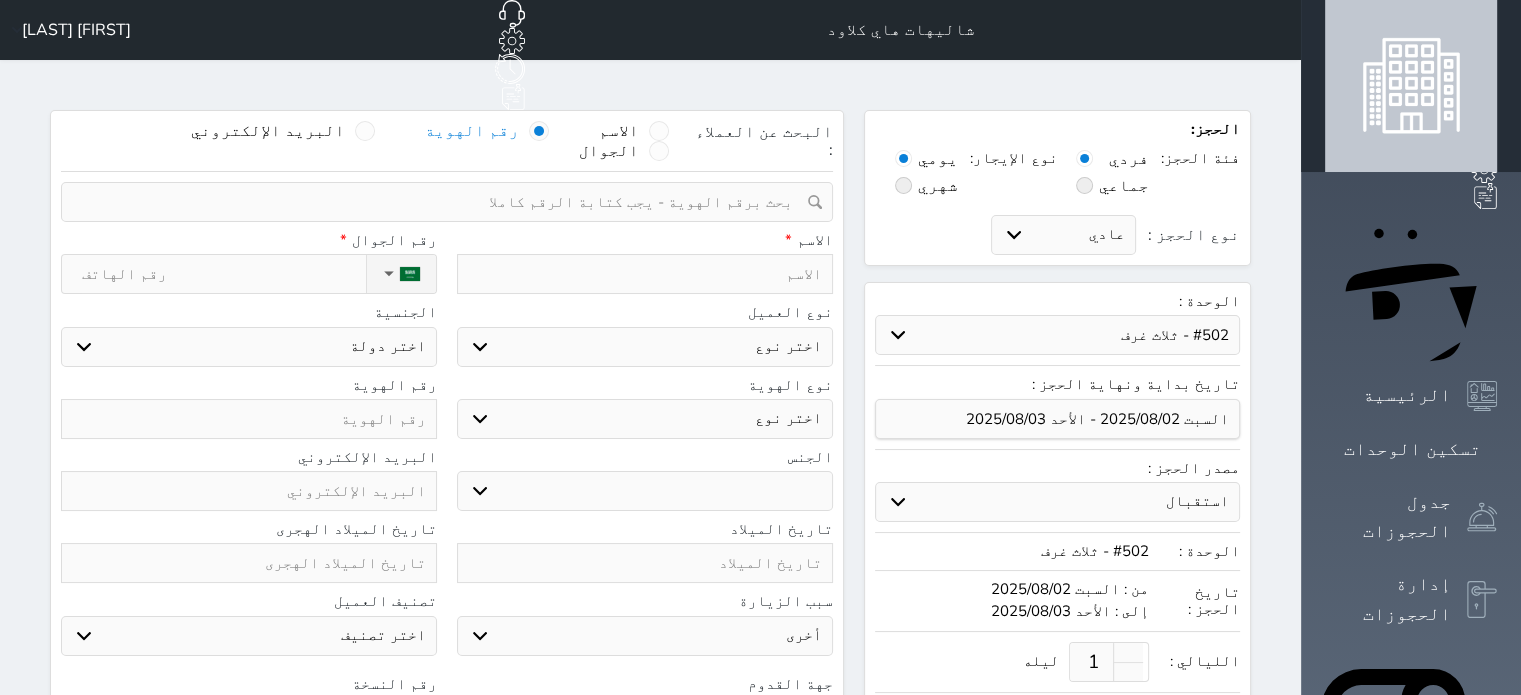 type on "ع" 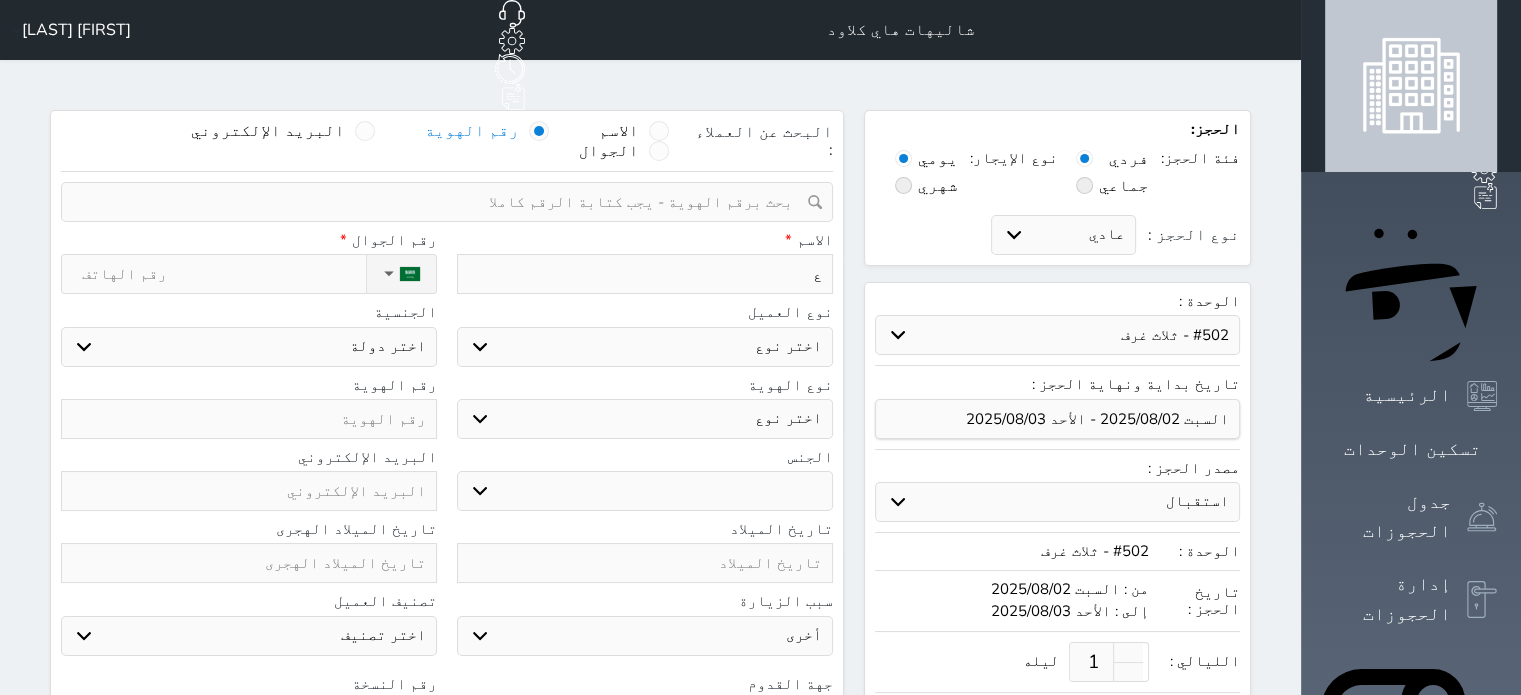 select 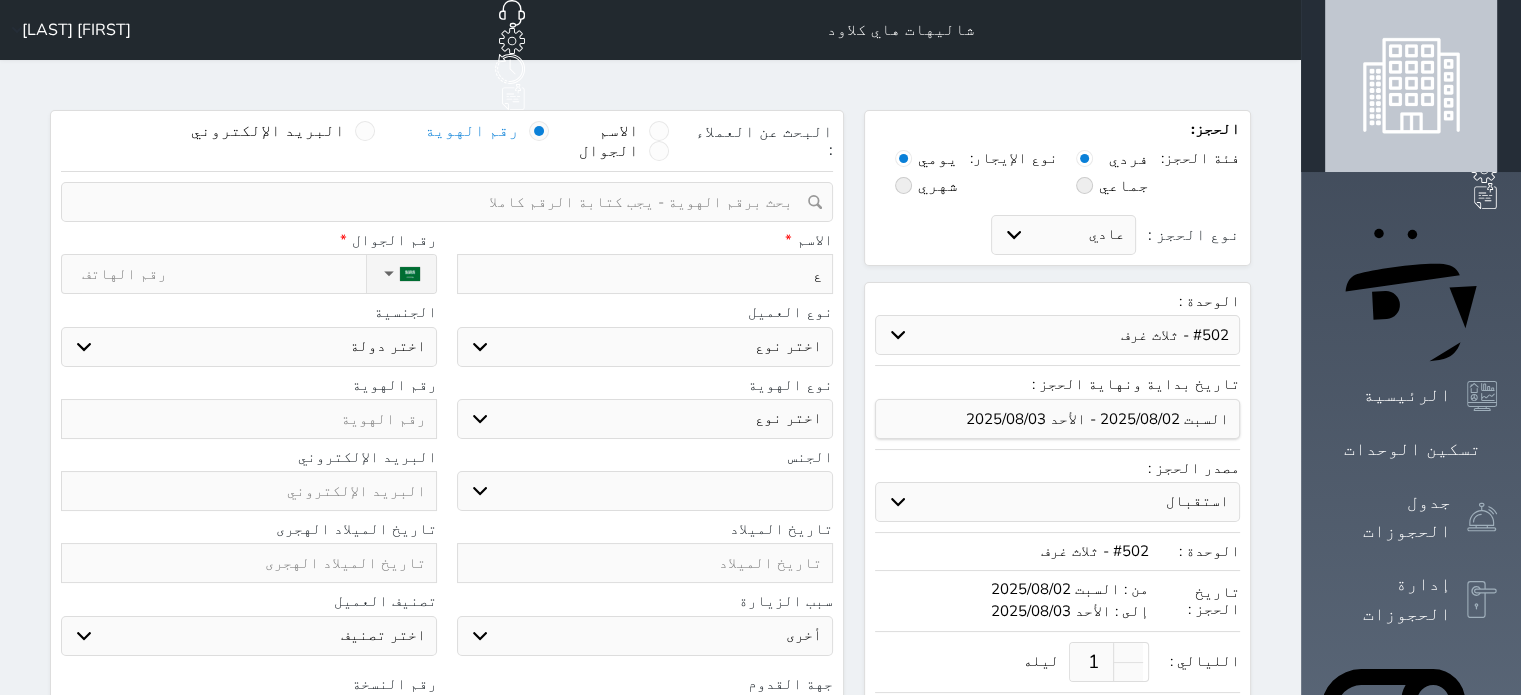 type on "عب" 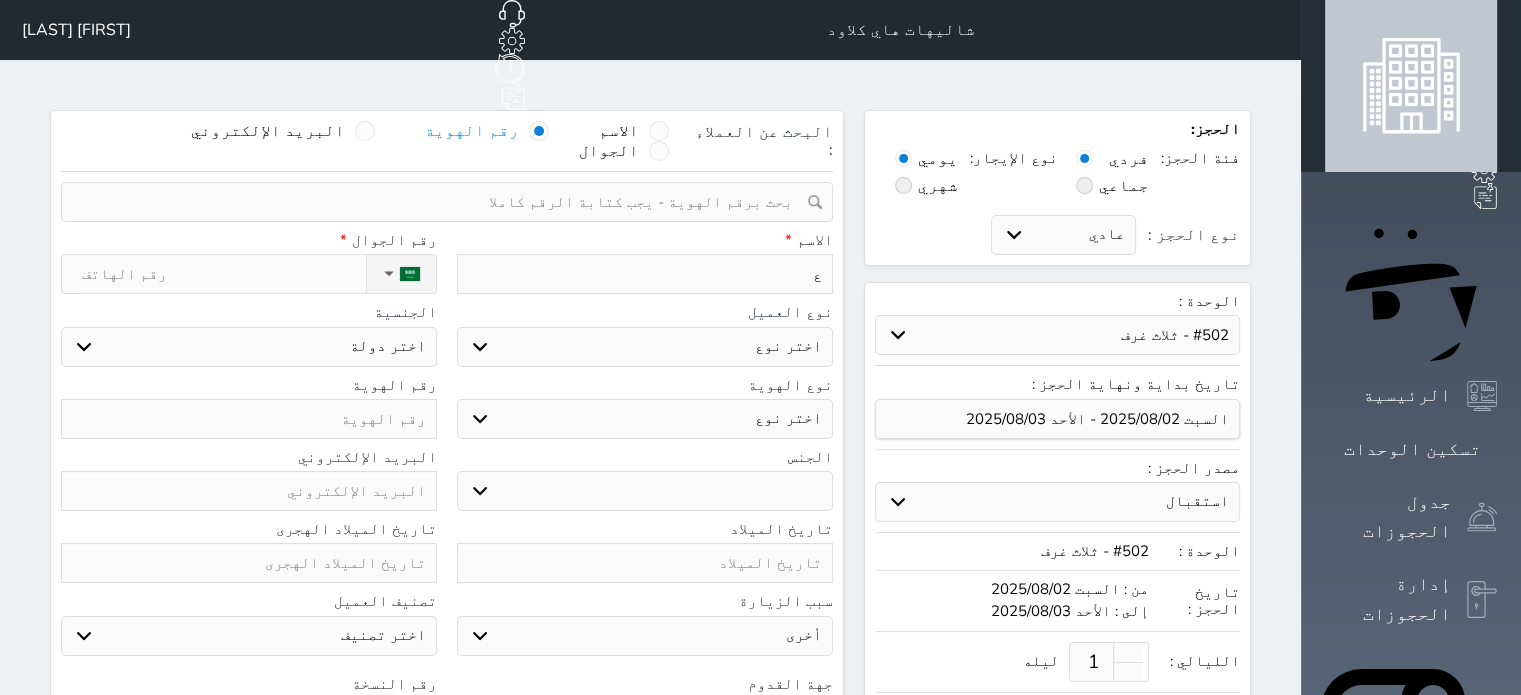 select 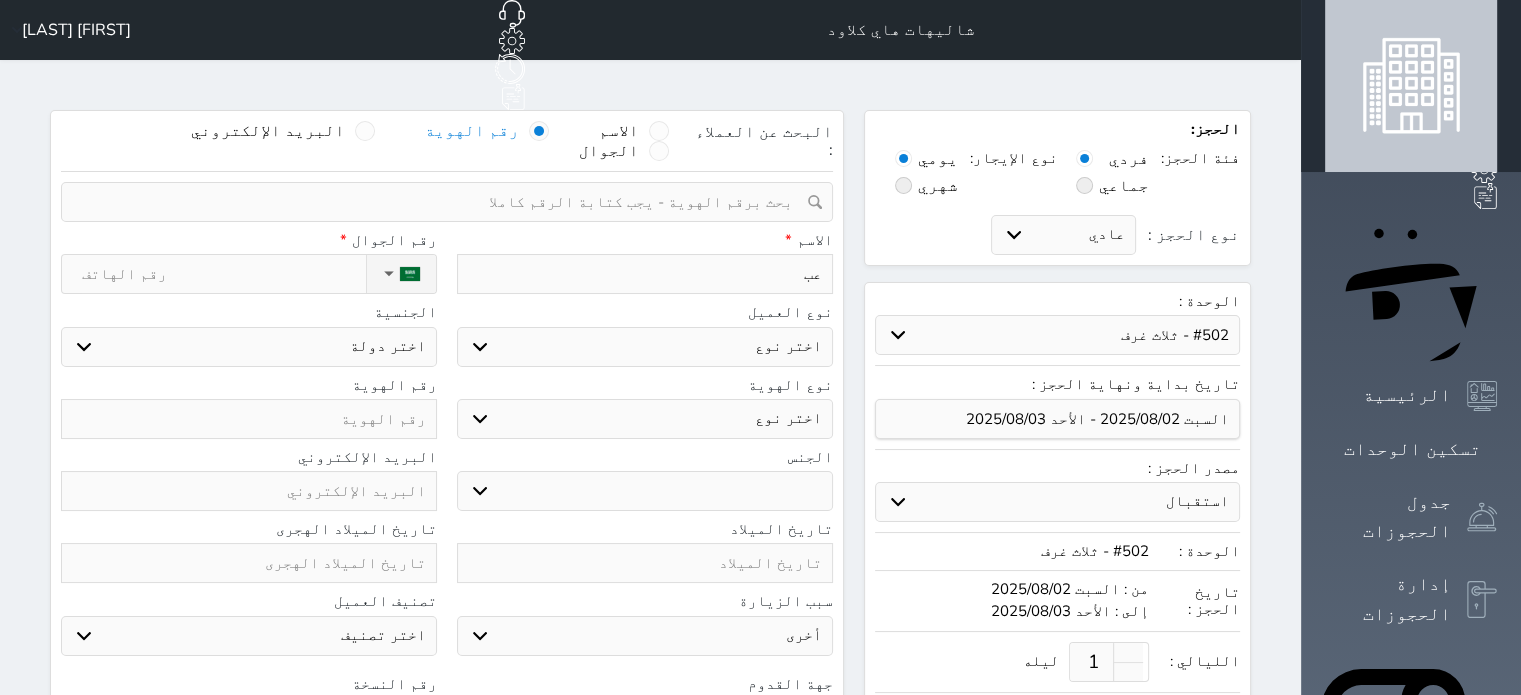 type on "عبد" 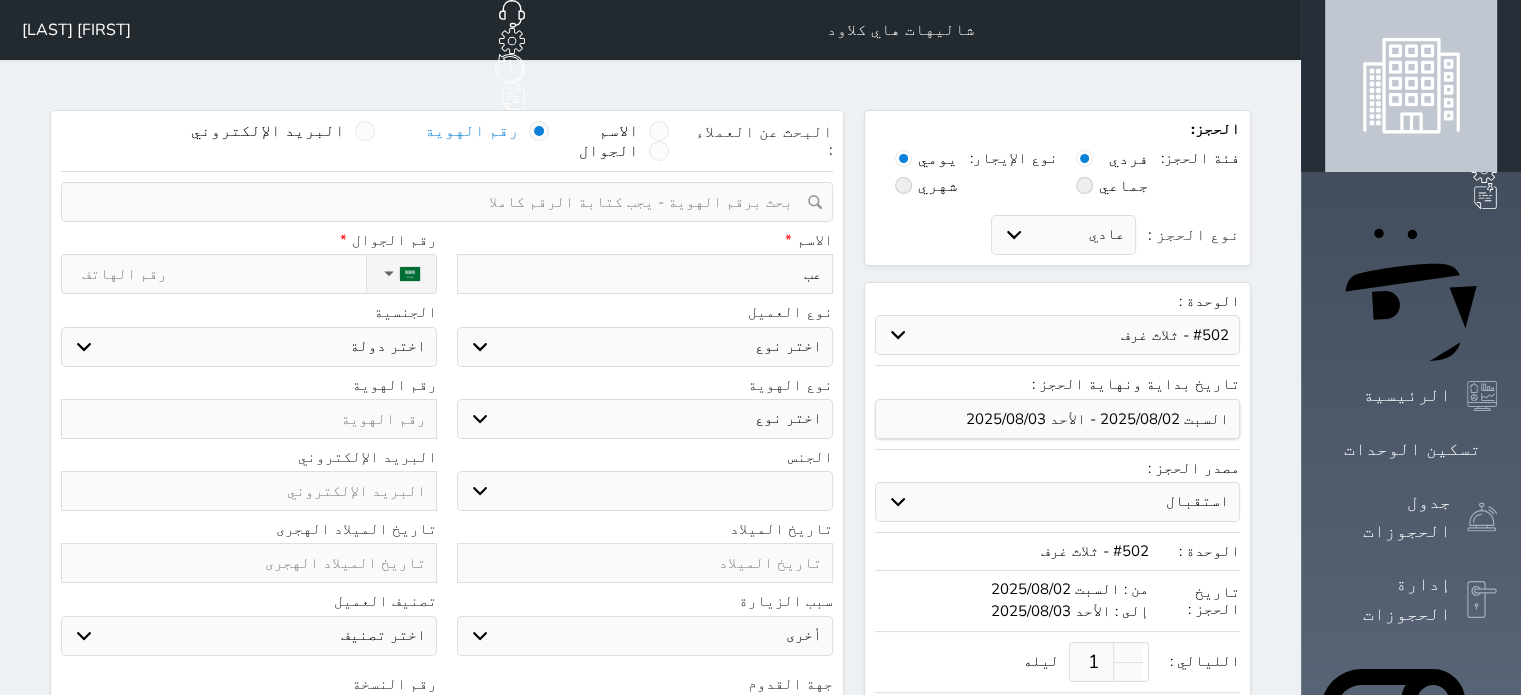 select 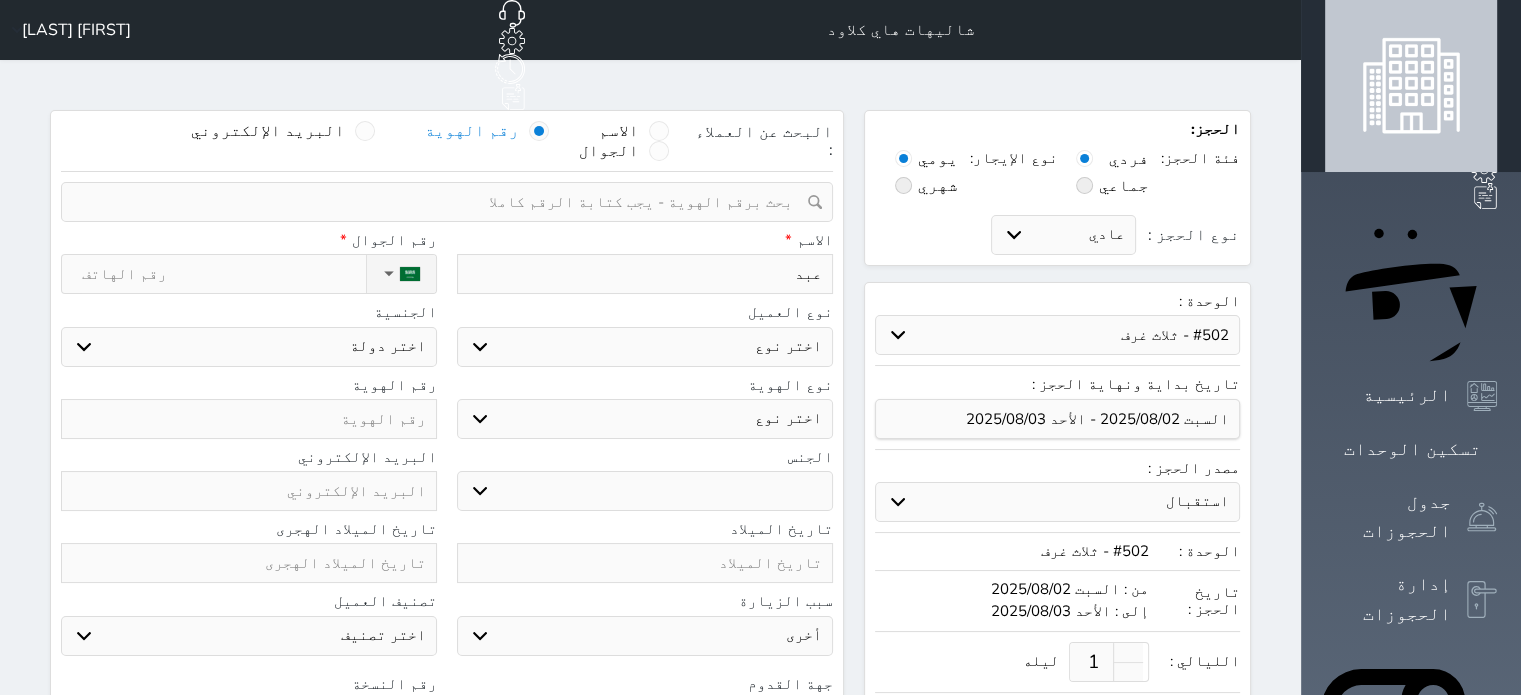 type on "عبدا" 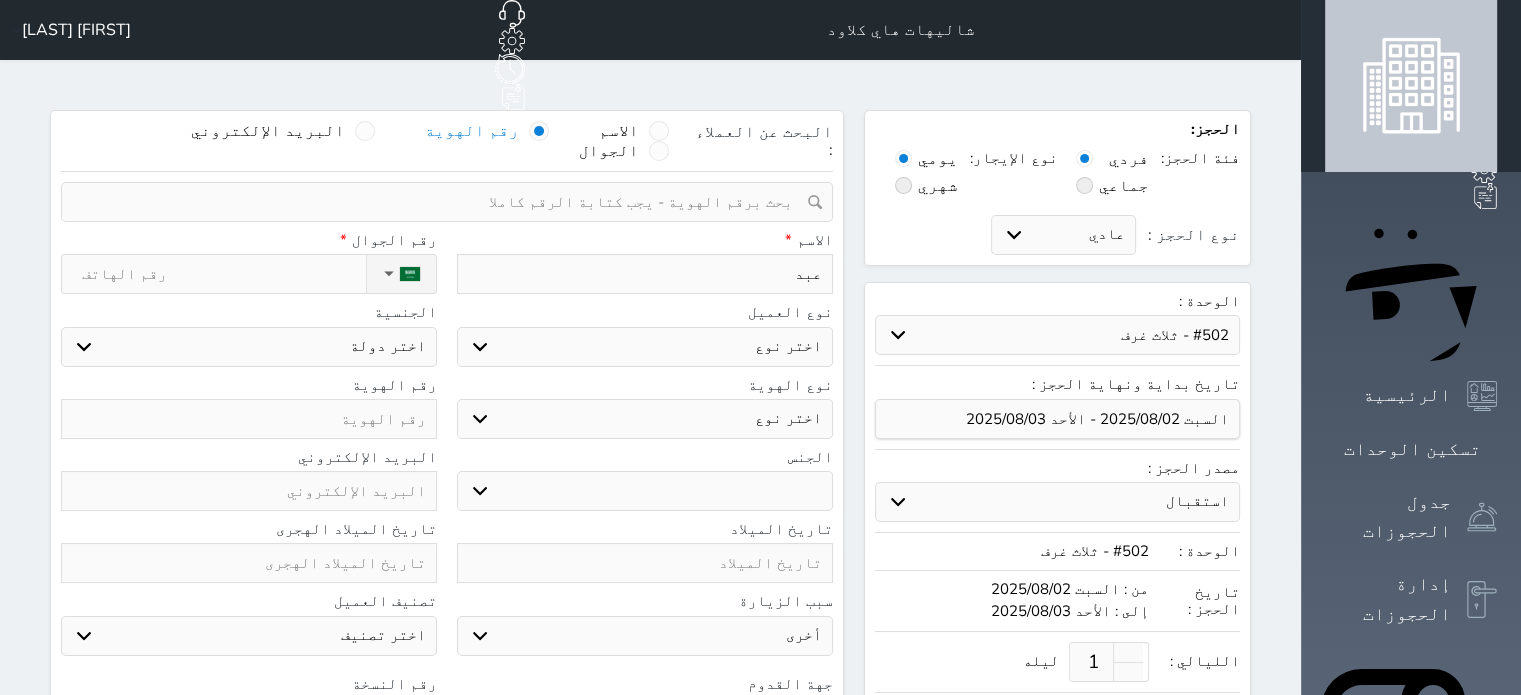 select 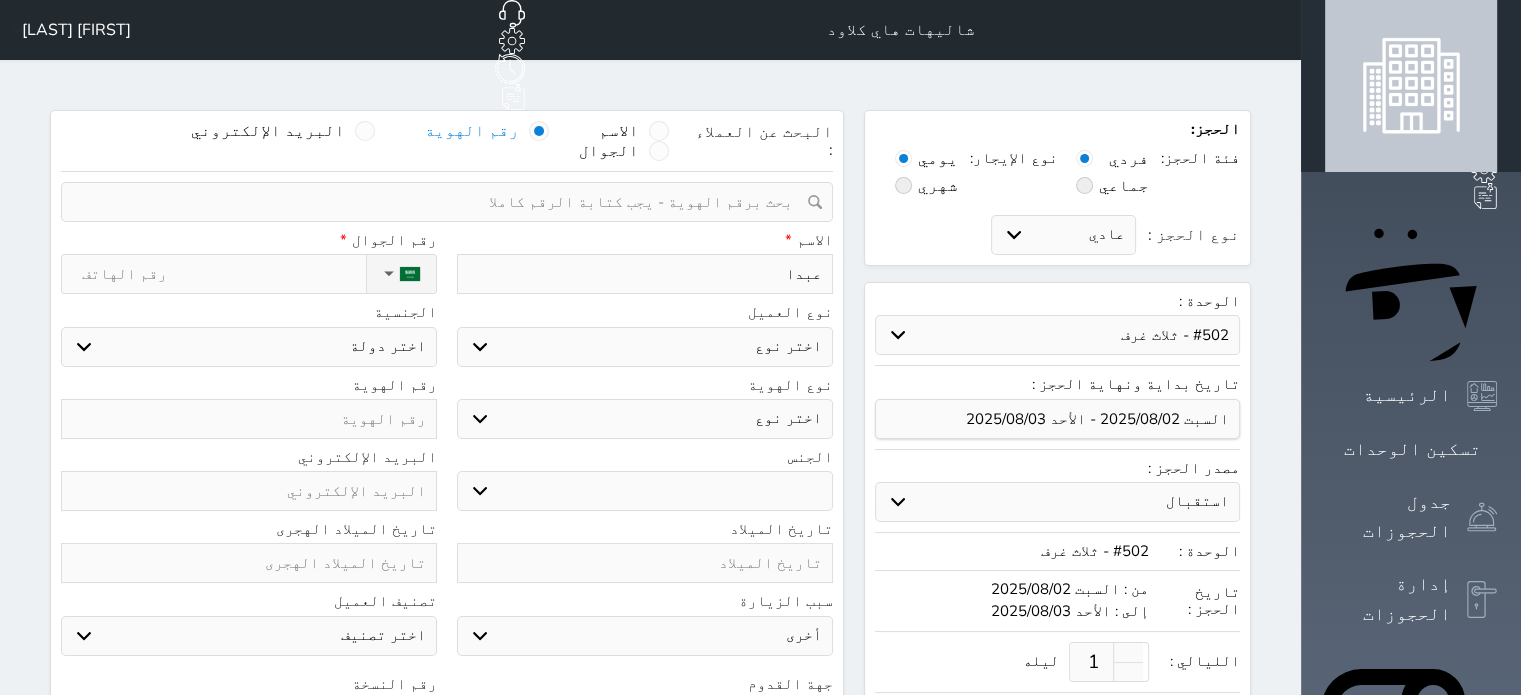 type on "عبدال" 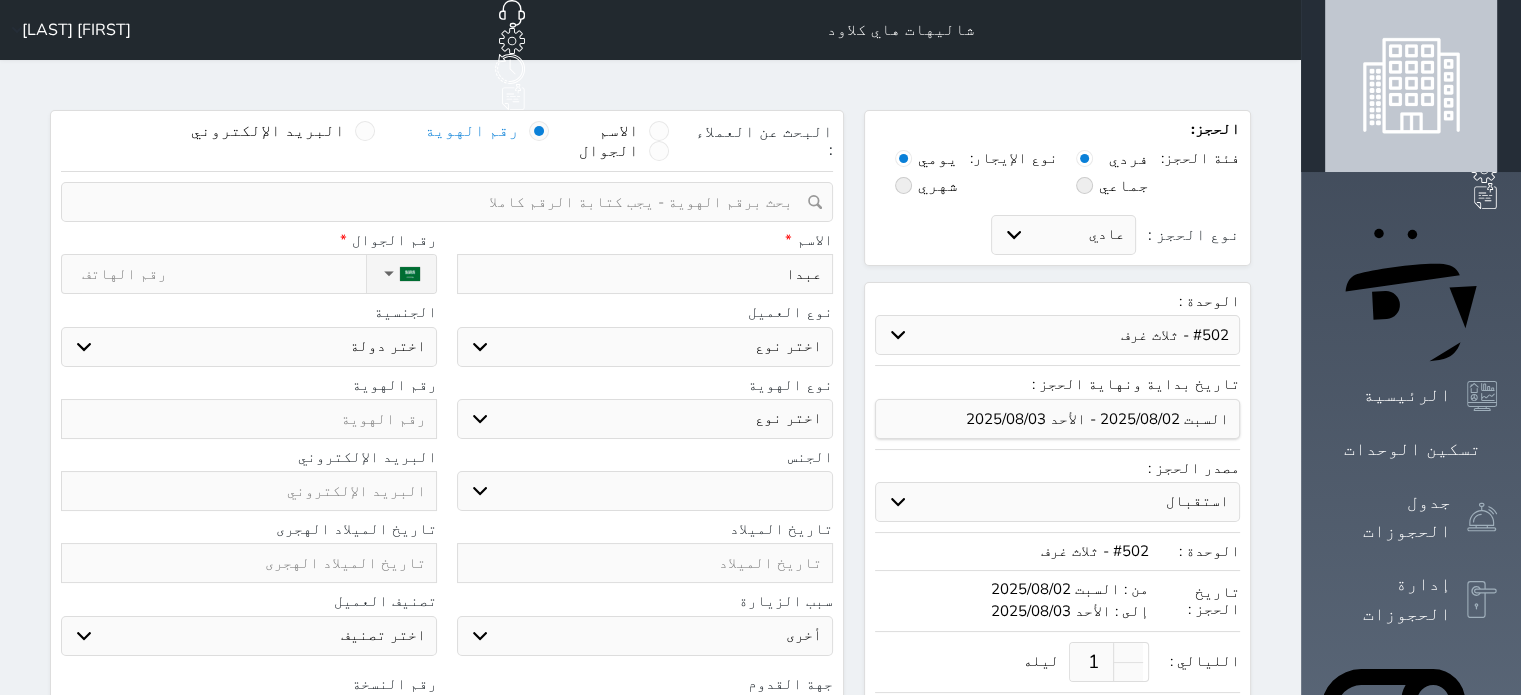 select 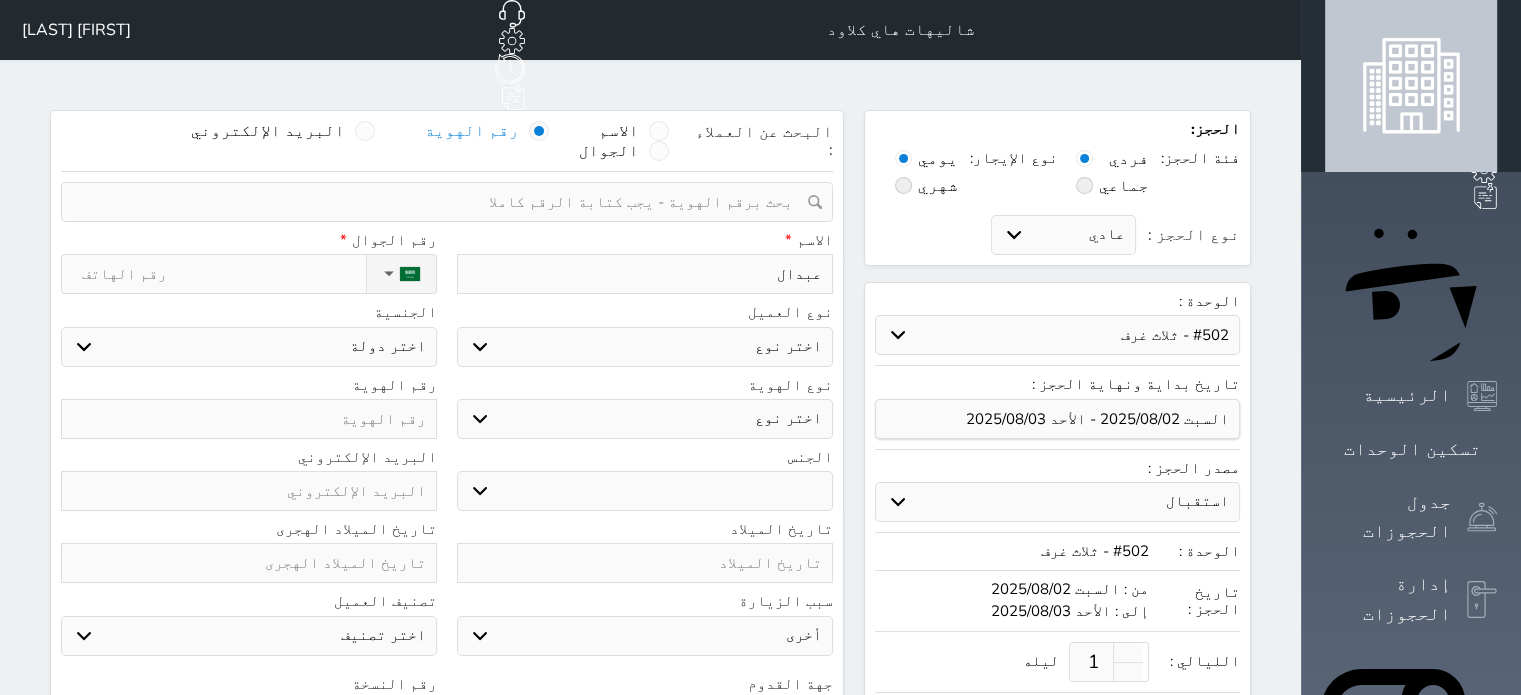 type on "عبدالل" 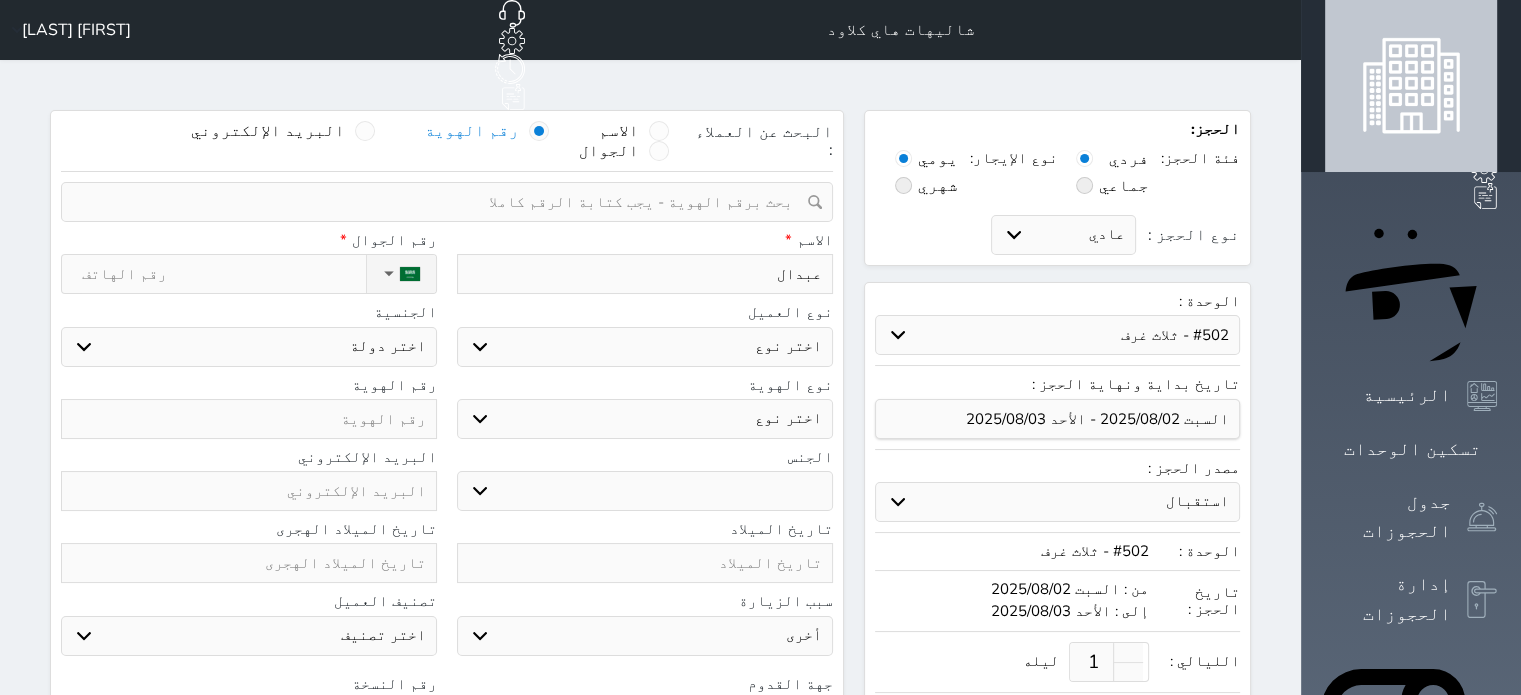 select 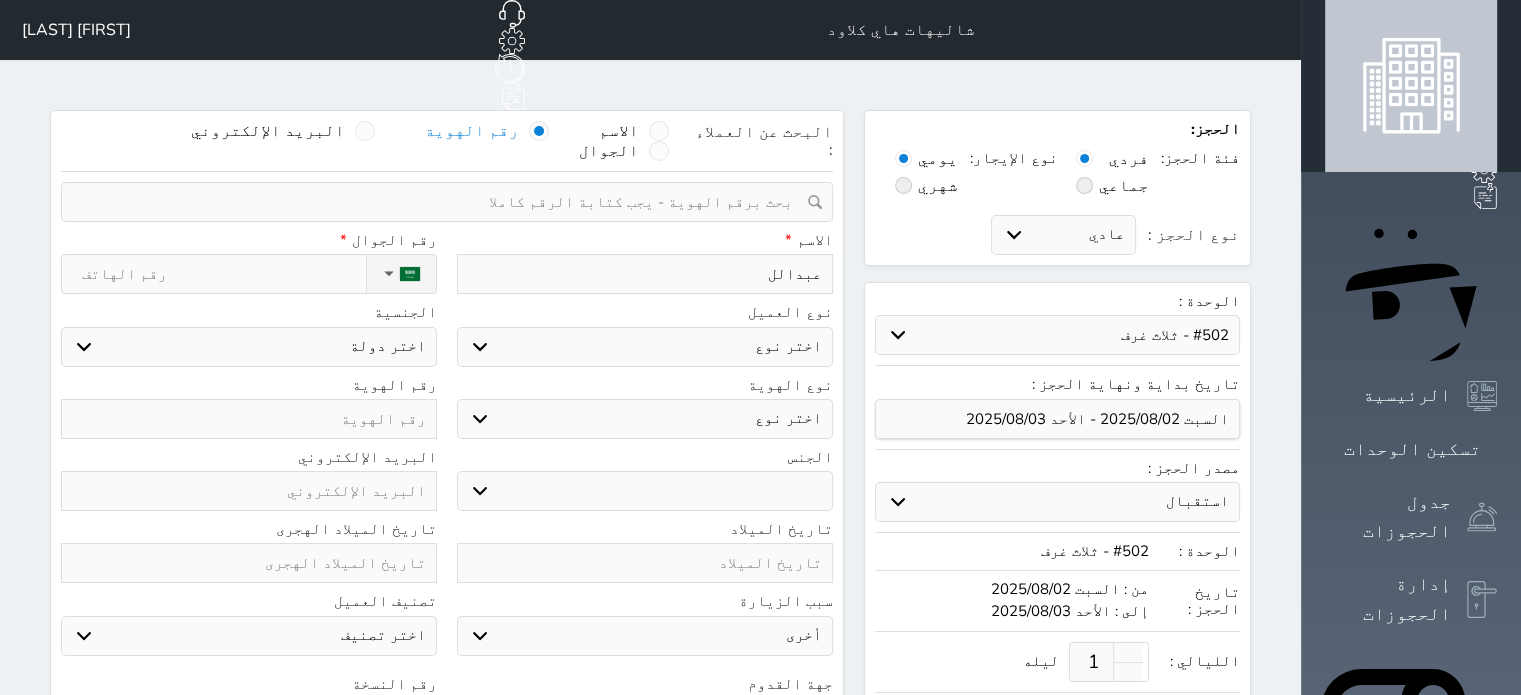 type on "عبدالله" 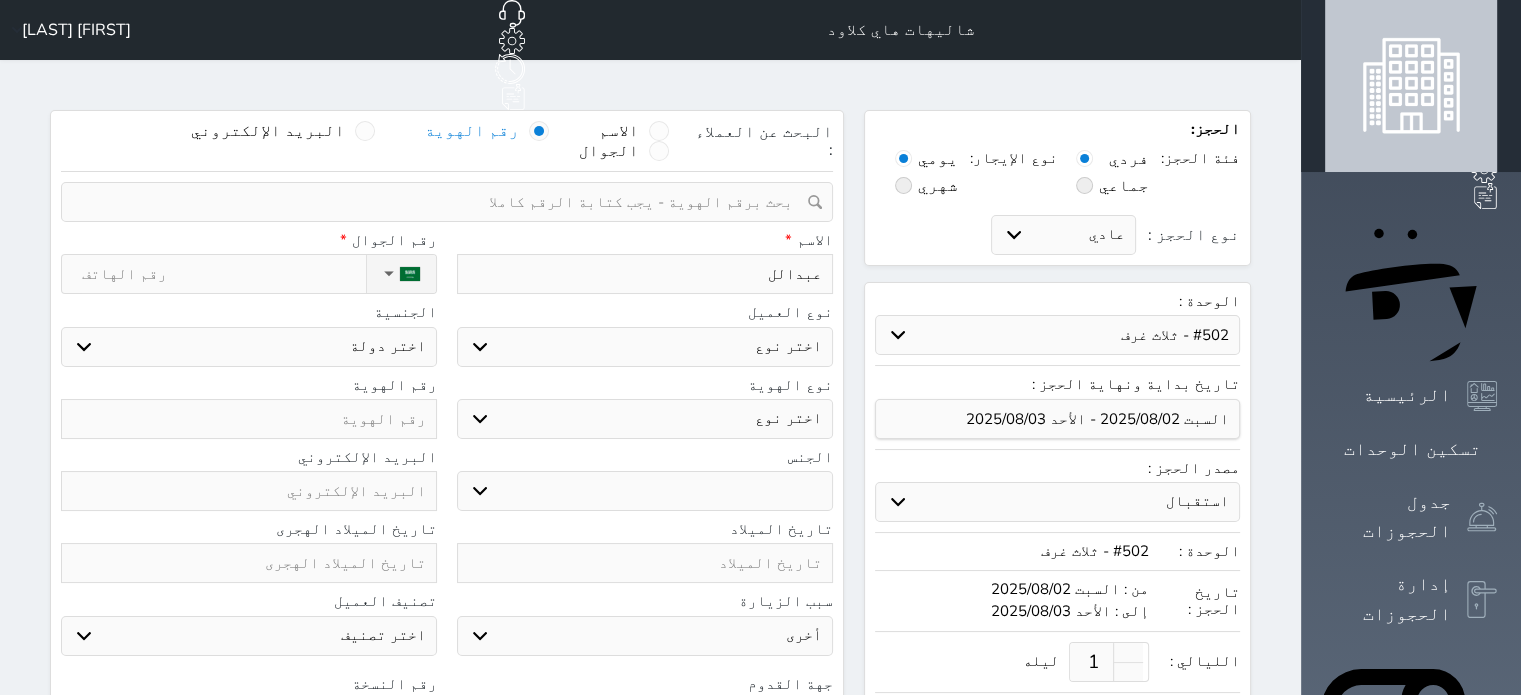 select 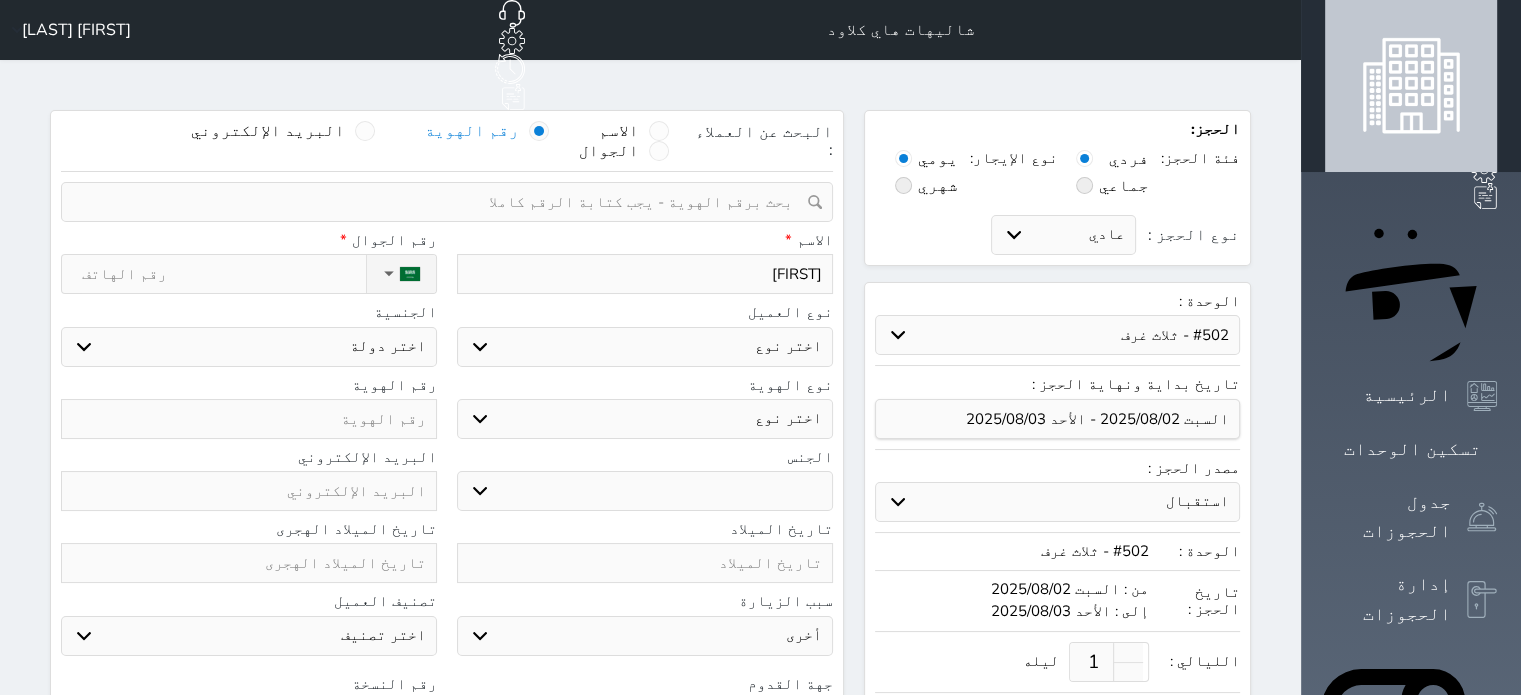 type on "عبدالله" 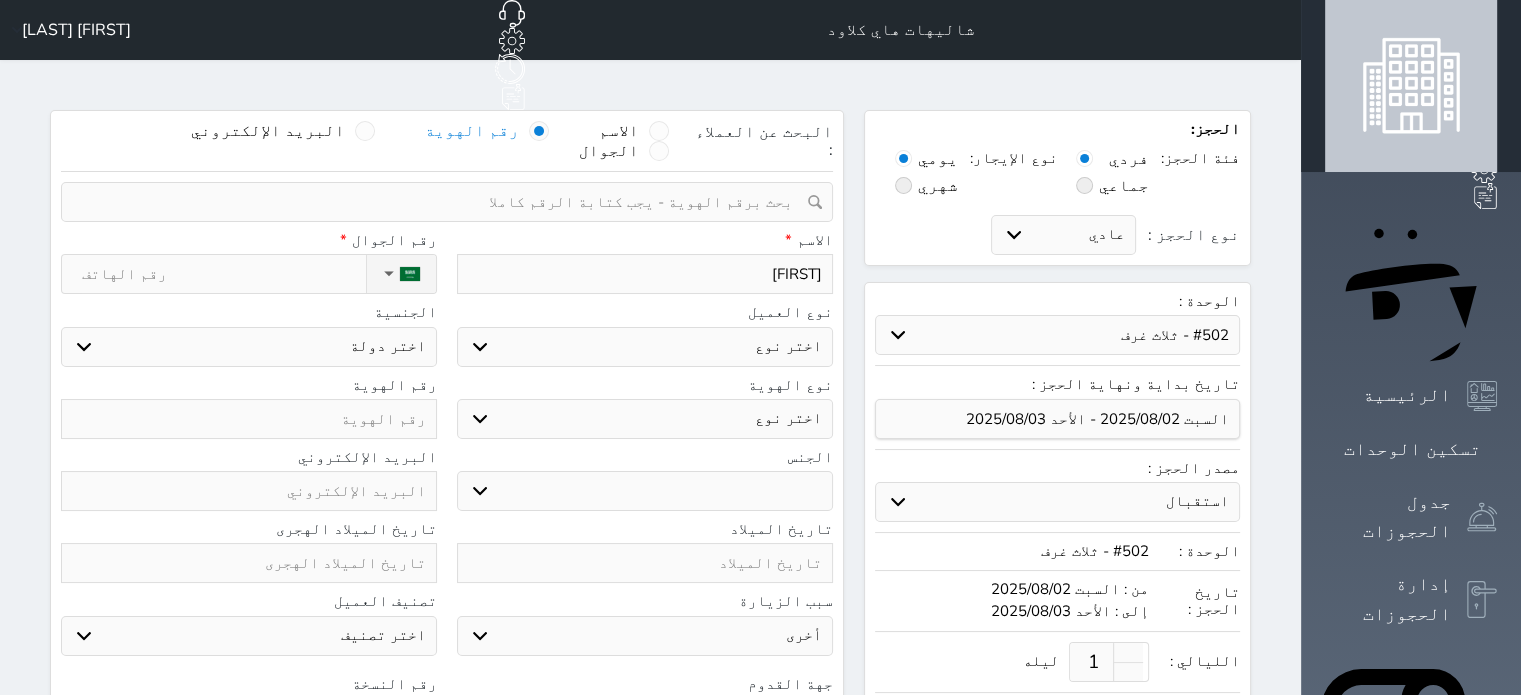 select 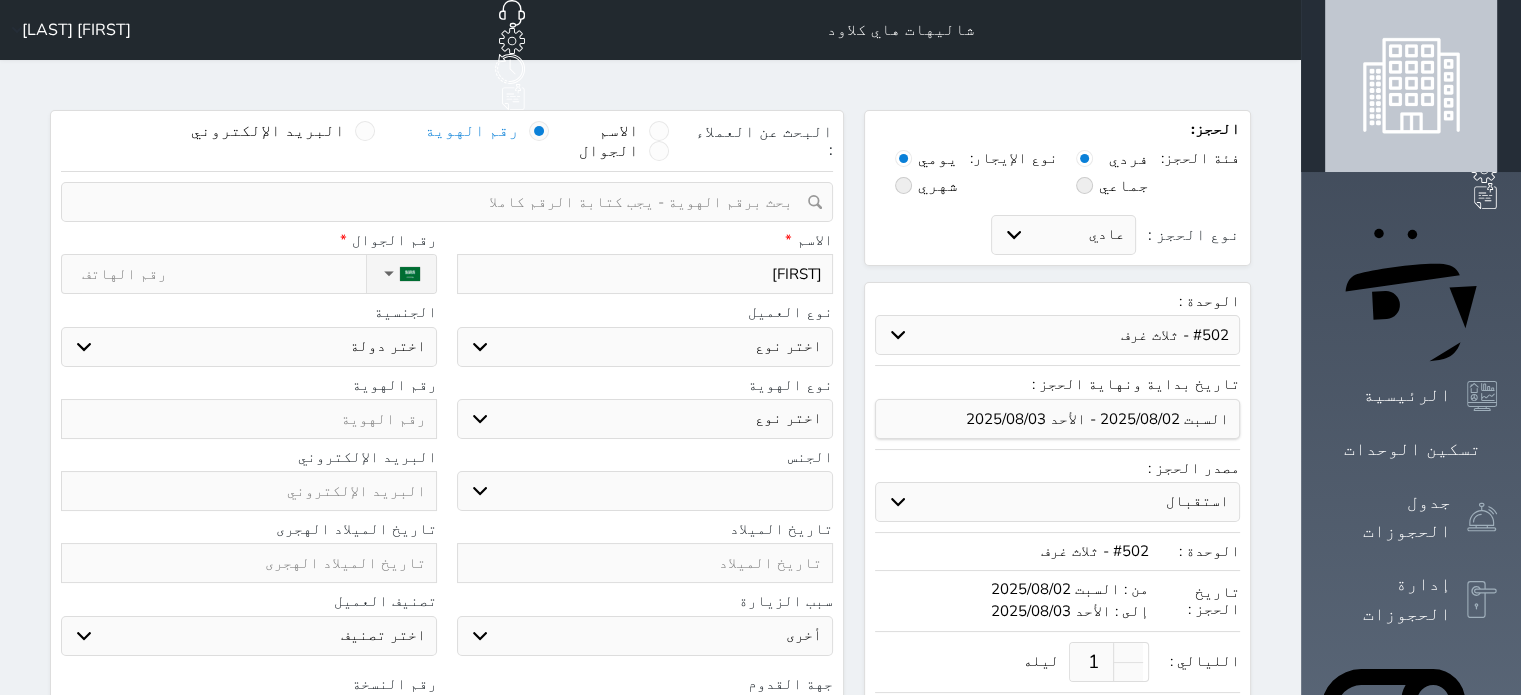 type on "عبدالله ا" 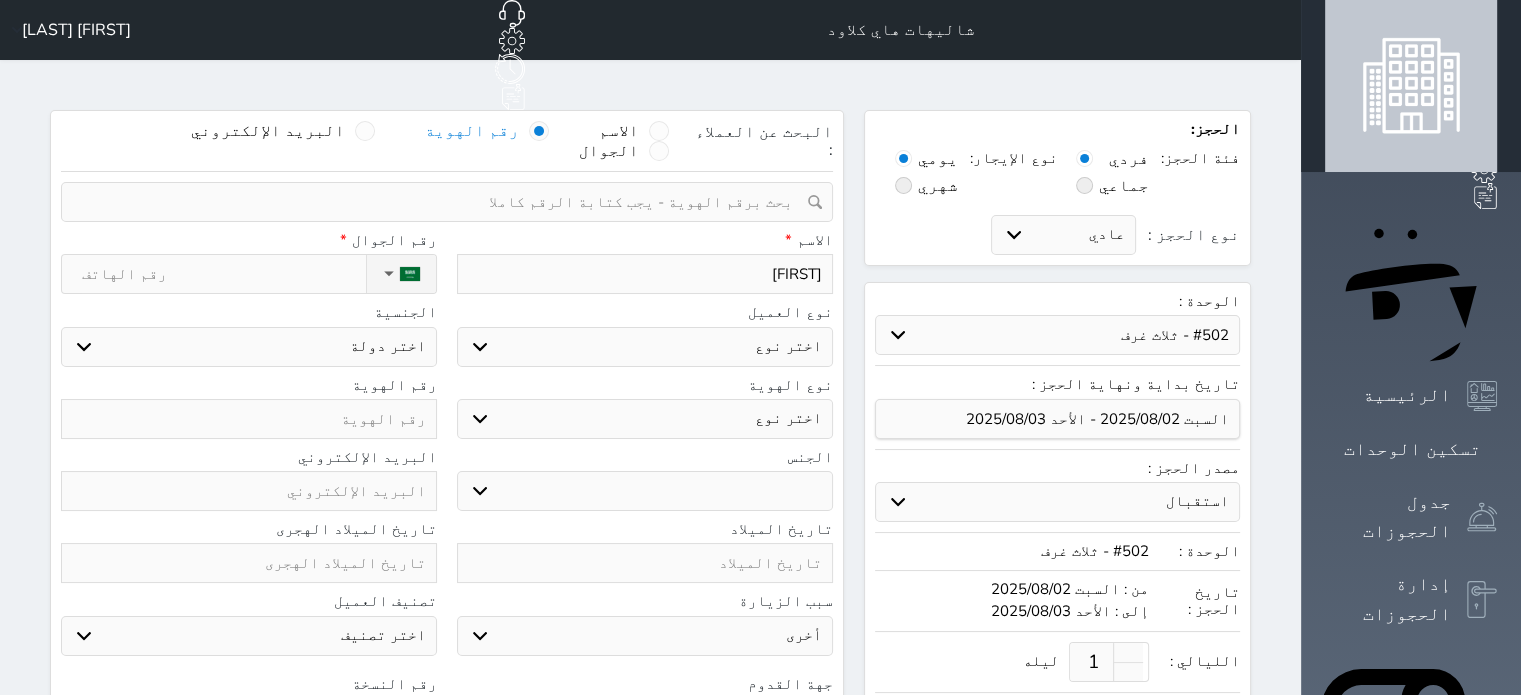 select 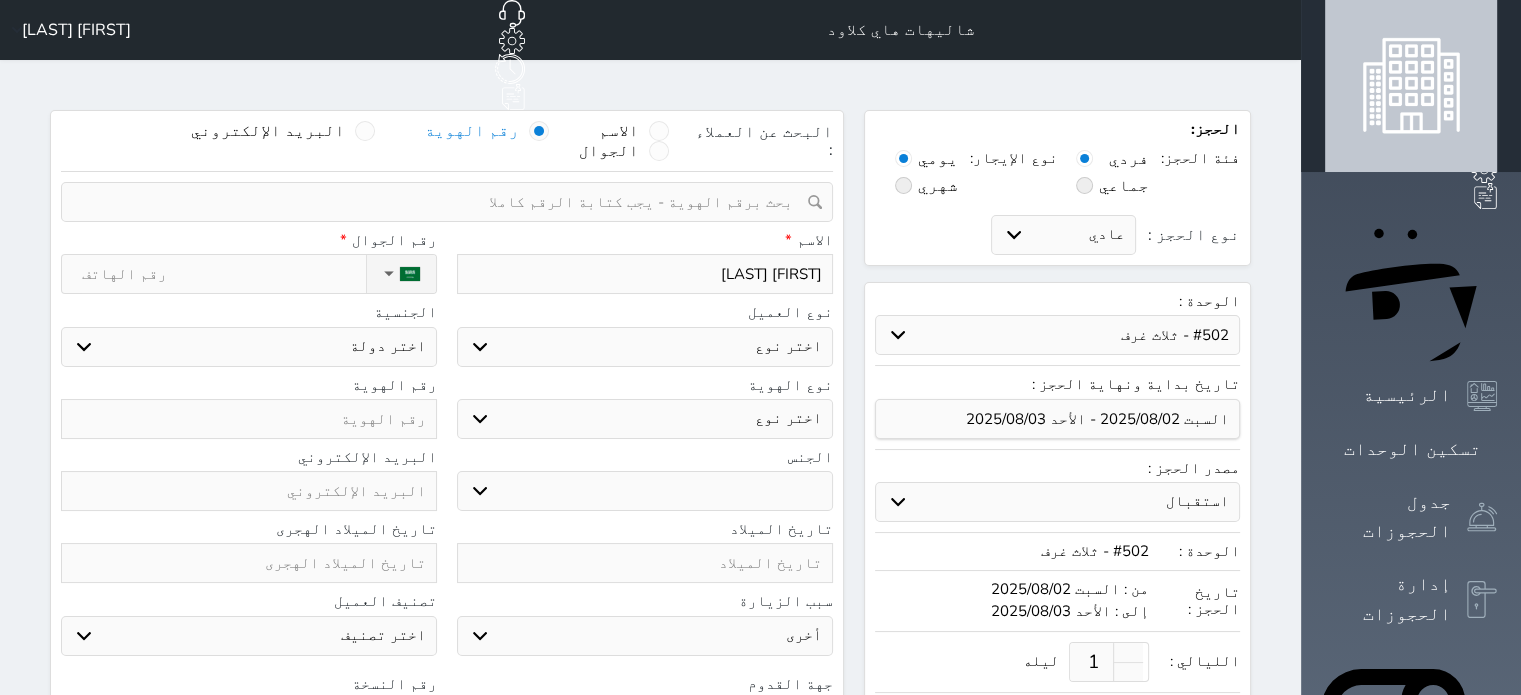 type on "عبدالله اب" 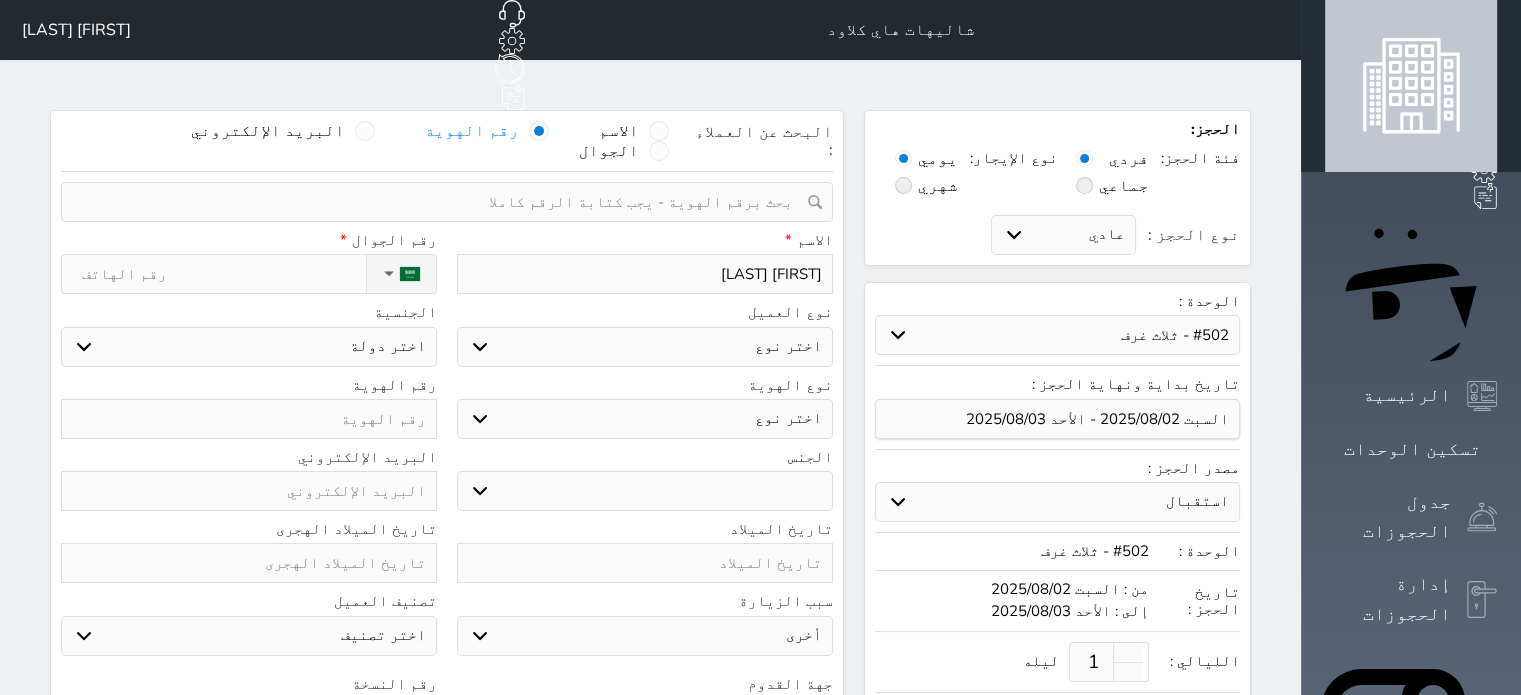 select 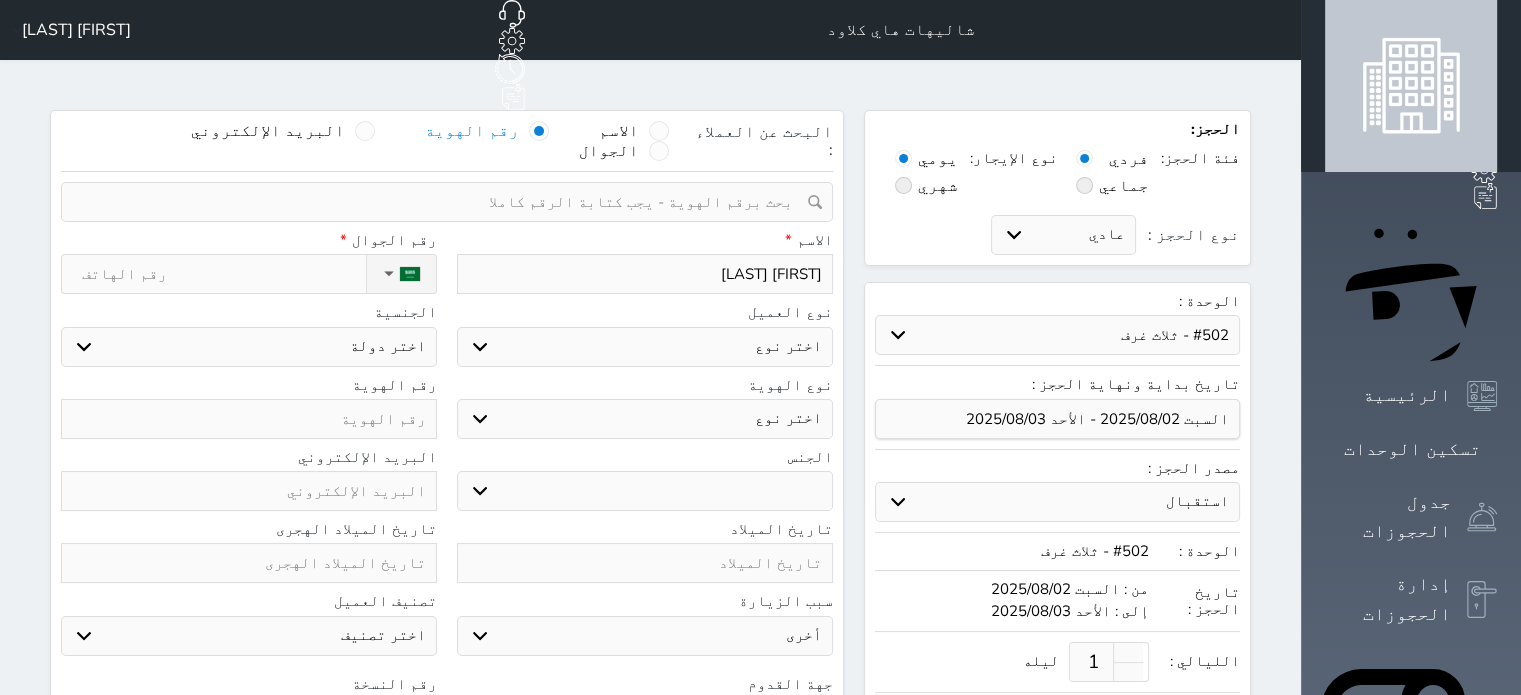type on "عبدالله ابر" 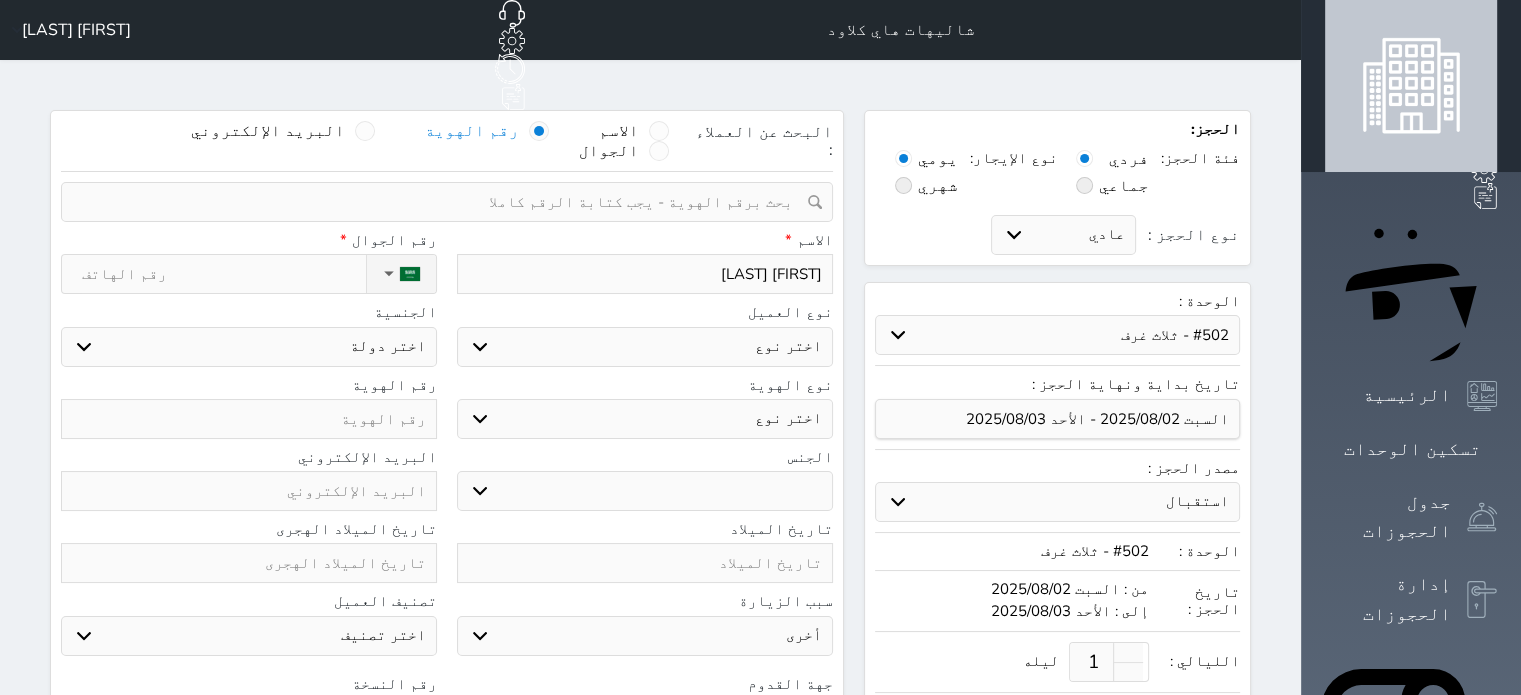 select 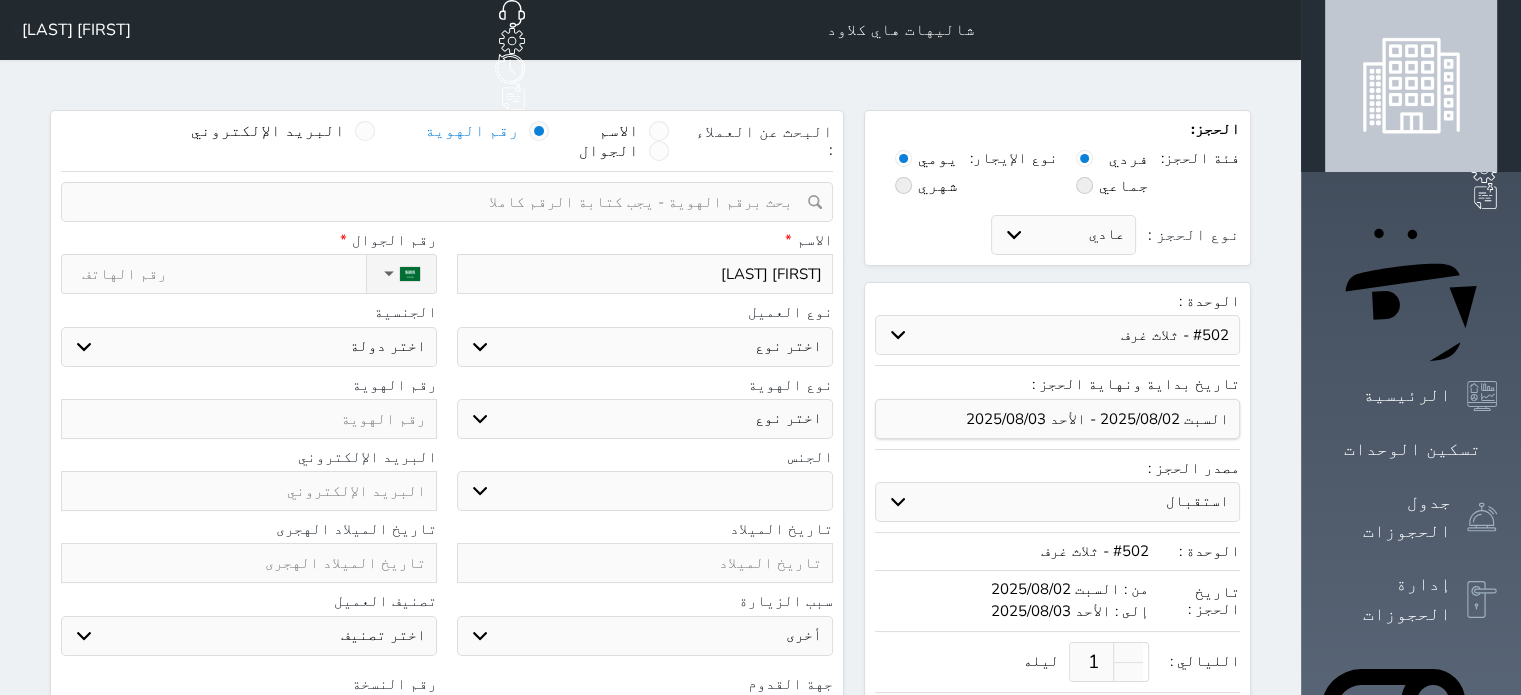 type on "عبدالله ابرا" 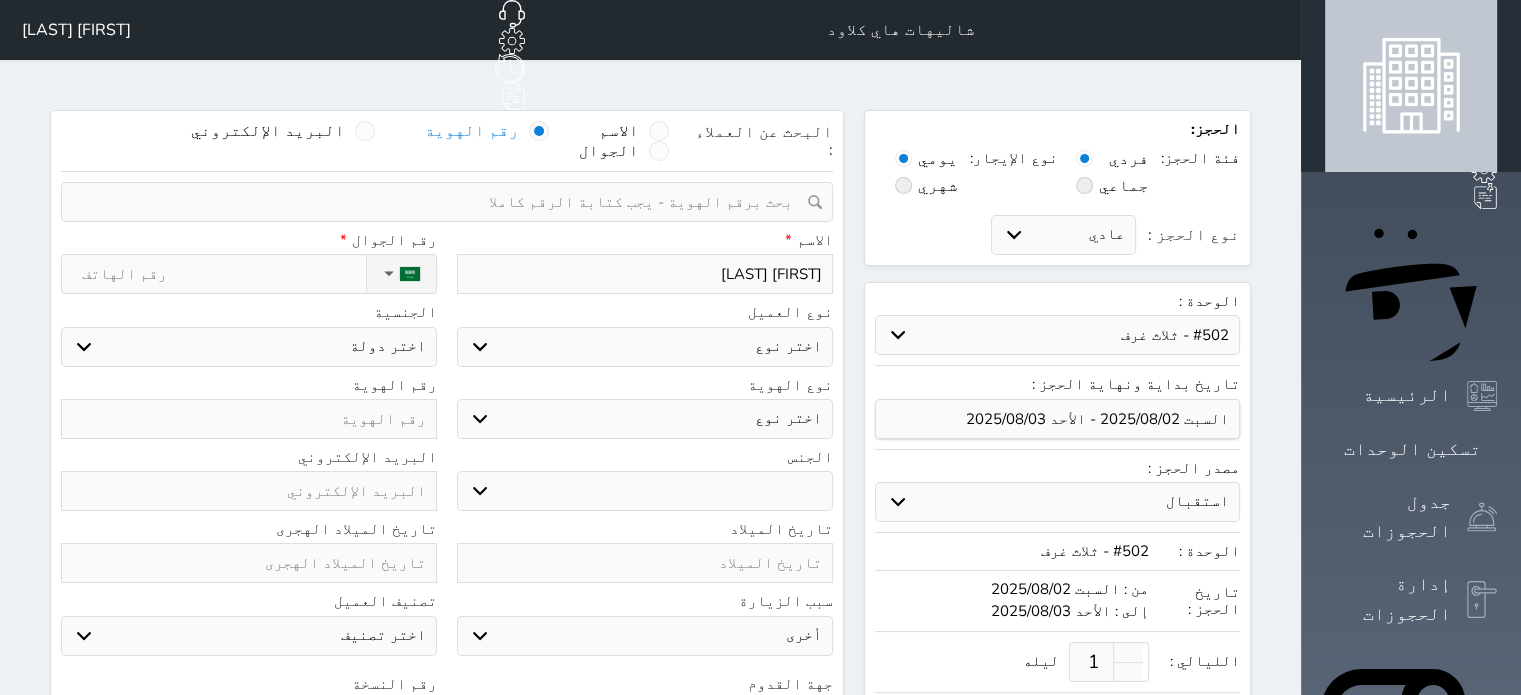 select 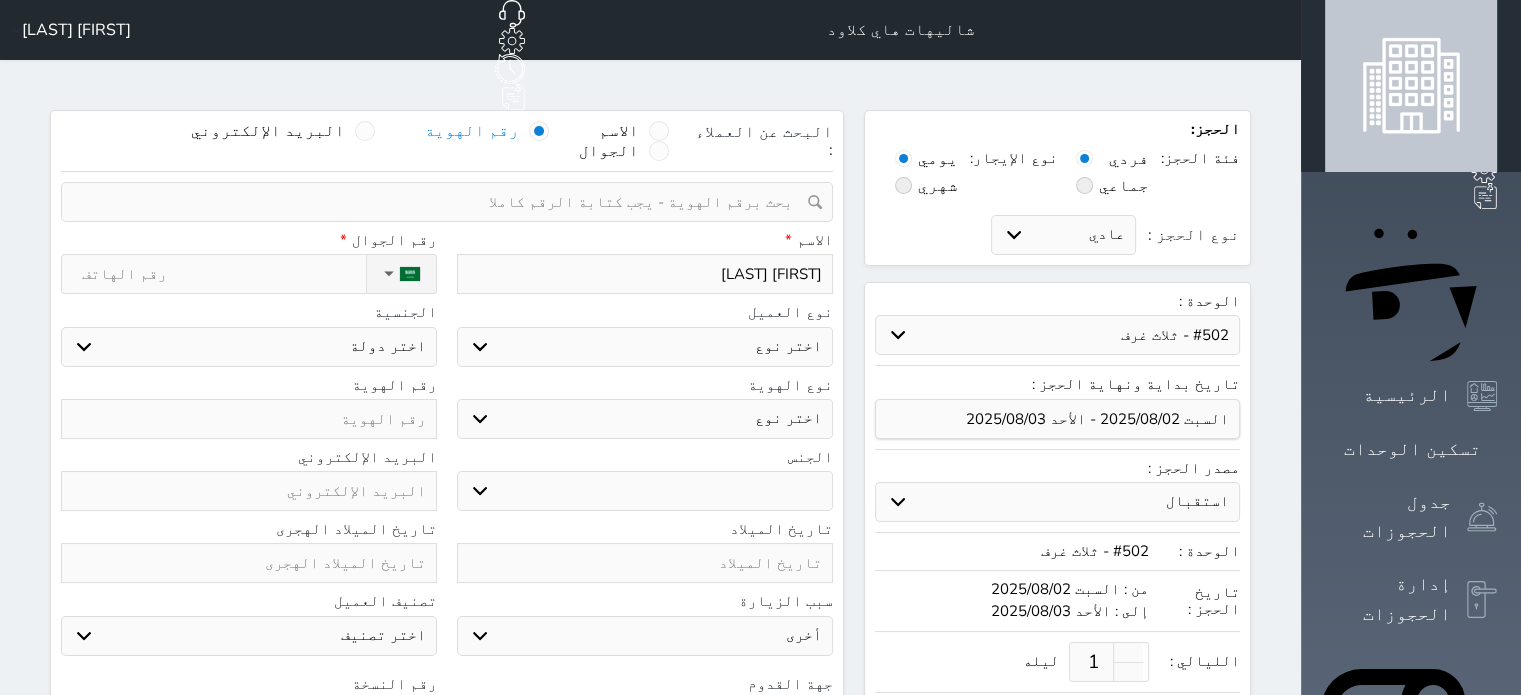 type on "عبدالله ابراه" 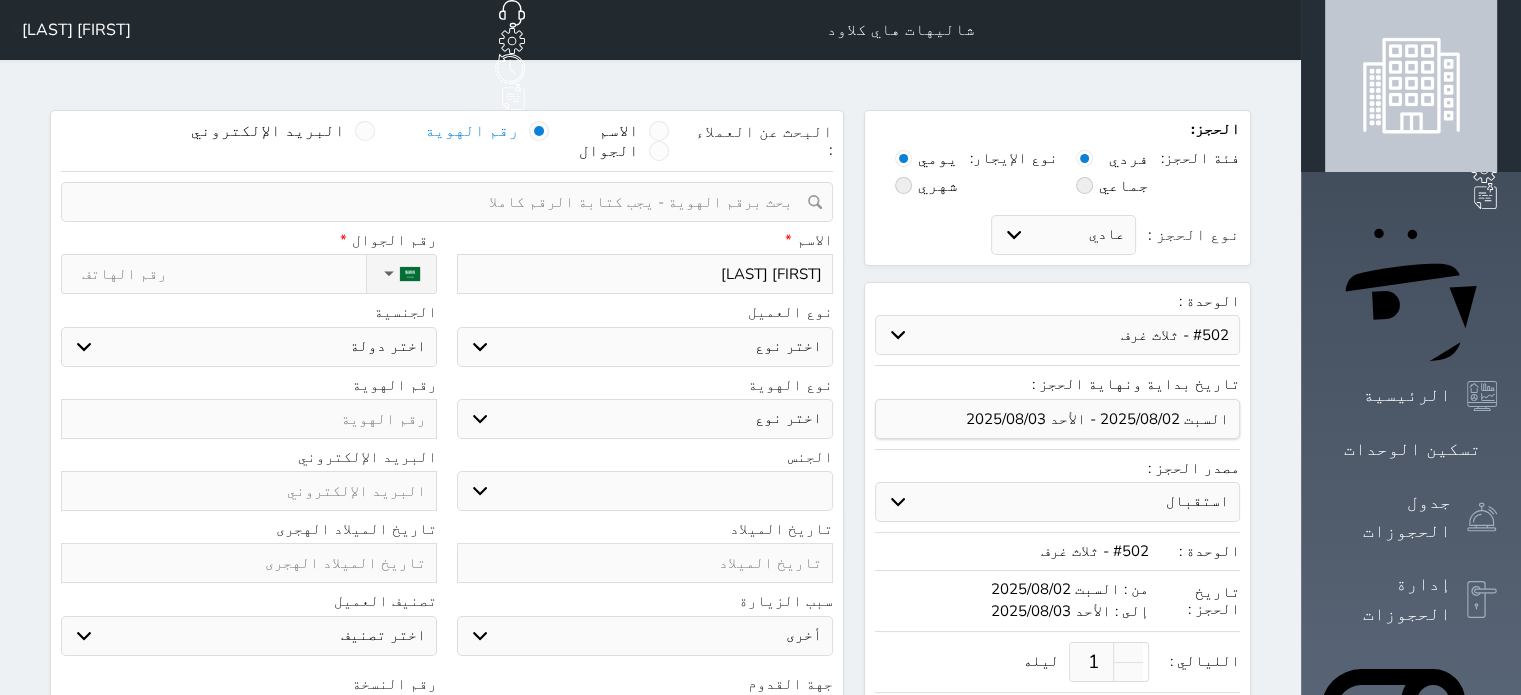 select 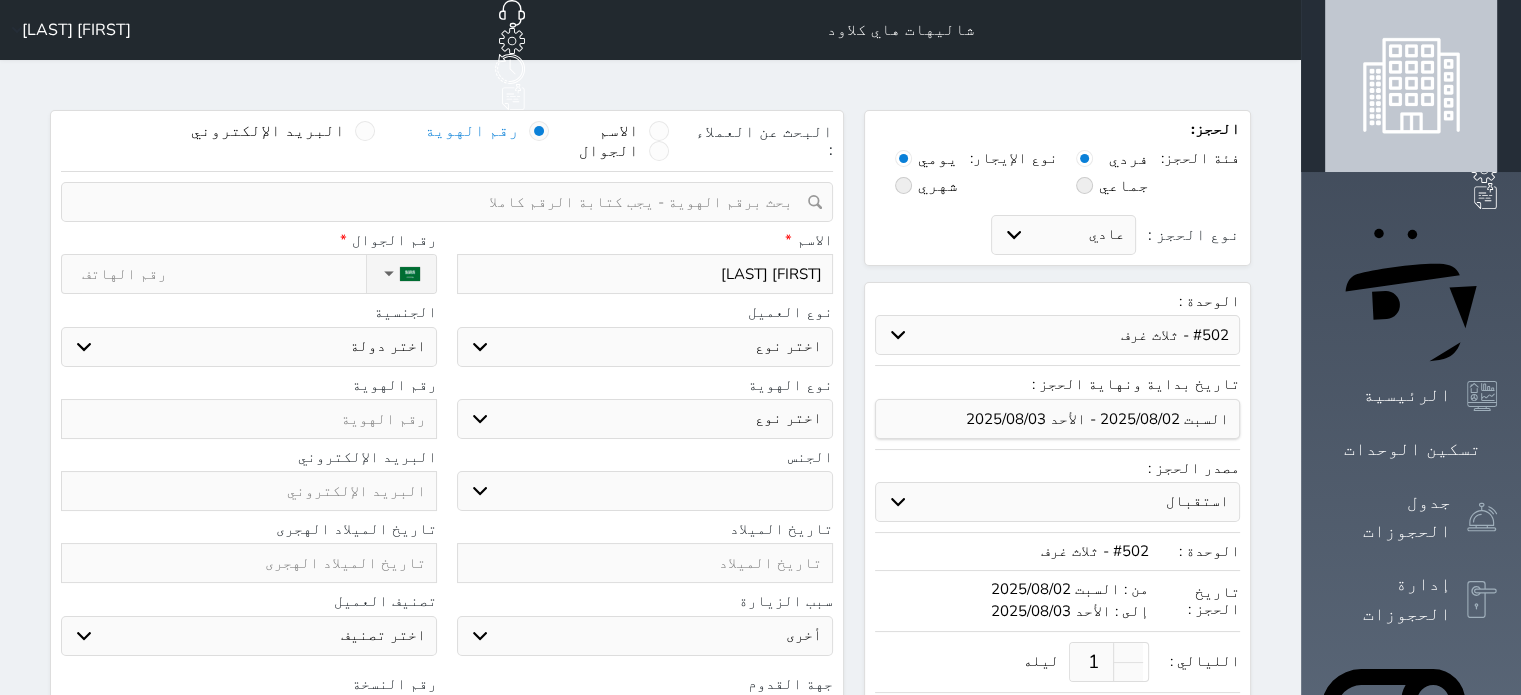 type on "عبدالله ابراهي" 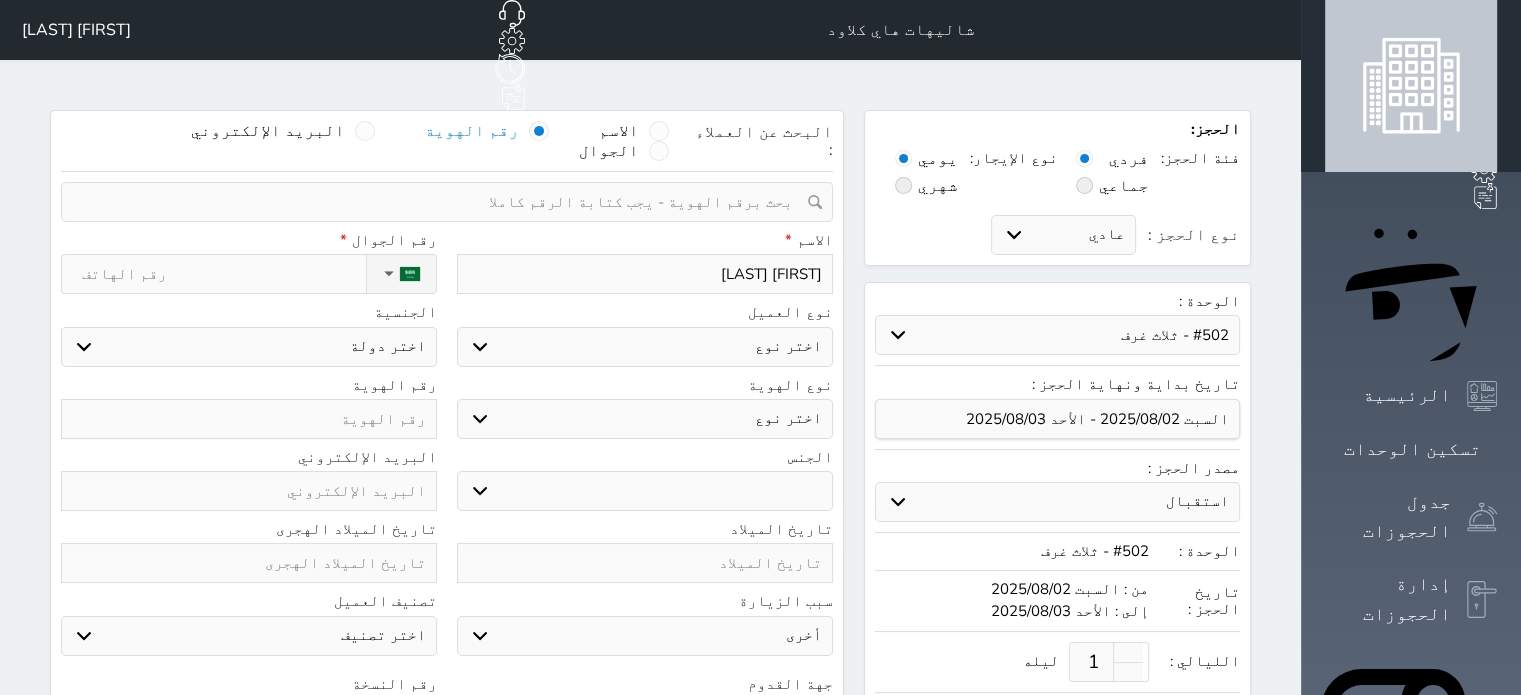 select 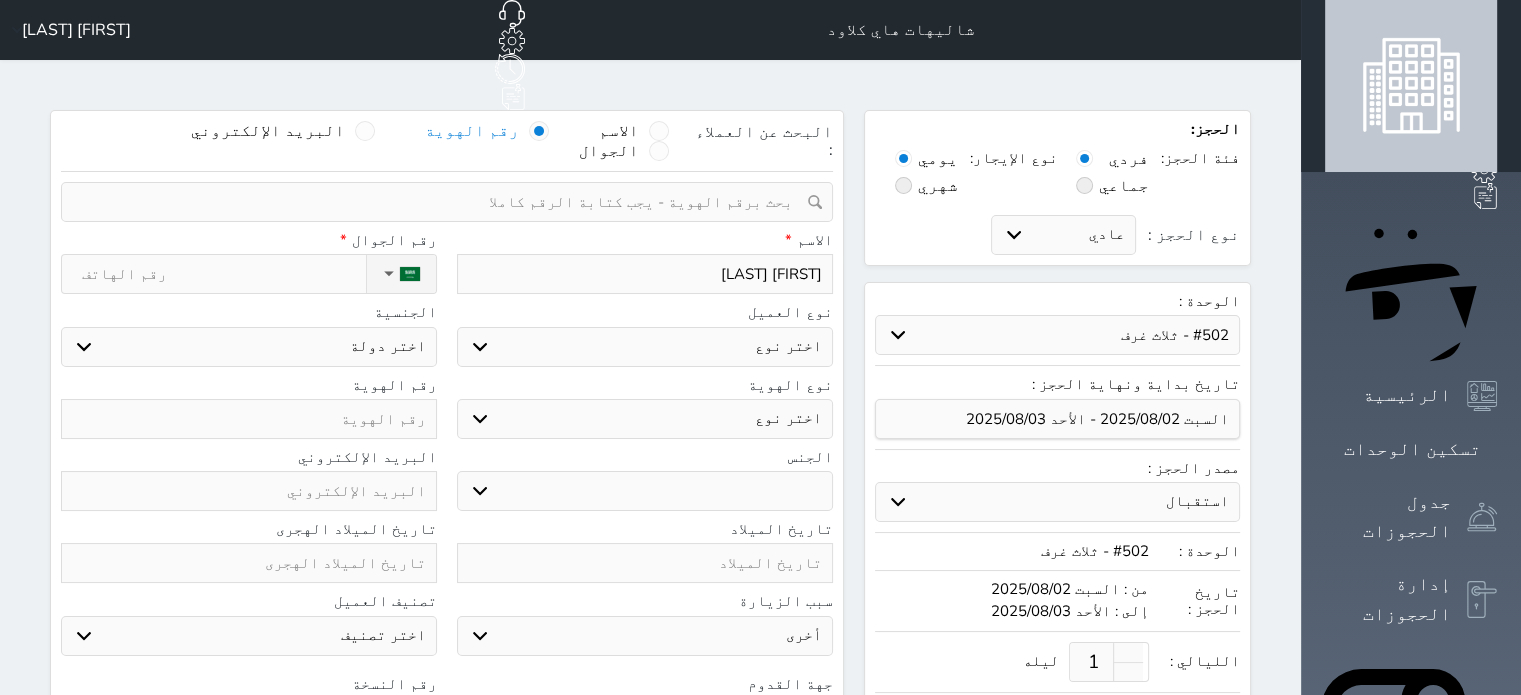 type on "عبدالله ابراهيم" 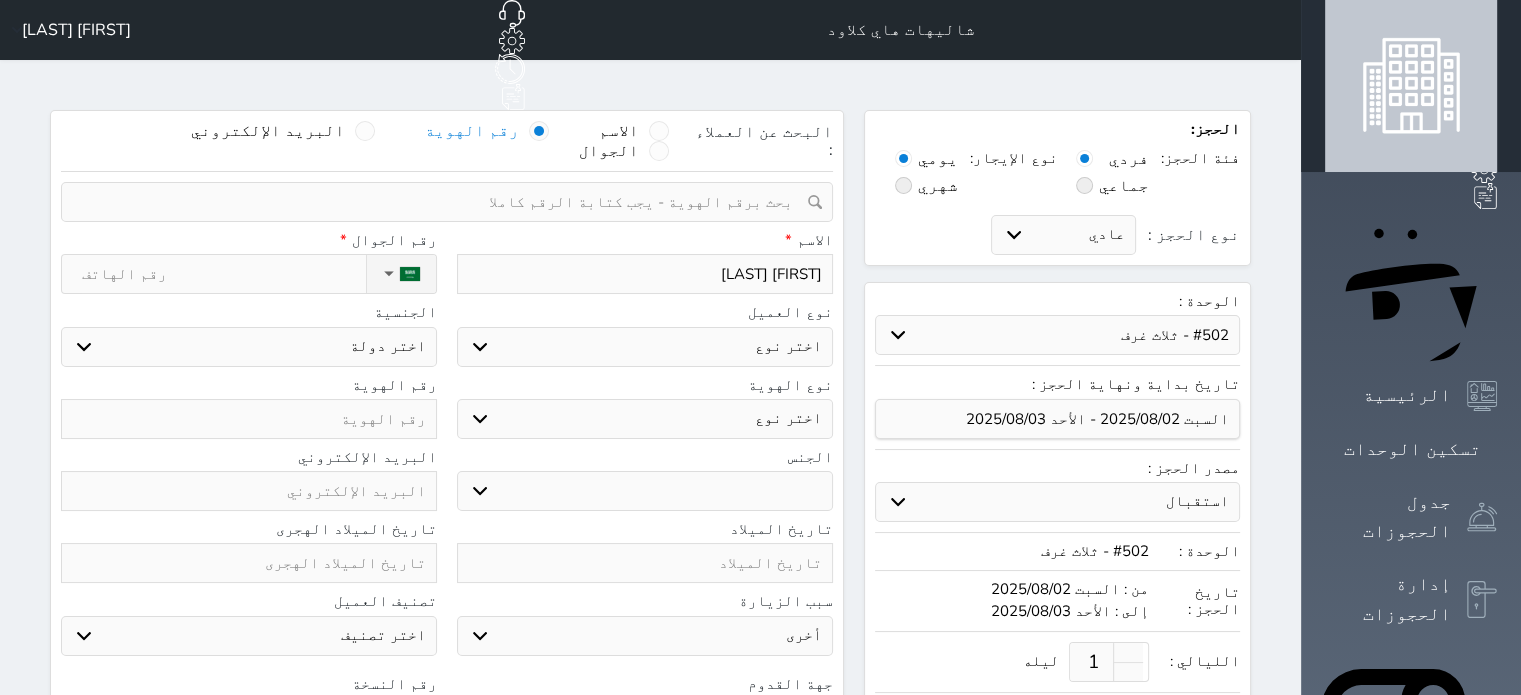 select 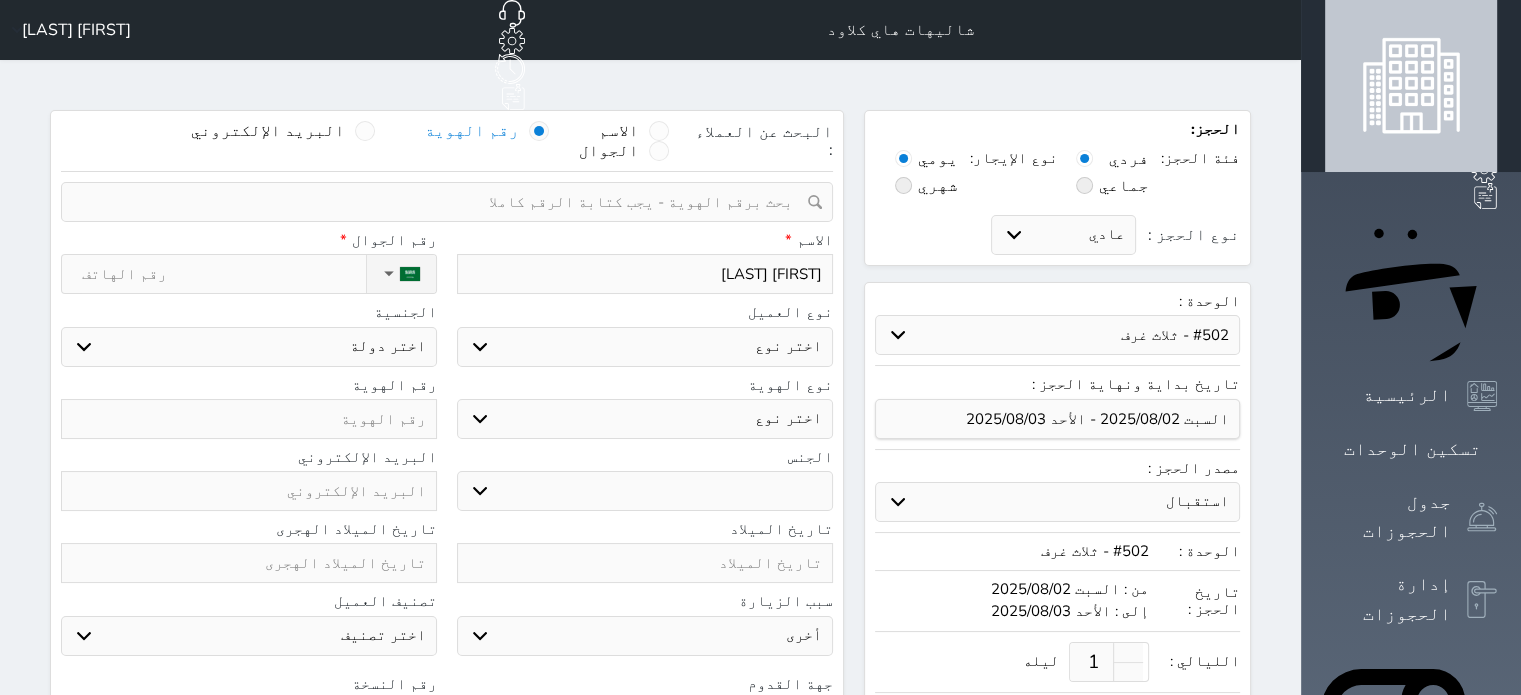 type on "عبدالله ابراهيم" 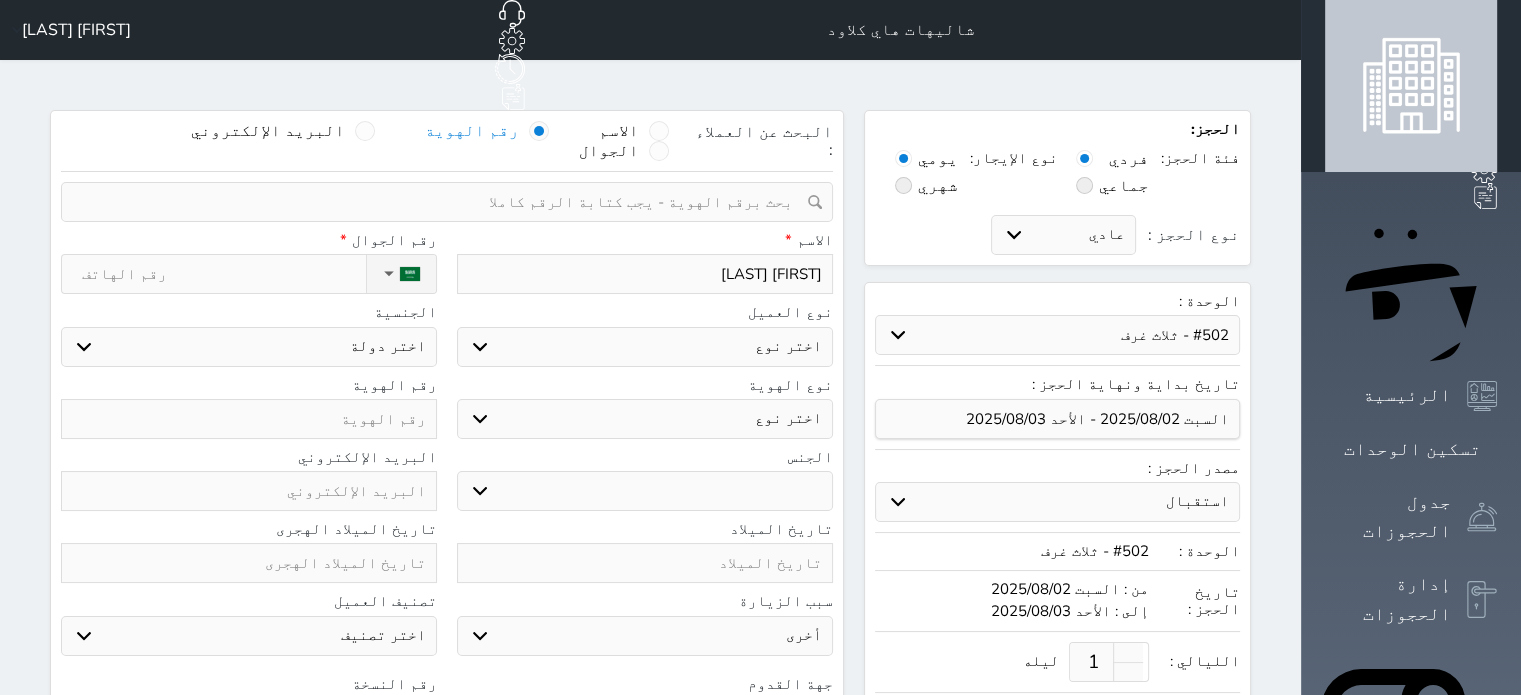 select 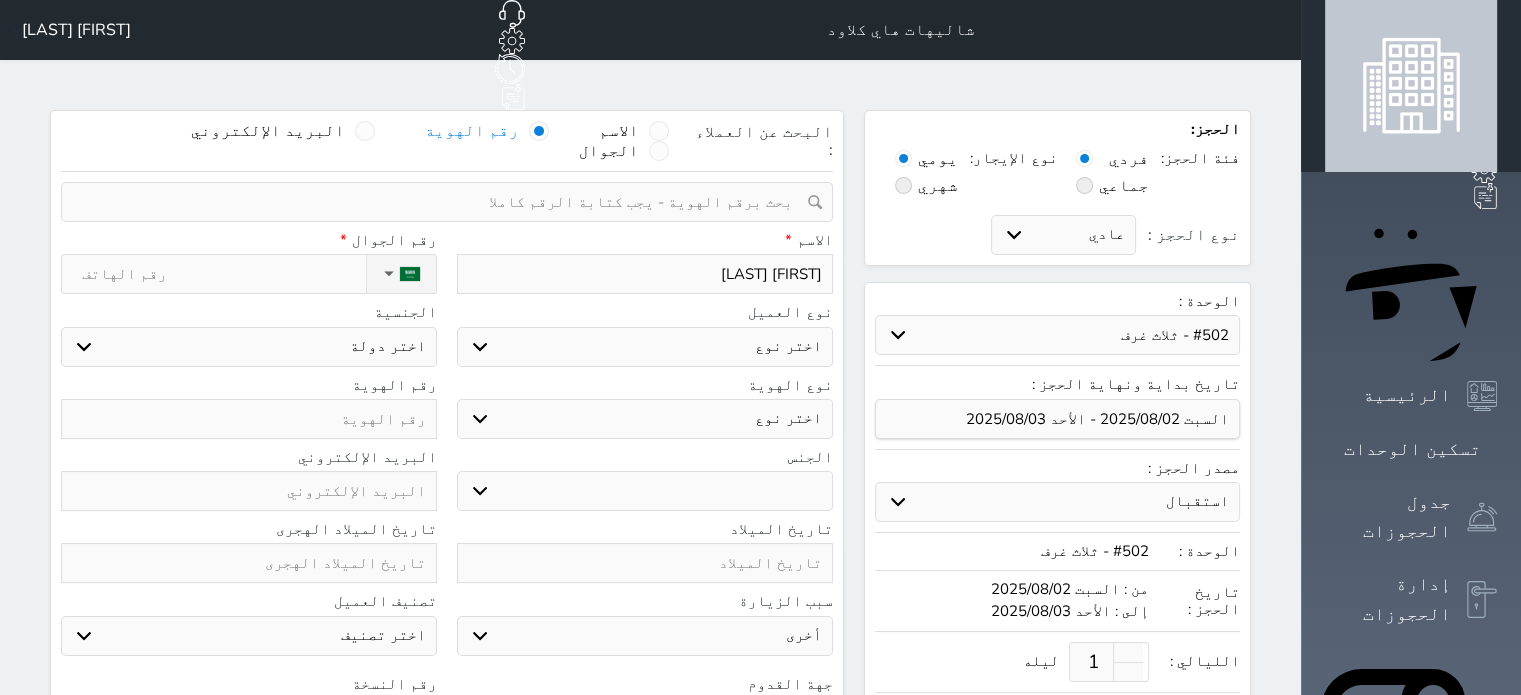 type on "عبدالله ابراهيم" 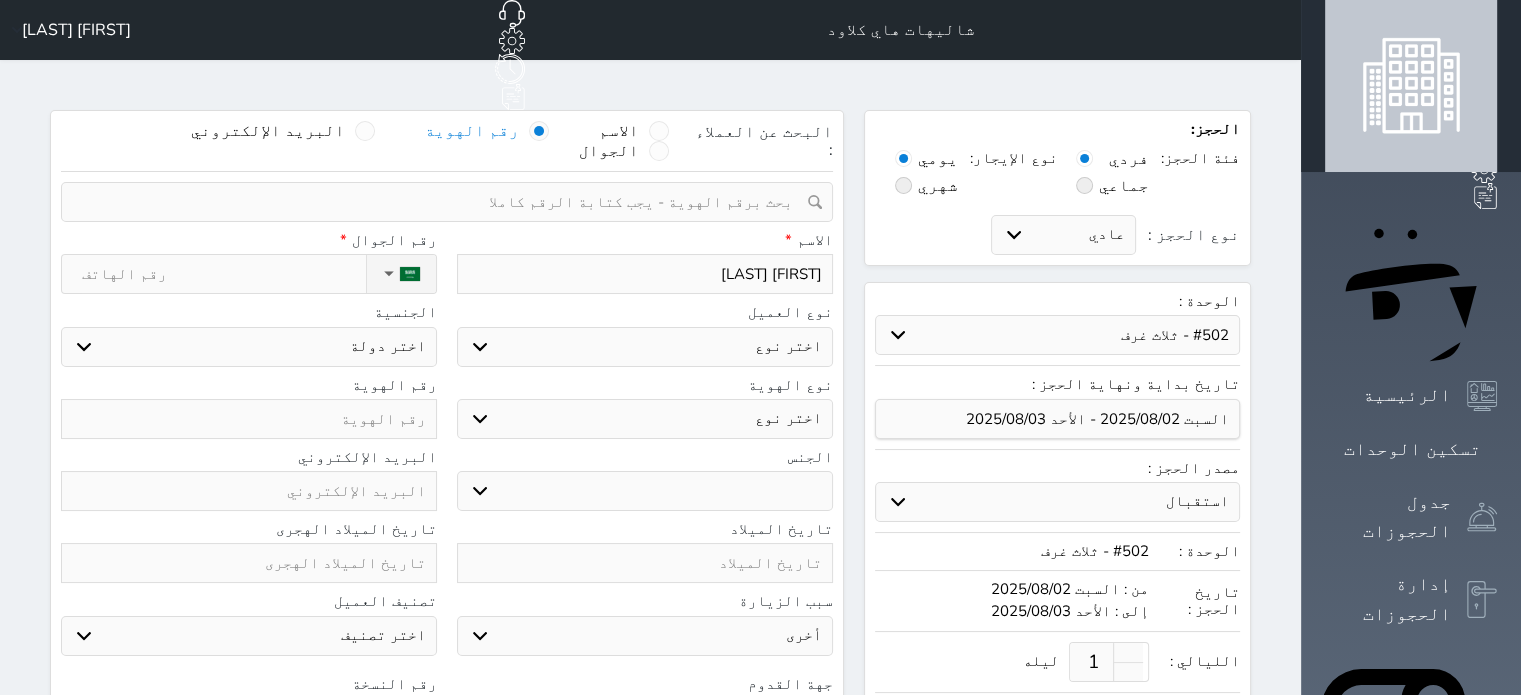 click on "اختر نوع   هوية وطنية هوية عائلية جواز السفر" at bounding box center (645, 419) 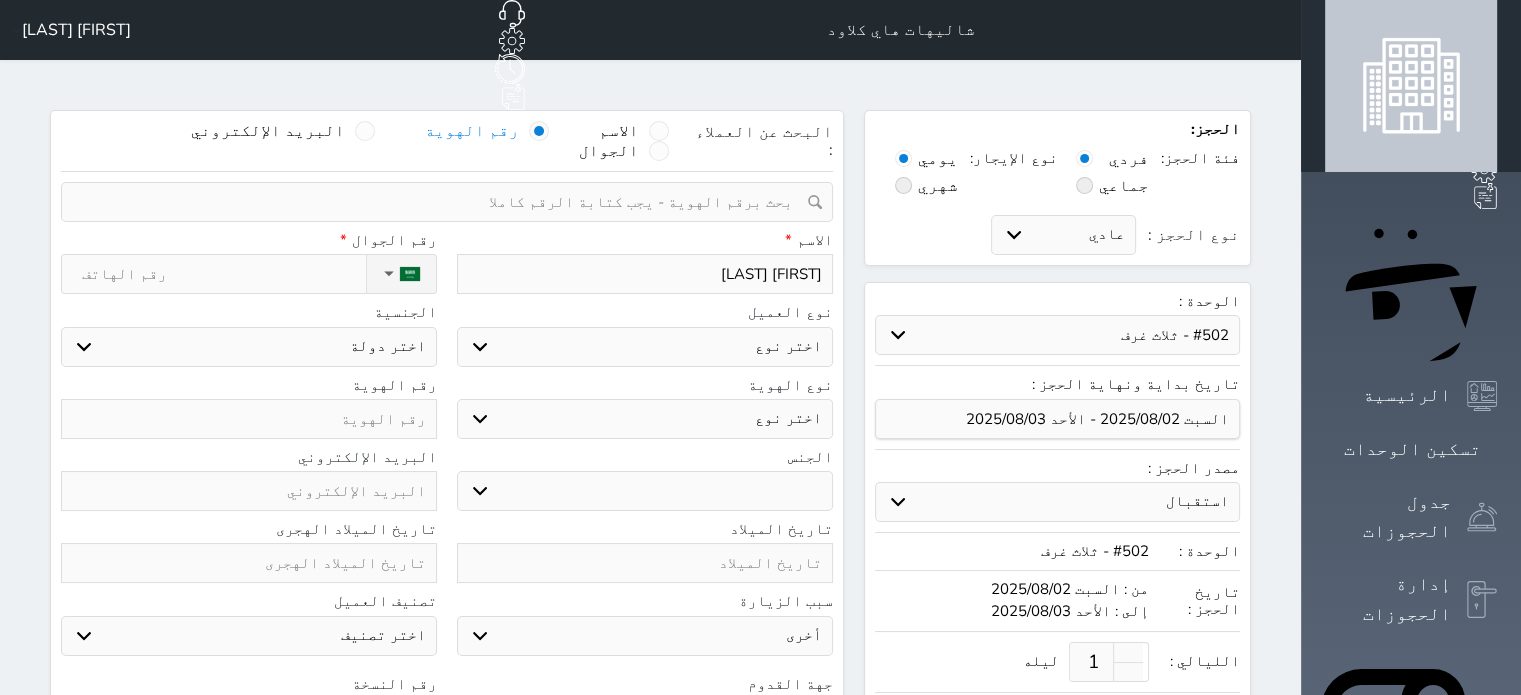 select on "1" 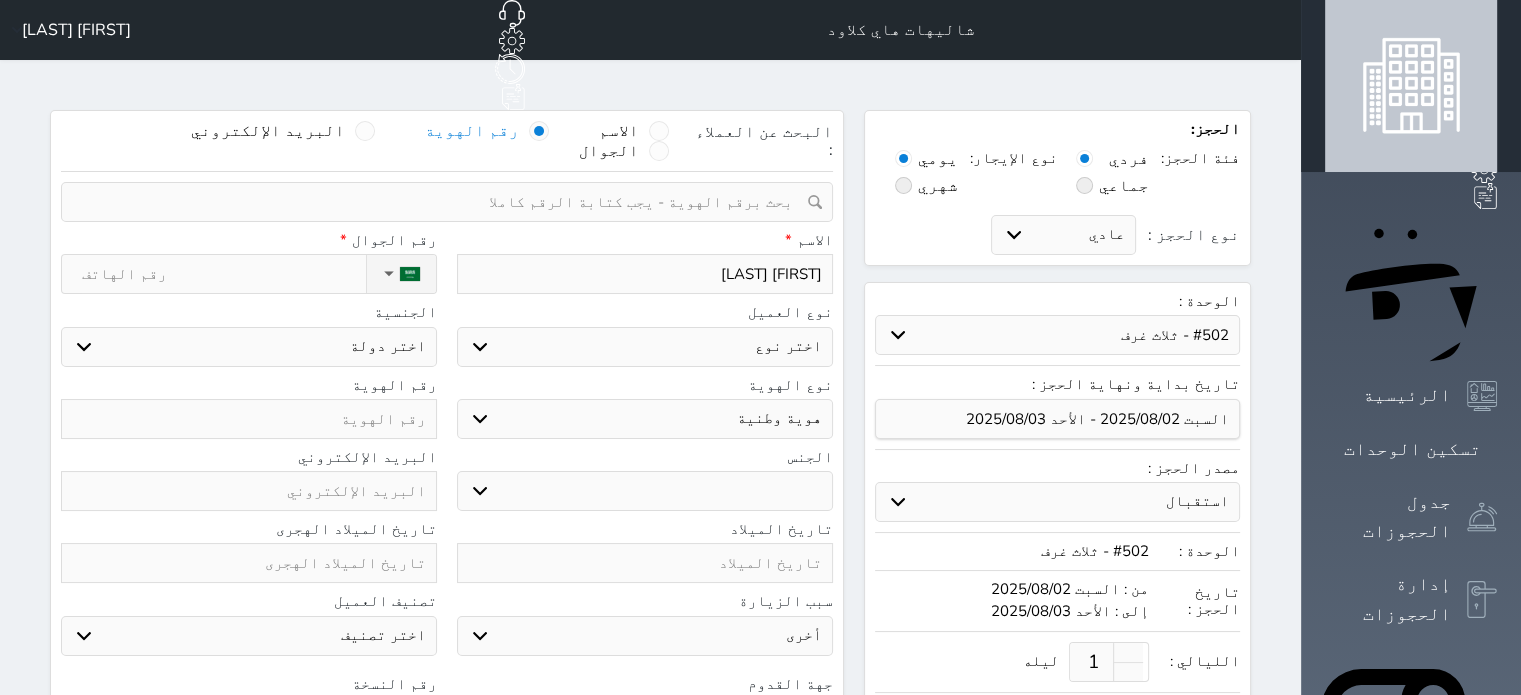 click on "اختر نوع   هوية وطنية هوية عائلية جواز السفر" at bounding box center [645, 419] 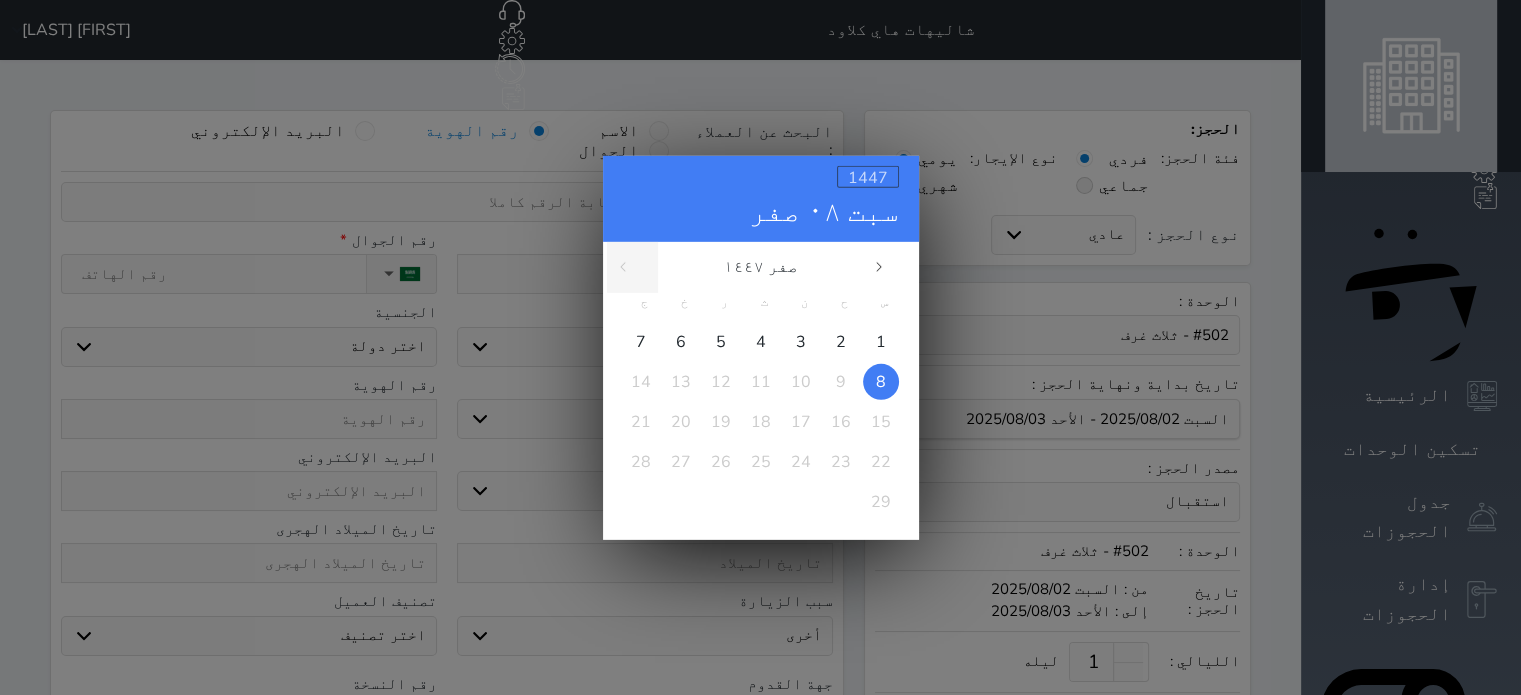click on "1447" at bounding box center (868, 177) 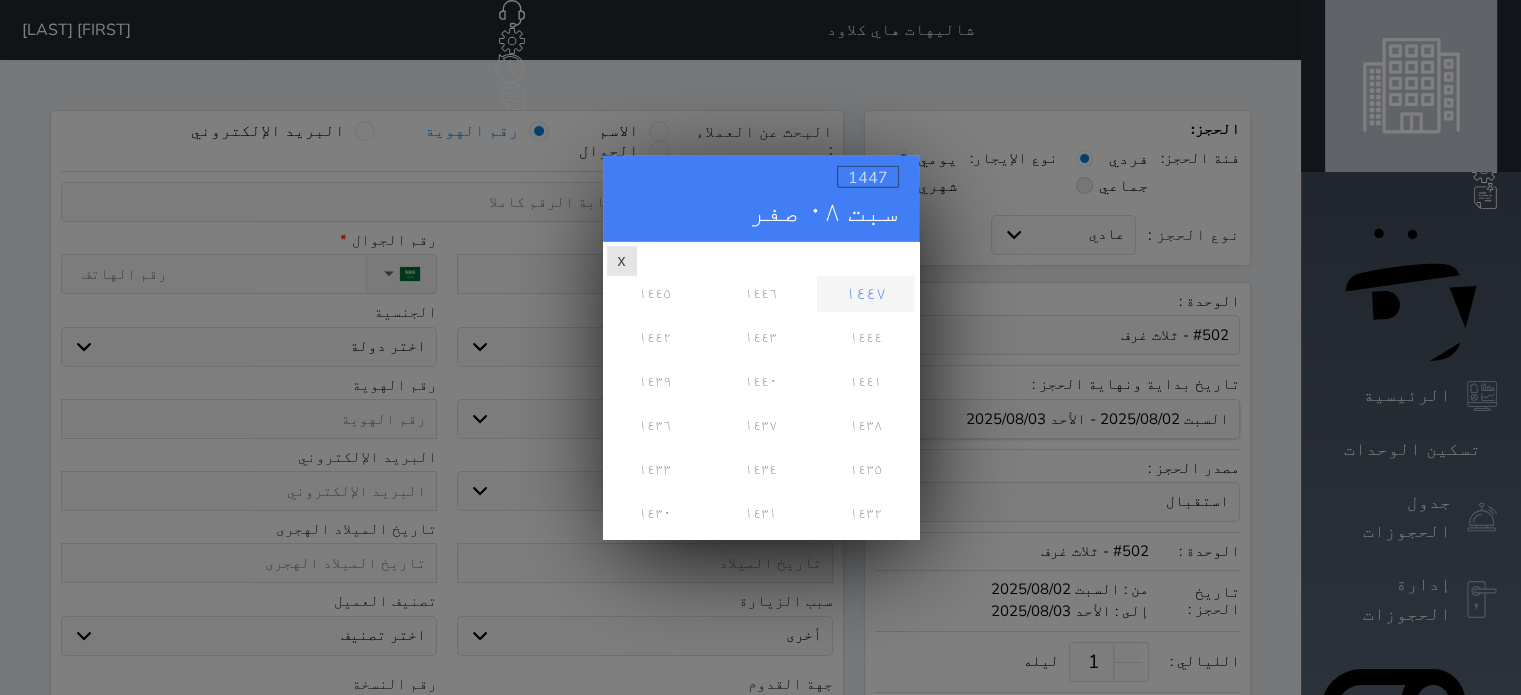 scroll, scrollTop: 0, scrollLeft: 0, axis: both 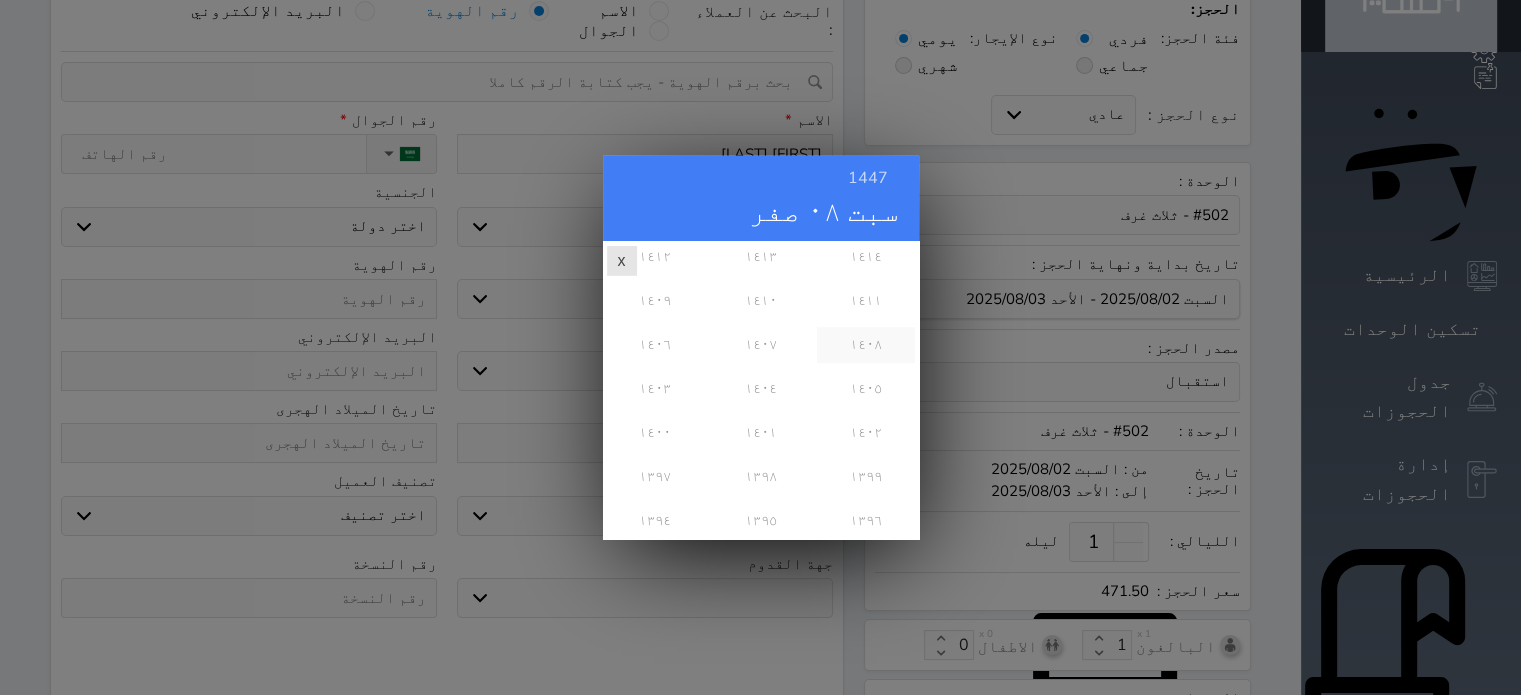 click on "١٤٠٨" at bounding box center [865, 344] 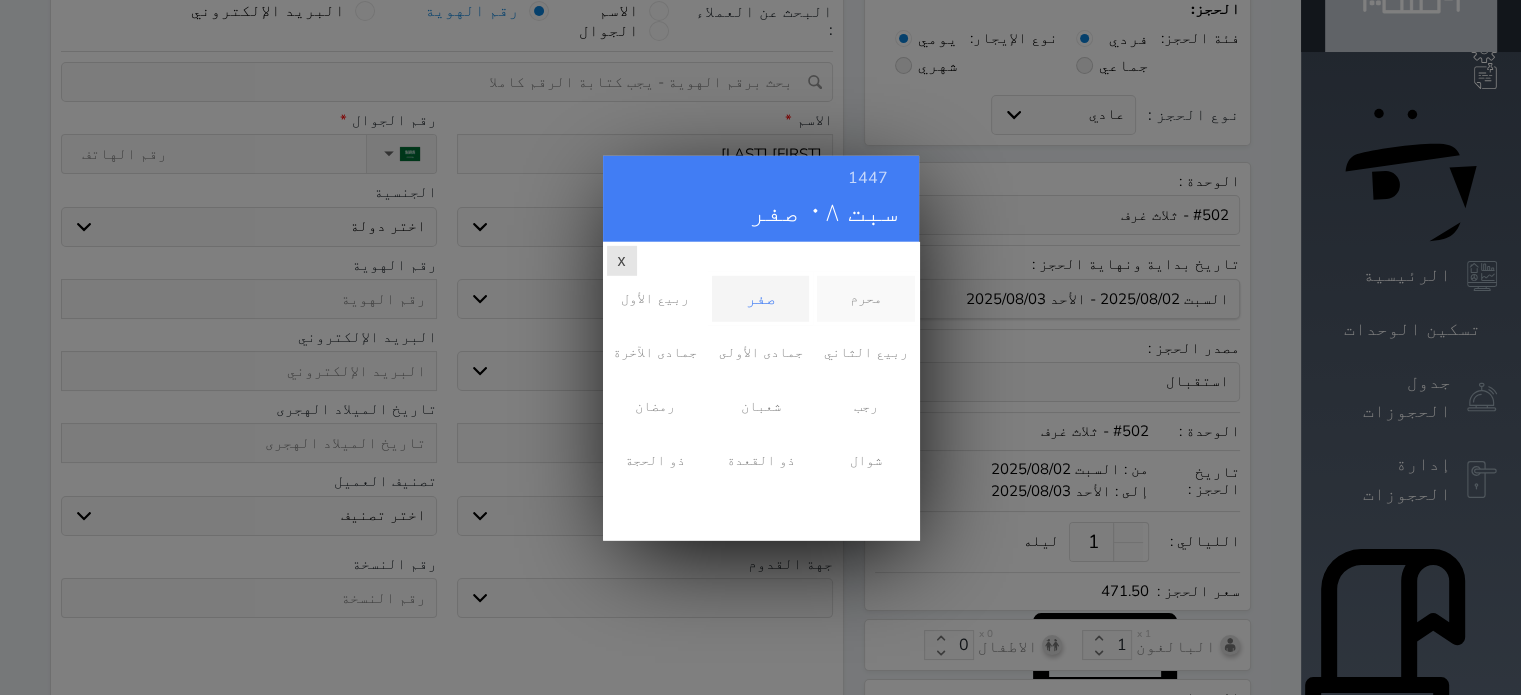 scroll, scrollTop: 0, scrollLeft: 0, axis: both 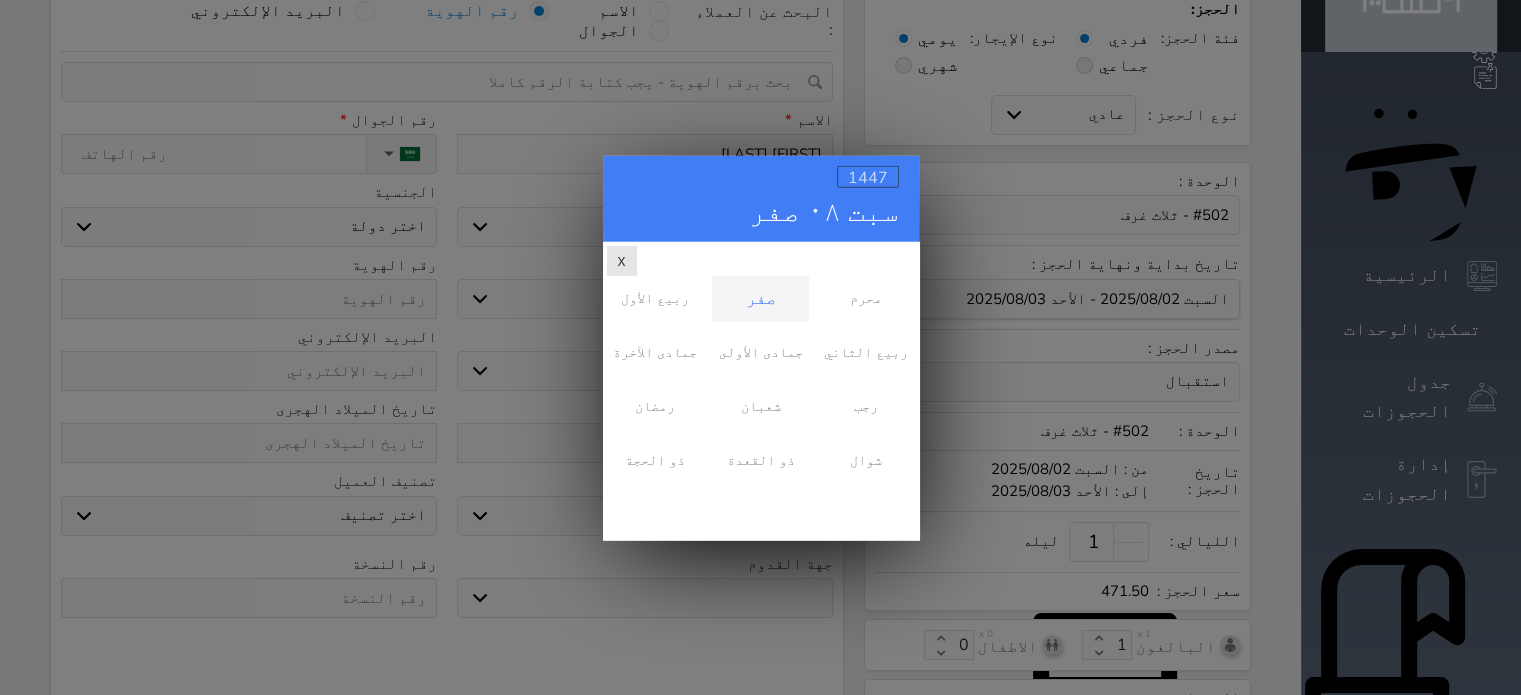 click on "1447" at bounding box center (868, 177) 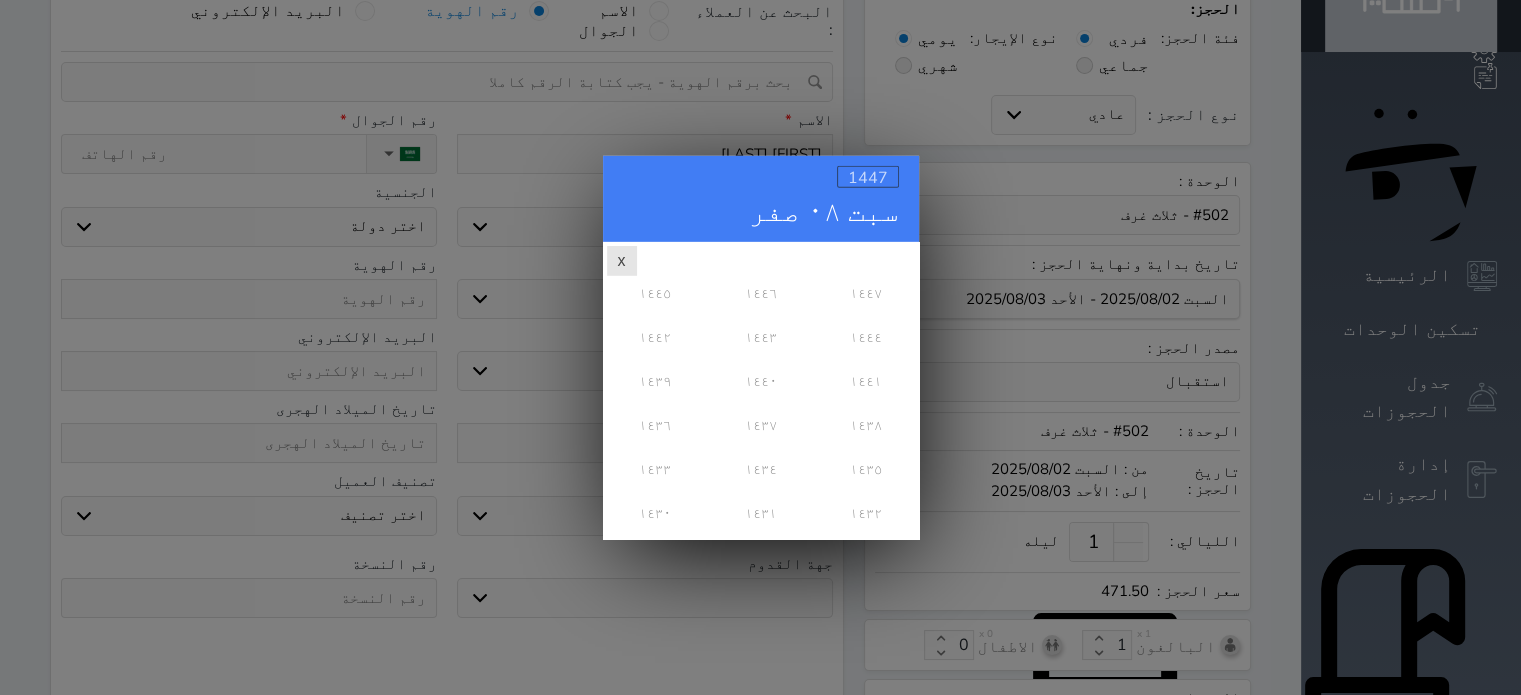 scroll, scrollTop: 0, scrollLeft: 0, axis: both 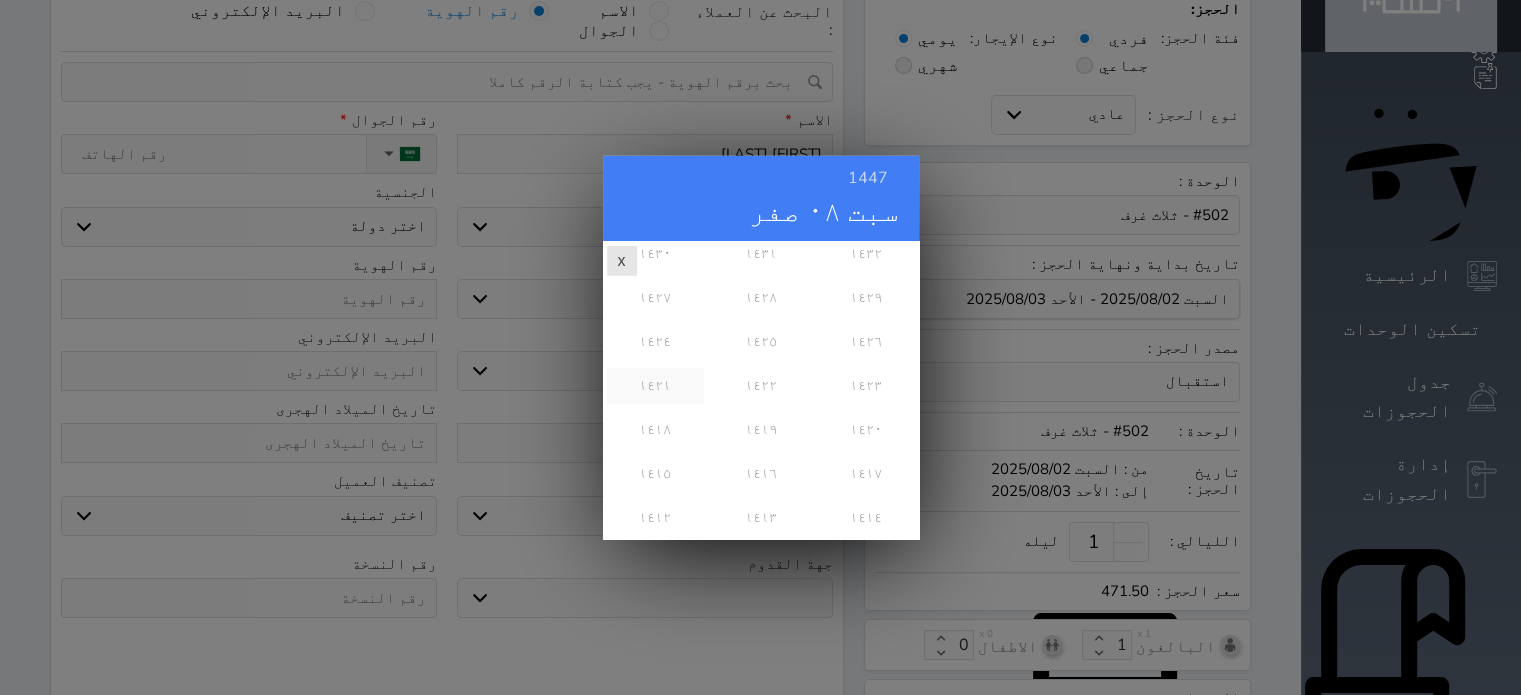 click on "١٤٢١" at bounding box center (655, 385) 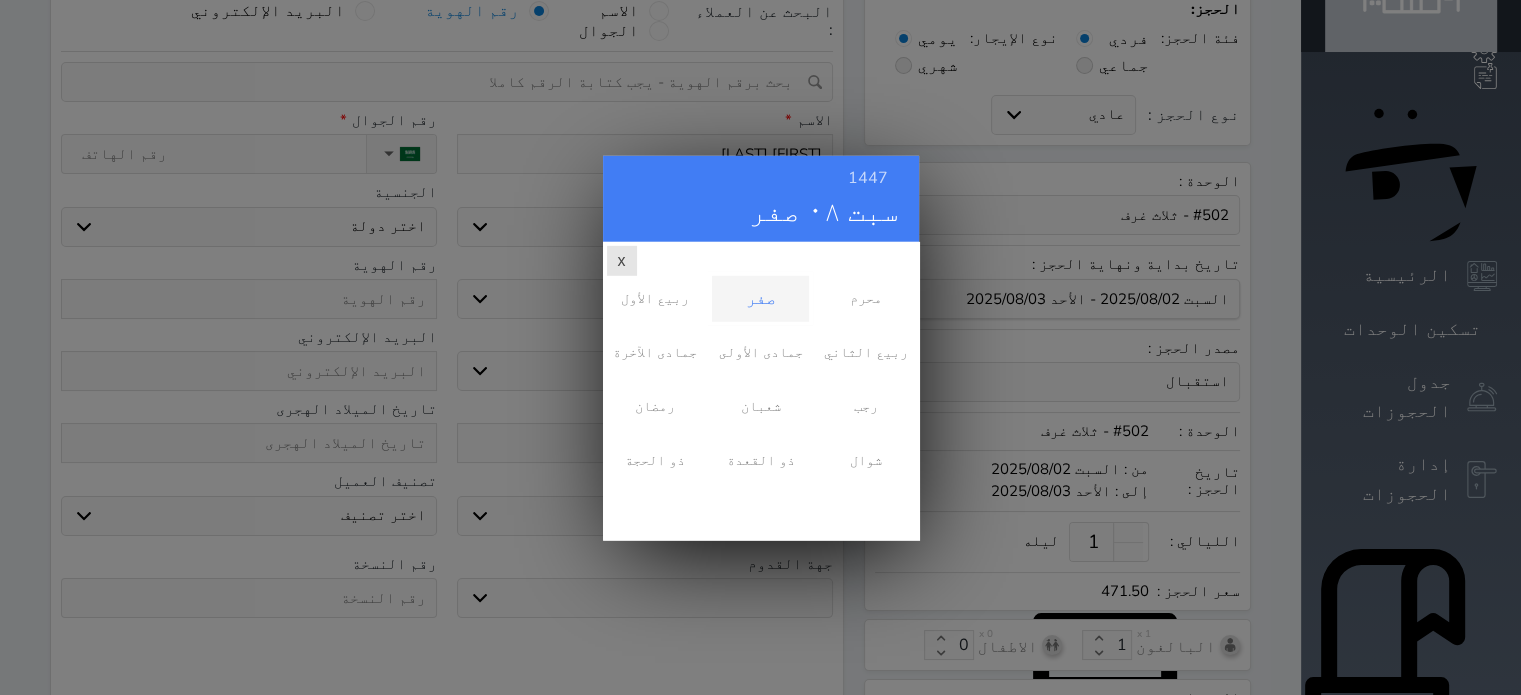 scroll, scrollTop: 0, scrollLeft: 0, axis: both 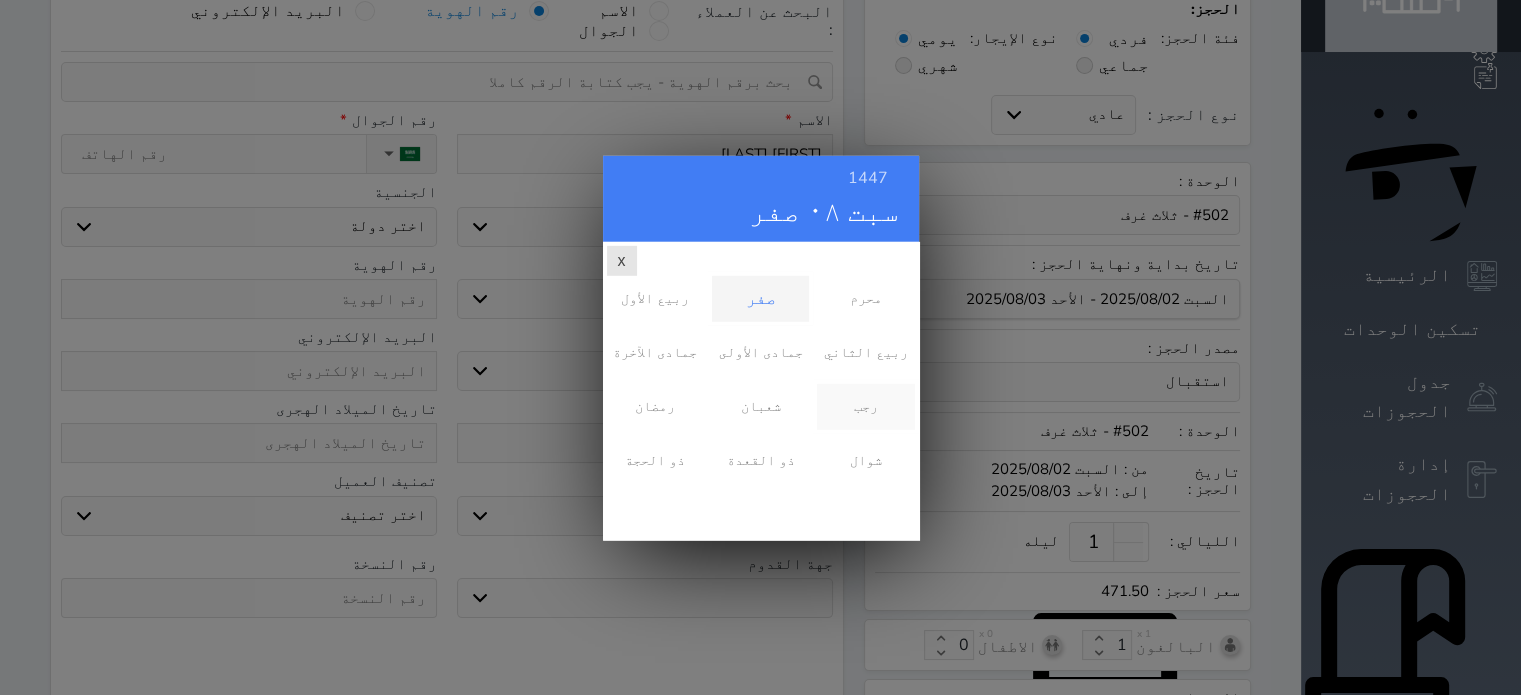 click on "رجب" at bounding box center (865, 406) 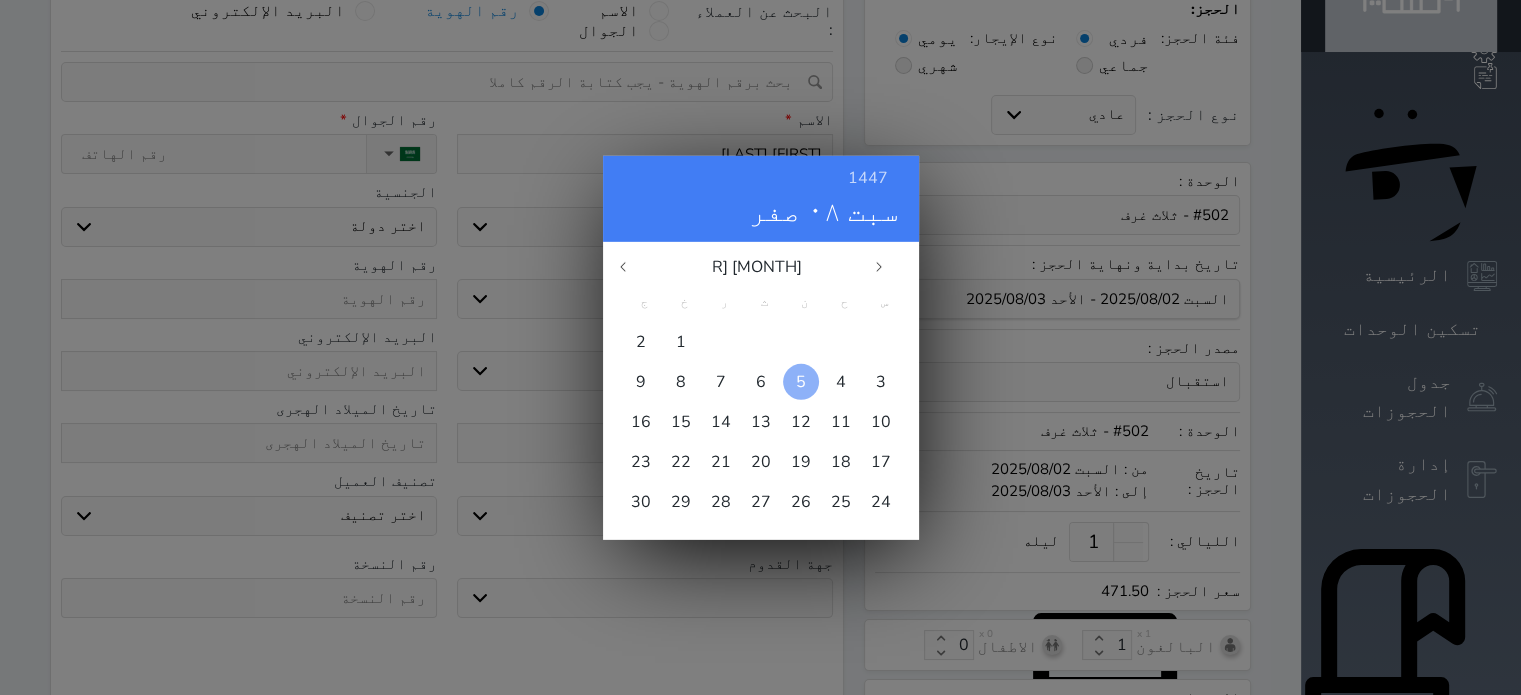 click on "5" at bounding box center (801, 381) 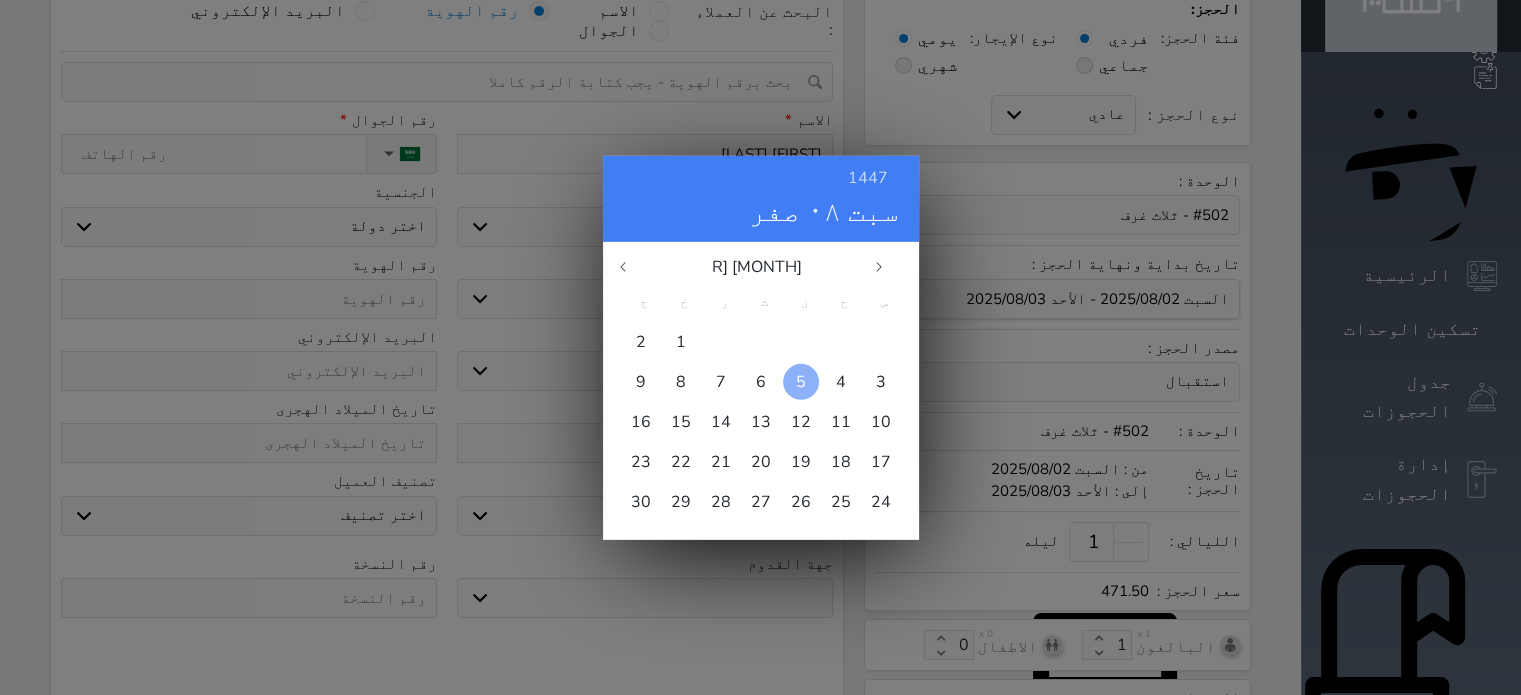 select 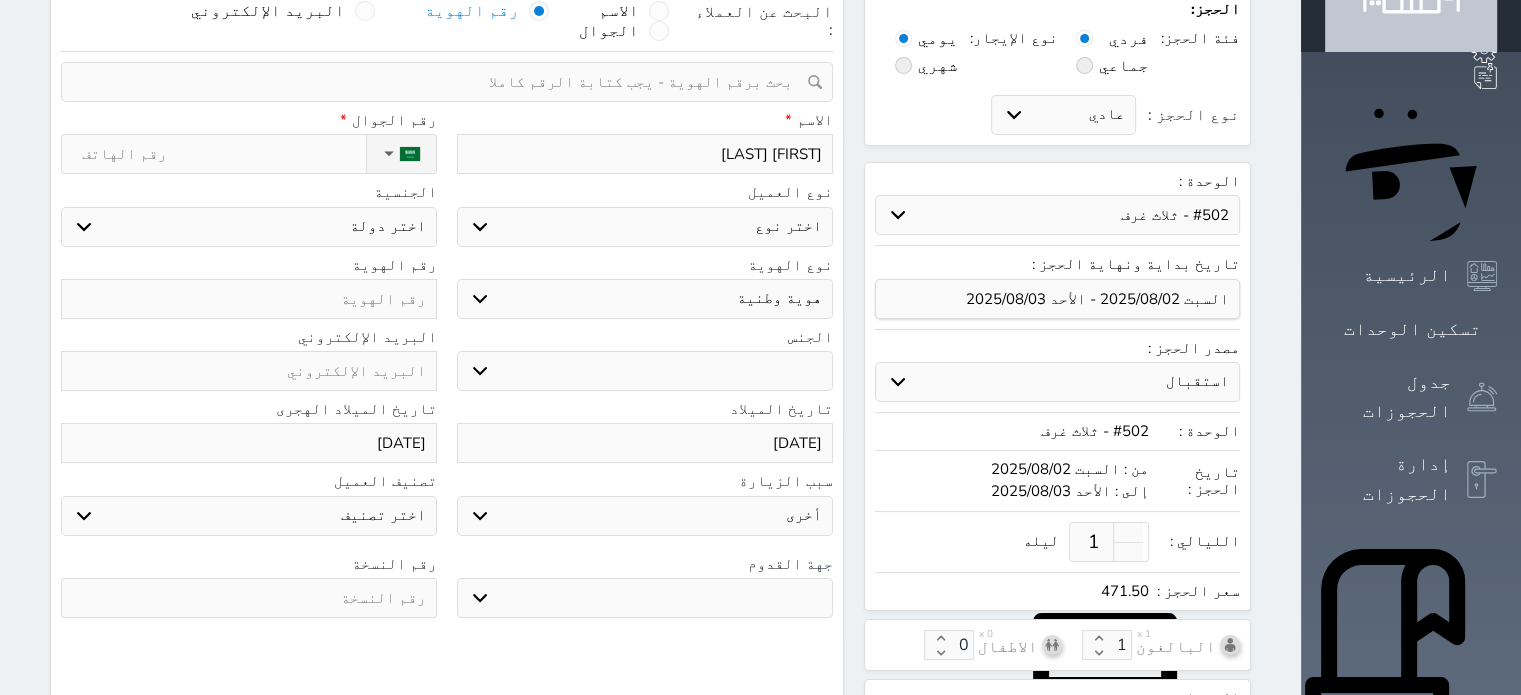 click at bounding box center [249, 598] 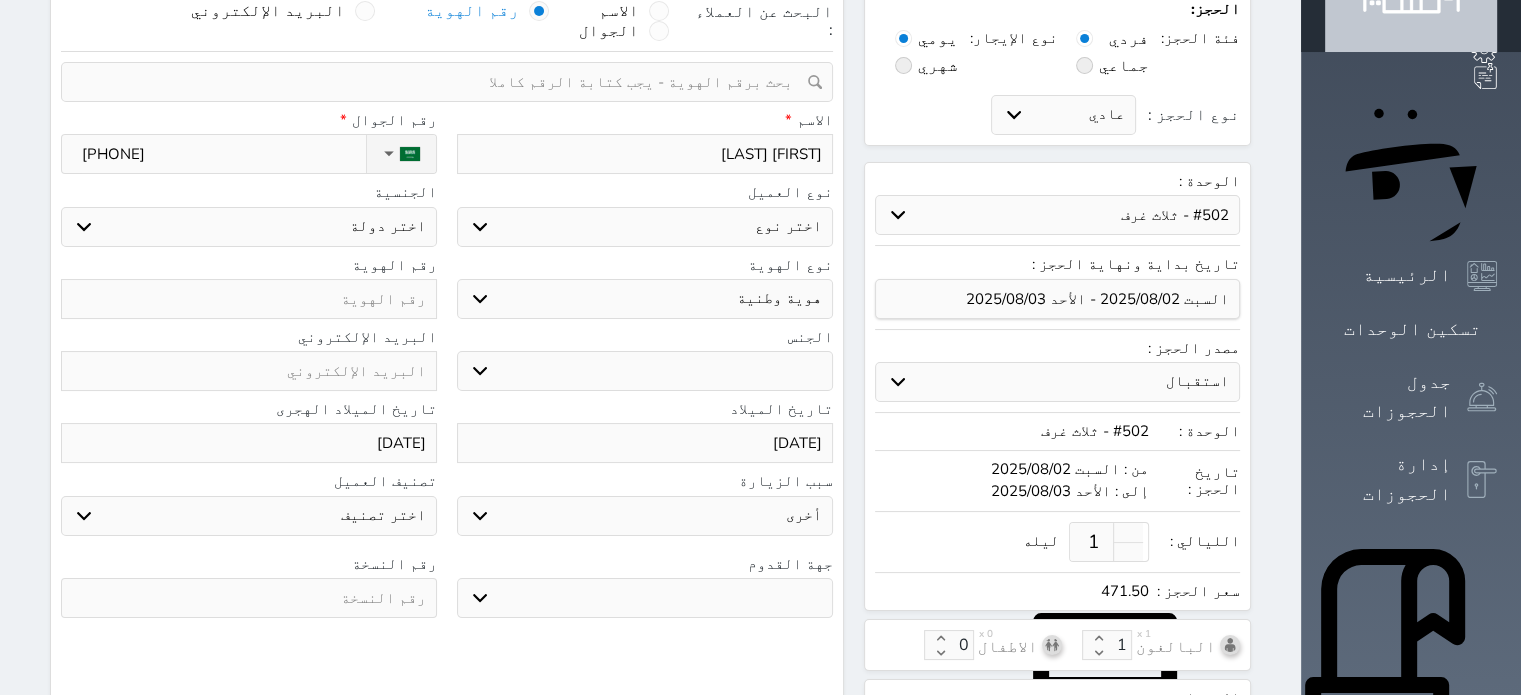 click at bounding box center (249, 299) 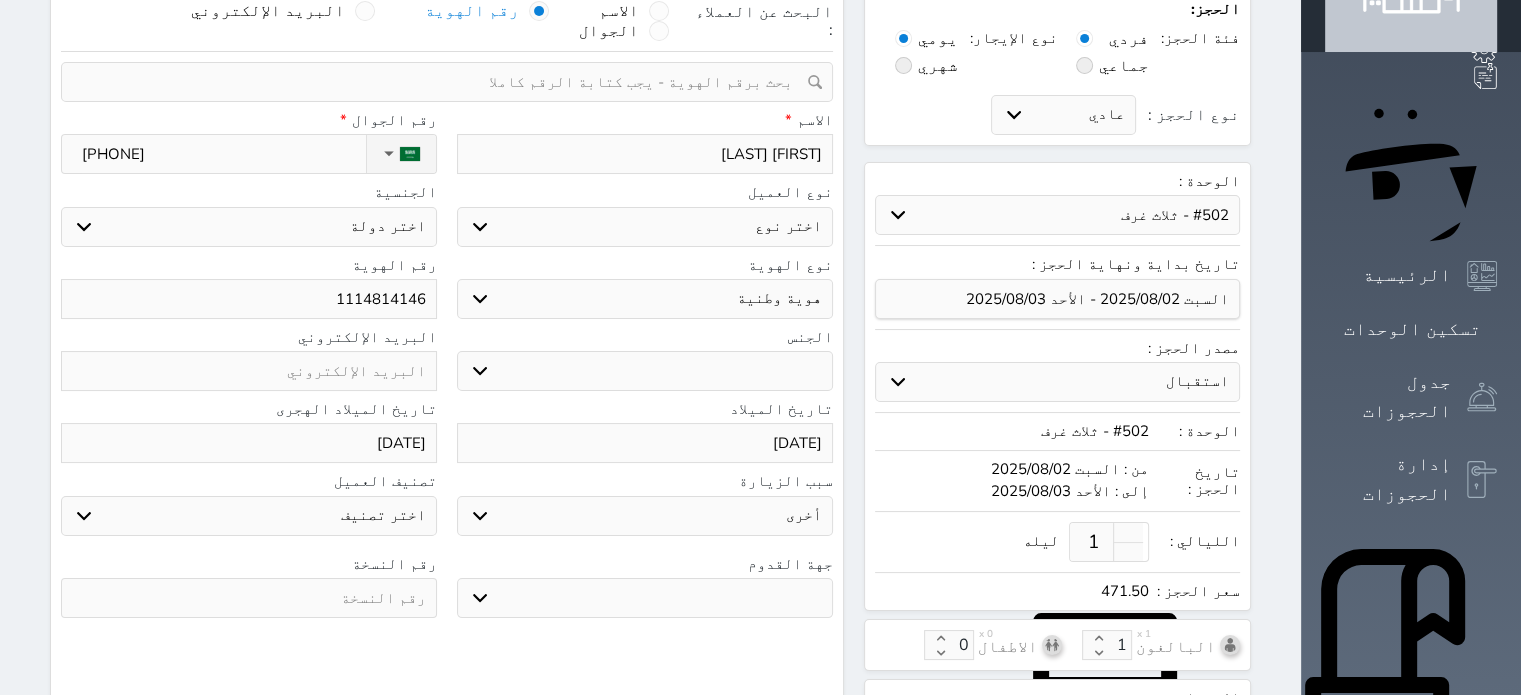 click at bounding box center [249, 598] 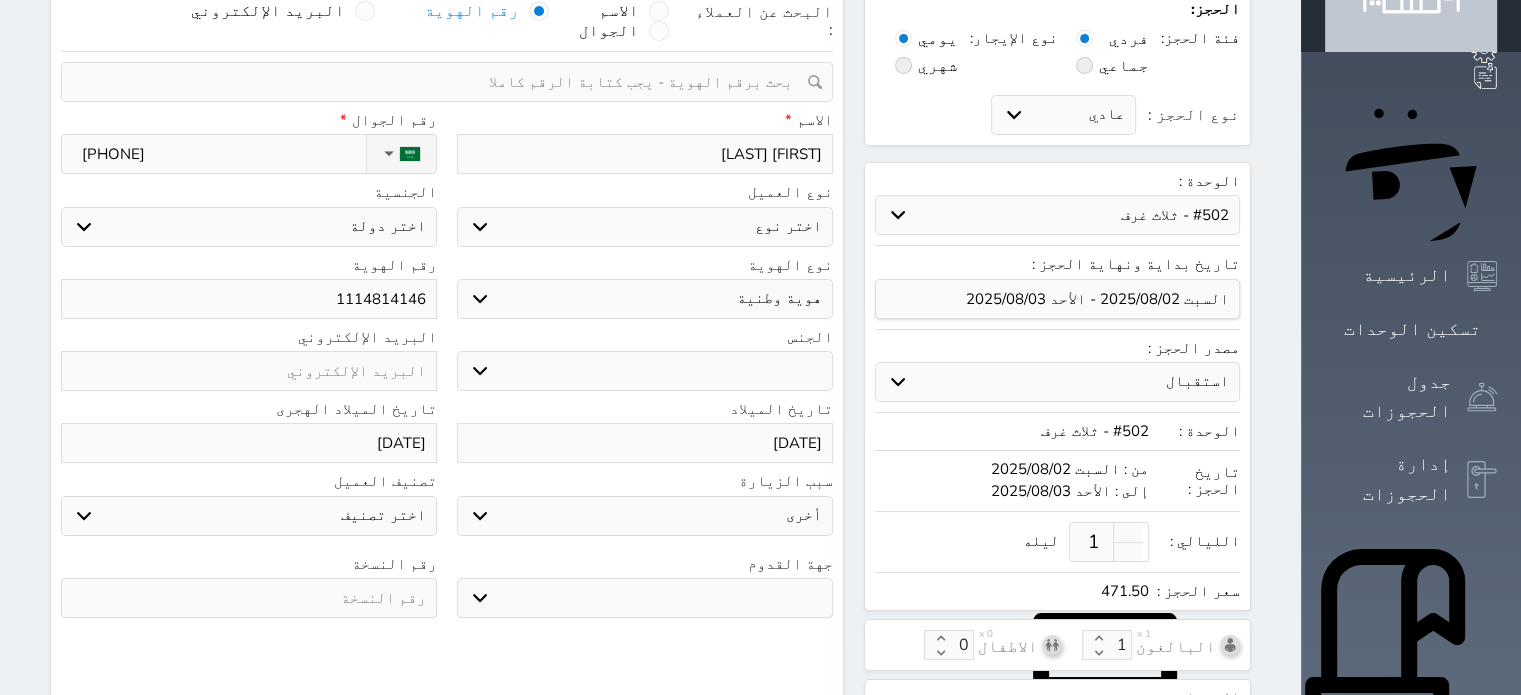 click on "جو بحر ارض" at bounding box center (645, 598) 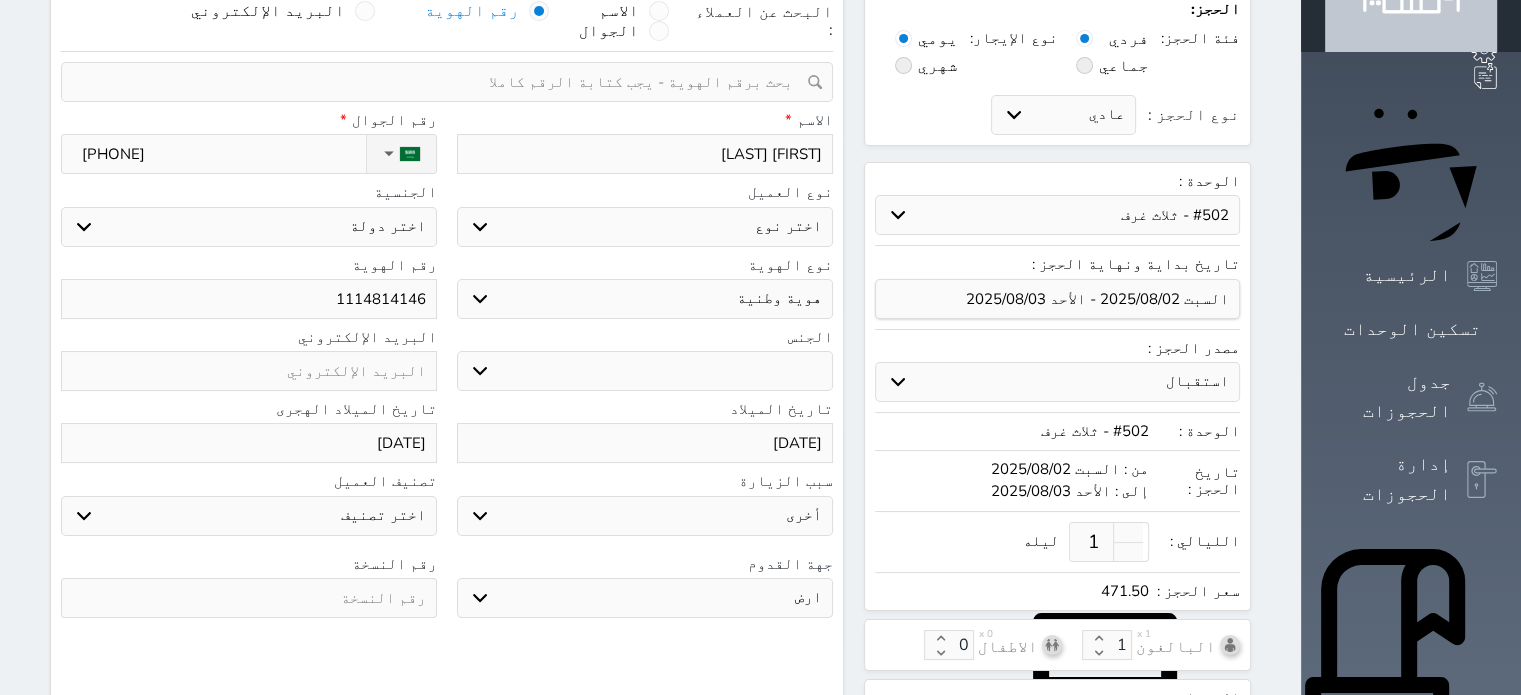 click on "جو بحر ارض" at bounding box center [645, 598] 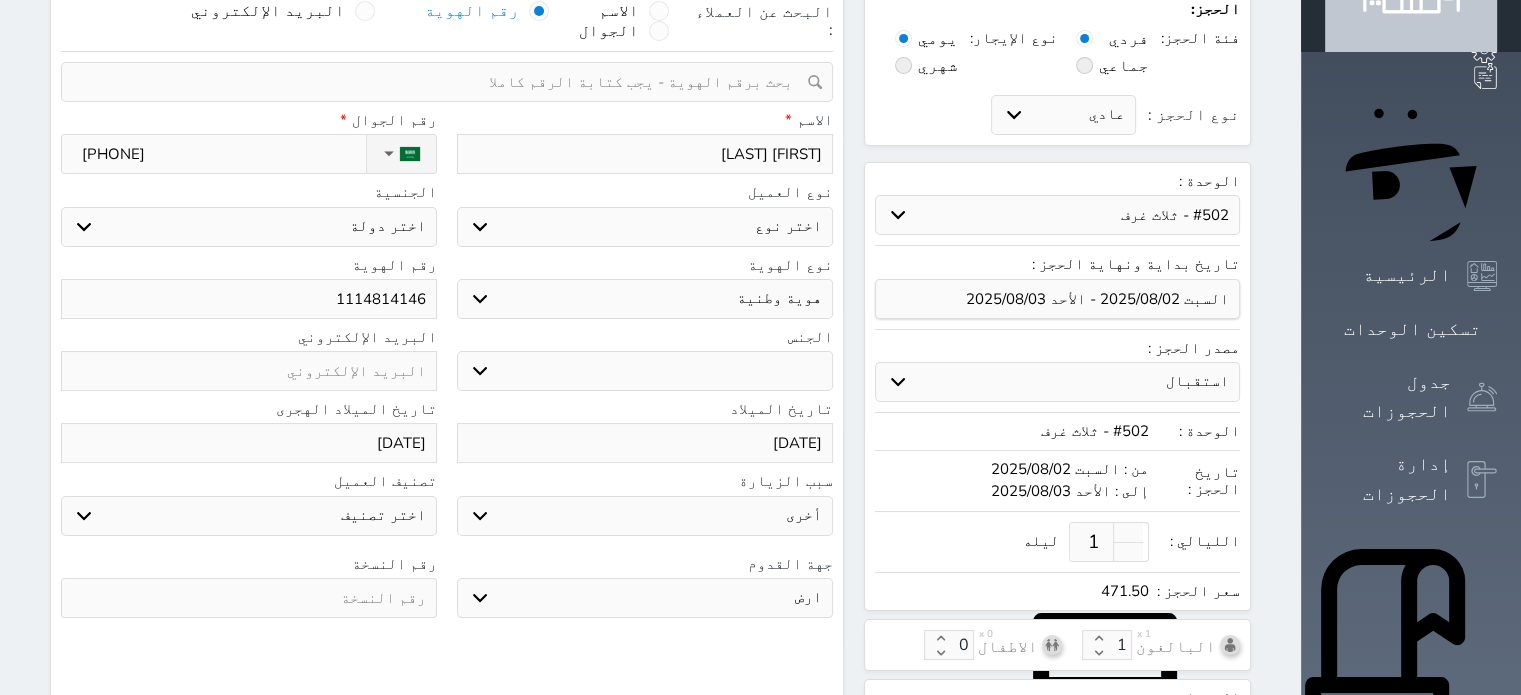 click on "سياحة زيارة الاهل والاصدقاء زيارة دينية زيارة عمل زيارة رياضية زيارة ترفيهية أخرى موظف ديوان عمل نزيل حجر موظف وزارة الصحة" at bounding box center [645, 516] 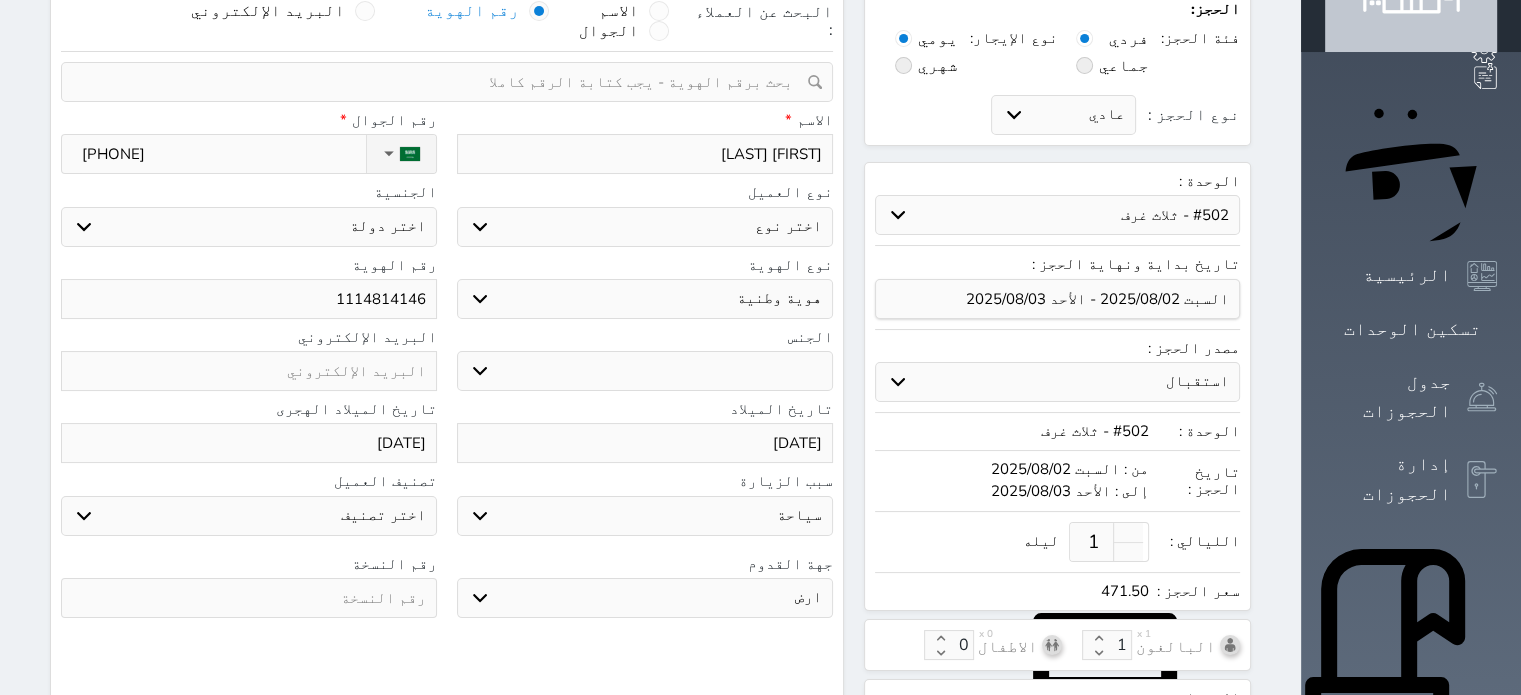click on "سياحة زيارة الاهل والاصدقاء زيارة دينية زيارة عمل زيارة رياضية زيارة ترفيهية أخرى موظف ديوان عمل نزيل حجر موظف وزارة الصحة" at bounding box center [645, 516] 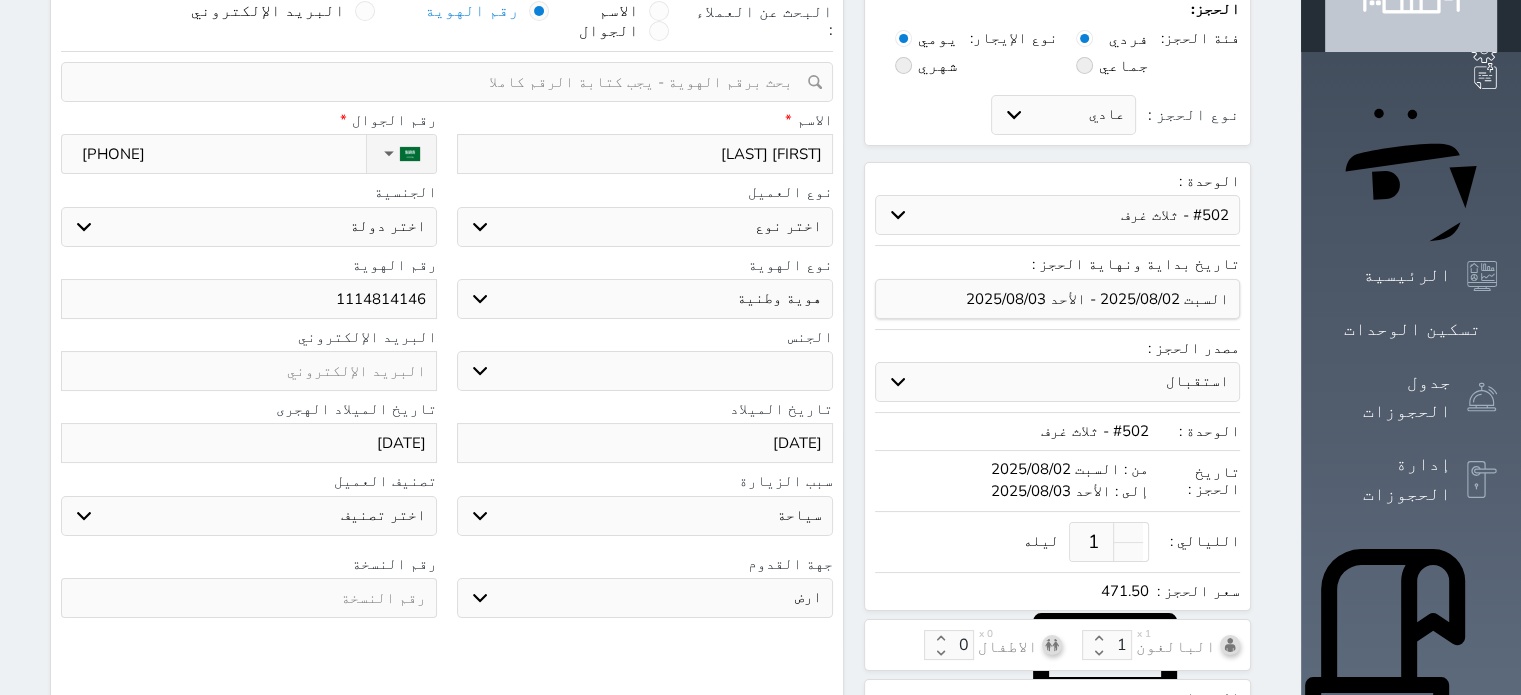 click at bounding box center [249, 598] 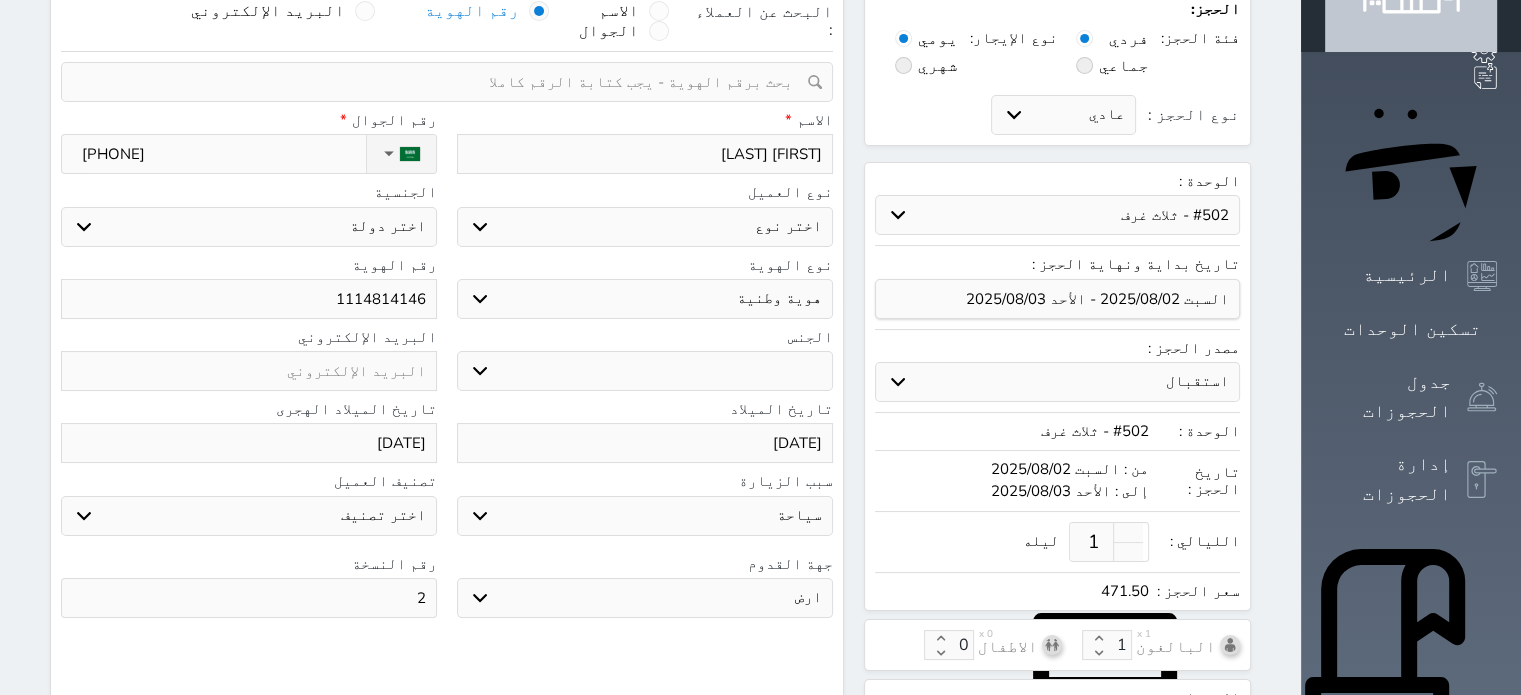 click on "البحث عن العملاء :        الاسم       رقم الهوية       البريد الإلكتروني       الجوال           تغيير العميل                      ملاحظات                           سجل حجوزات العميل عبدالله ابراهيم                    إجمالى رصيد العميل : 0 ريال     رقم الحجز   الوحدة   من   إلى   نوع الحجز   الرصيد   الاجرائات         النتائج  : من (  ) - إلى  (  )   العدد  :              سجل الكمبيالات الغير محصلة على العميل عبدالله ابراهيم                  رقم الحجز   المبلغ الكلى    المبلغ المحصل    المبلغ المتبقى    تاريخ الإستحقاق         النتائج  : من (  ) - إلى  (  )   العدد  :      الاسم *   عبدالله ابراهيم   رقم الجوال *       ▼     Afghanistan (‫افغانستان‬‎)   +93     +355" at bounding box center [447, 384] 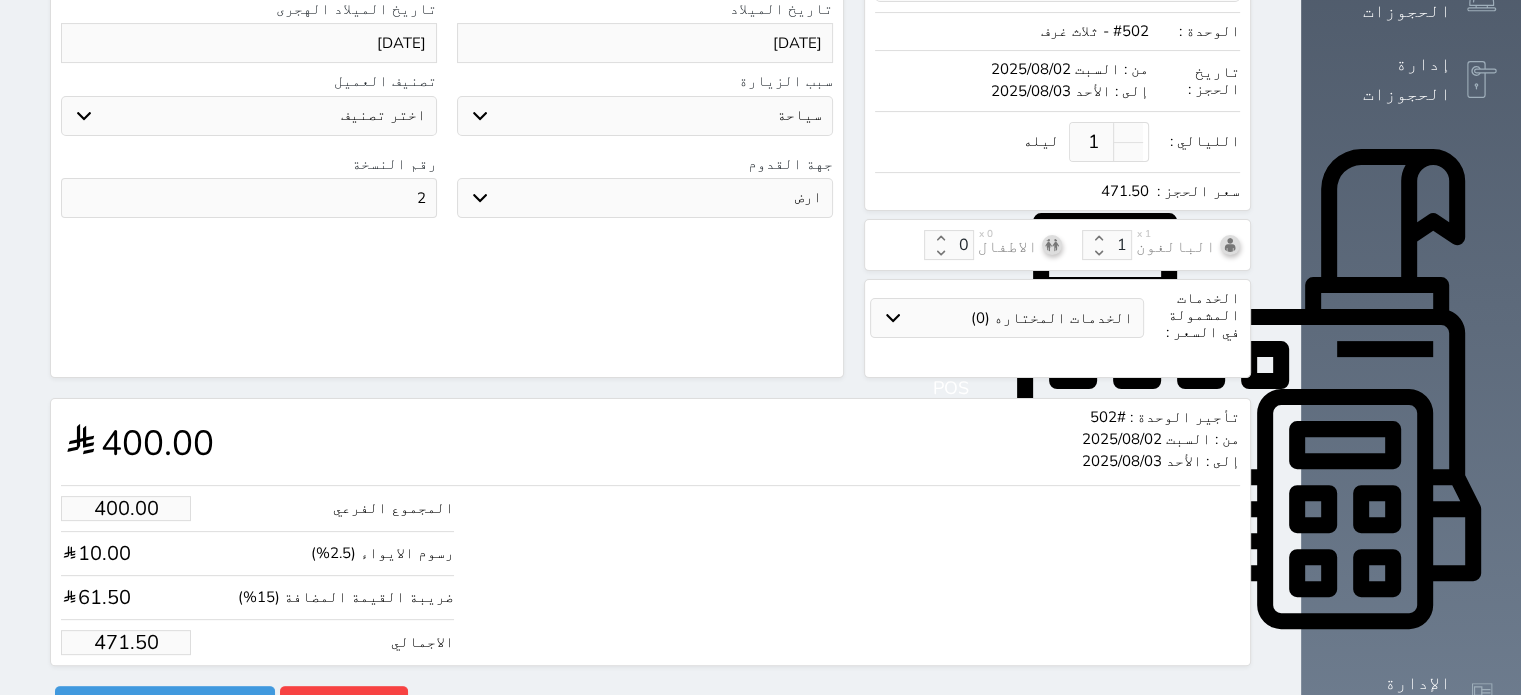 scroll, scrollTop: 527, scrollLeft: 0, axis: vertical 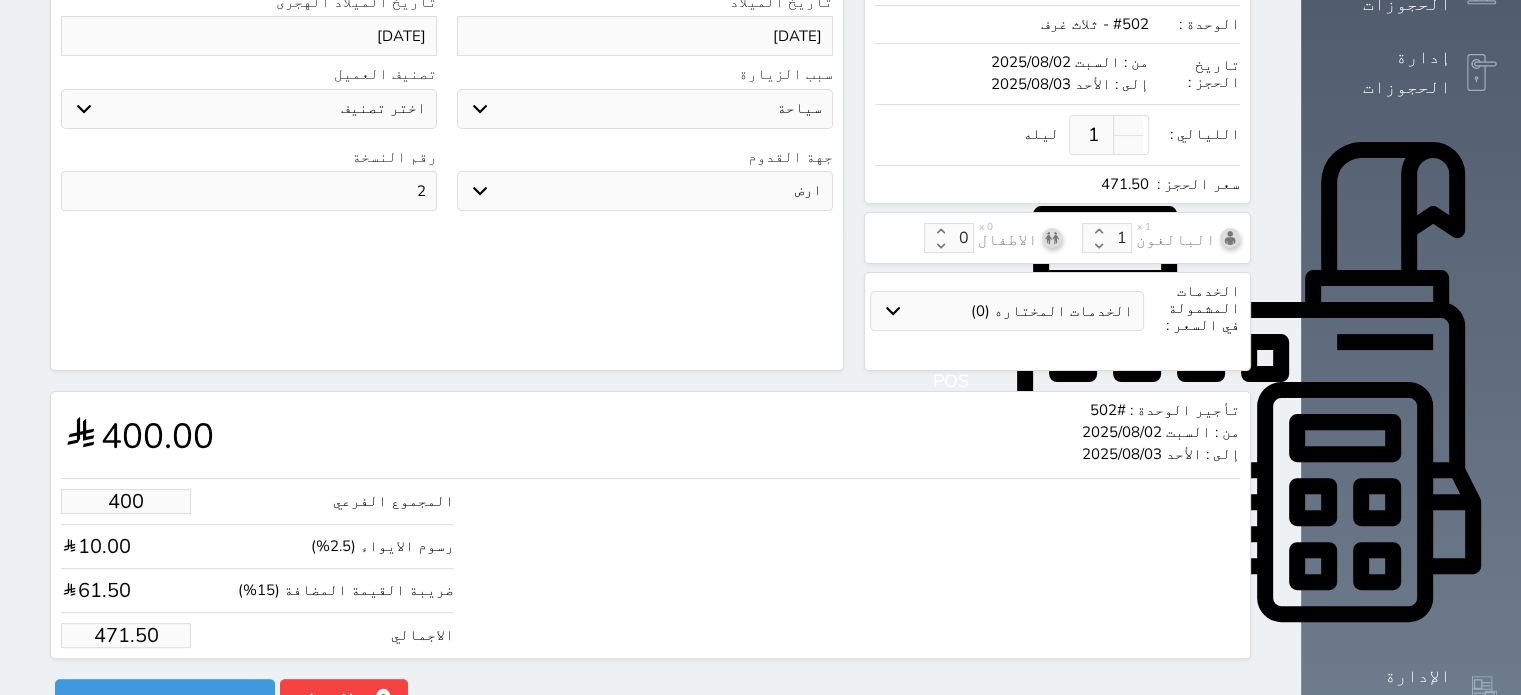 click on "400" at bounding box center (126, 501) 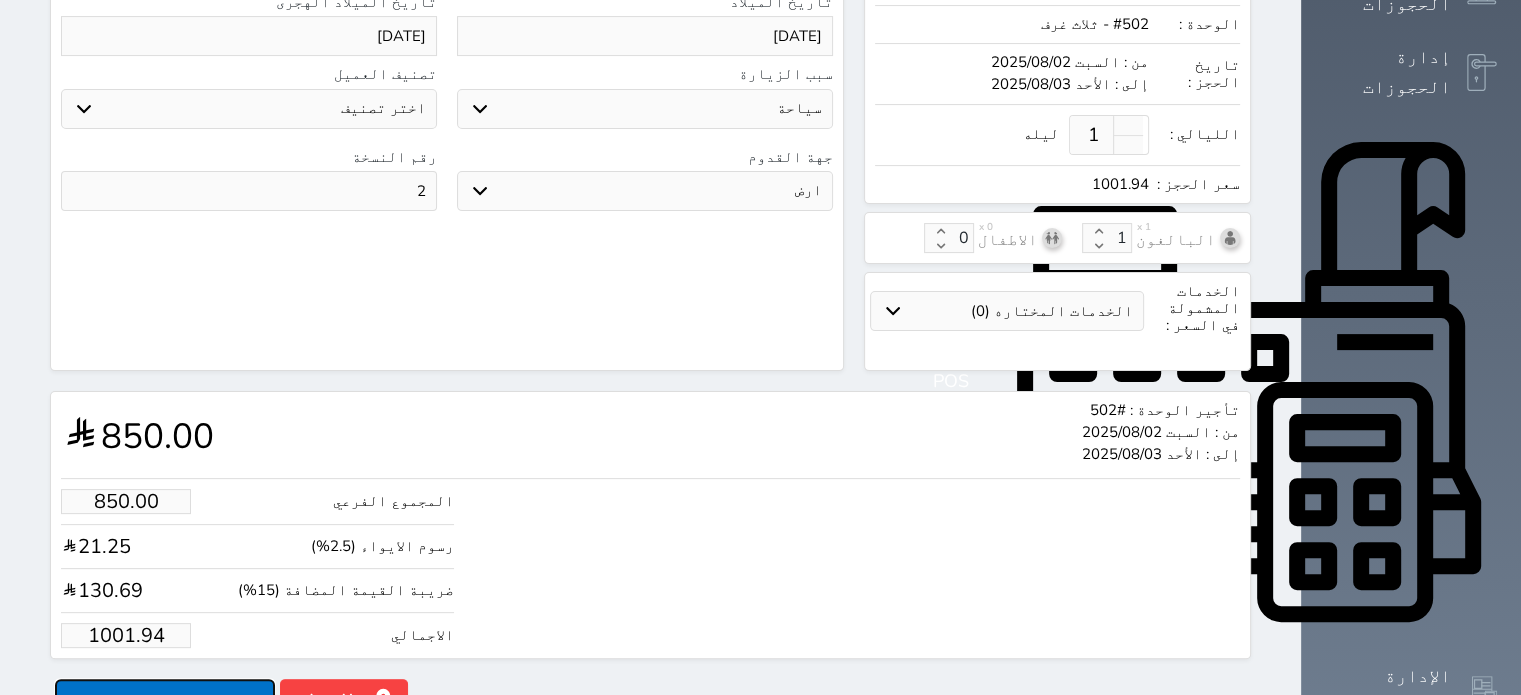 click on "حجز" at bounding box center [165, 696] 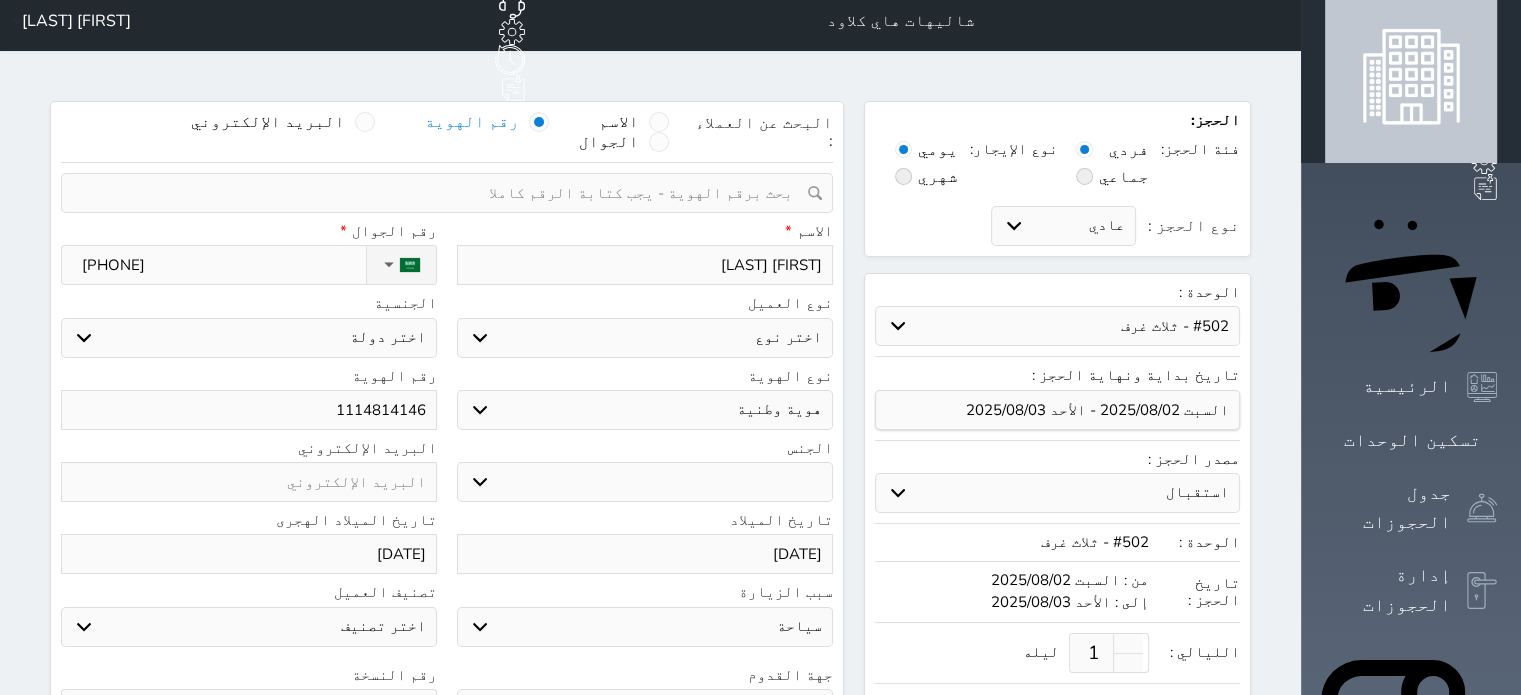 scroll, scrollTop: 0, scrollLeft: 0, axis: both 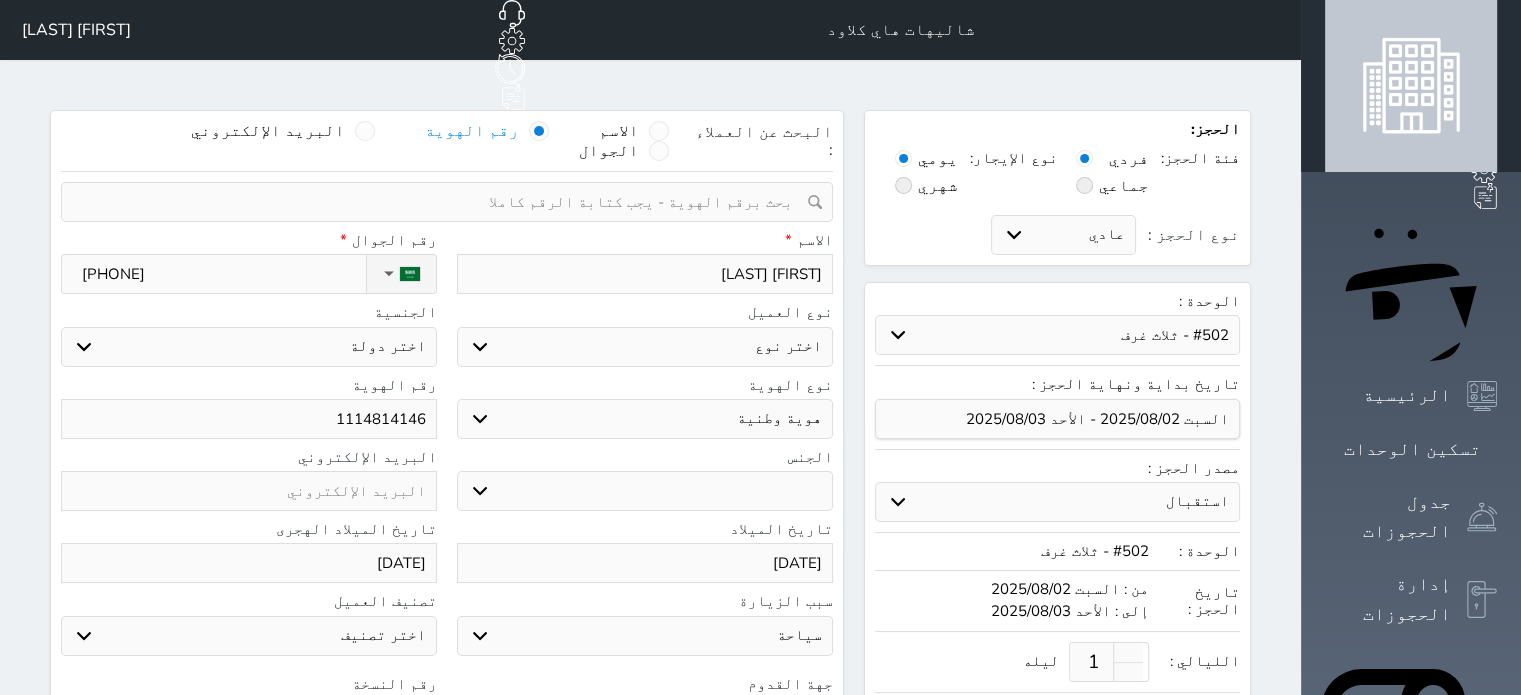 click on "1114814146" at bounding box center [249, 419] 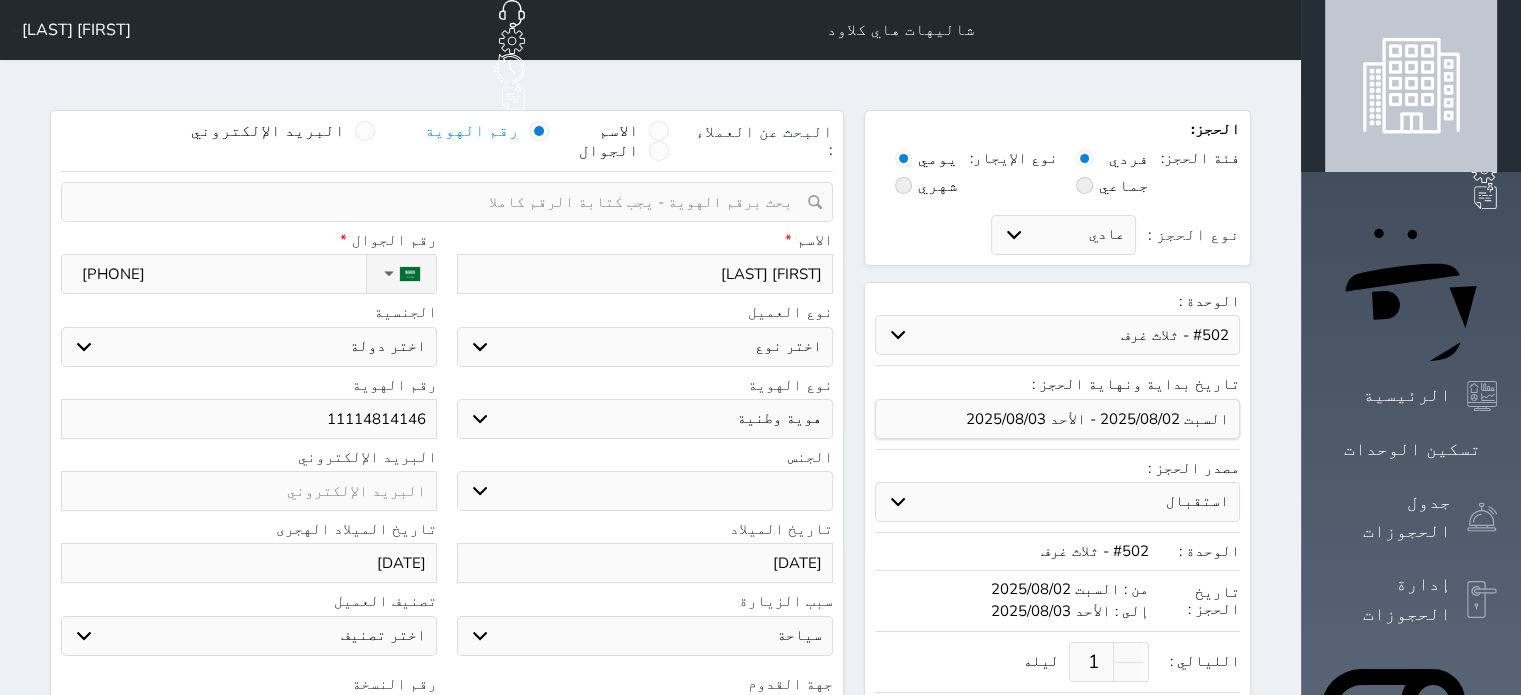 click on "الحجز:   فئة الحجز:       فردي       جماعي   نوع الإيجار:       يومي       شهري     نوع الحجز :
عادي
إقامة مجانية
إستخدام داخلي
إستخدام يومي
الوحدة :   حدد الوحدة
#506 - غرفة ومطبخ وحمام
#502 - ثلاث غرف
تاريخ بداية ونهاية الحجز :       مصدر الحجز :   استقبال الموقع الإلكتروني بوكينج المسافر اكسبيديا مواقع التواصل الإجتماعي اويو اخرى       الوحدة :   #502 - ثلاث غرف   تاريخ الحجز :   من : السبت 2025/08/02   إلى : الأحد 2025/08/03     الليالي :     1     ليله    سعر الحجز :" at bounding box center (1057, 504) 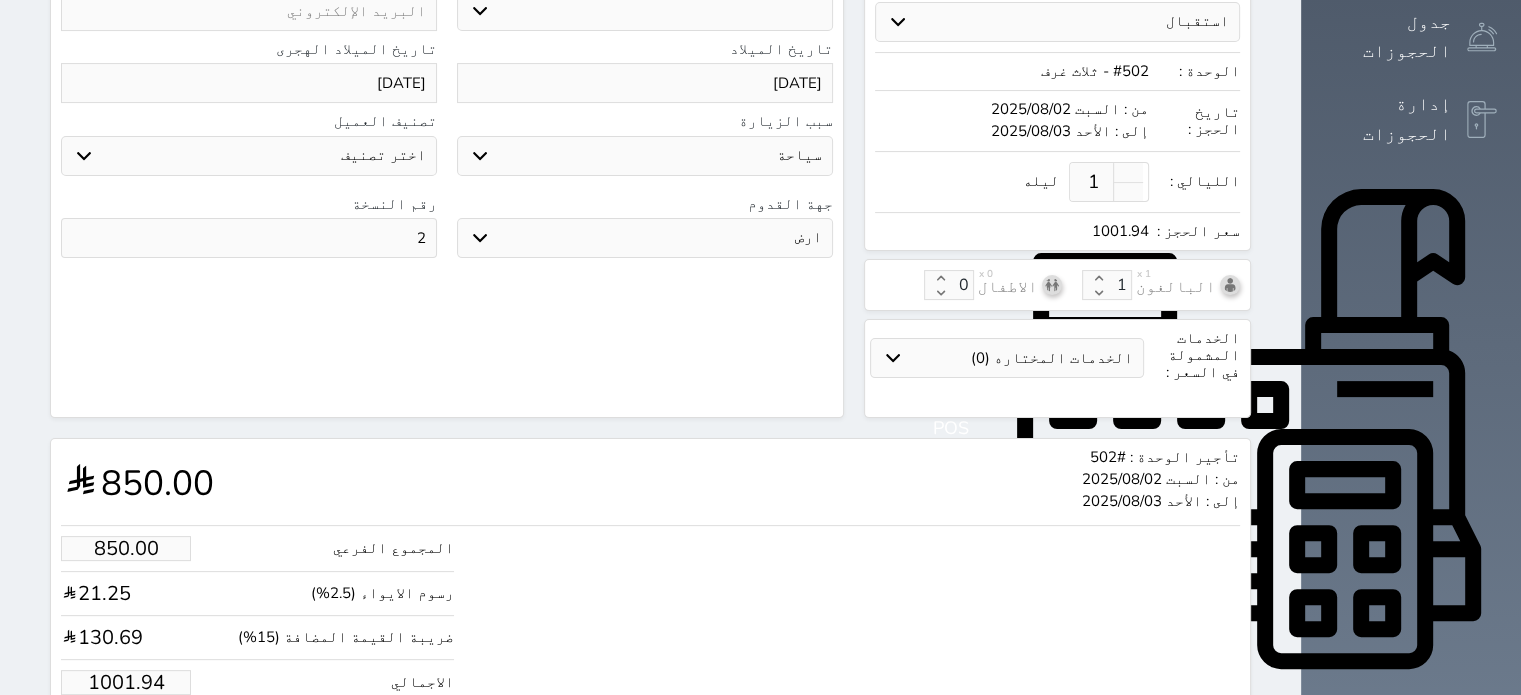 scroll, scrollTop: 520, scrollLeft: 0, axis: vertical 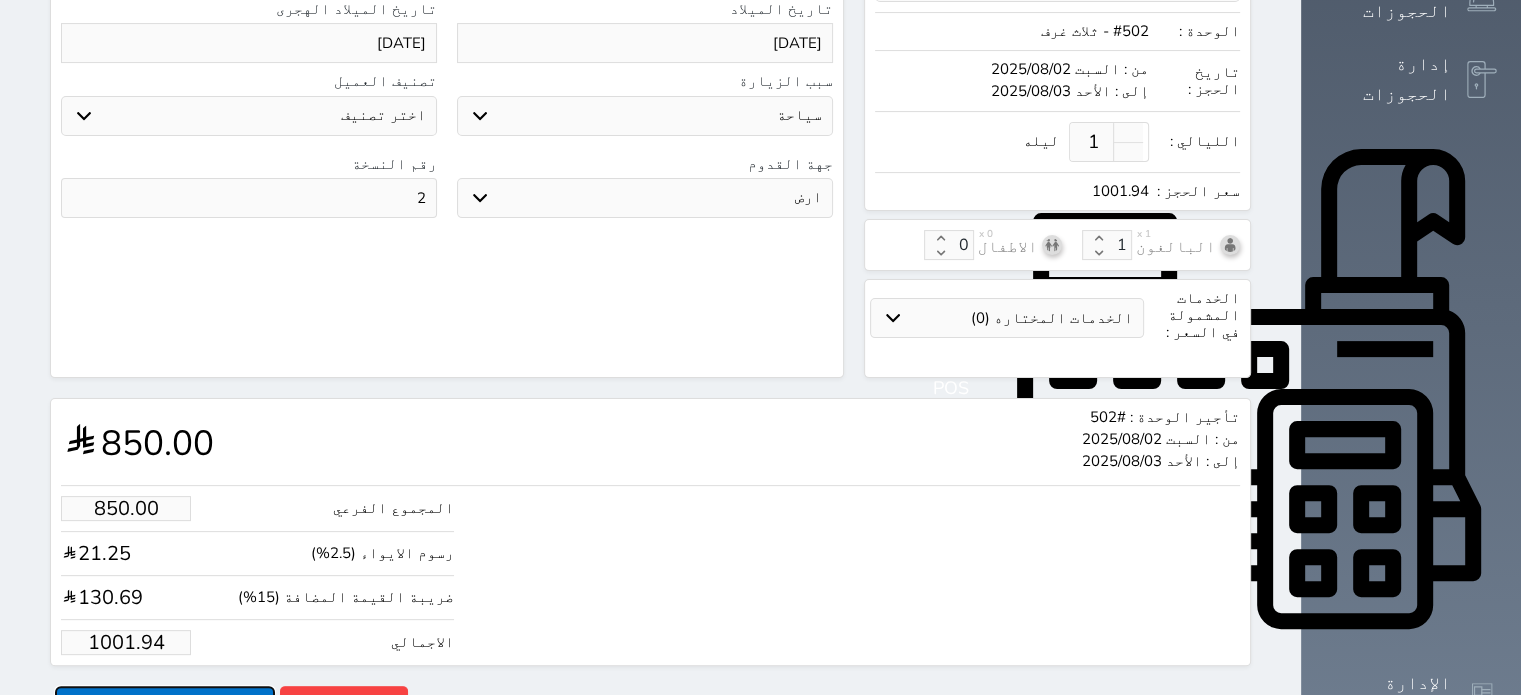 click on "حجز" at bounding box center (165, 703) 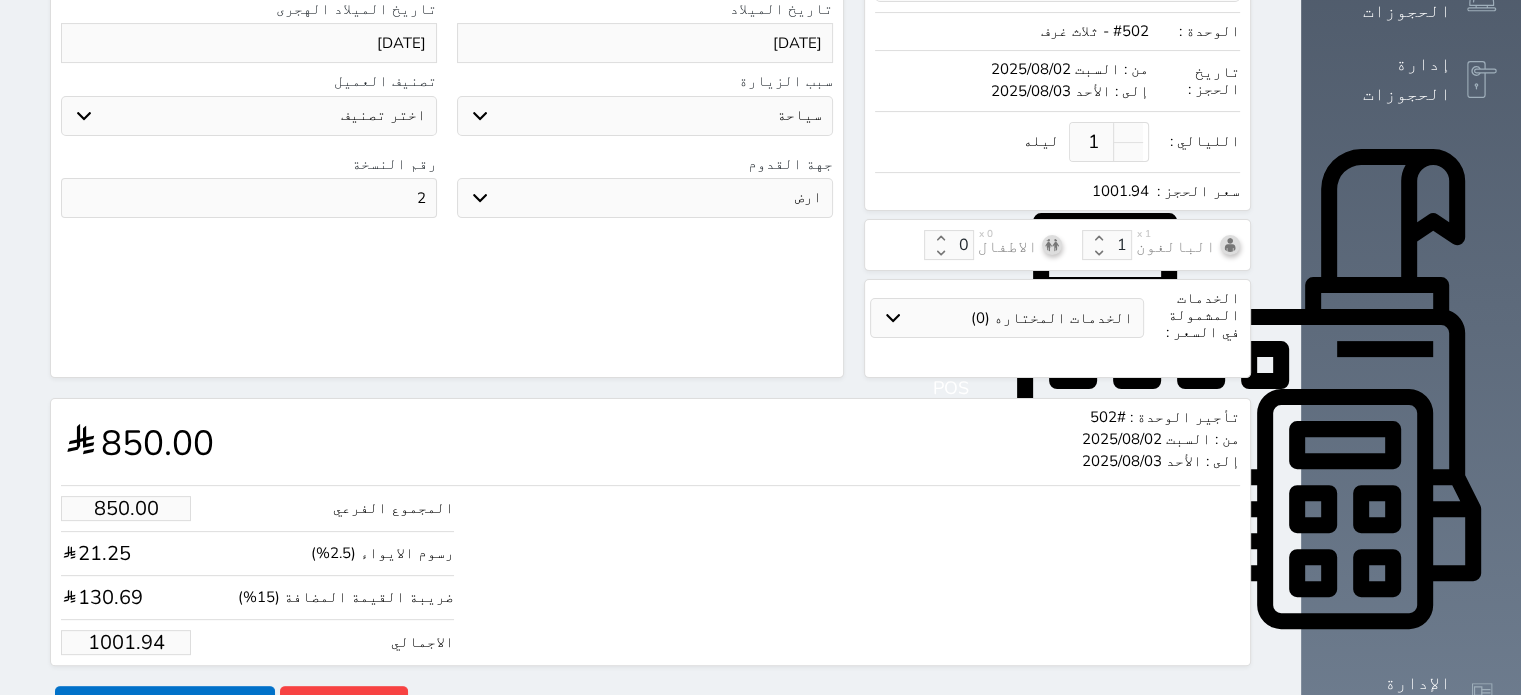 scroll, scrollTop: 491, scrollLeft: 0, axis: vertical 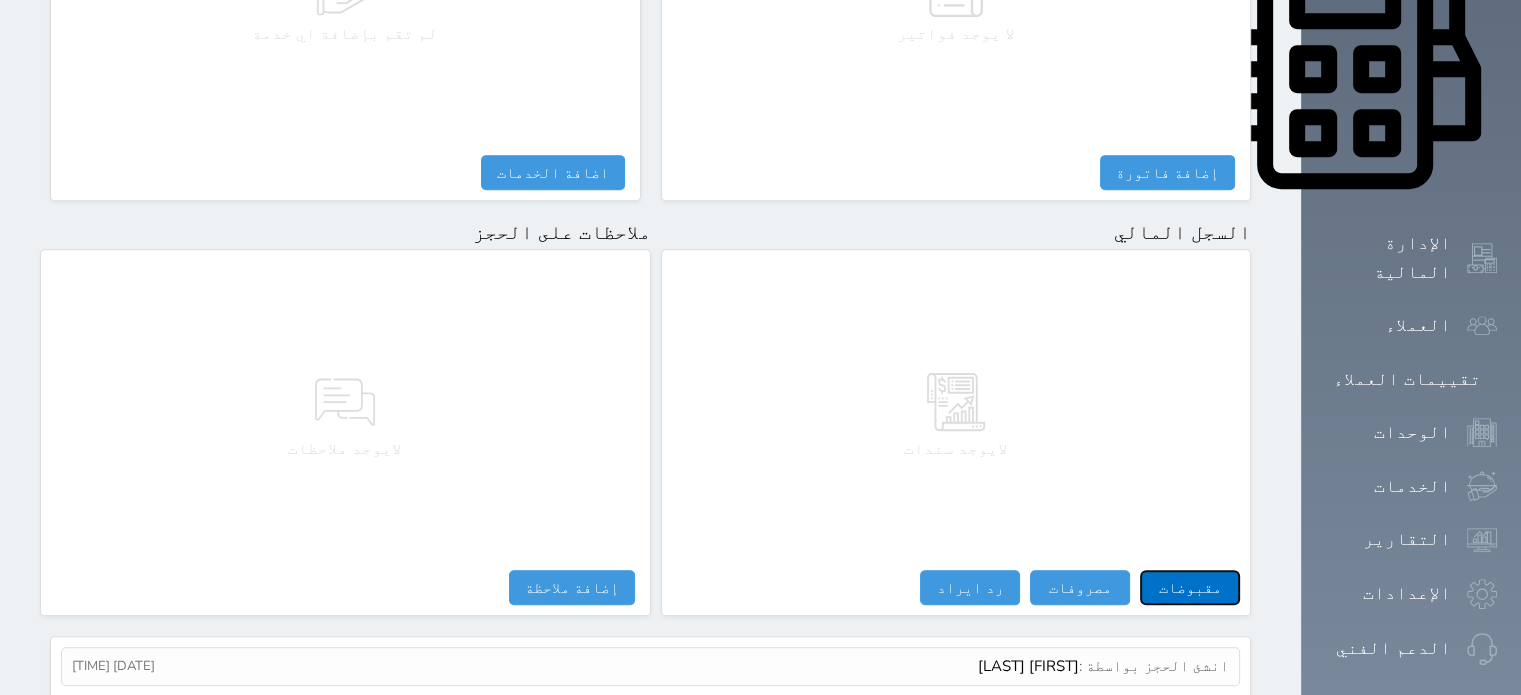 click on "مقبوضات" at bounding box center [1190, 587] 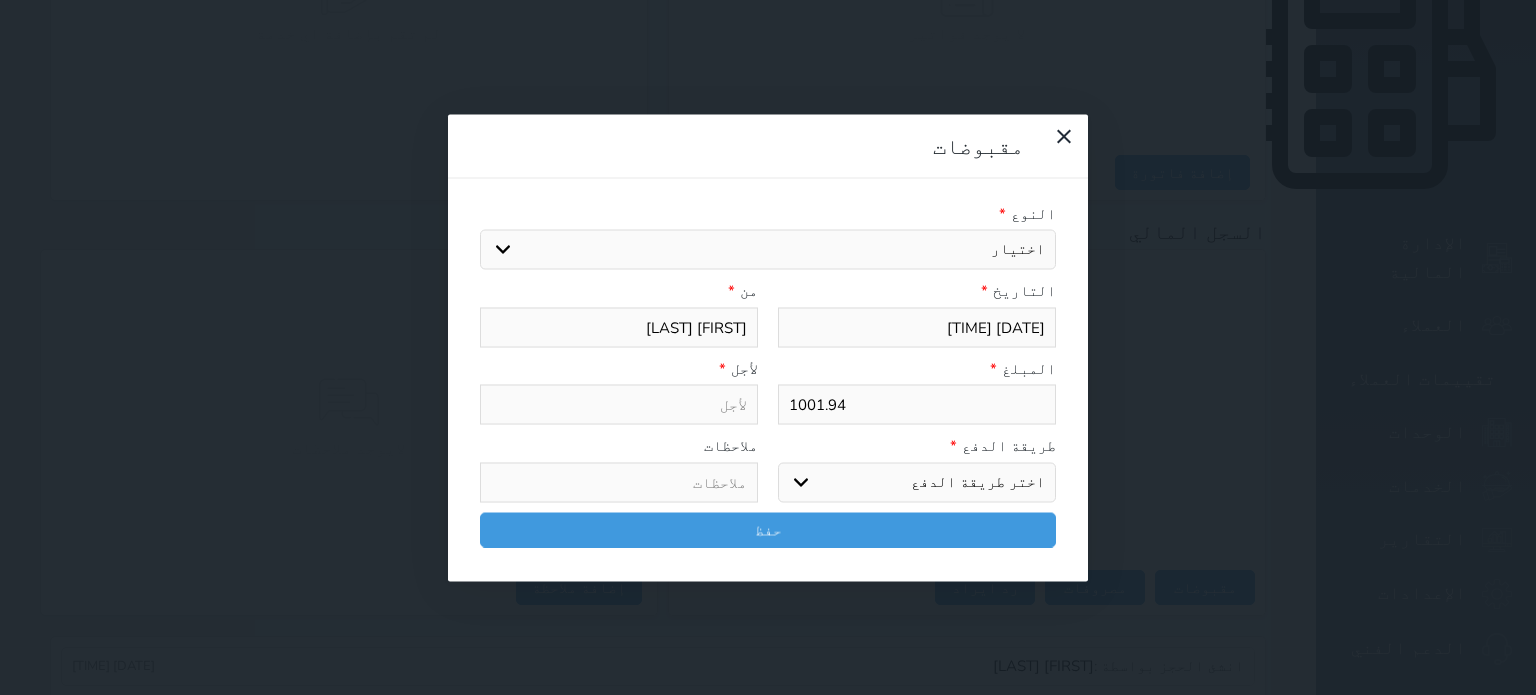 click on "اختيار   مقبوضات عامة قيمة إيجار فواتير تامين عربون لا ينطبق آخر مغسلة واي فاي - الإنترنت مواقف السيارات طعام الأغذية والمشروبات مشروبات المشروبات الباردة المشروبات الساخنة الإفطار غداء عشاء مخبز و كعك حمام سباحة الصالة الرياضية سبا و خدمات الجمال اختيار وإسقاط (خدمات النقل) ميني بار كابل - تلفزيون سرير إضافي تصفيف الشعر التسوق خدمات الجولات السياحية المنظمة خدمات الدليل السياحي" at bounding box center (768, 250) 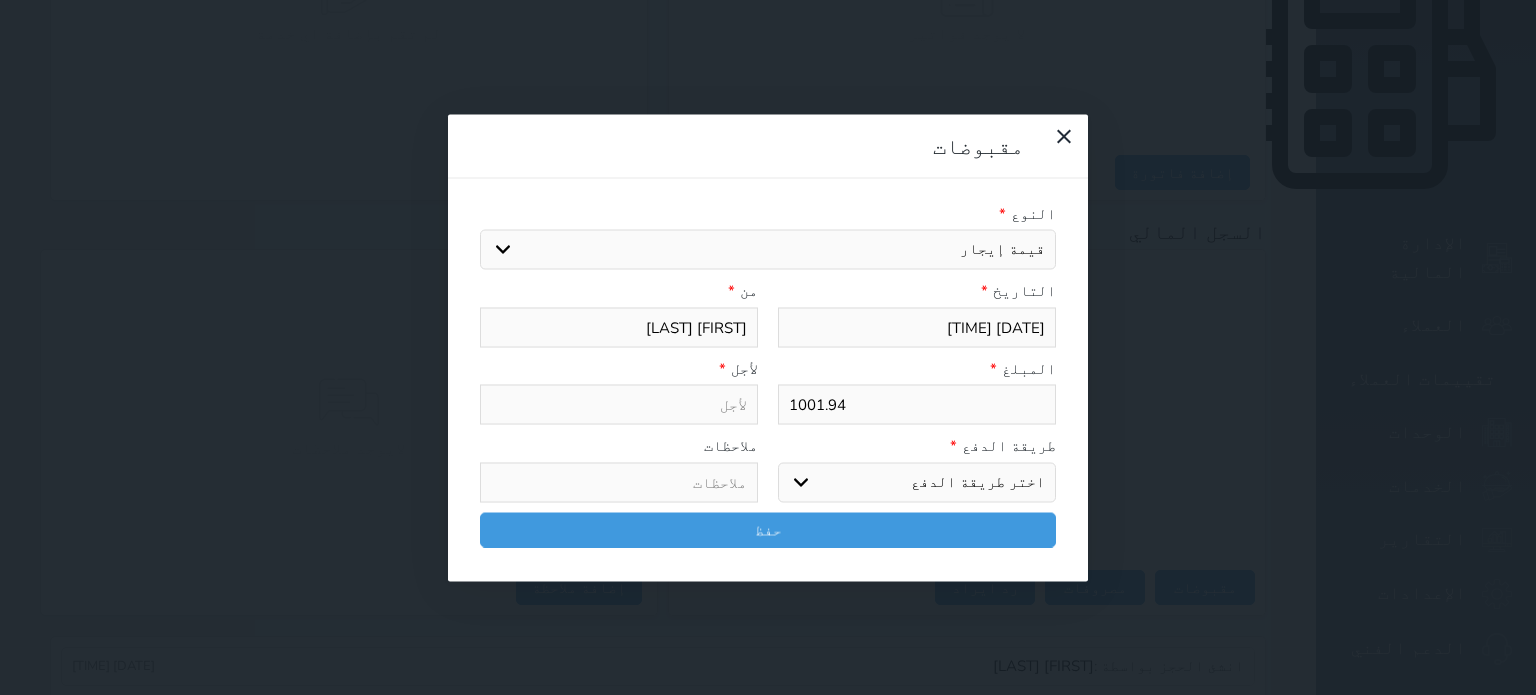 click on "اختيار   مقبوضات عامة قيمة إيجار فواتير تامين عربون لا ينطبق آخر مغسلة واي فاي - الإنترنت مواقف السيارات طعام الأغذية والمشروبات مشروبات المشروبات الباردة المشروبات الساخنة الإفطار غداء عشاء مخبز و كعك حمام سباحة الصالة الرياضية سبا و خدمات الجمال اختيار وإسقاط (خدمات النقل) ميني بار كابل - تلفزيون سرير إضافي تصفيف الشعر التسوق خدمات الجولات السياحية المنظمة خدمات الدليل السياحي" at bounding box center (768, 250) 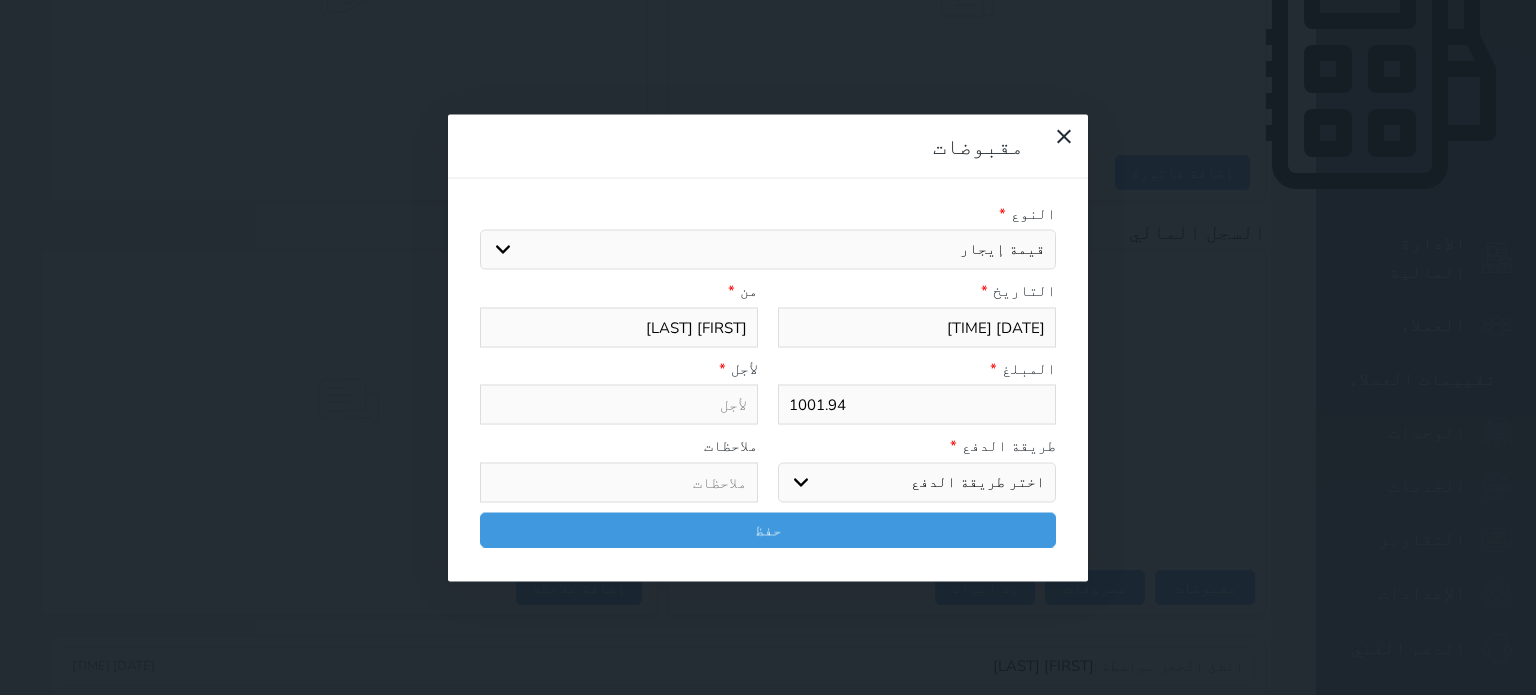 click on "اختر طريقة الدفع   دفع نقدى   تحويل بنكى   مدى   بطاقة ائتمان   آجل" at bounding box center [917, 482] 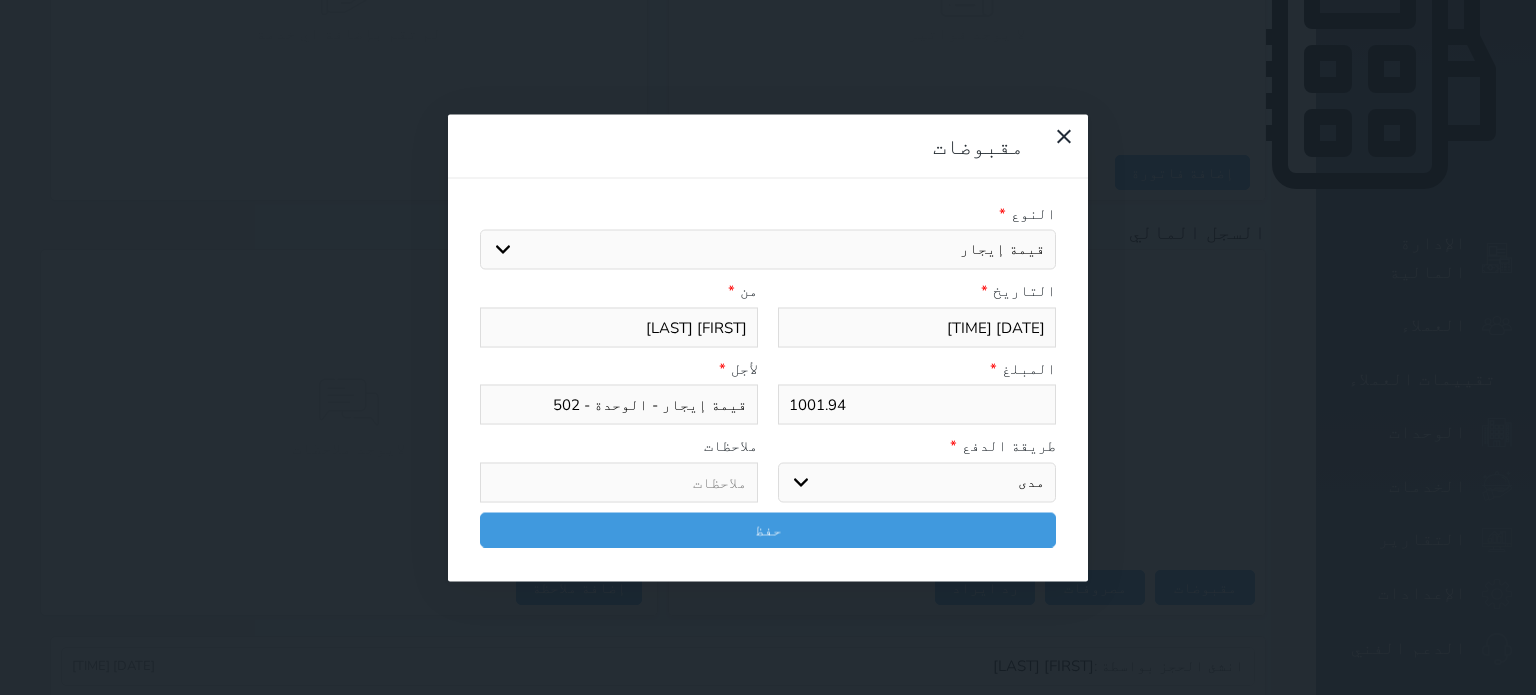 click on "اختر طريقة الدفع   دفع نقدى   تحويل بنكى   مدى   بطاقة ائتمان   آجل" at bounding box center [917, 482] 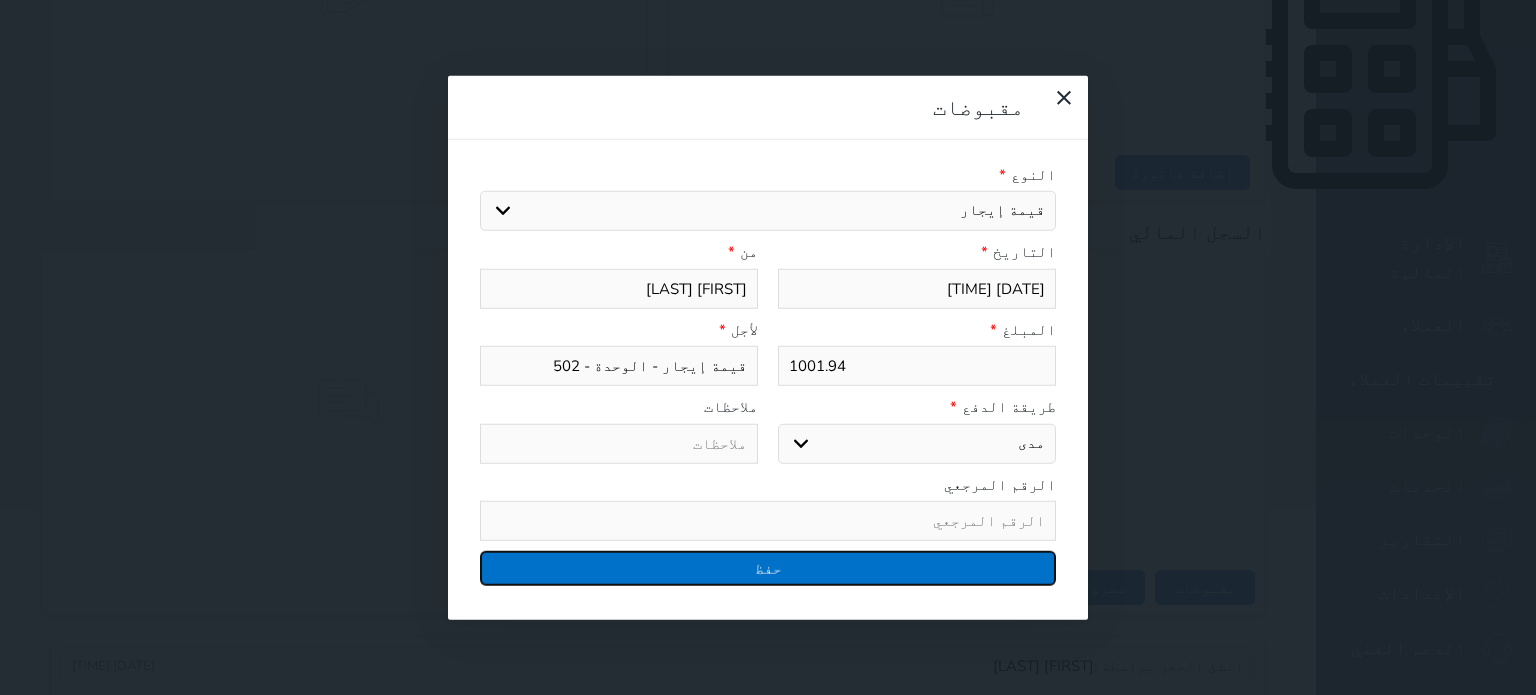 click on "حفظ" at bounding box center (768, 568) 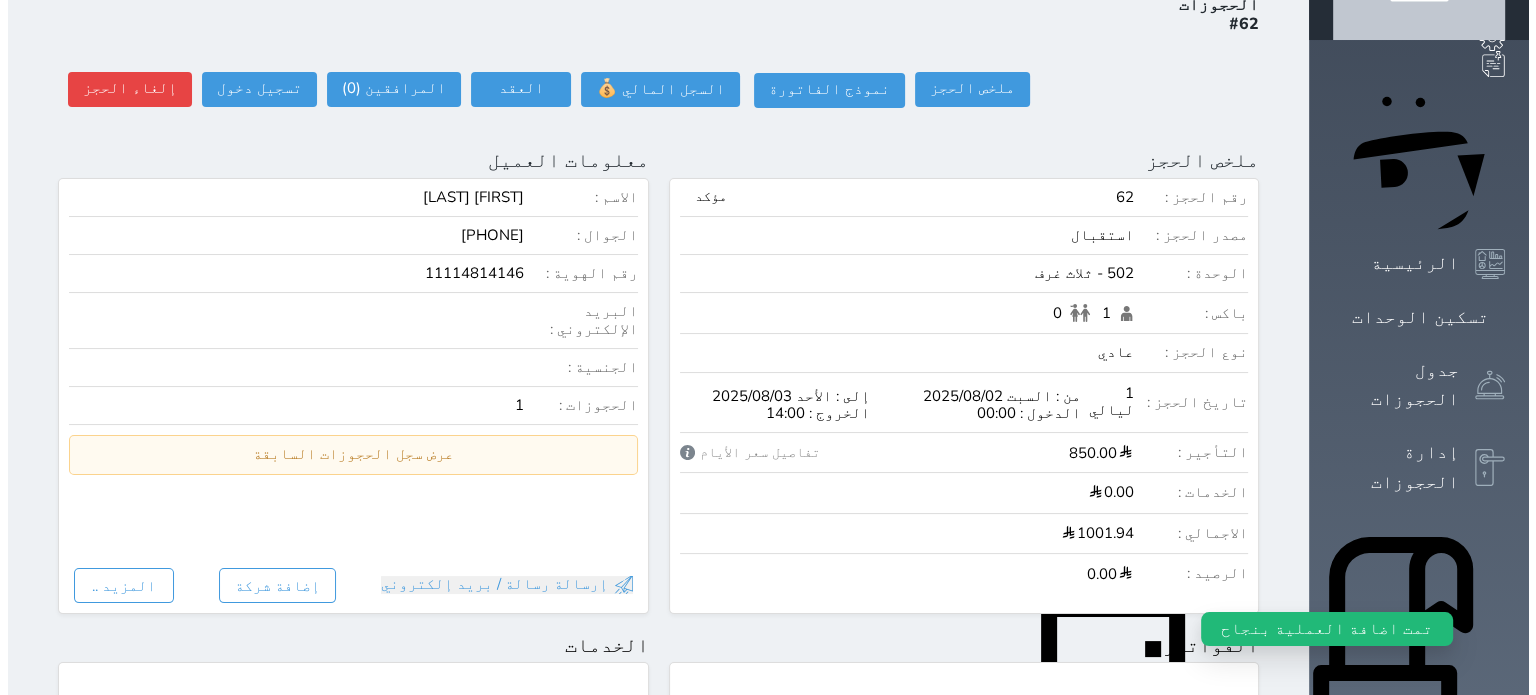 scroll, scrollTop: 120, scrollLeft: 0, axis: vertical 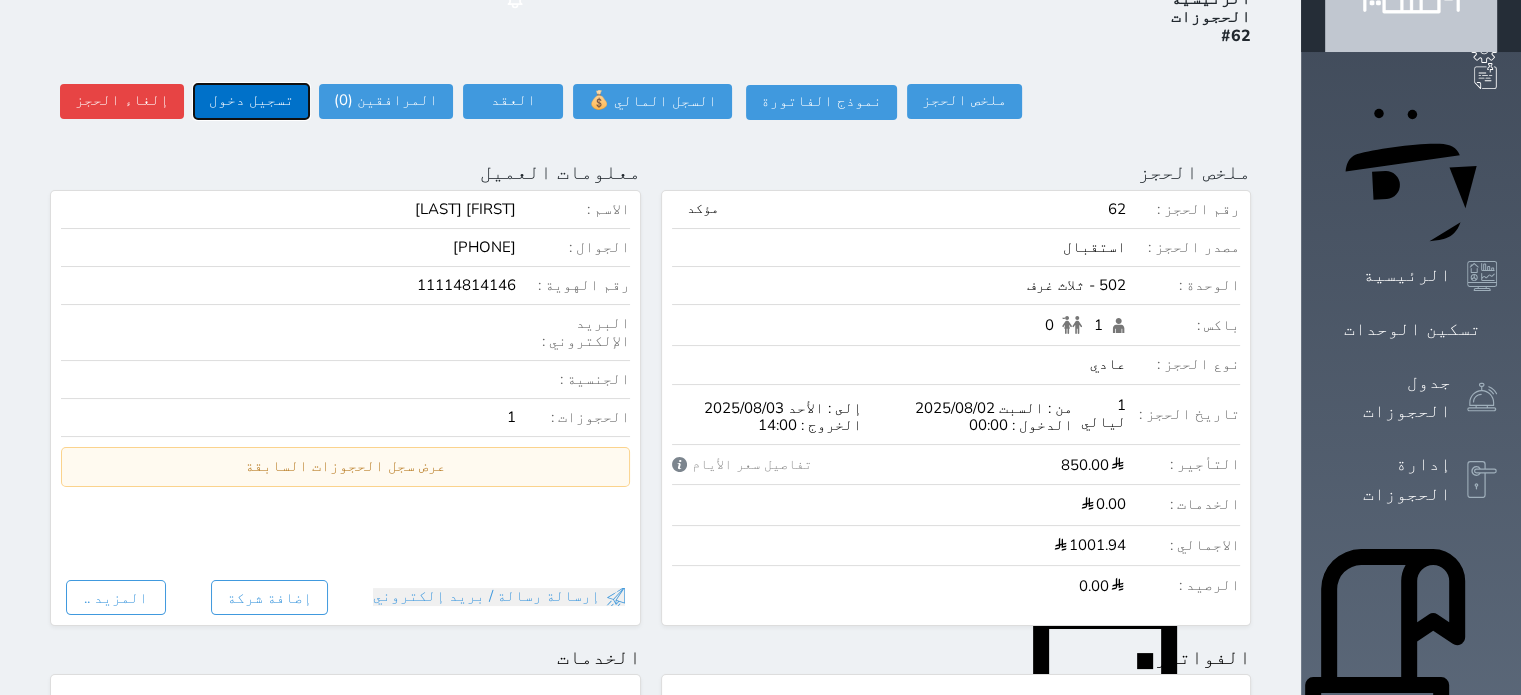 click on "تسجيل دخول" at bounding box center [251, 101] 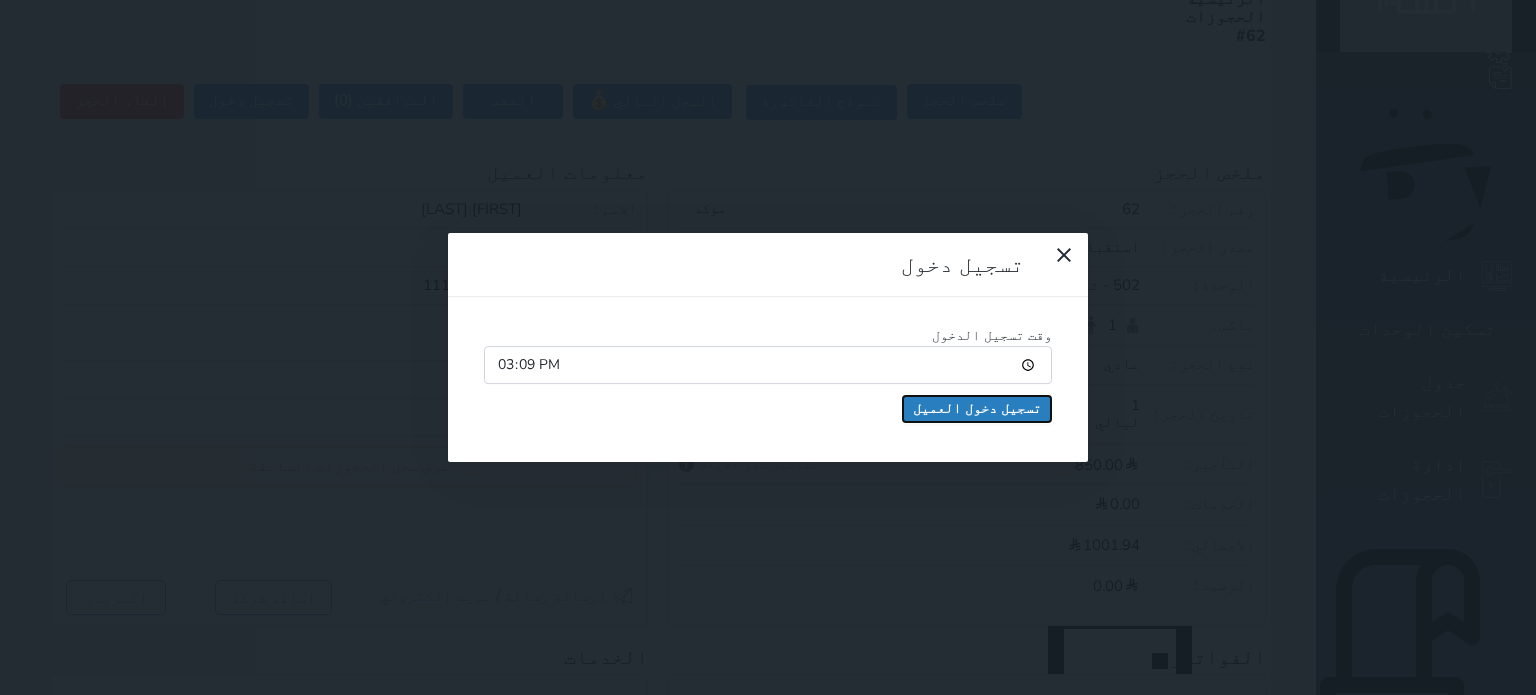 click on "تسجيل دخول العميل" at bounding box center [977, 409] 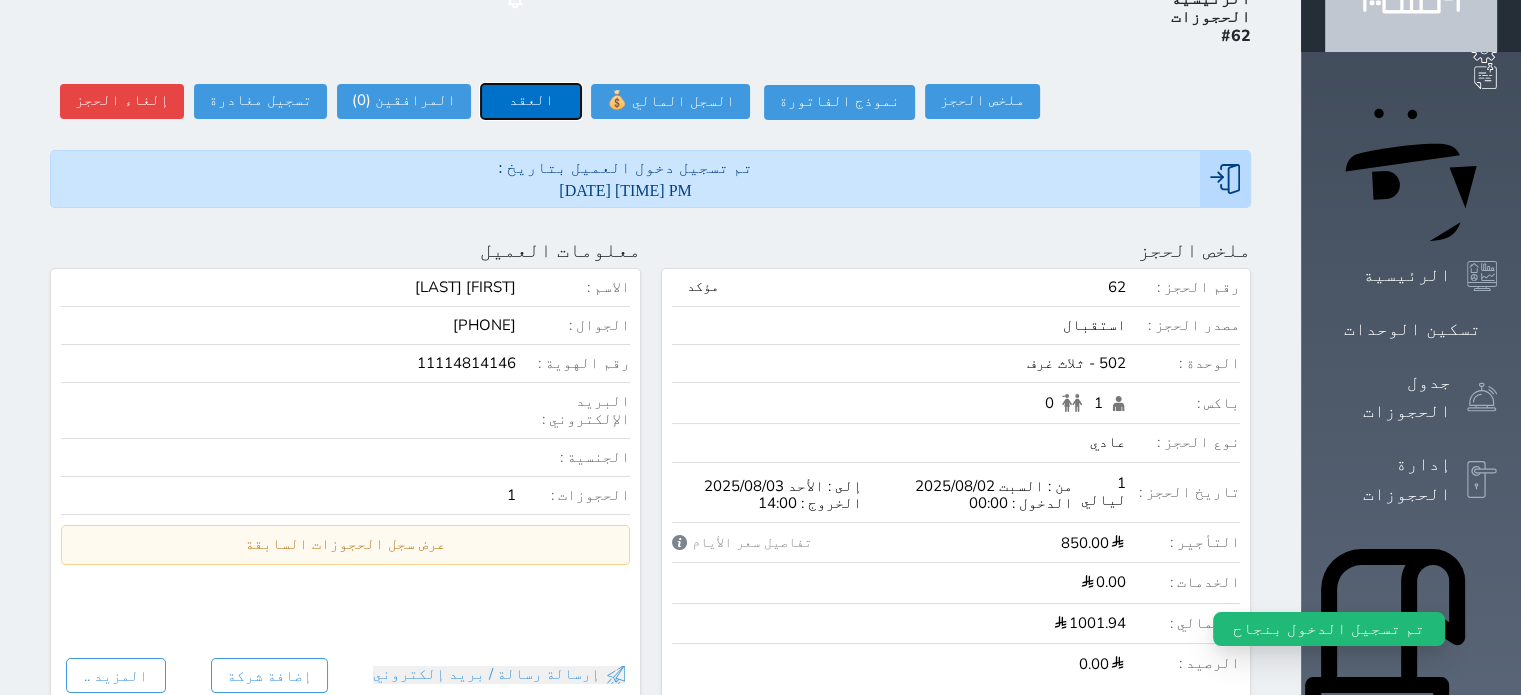 click on "العقد" at bounding box center (531, 101) 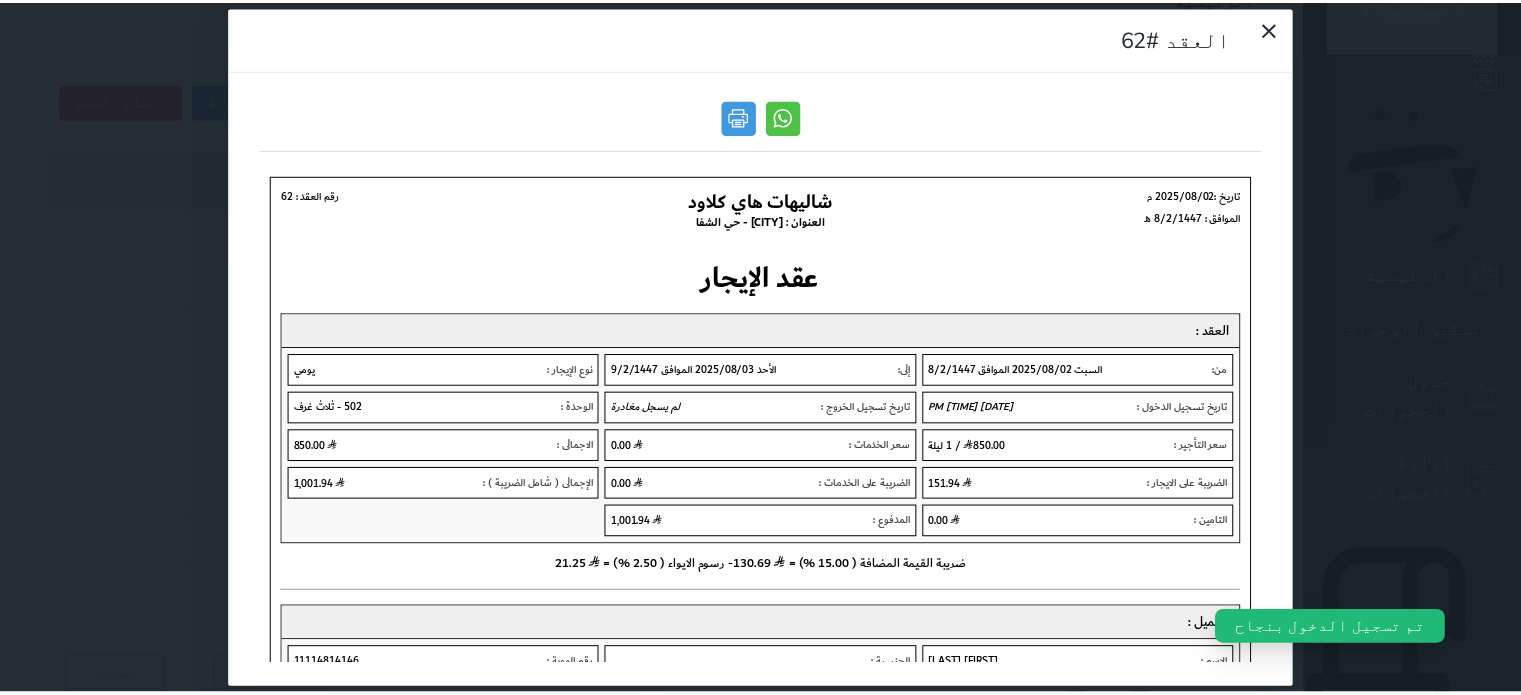 scroll, scrollTop: 0, scrollLeft: 0, axis: both 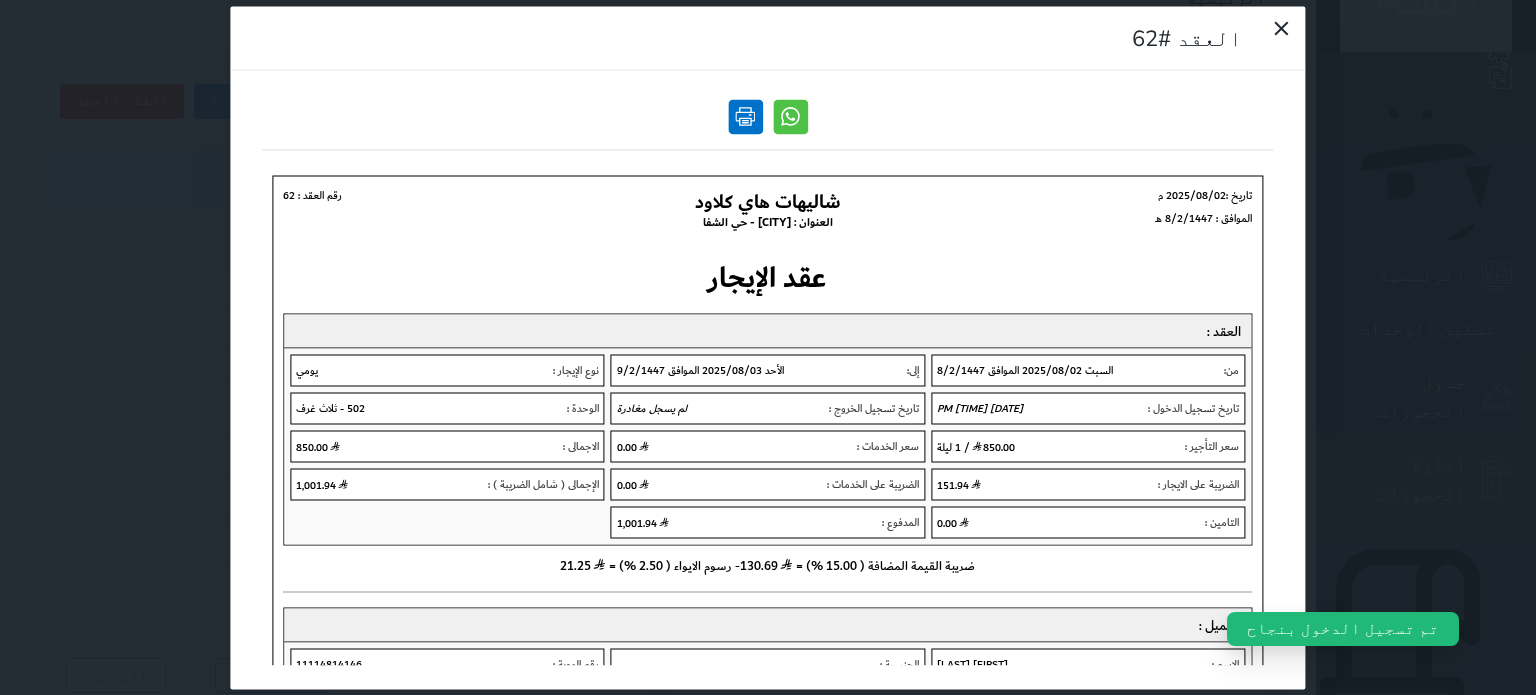 click at bounding box center (745, 116) 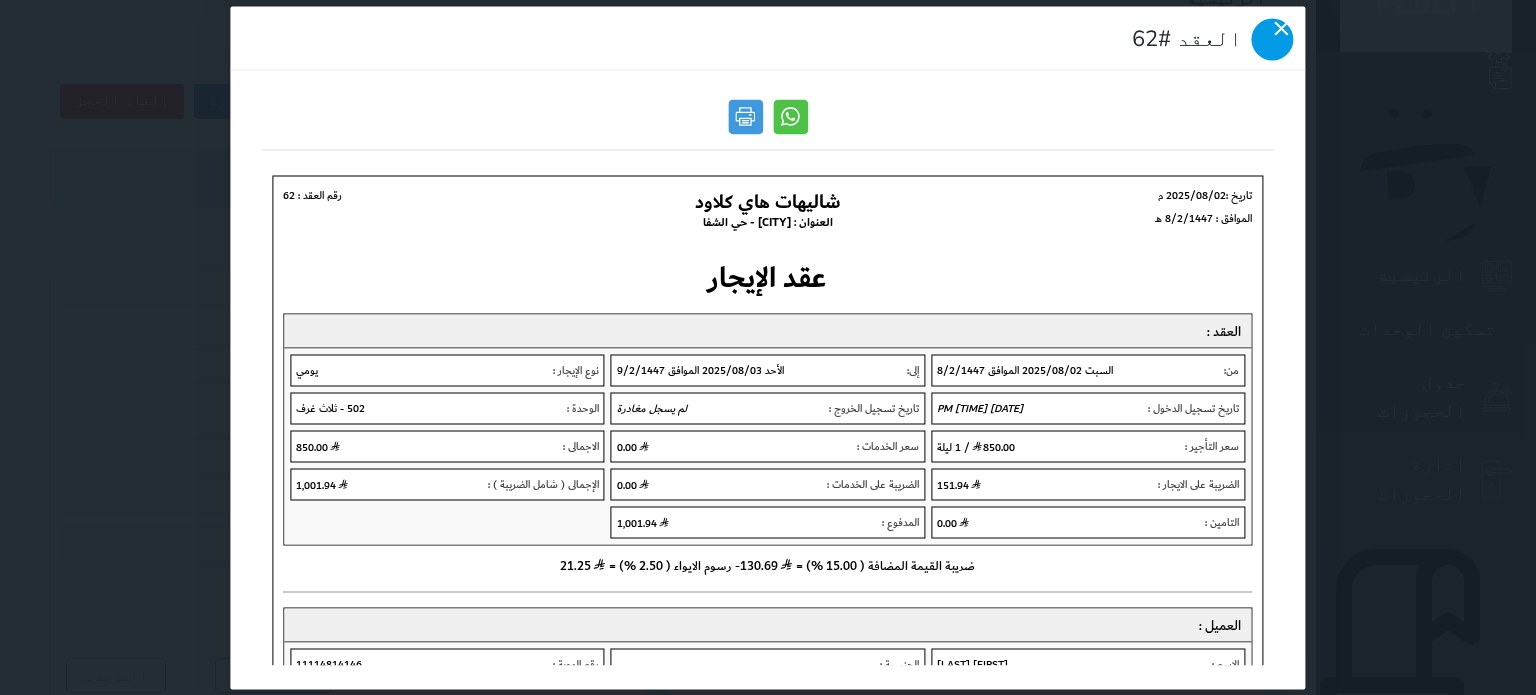 click 